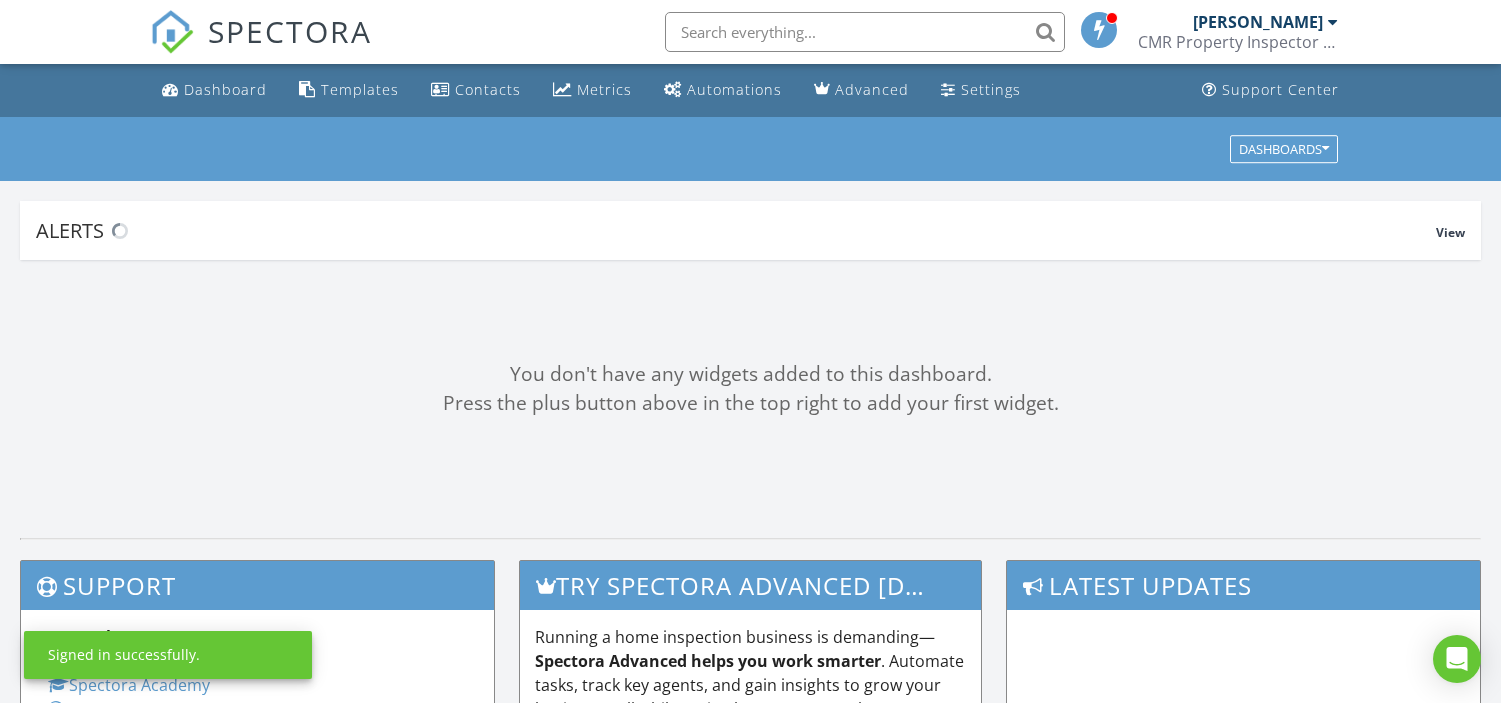 scroll, scrollTop: 0, scrollLeft: 0, axis: both 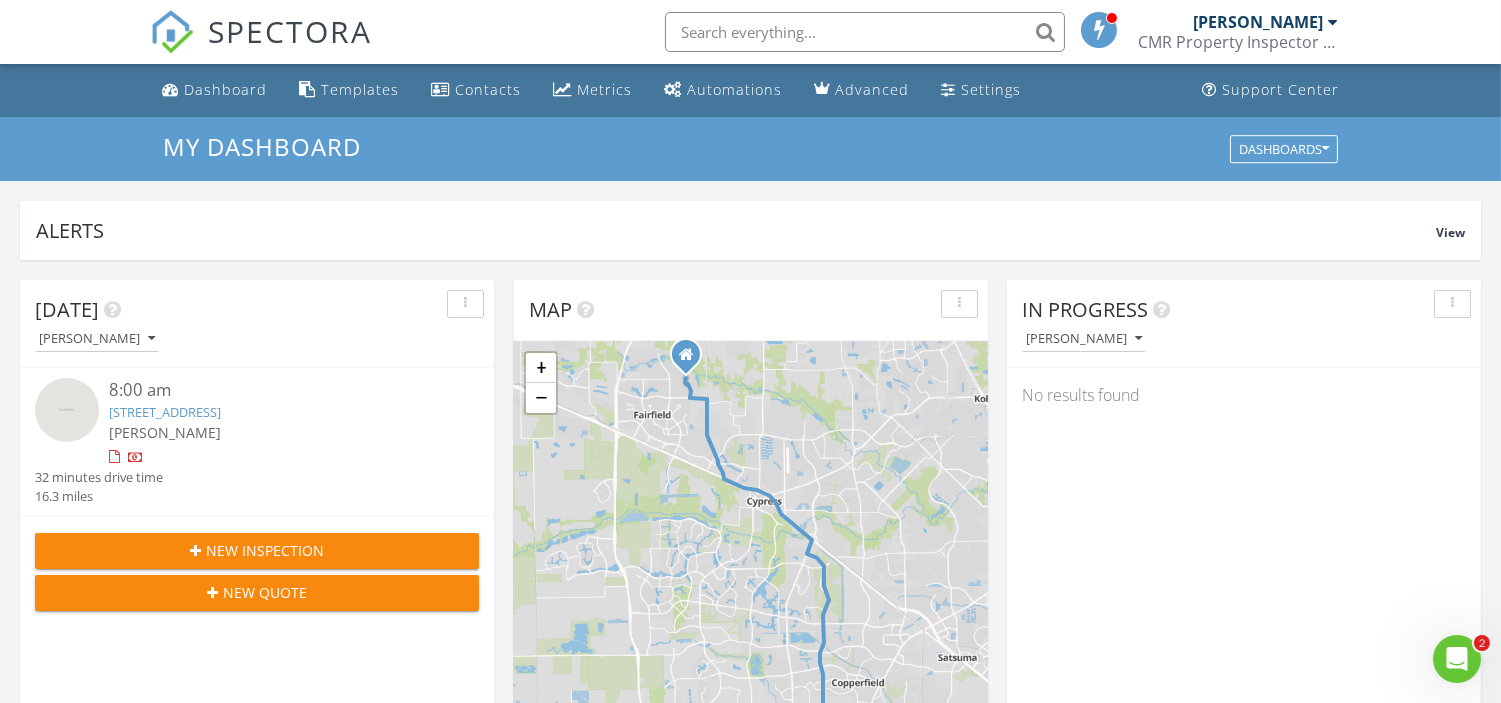 click on "[PERSON_NAME]" at bounding box center [1265, 22] 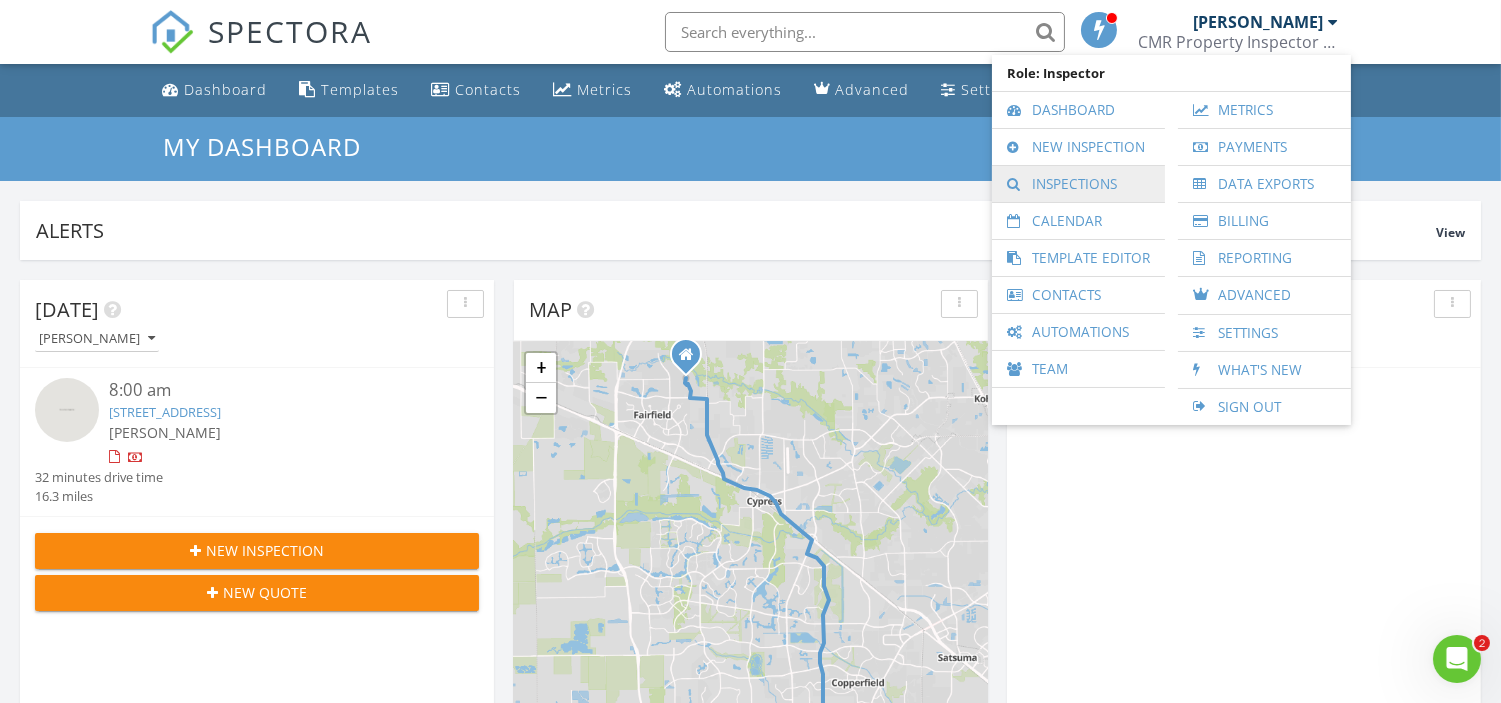 click on "Inspections" at bounding box center (1078, 184) 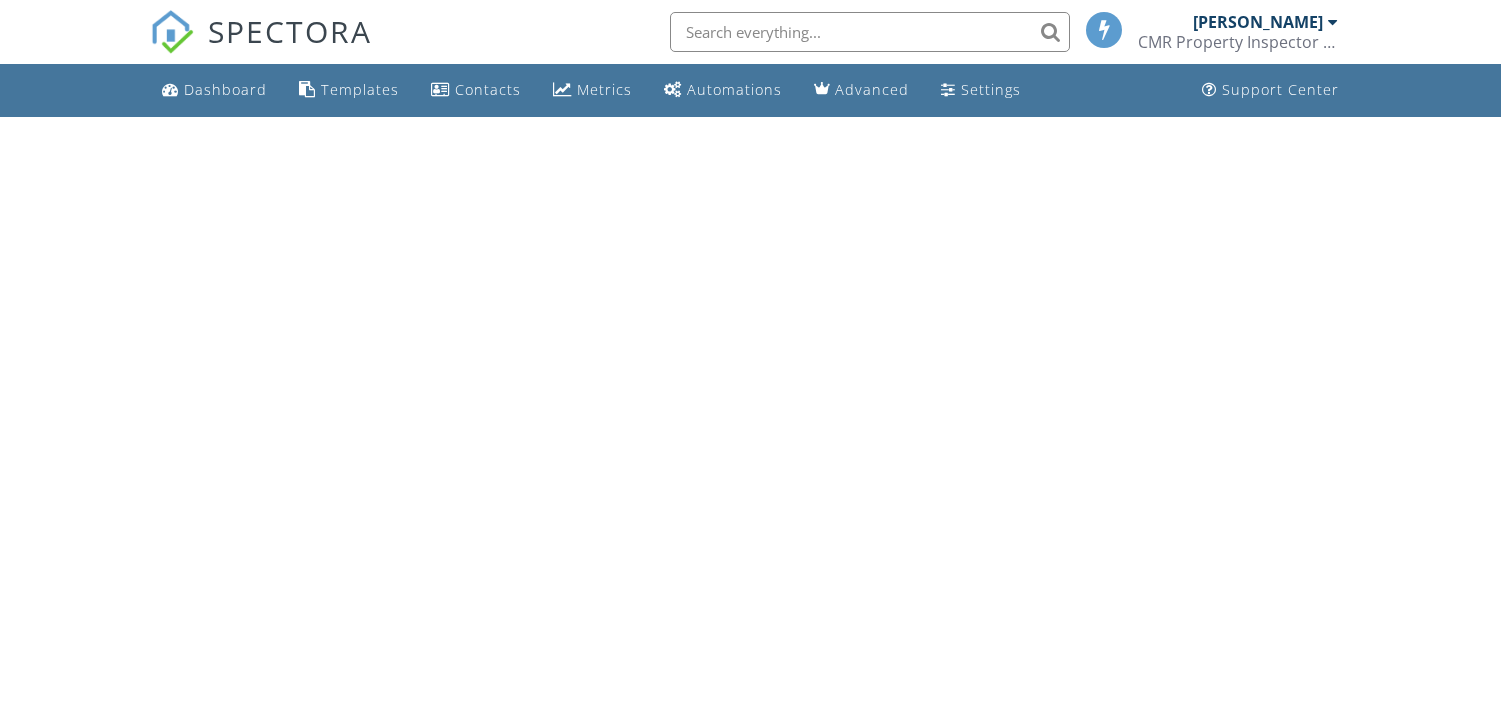 scroll, scrollTop: 0, scrollLeft: 0, axis: both 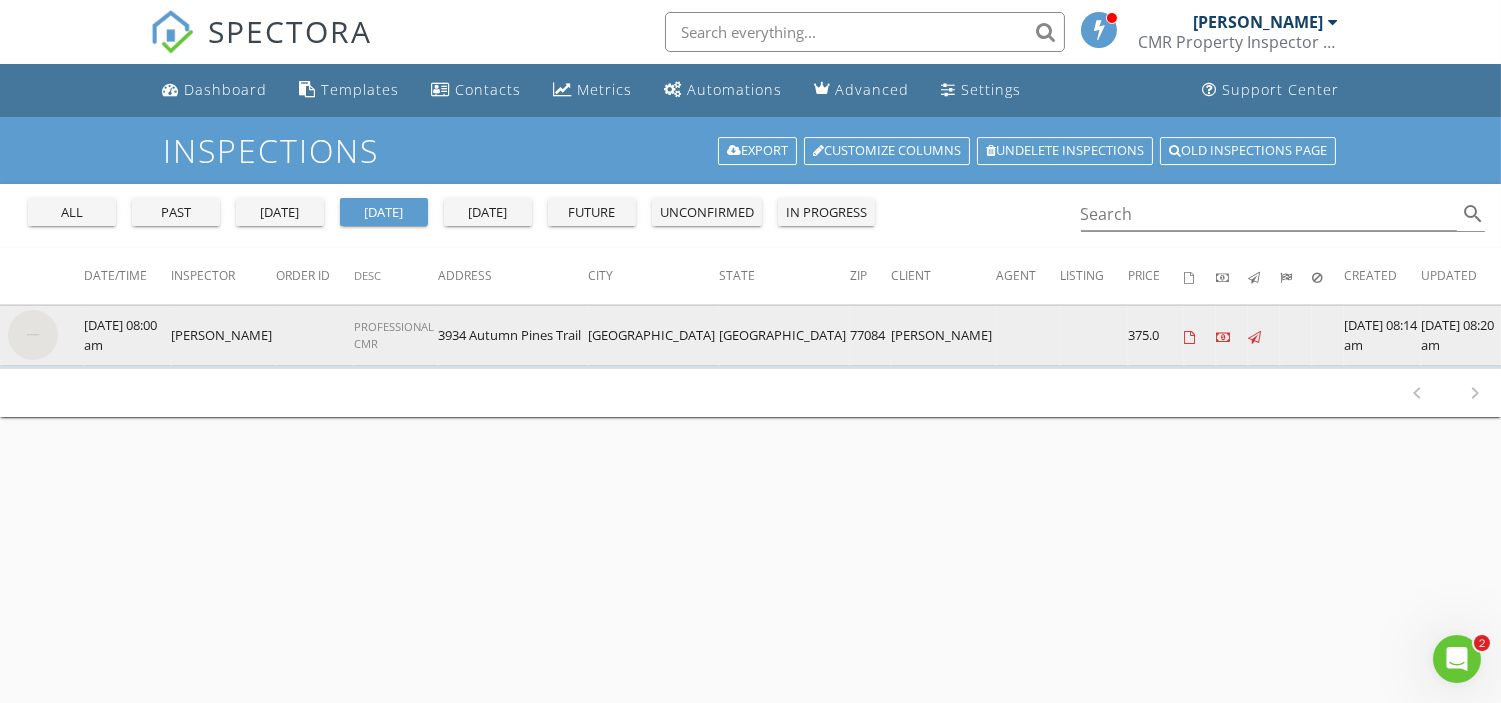 click at bounding box center (1328, 335) 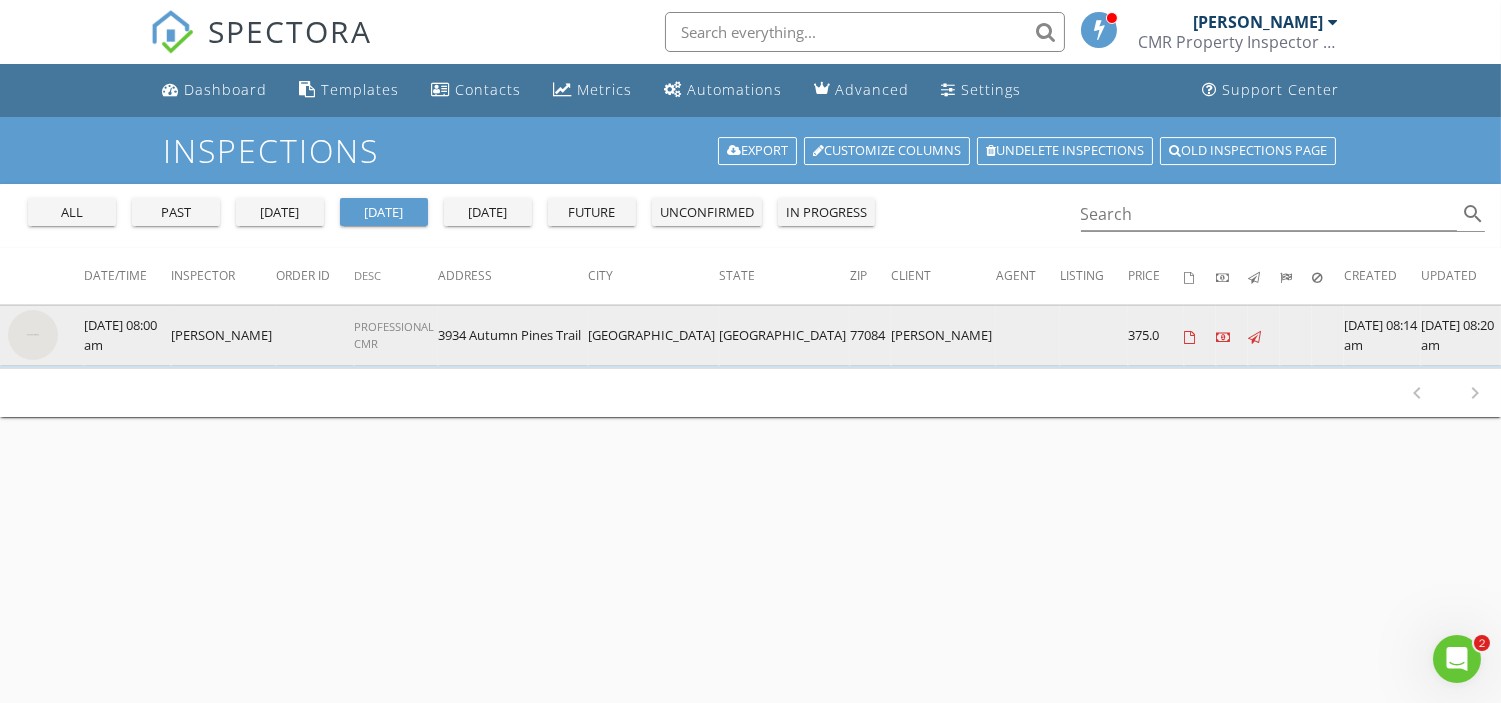 click on "07/12/2025 08:00 am" at bounding box center [127, 335] 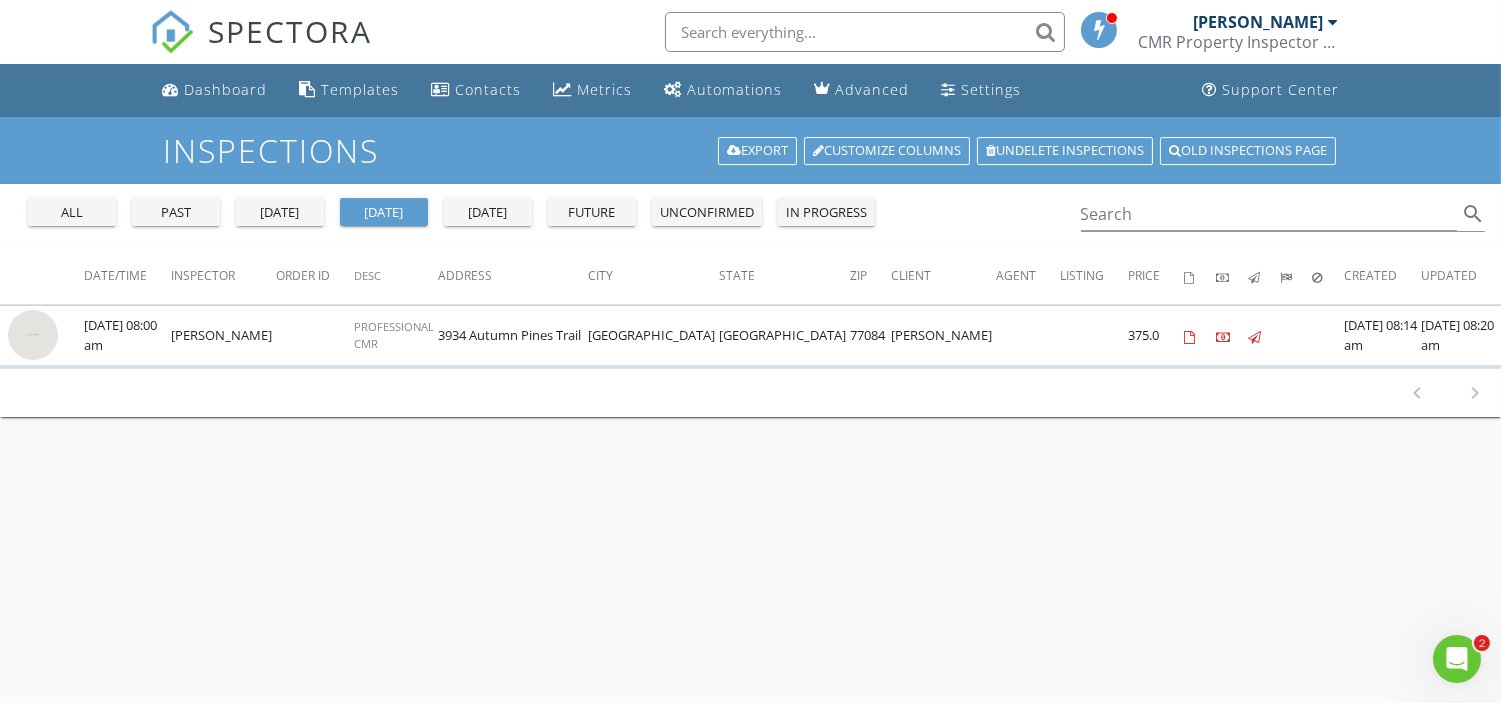 click at bounding box center (1333, 22) 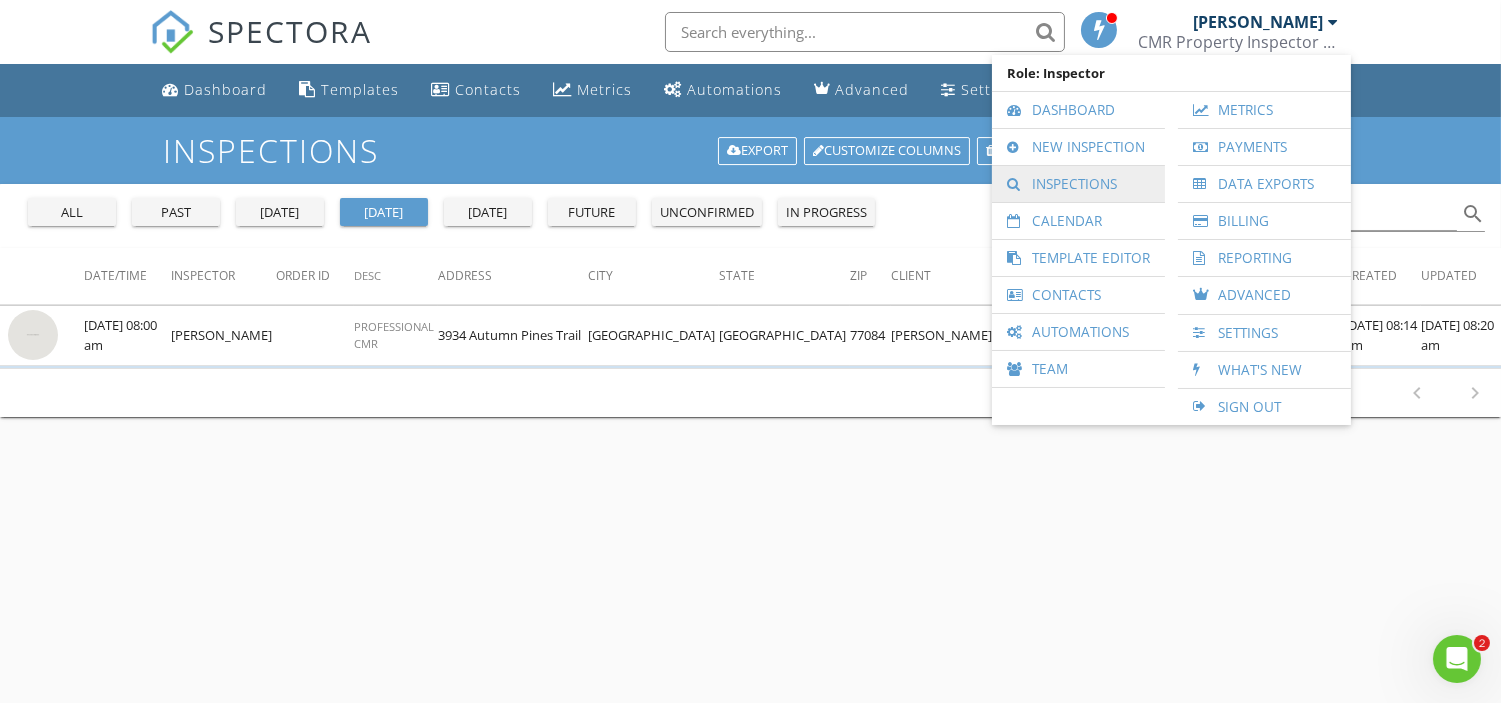 click on "Inspections" at bounding box center [1078, 184] 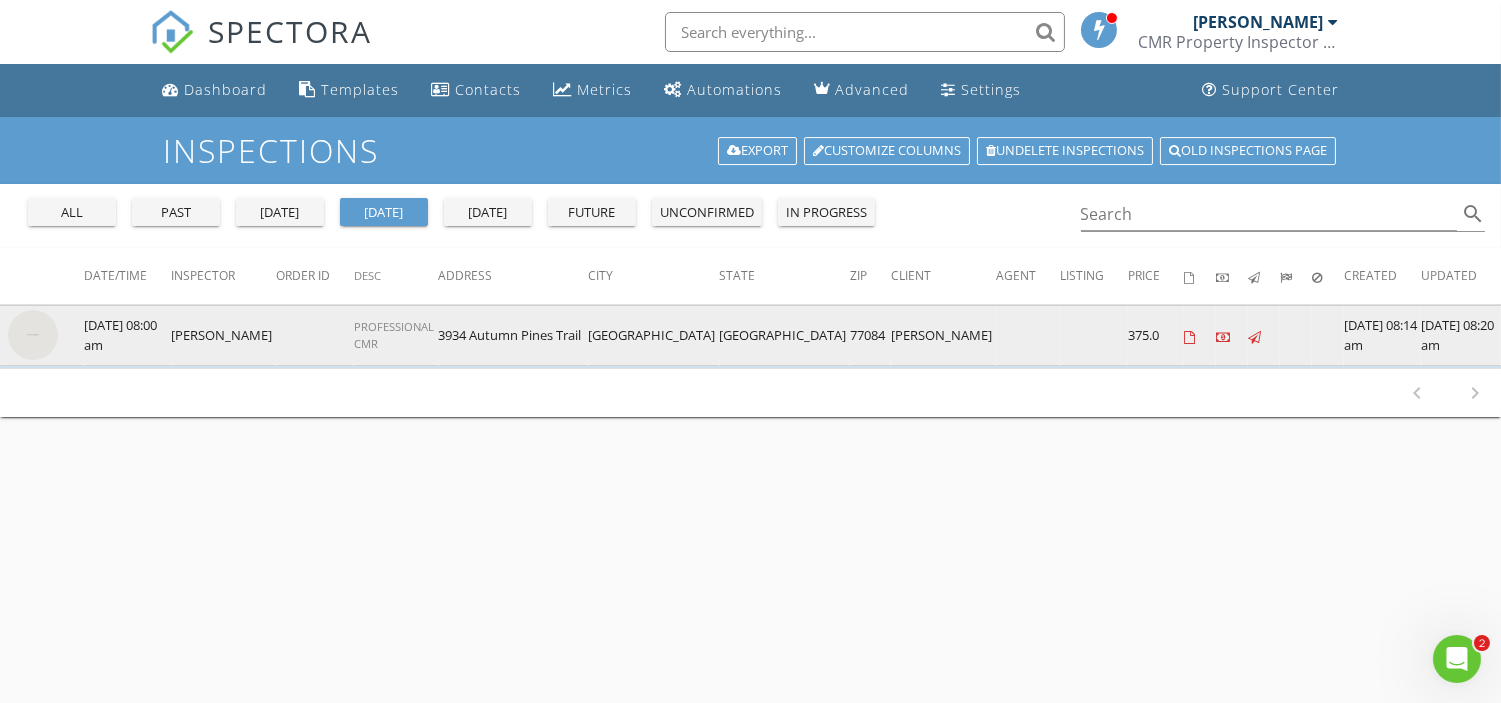 click on "[PERSON_NAME]" at bounding box center (223, 335) 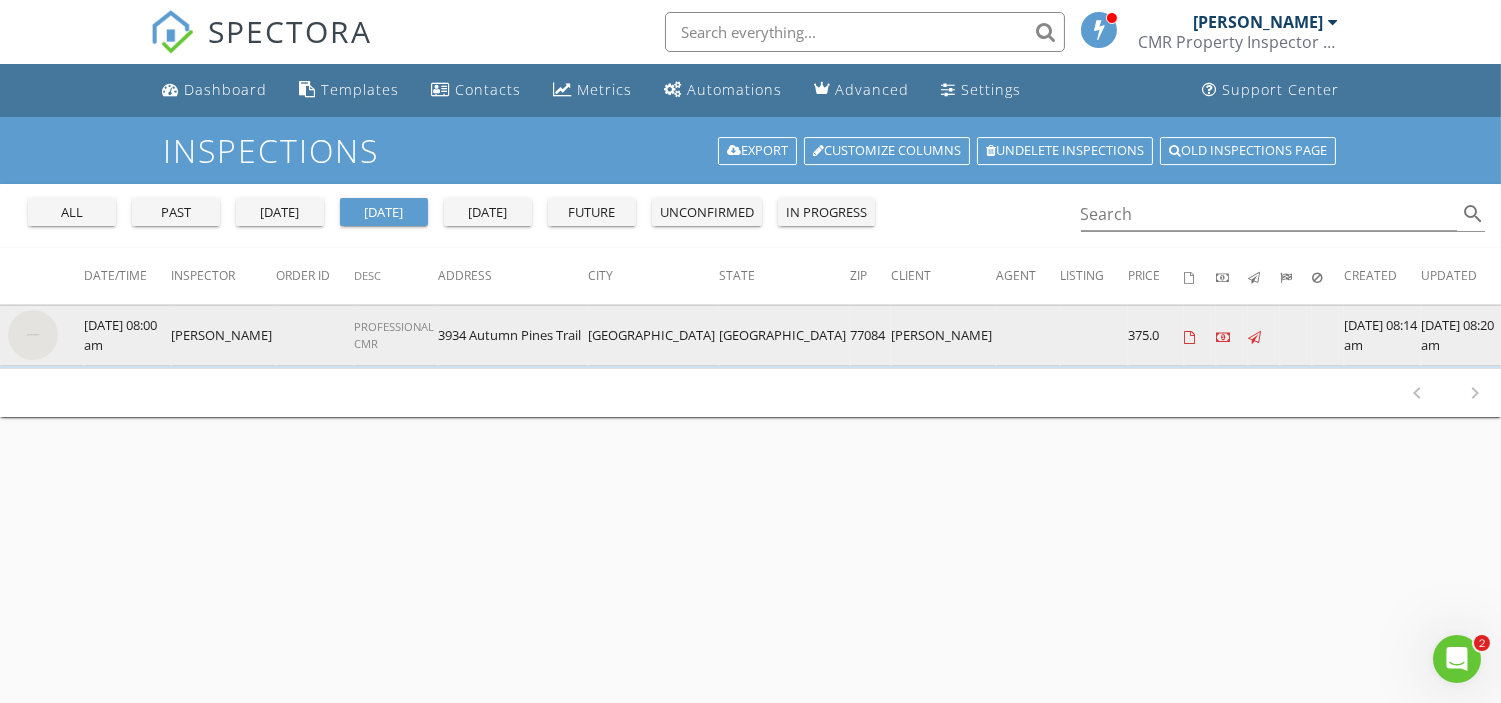 click at bounding box center (1507, 337) 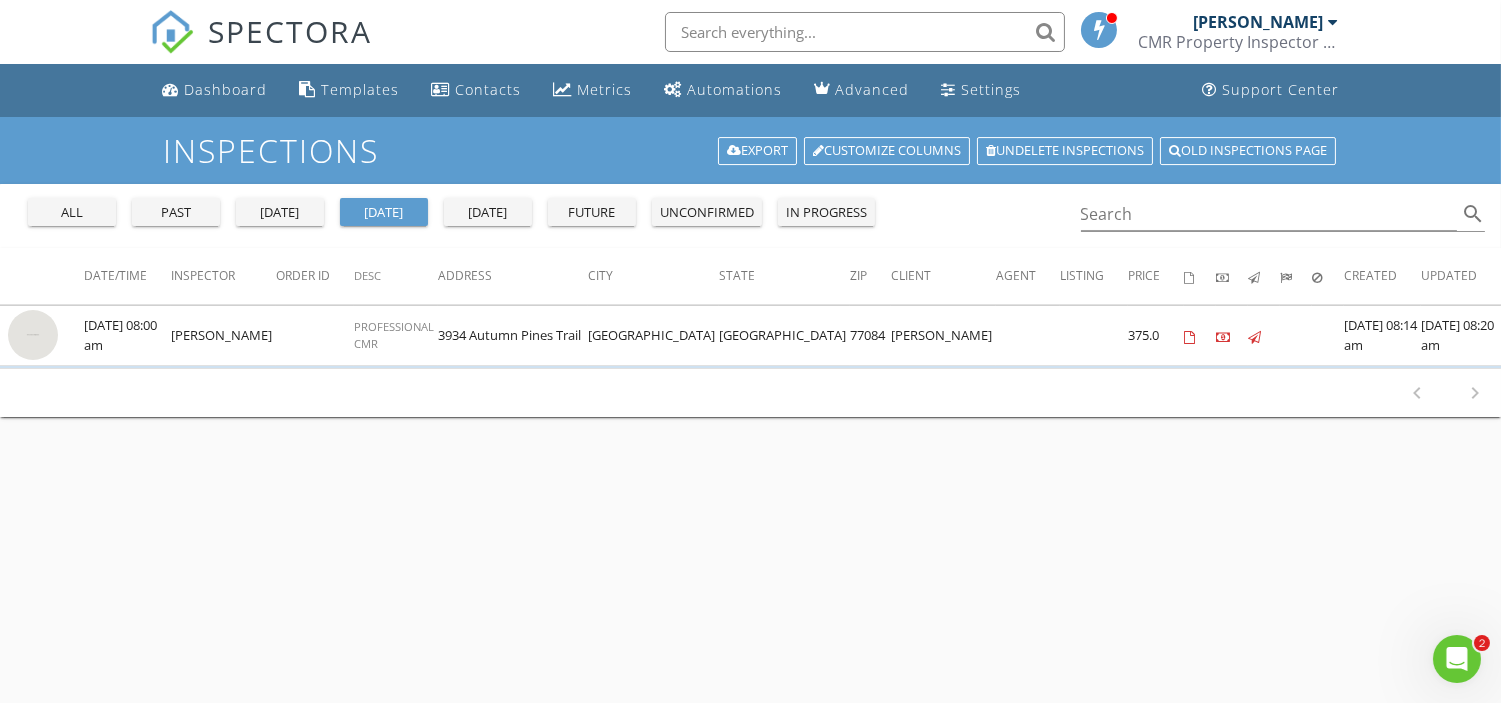 click at bounding box center (1333, 22) 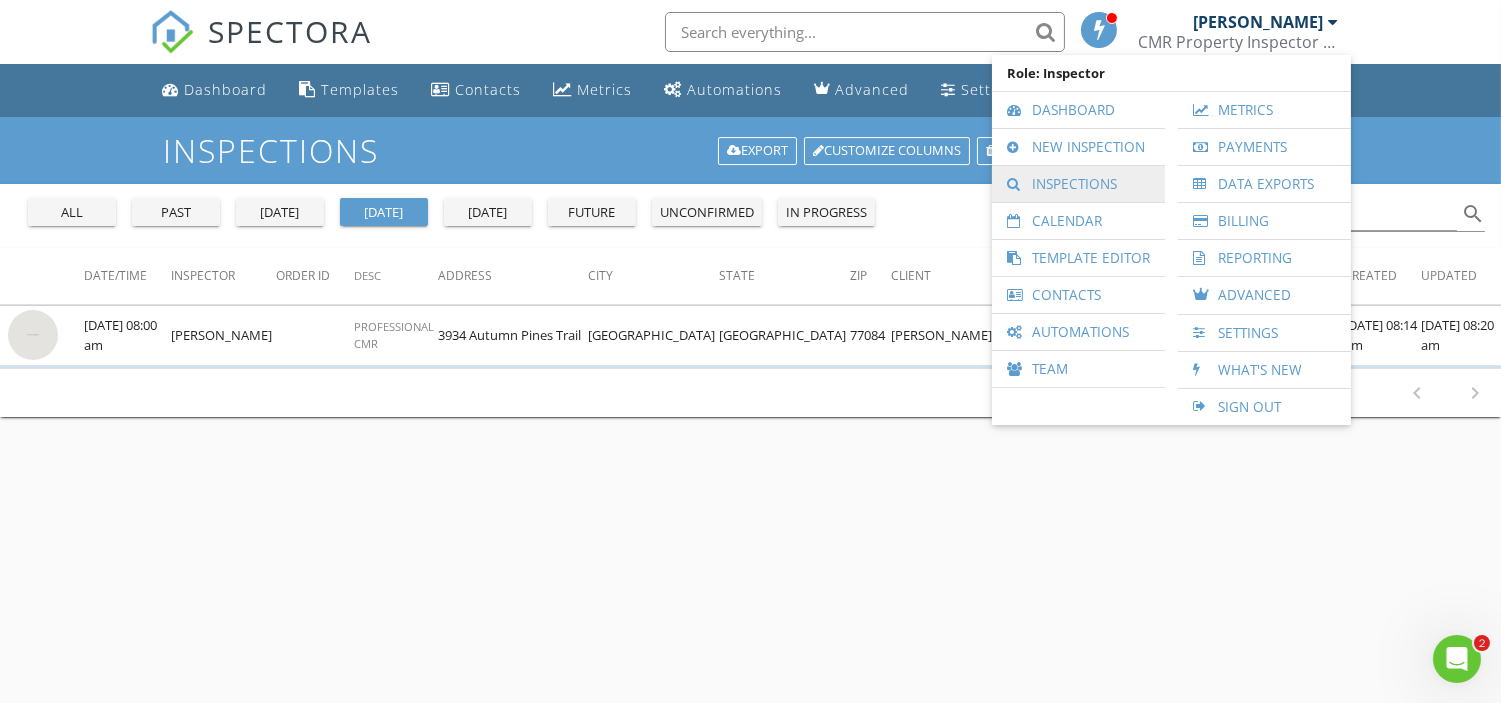 click on "Inspections" at bounding box center [1078, 184] 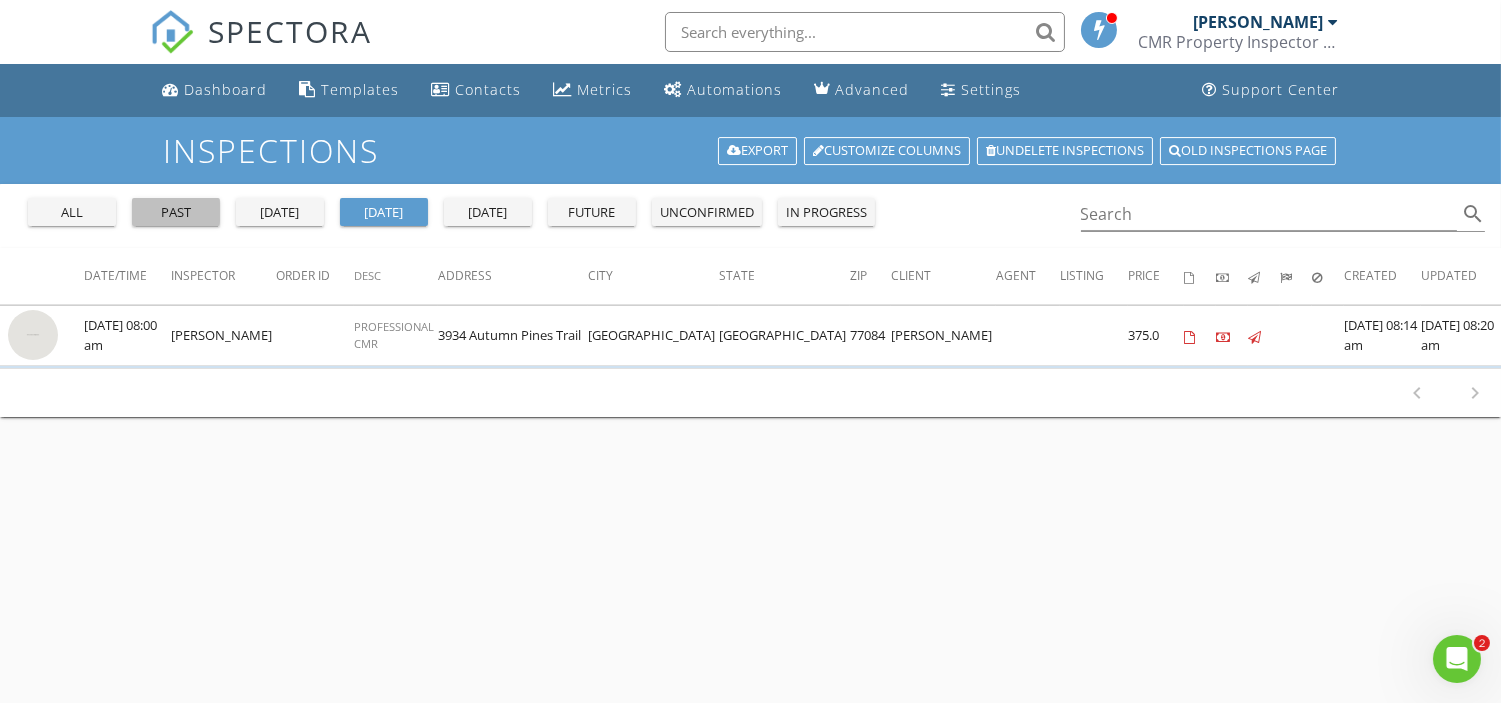 click on "past" at bounding box center [176, 213] 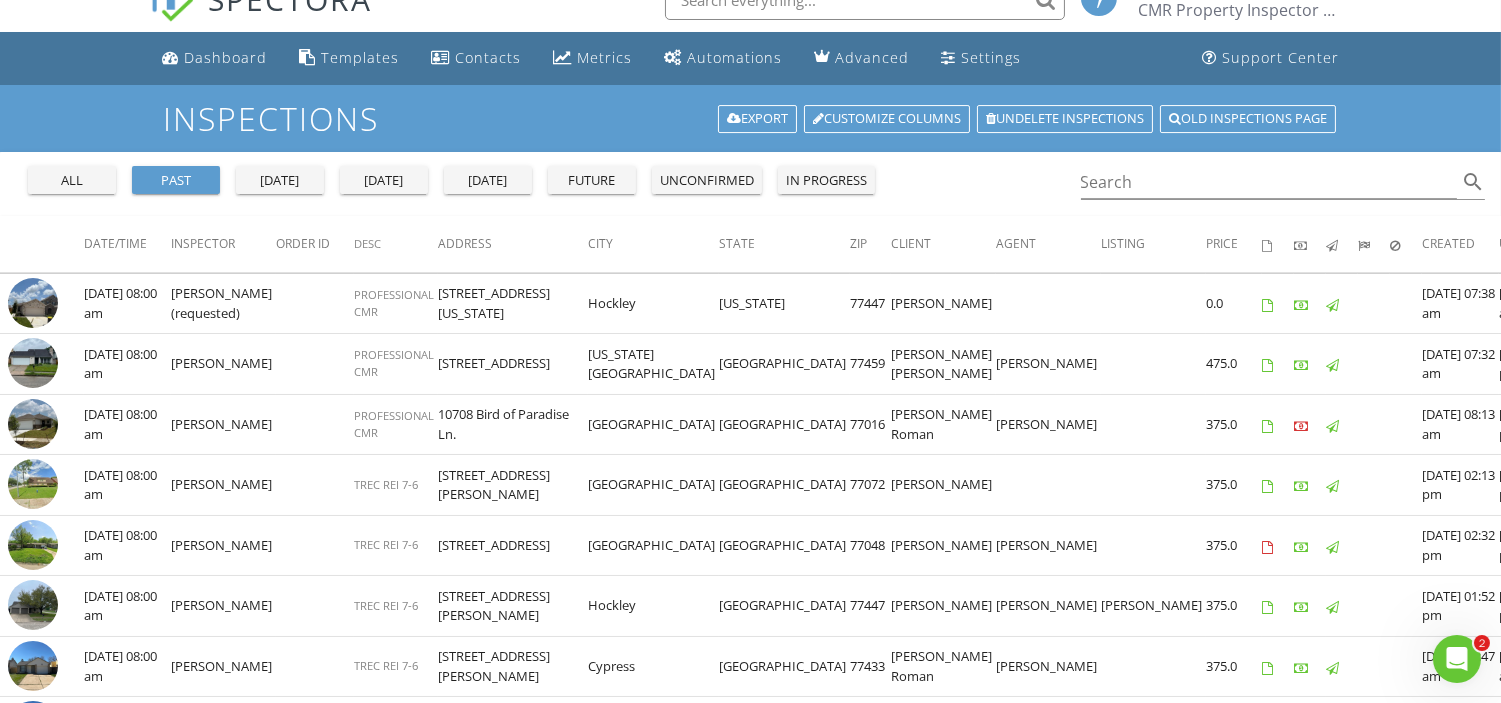 scroll, scrollTop: 0, scrollLeft: 0, axis: both 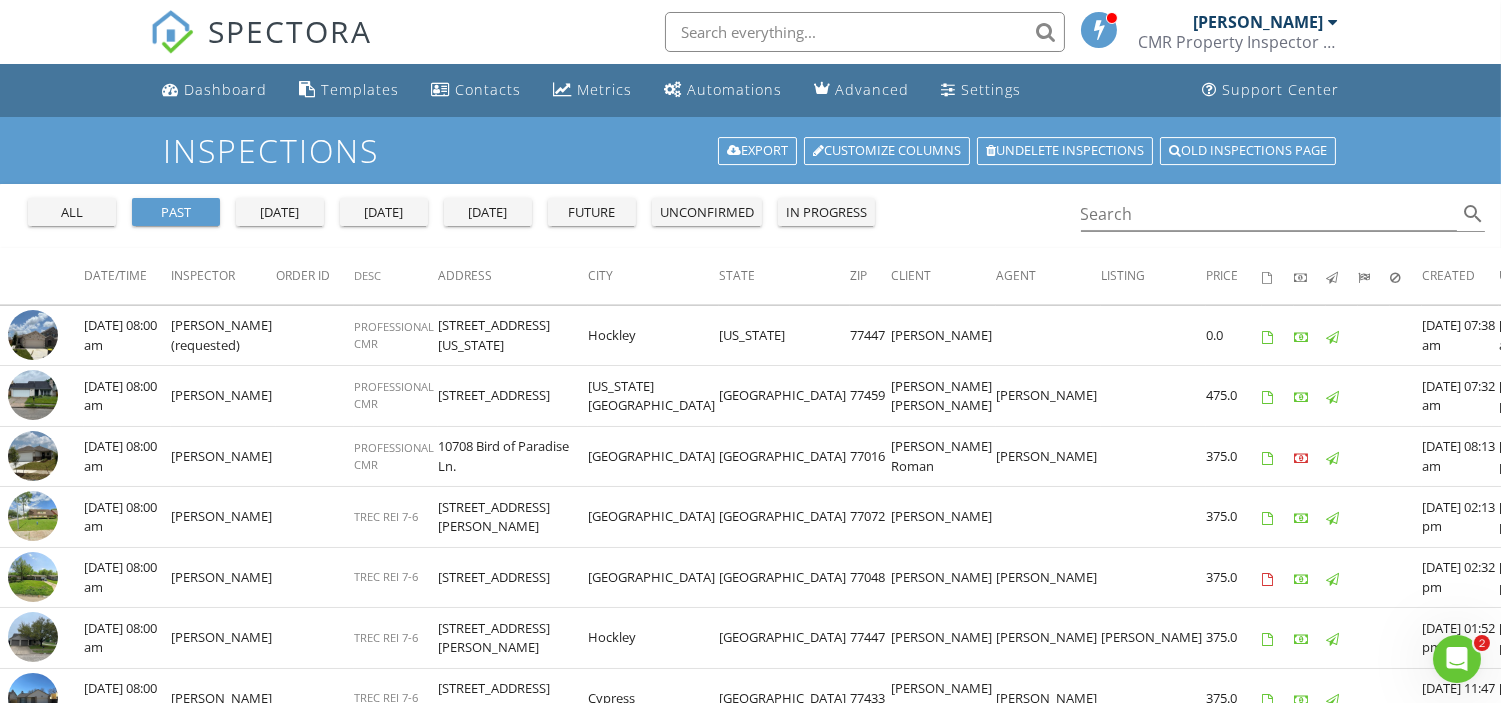 click on "today" at bounding box center (384, 213) 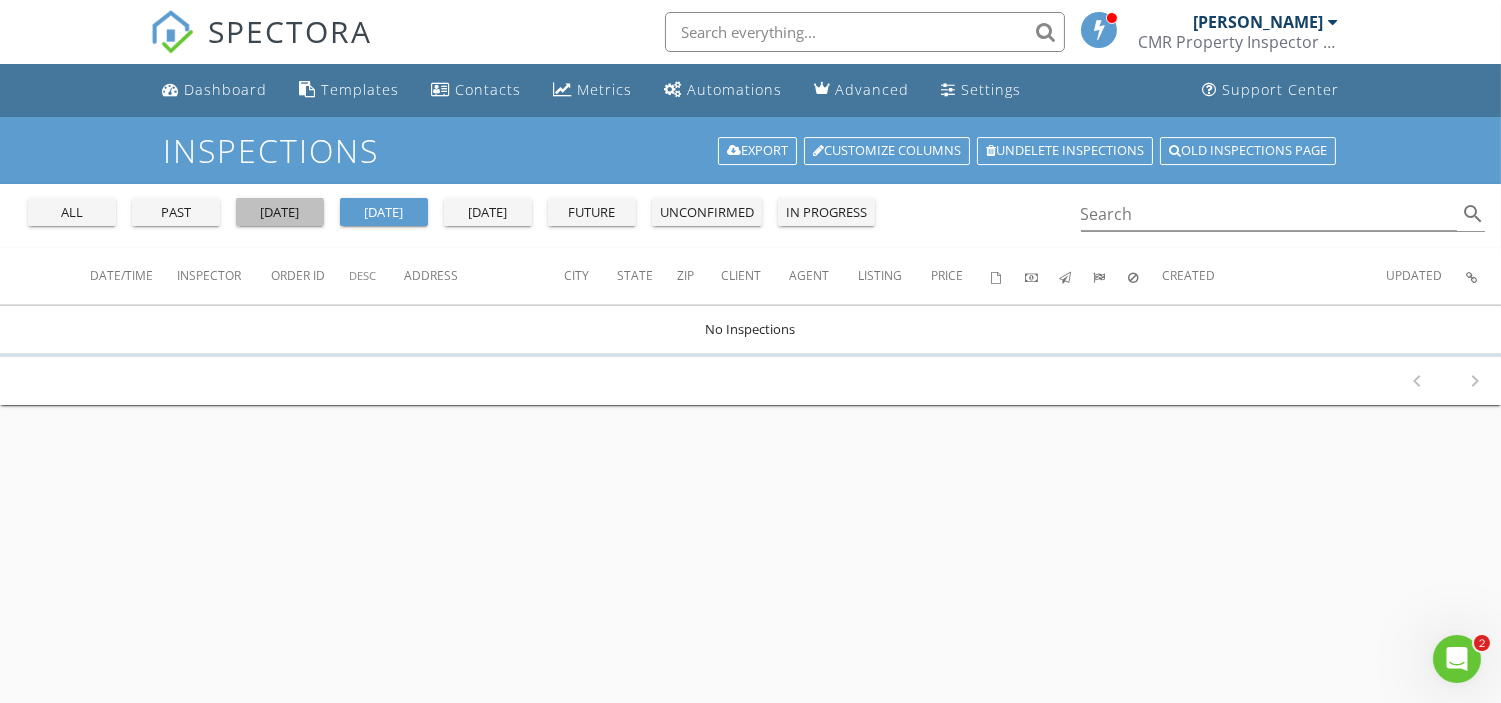 click on "yesterday" at bounding box center [280, 213] 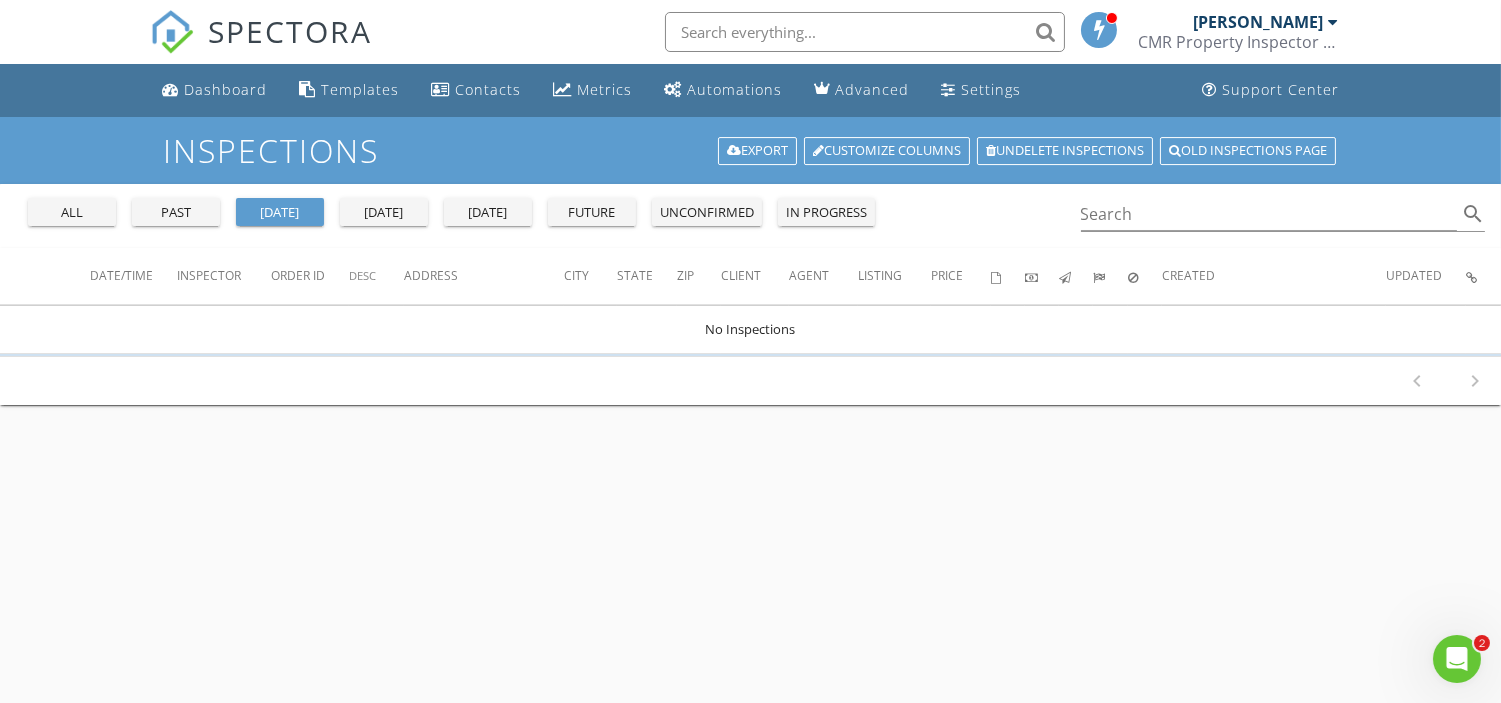 click on "past" at bounding box center [176, 213] 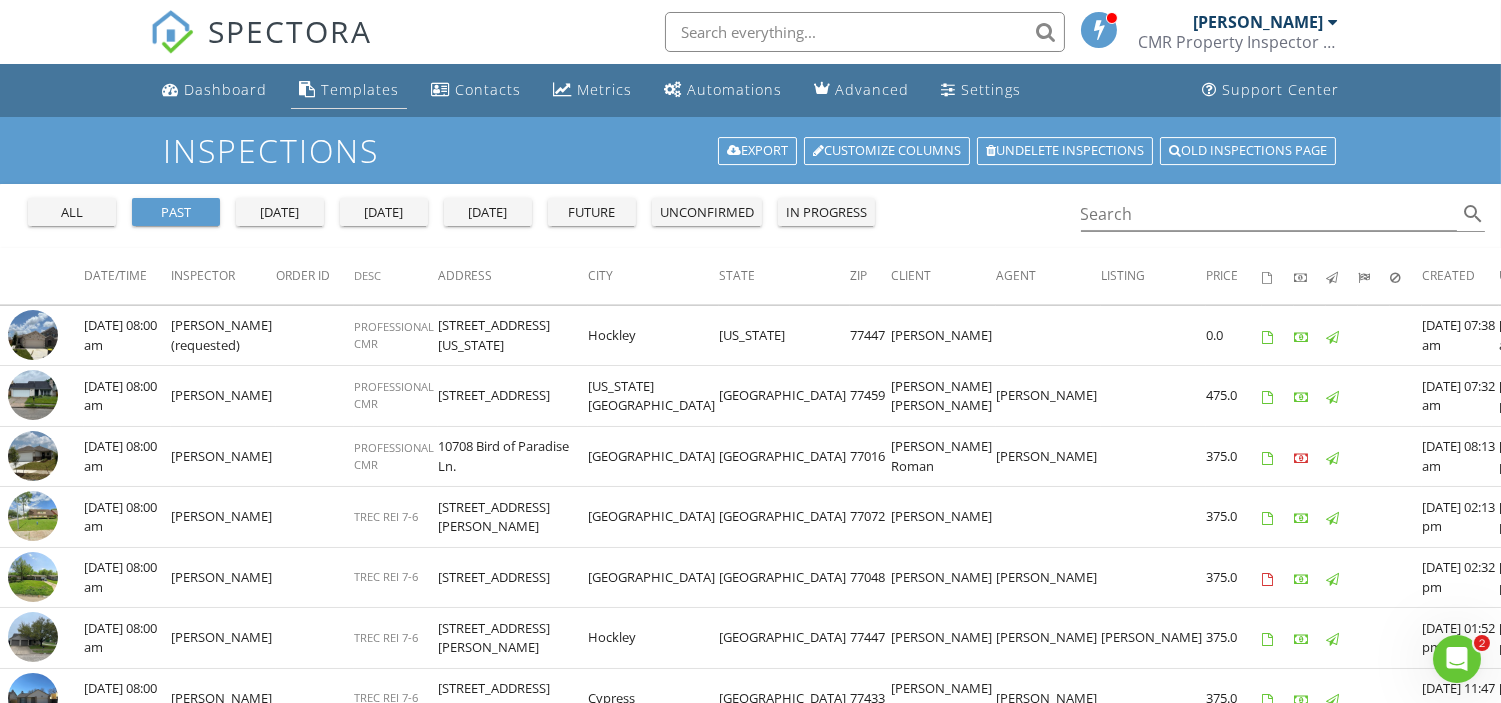 click on "Templates" at bounding box center (360, 89) 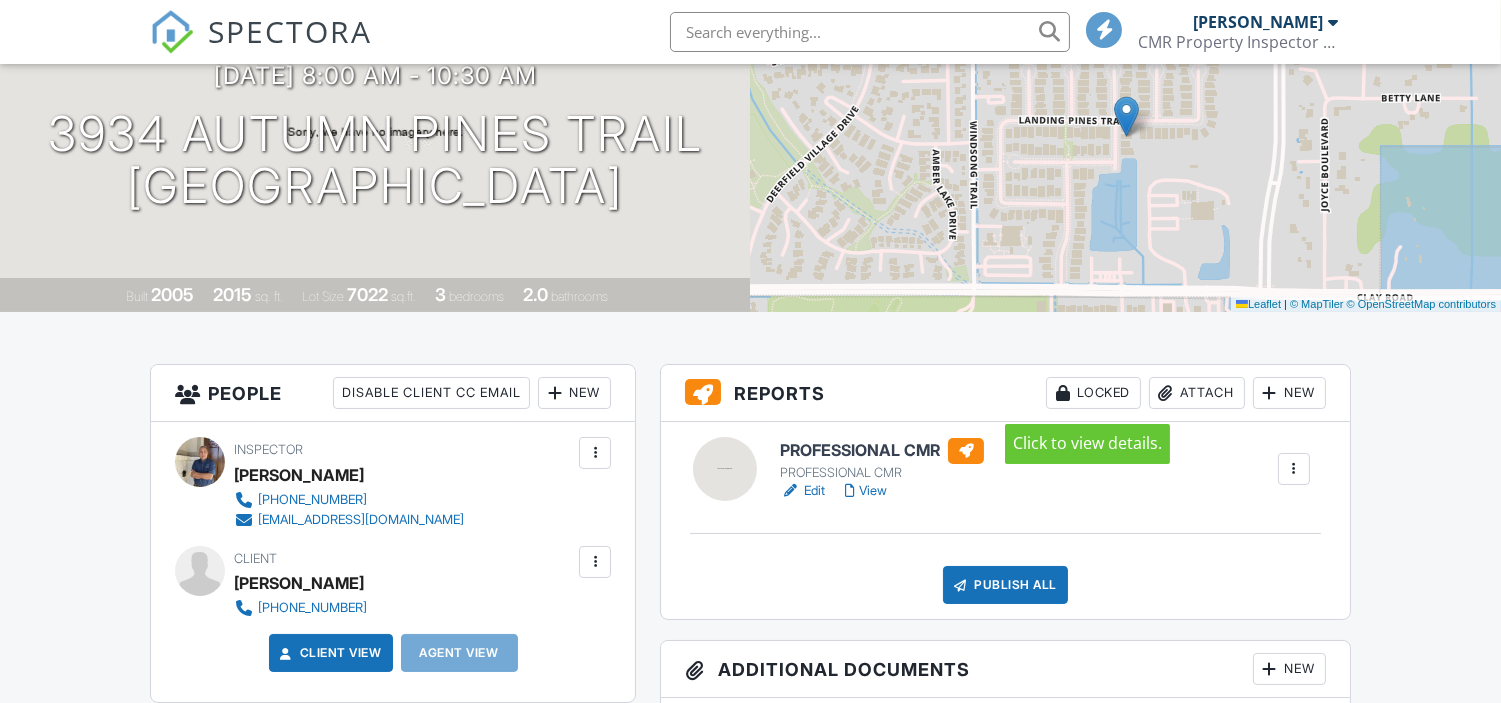 scroll, scrollTop: 0, scrollLeft: 0, axis: both 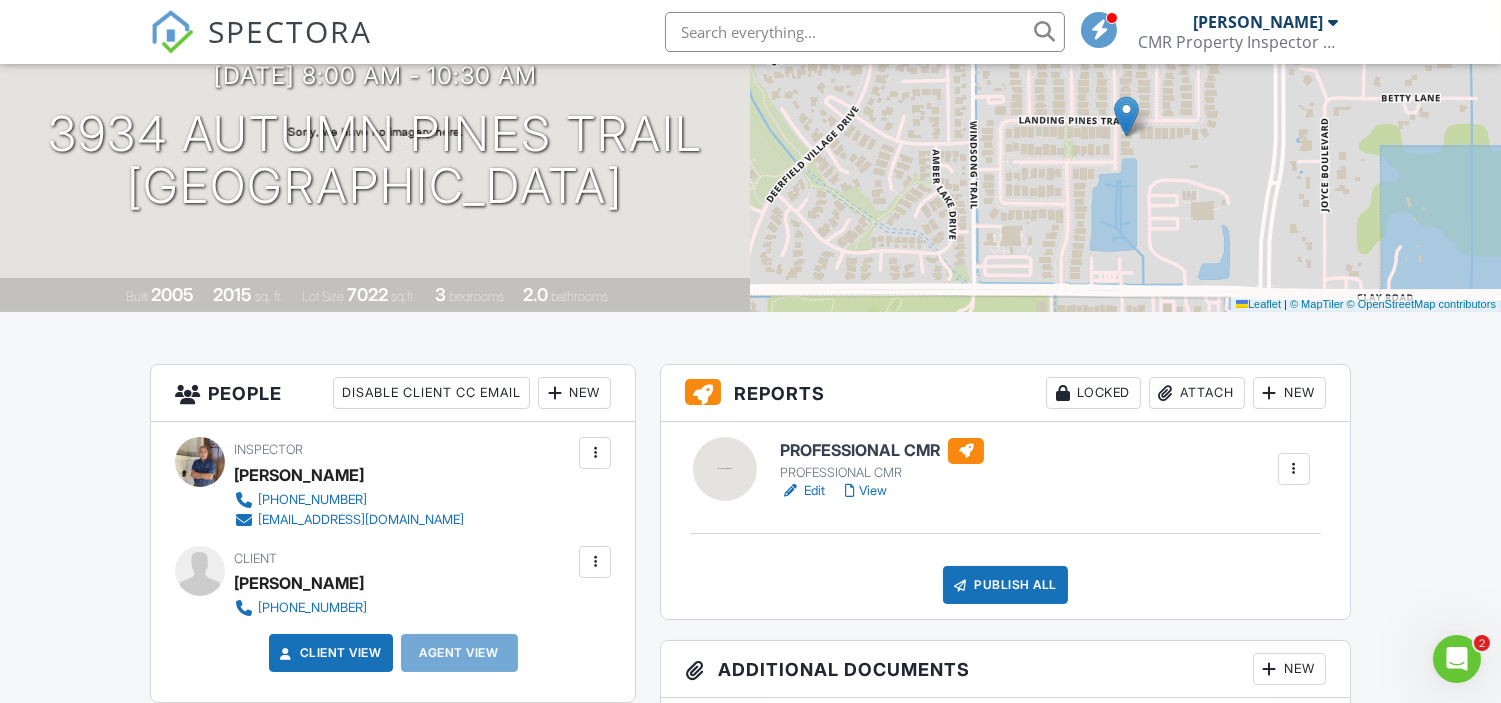 click on "View" at bounding box center (866, 491) 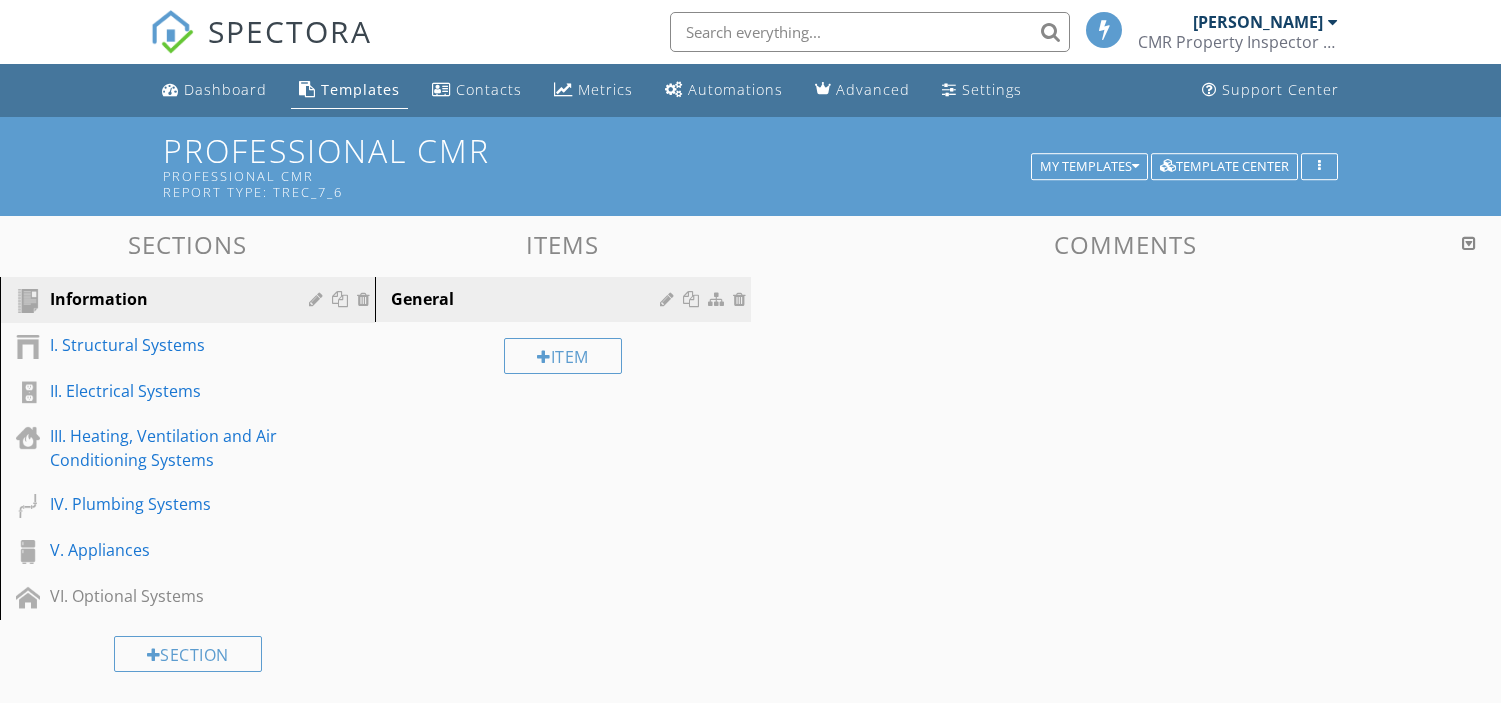 scroll, scrollTop: 0, scrollLeft: 0, axis: both 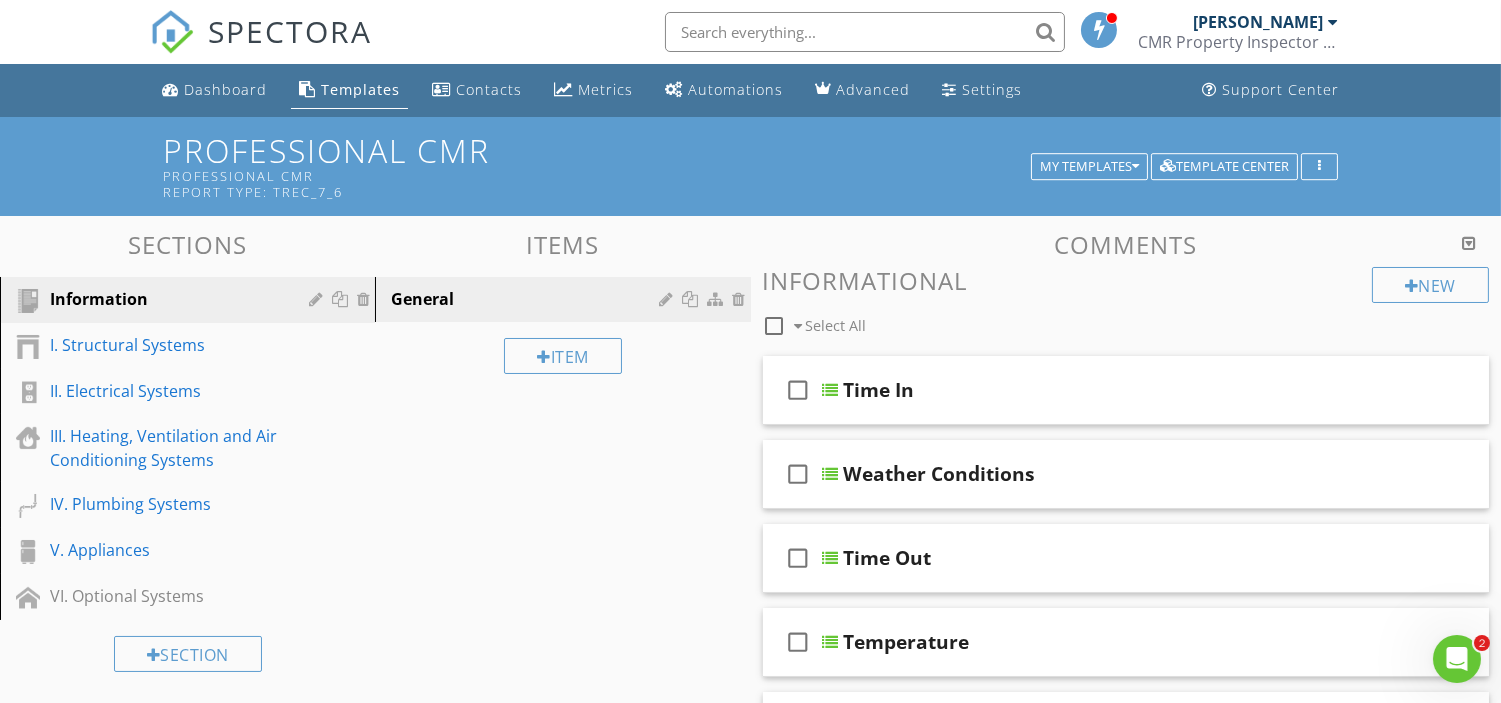 click on "Templates" at bounding box center [360, 89] 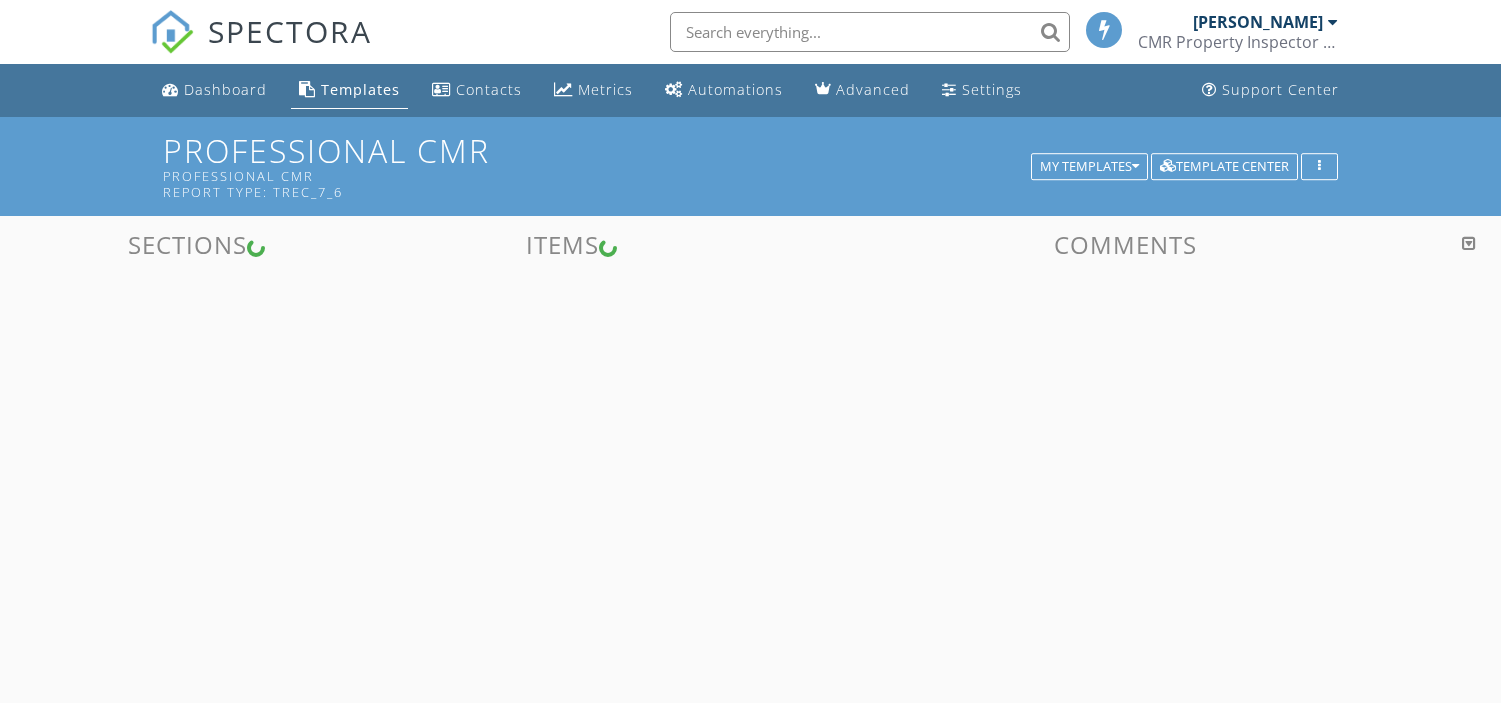 scroll, scrollTop: 0, scrollLeft: 0, axis: both 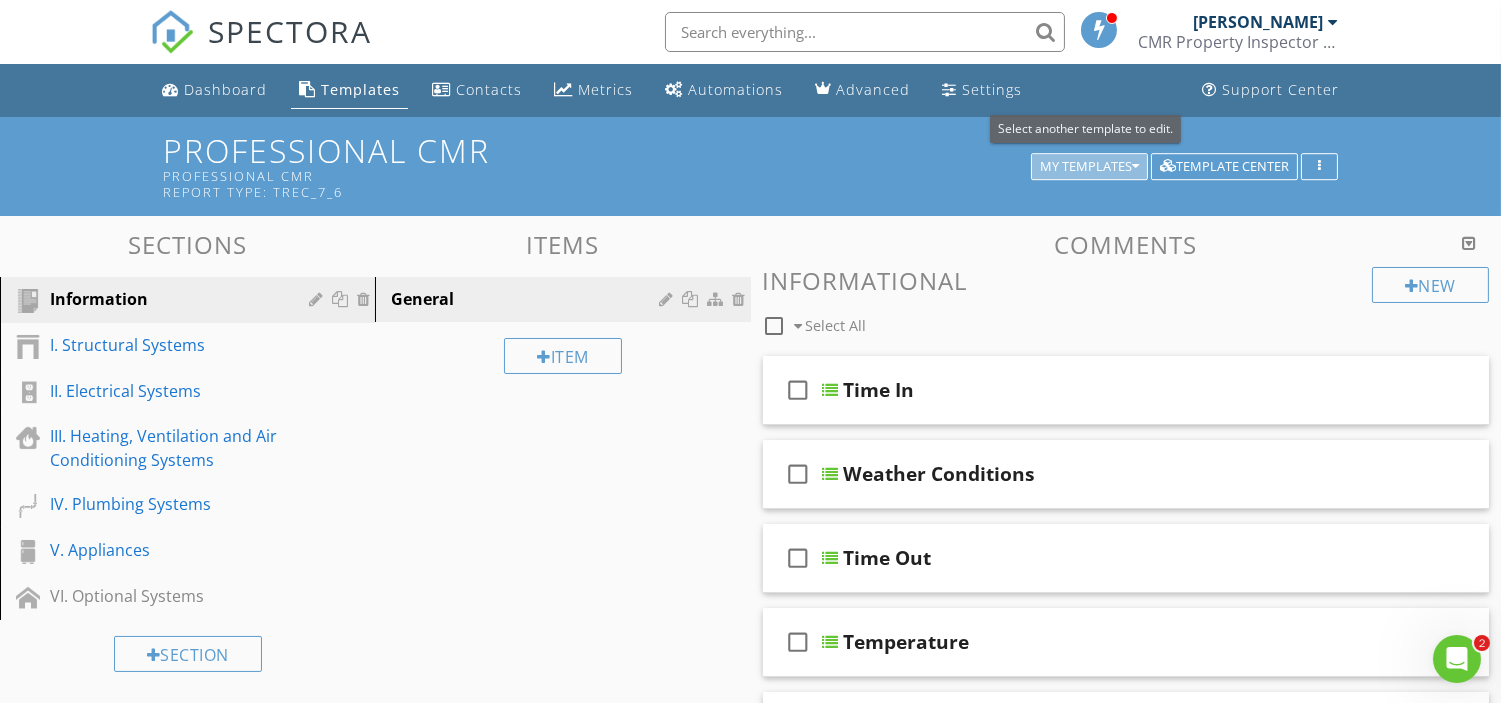 click on "My Templates" at bounding box center (1089, 167) 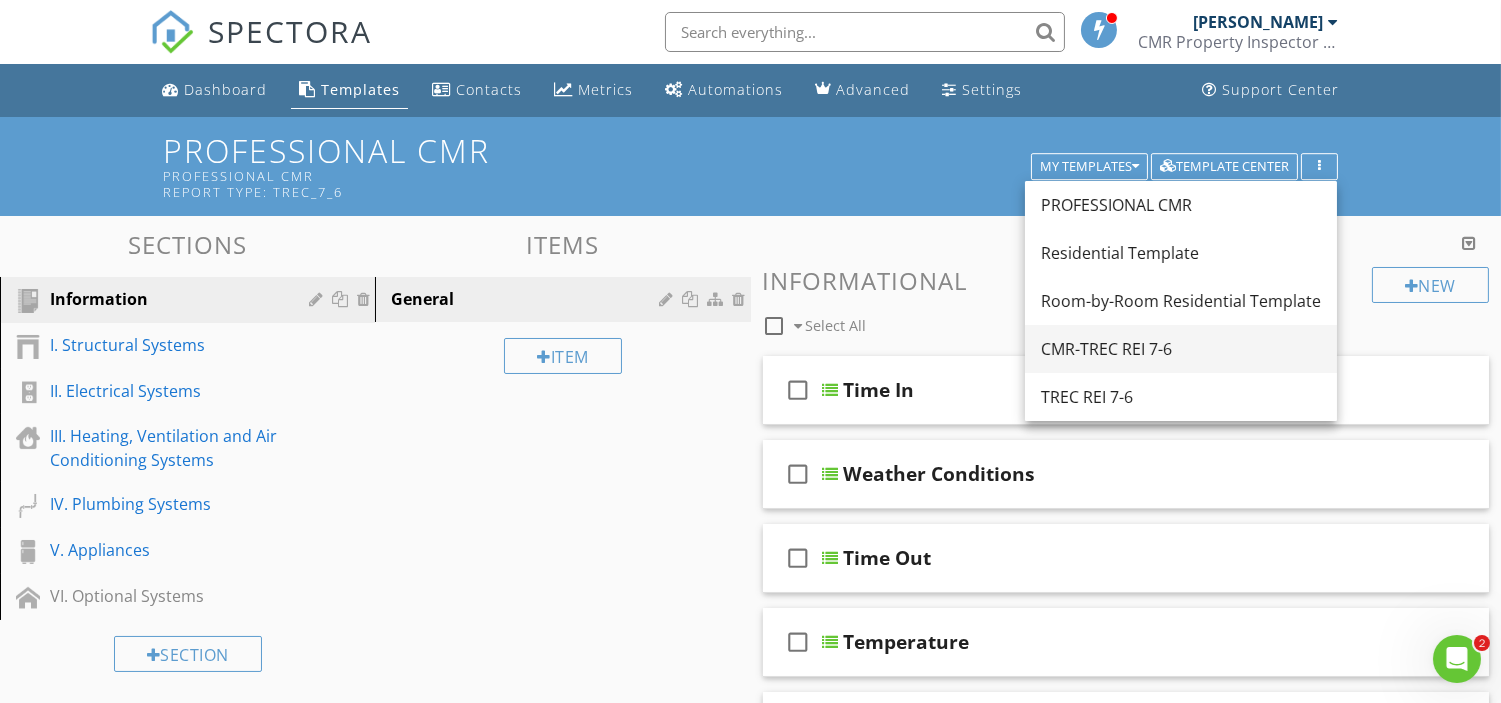 click on "CMR-TREC REI 7-6" at bounding box center [1181, 349] 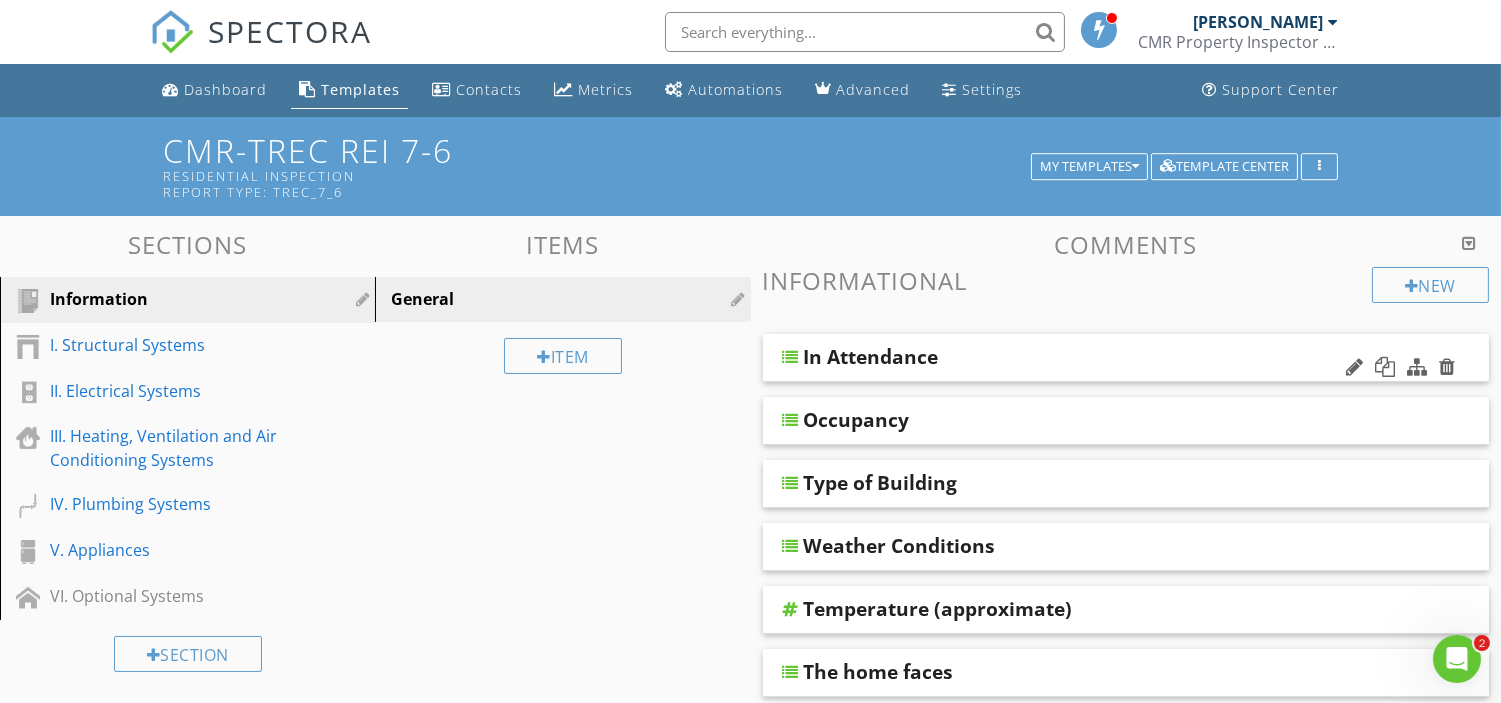click on "In Attendance" at bounding box center [871, 357] 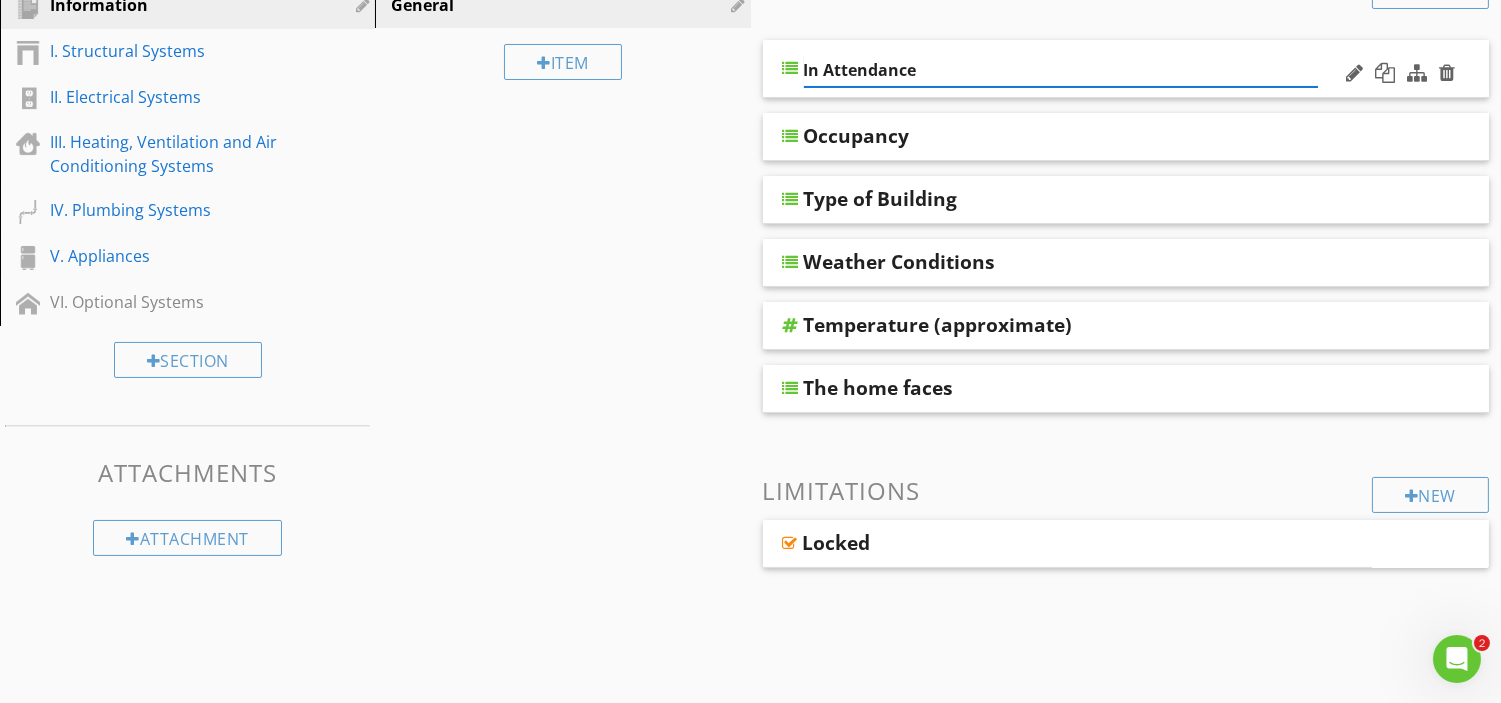 scroll, scrollTop: 72, scrollLeft: 0, axis: vertical 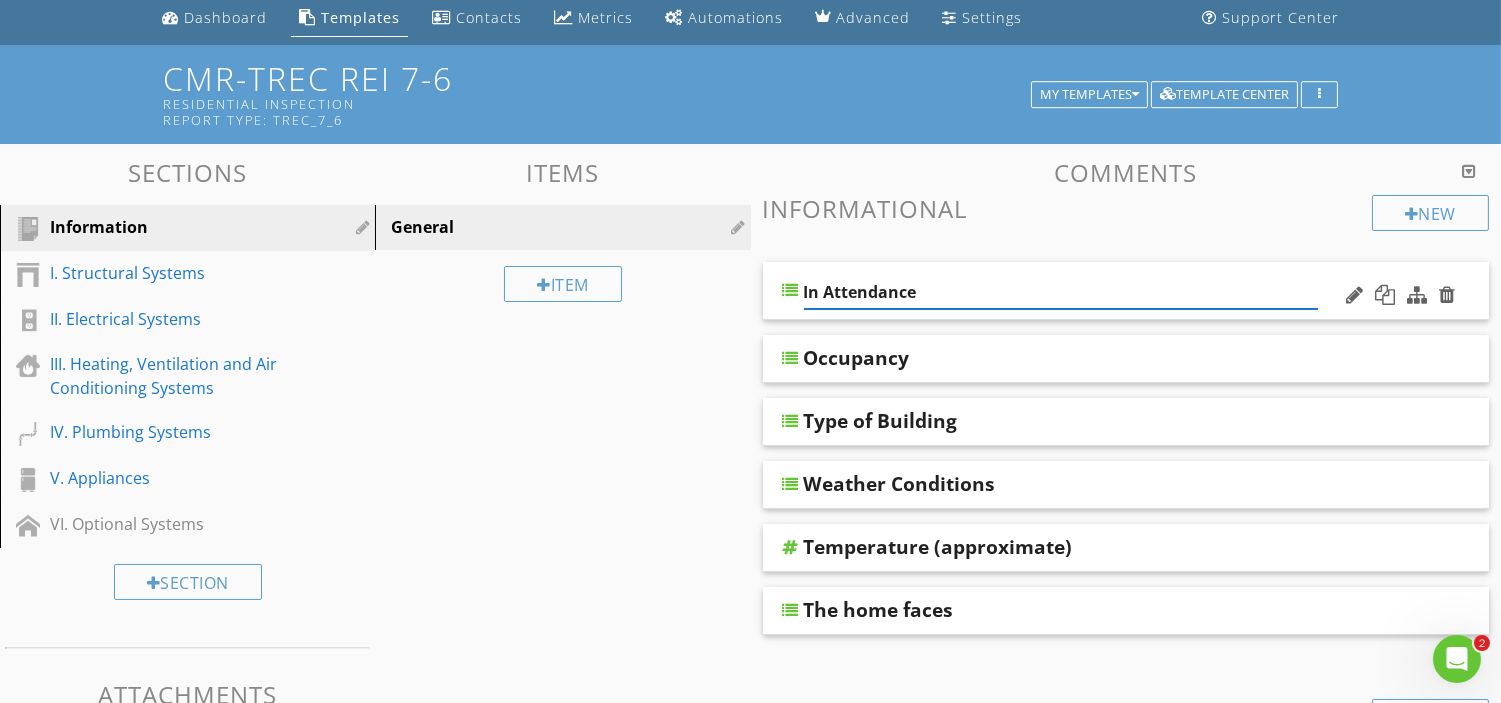 click on "In Attendance" at bounding box center [1126, 291] 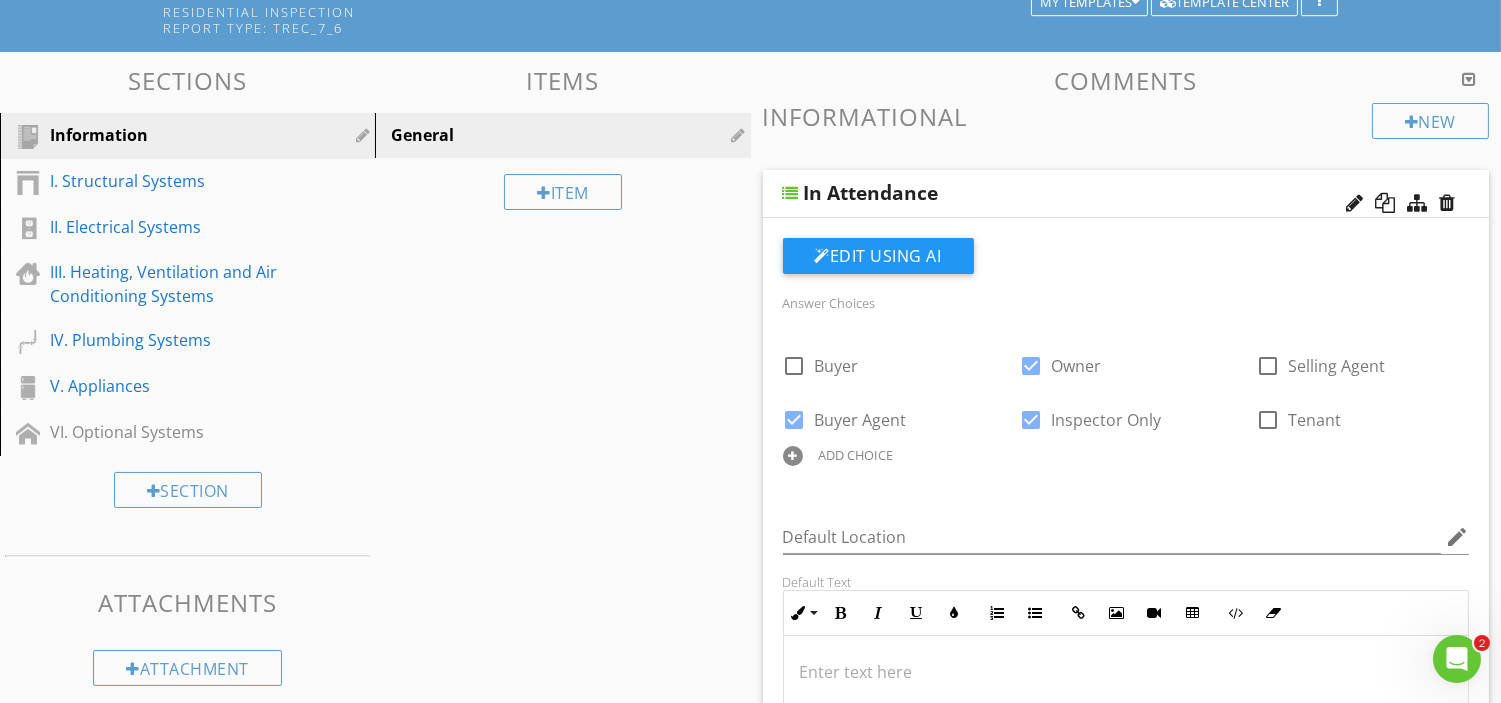 scroll, scrollTop: 53, scrollLeft: 0, axis: vertical 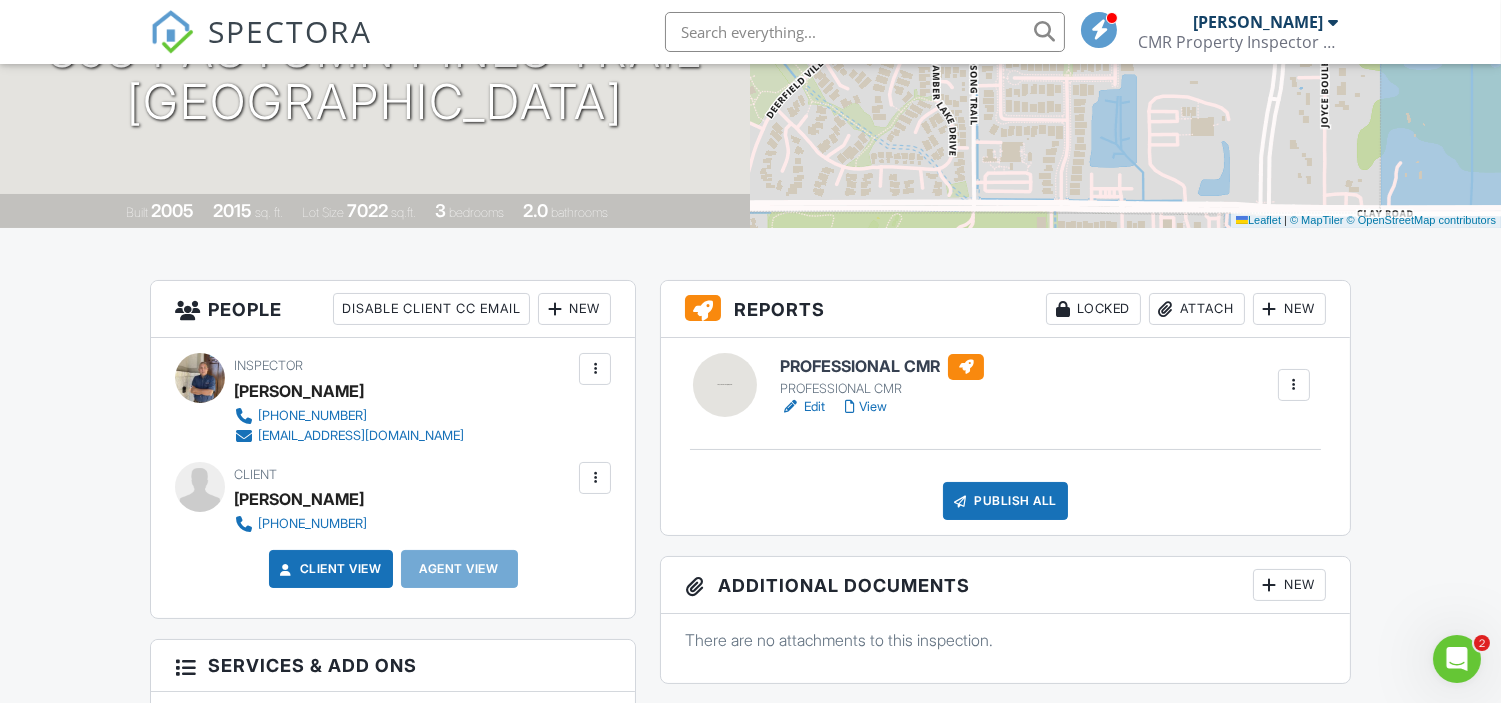 click on "Edit" at bounding box center [802, 407] 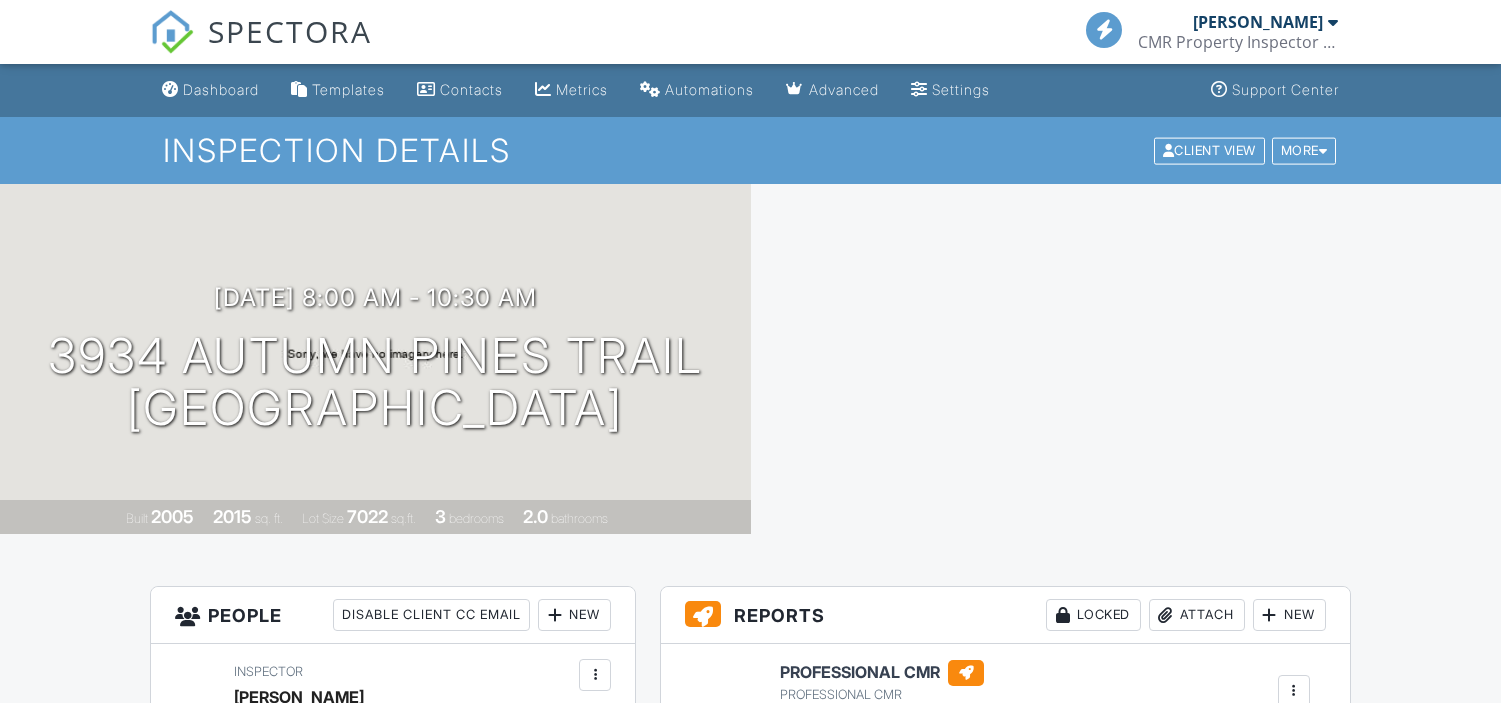 scroll, scrollTop: 0, scrollLeft: 0, axis: both 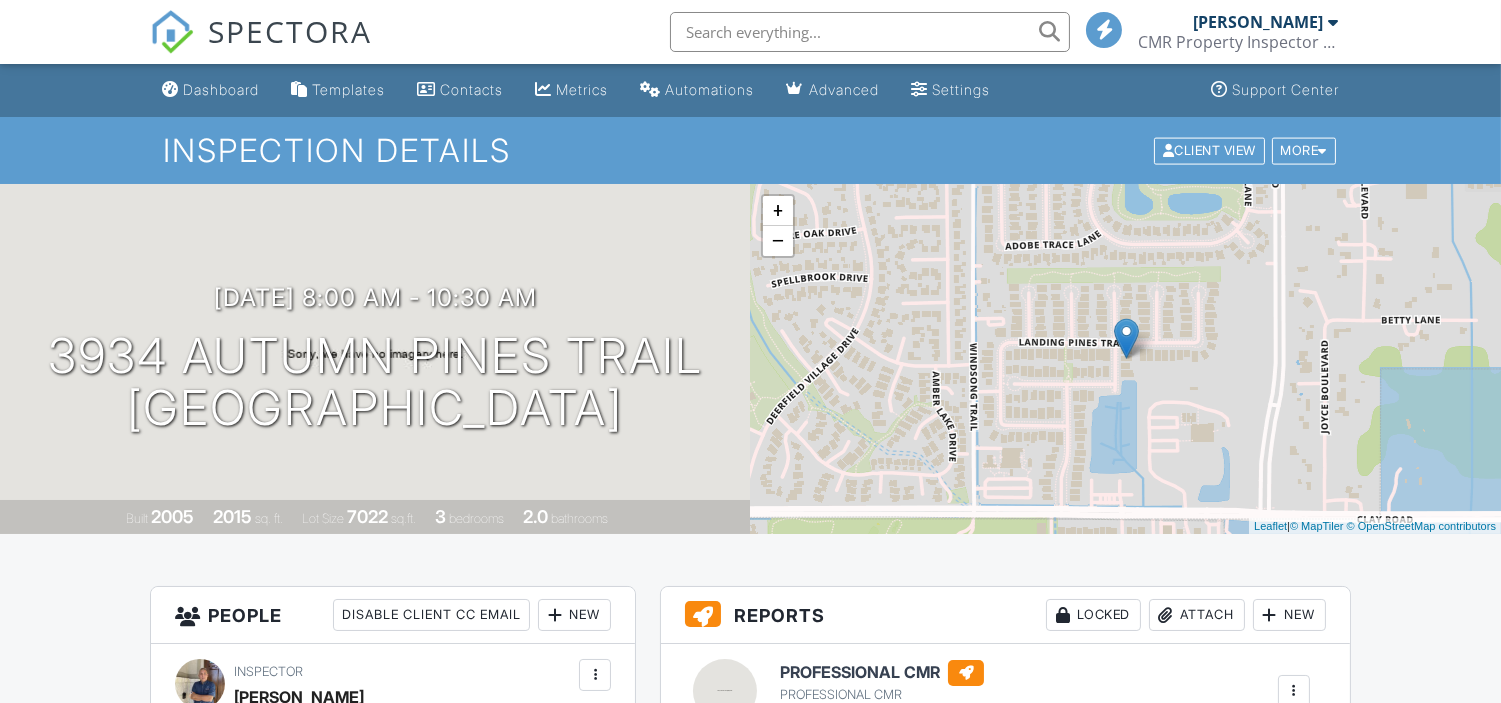 click on "3934 Autumn Pines Trail
[GEOGRAPHIC_DATA], [GEOGRAPHIC_DATA]" at bounding box center [375, 383] 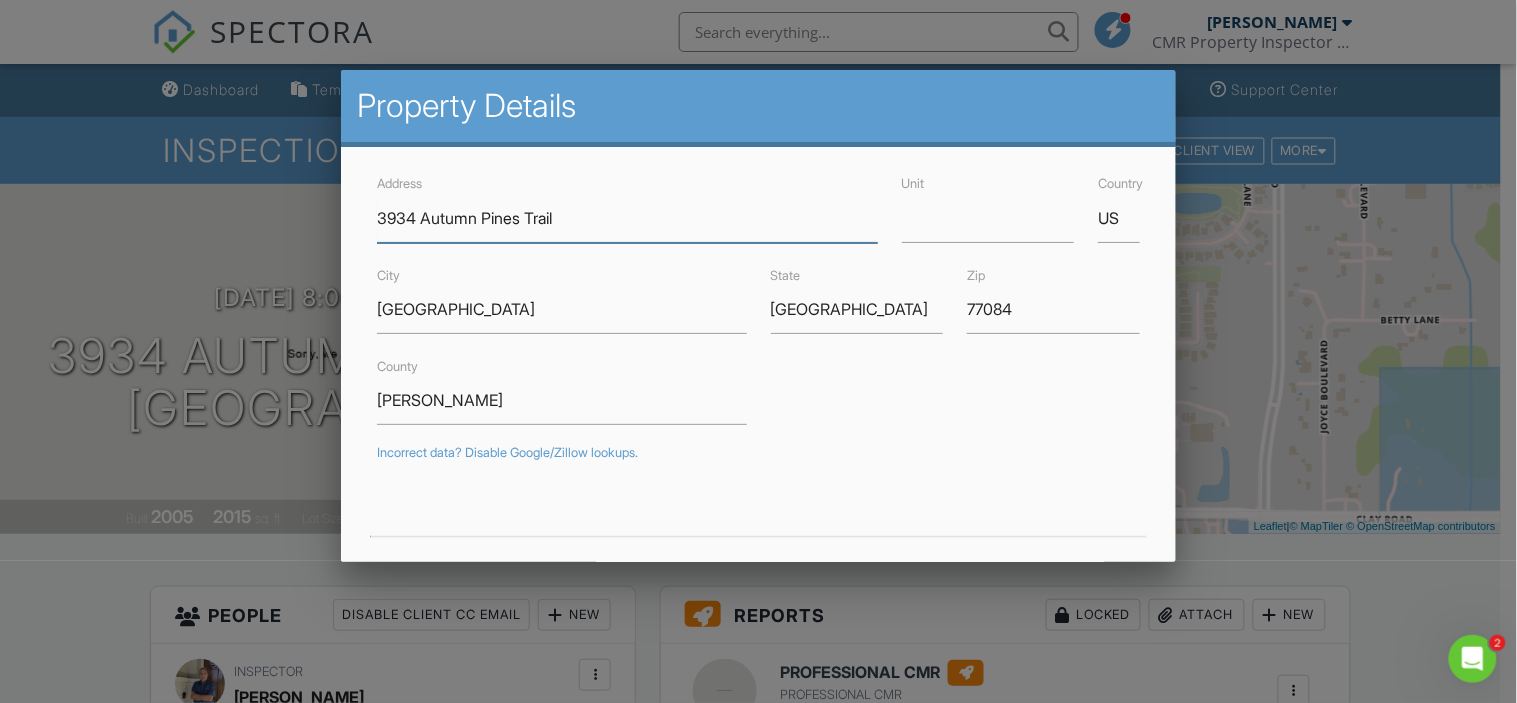 scroll, scrollTop: 0, scrollLeft: 0, axis: both 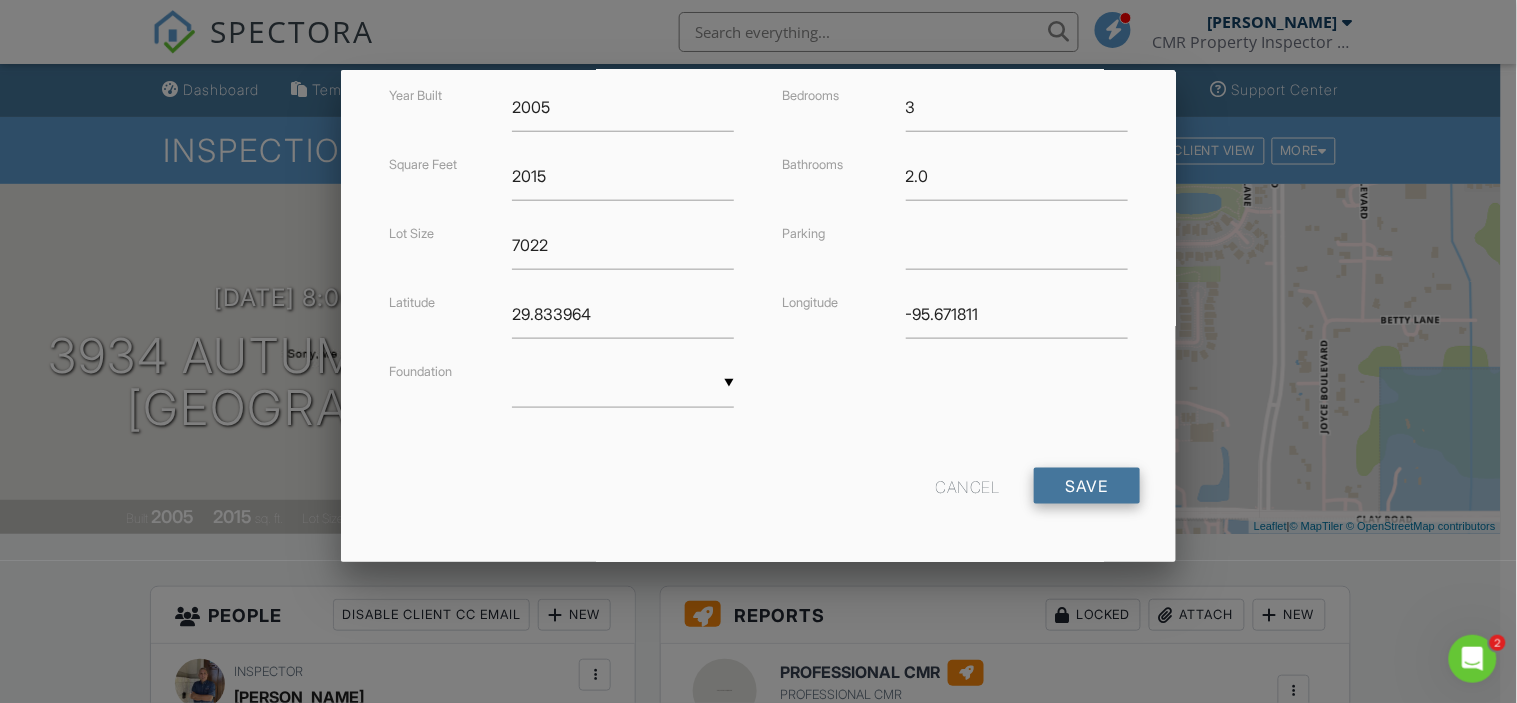 click on "Save" at bounding box center [1087, 486] 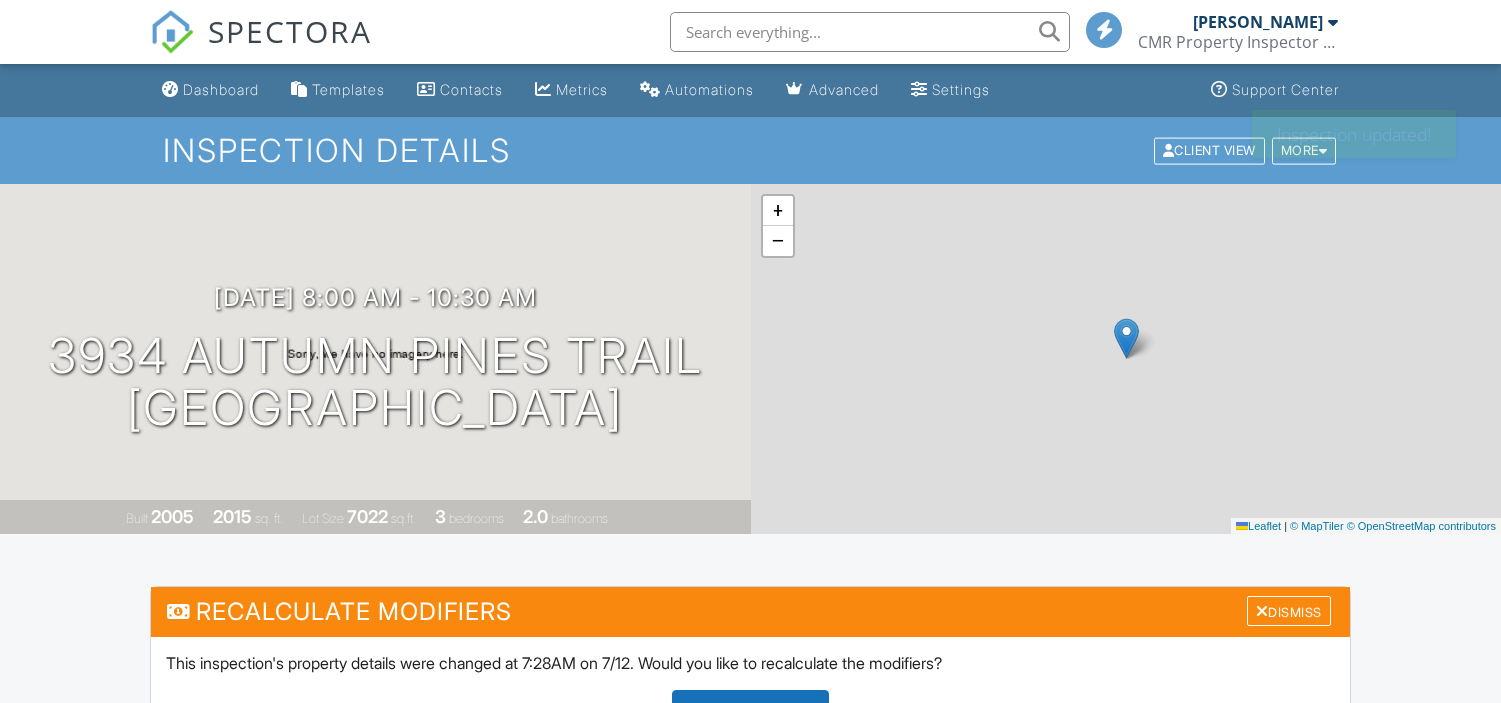 scroll, scrollTop: 0, scrollLeft: 0, axis: both 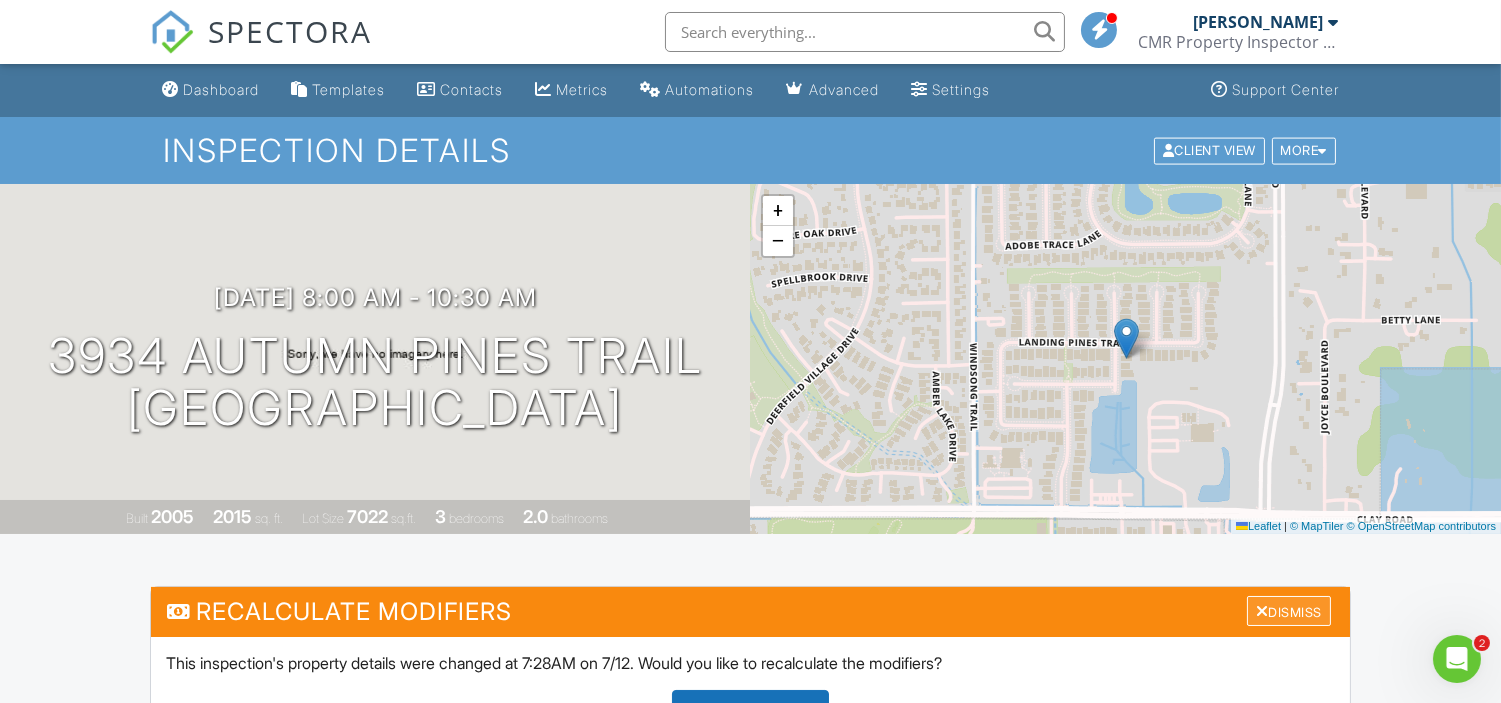 click on "Dismiss" at bounding box center (1289, 611) 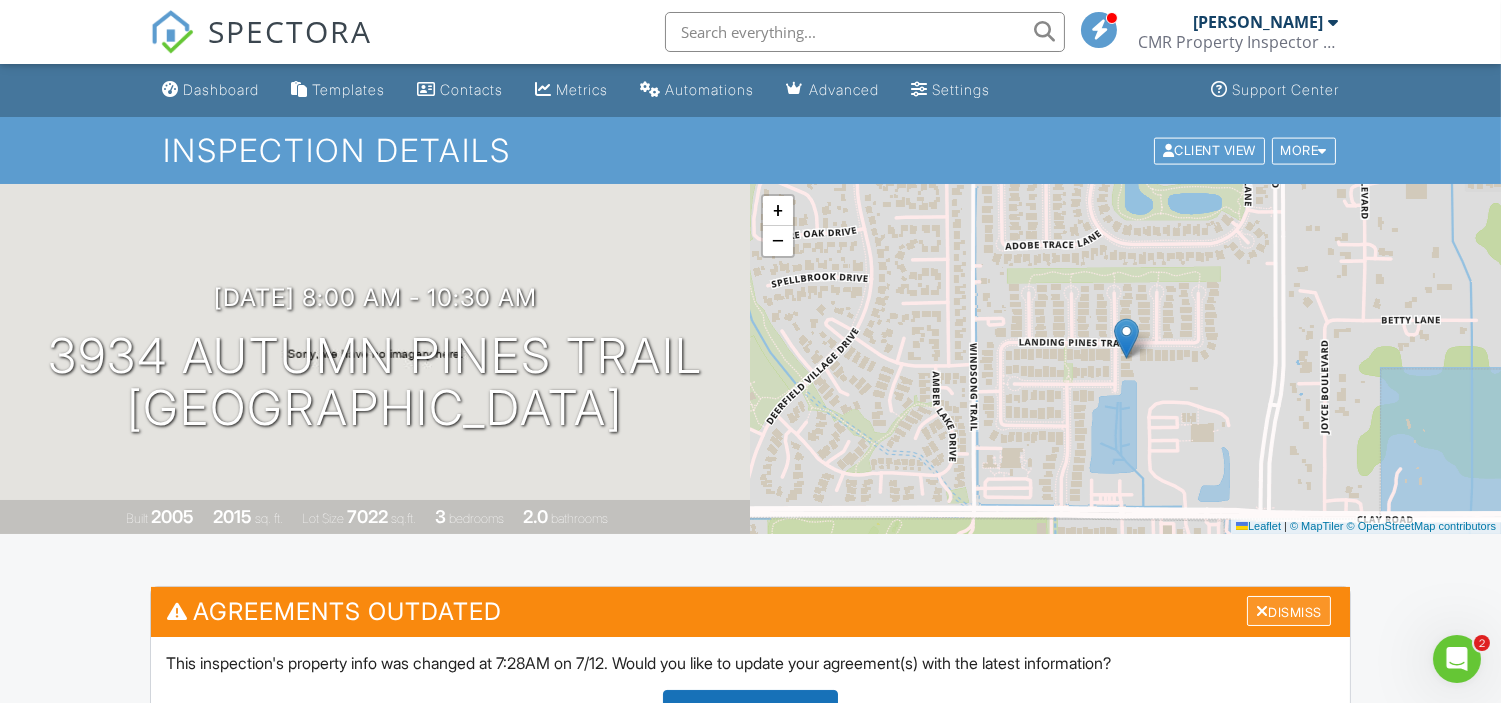 click on "Dismiss" at bounding box center [1289, 611] 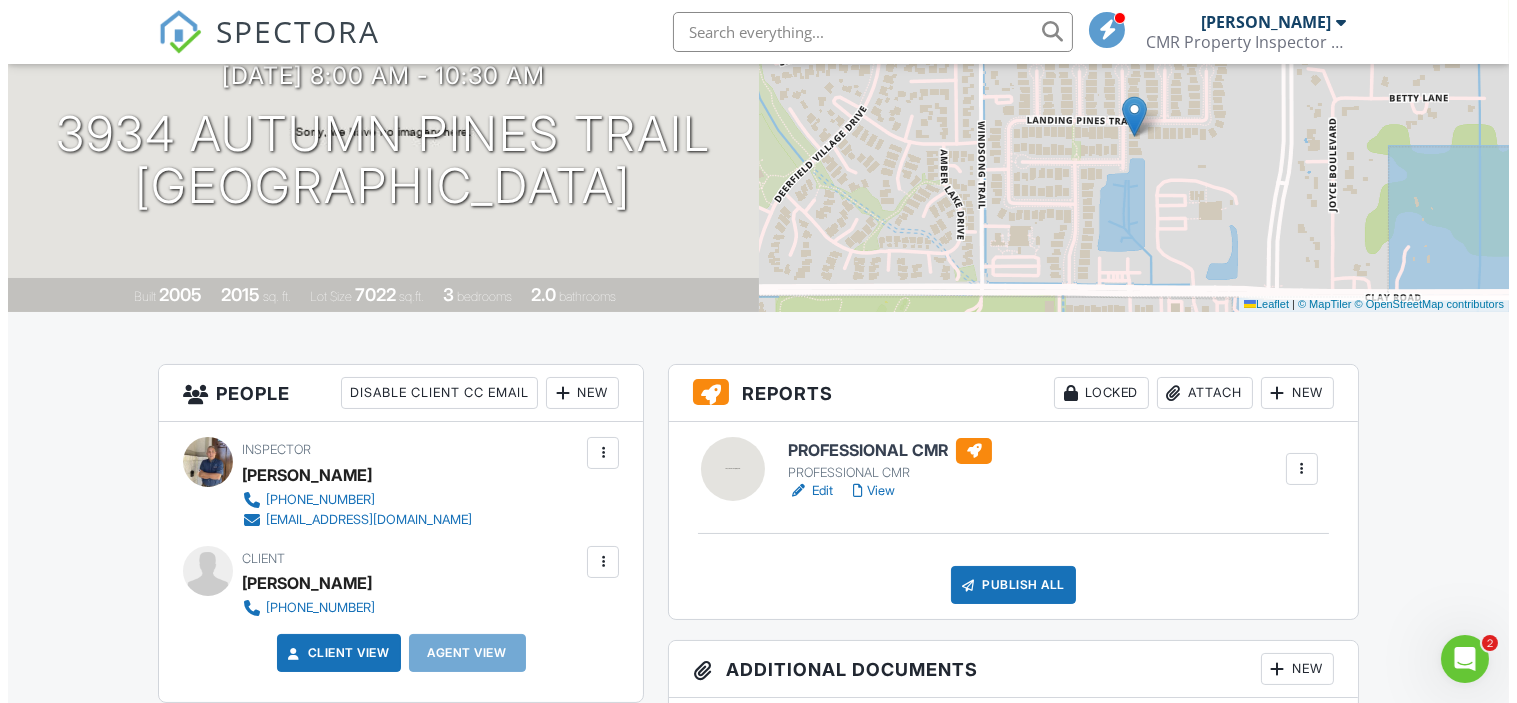 scroll, scrollTop: 0, scrollLeft: 0, axis: both 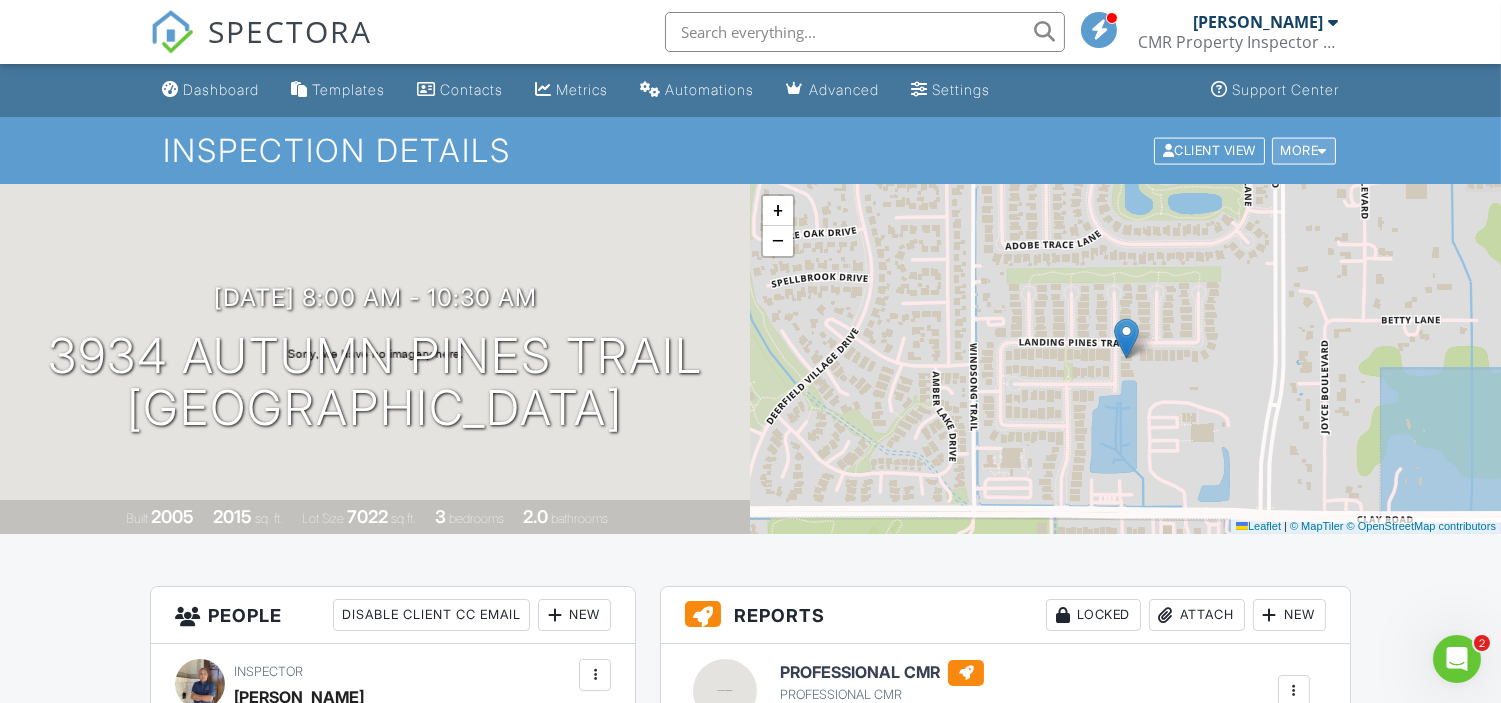 click on "More" at bounding box center (1304, 150) 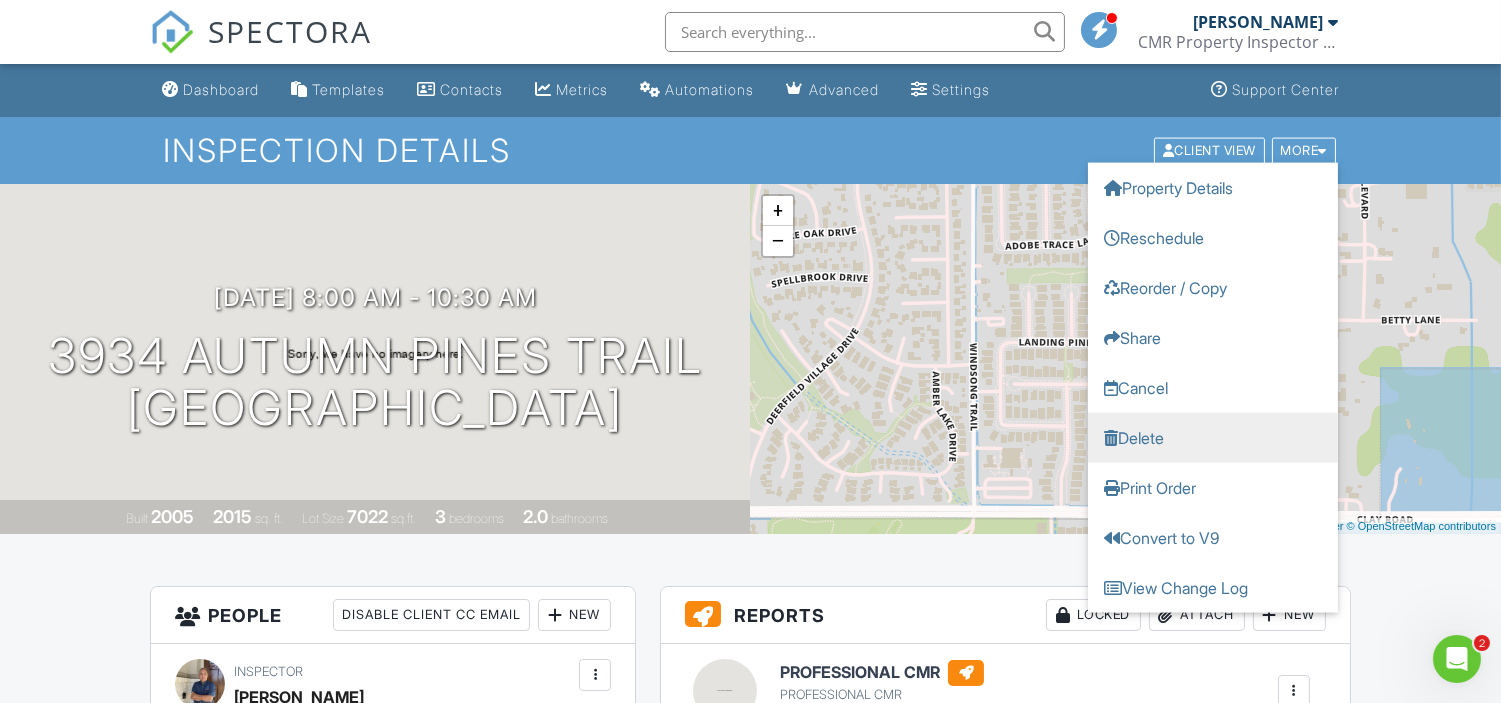 click on "Delete" at bounding box center [1213, 437] 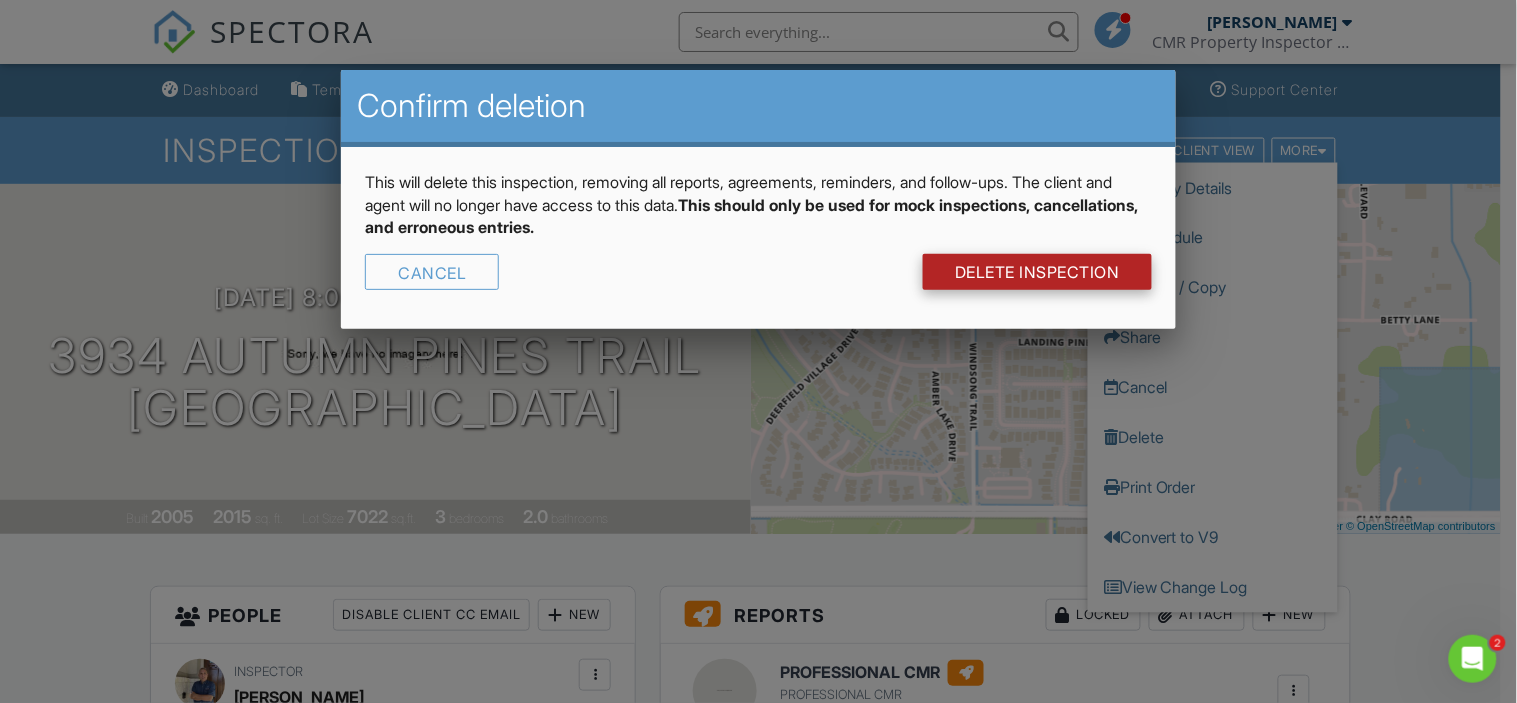click on "DELETE Inspection" at bounding box center [1037, 272] 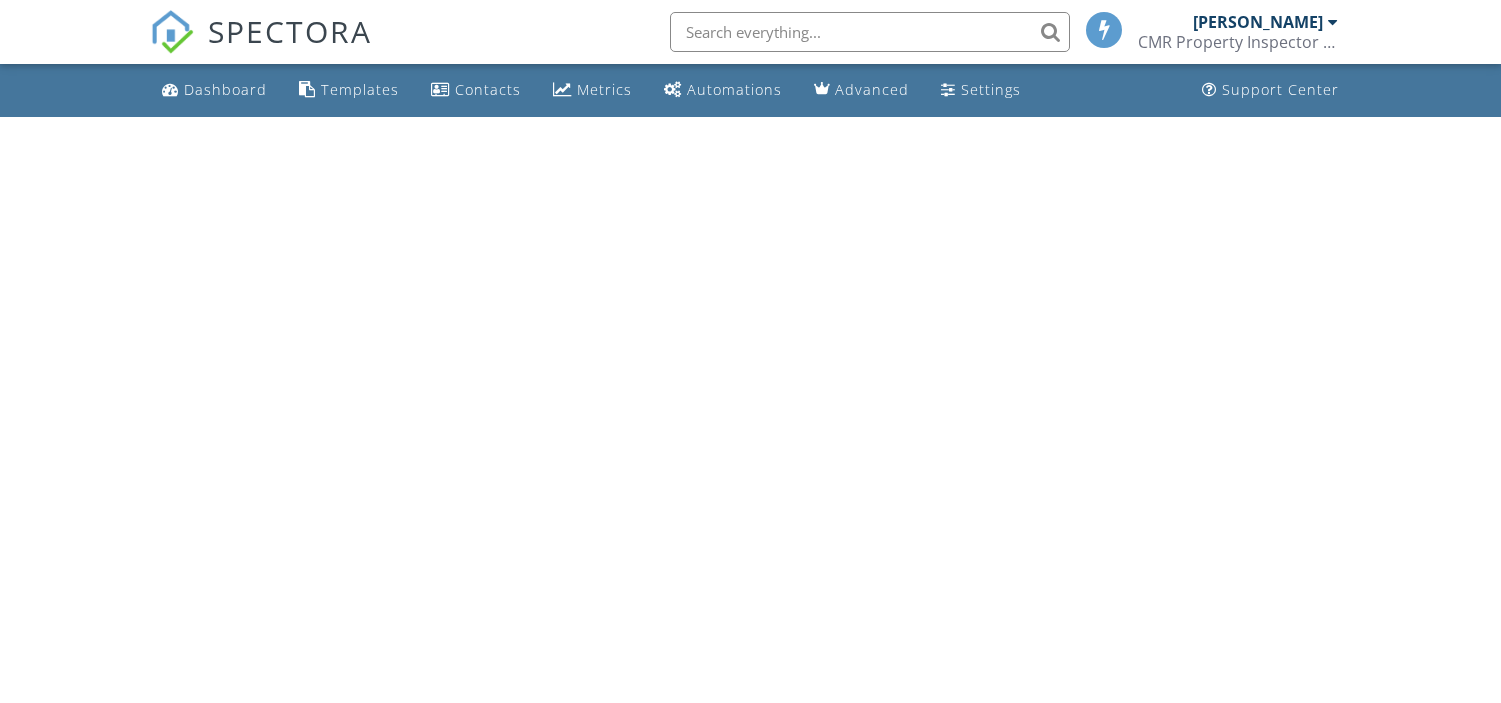 scroll, scrollTop: 0, scrollLeft: 0, axis: both 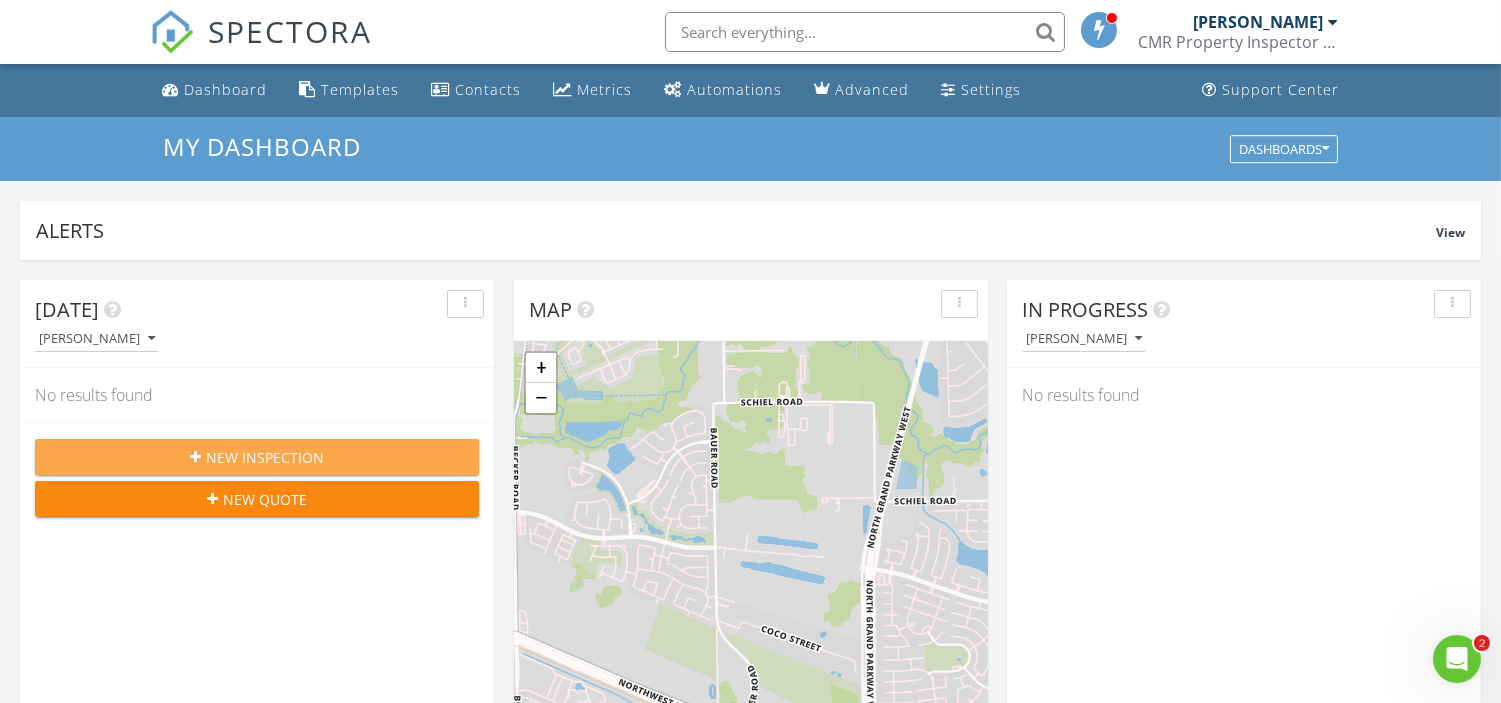 click on "New Inspection" at bounding box center [265, 457] 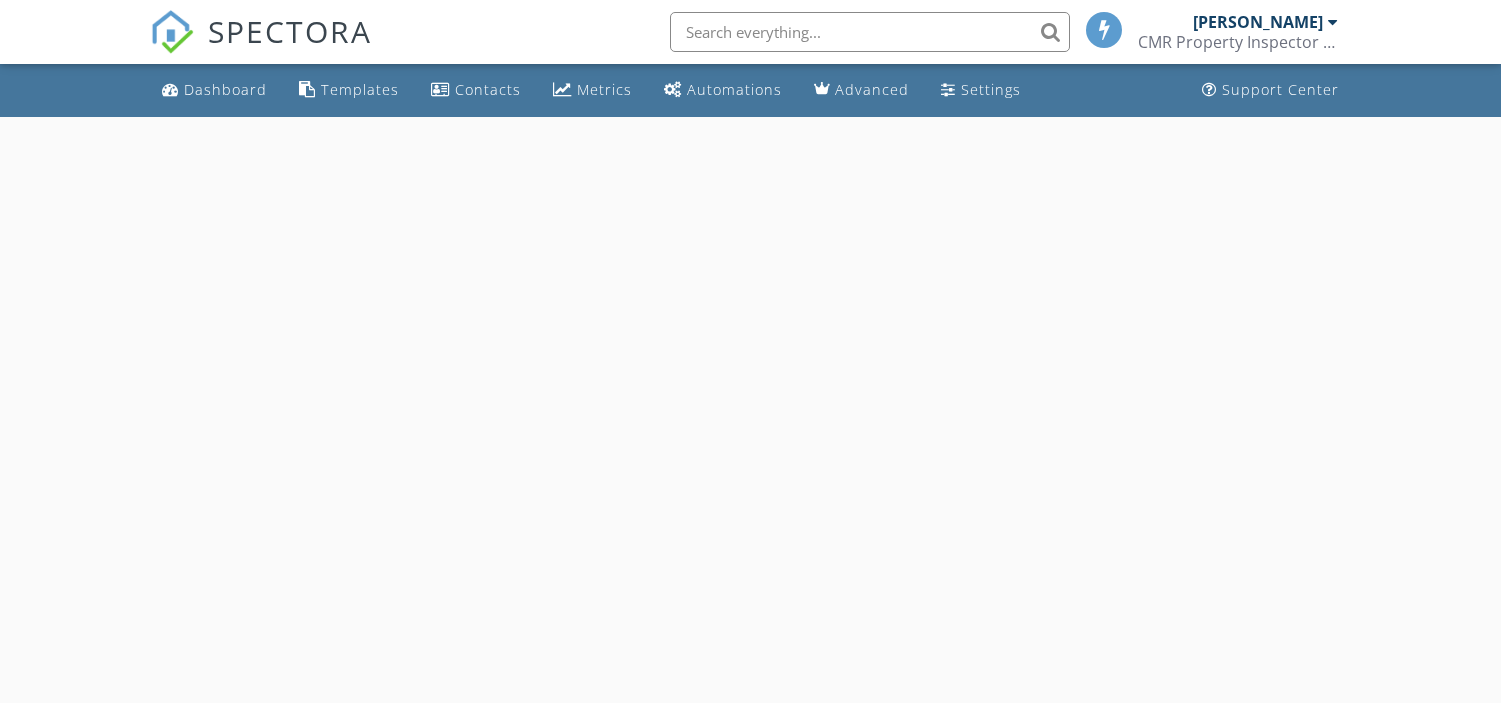 scroll, scrollTop: 0, scrollLeft: 0, axis: both 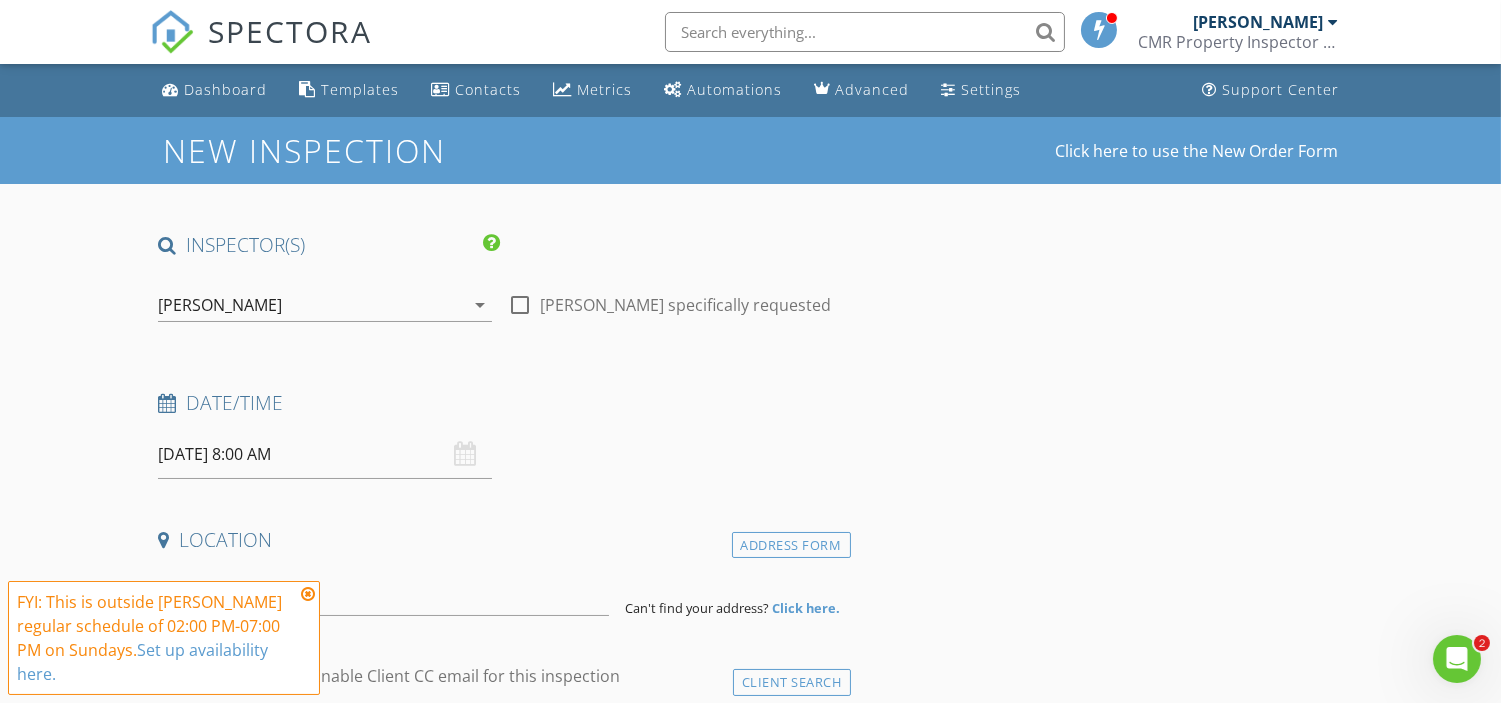 click at bounding box center [308, 594] 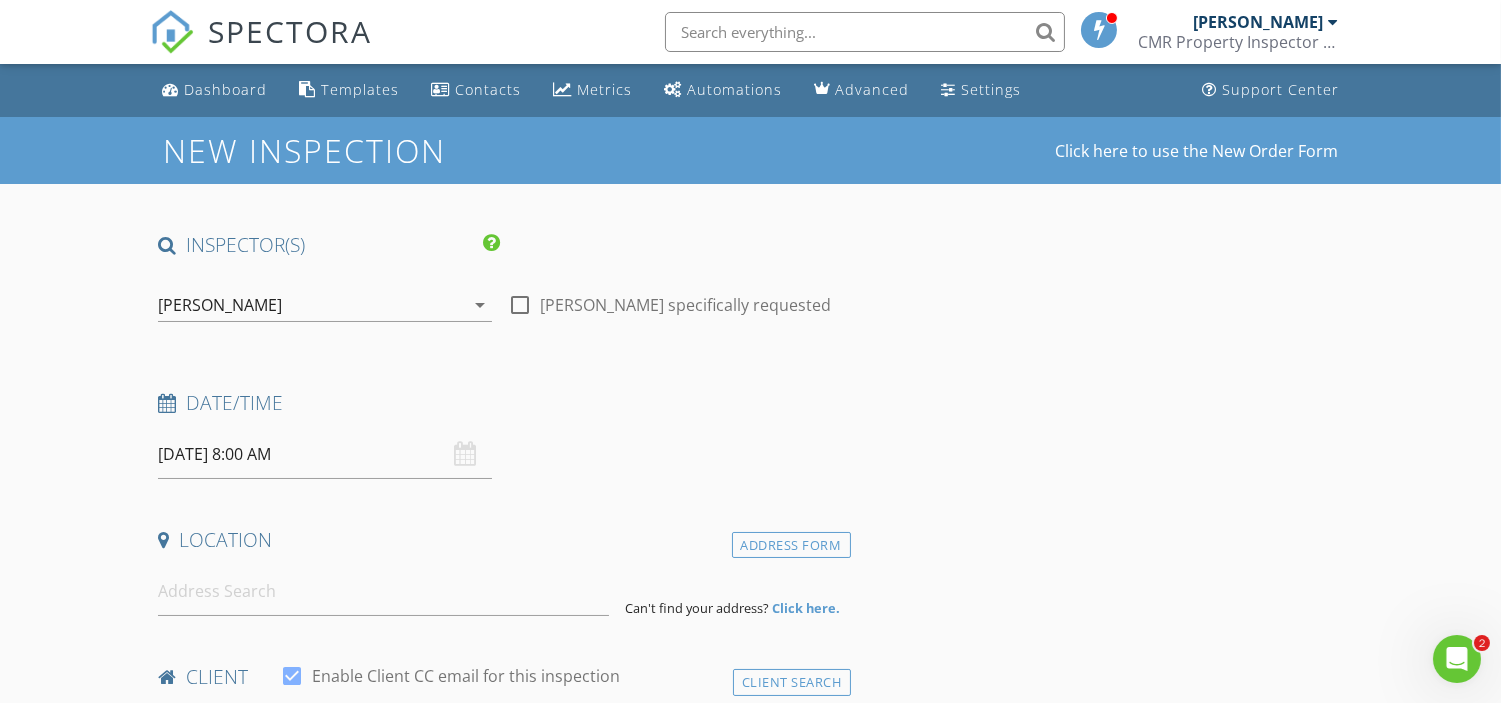click on "07/13/2025 8:00 AM" at bounding box center [325, 454] 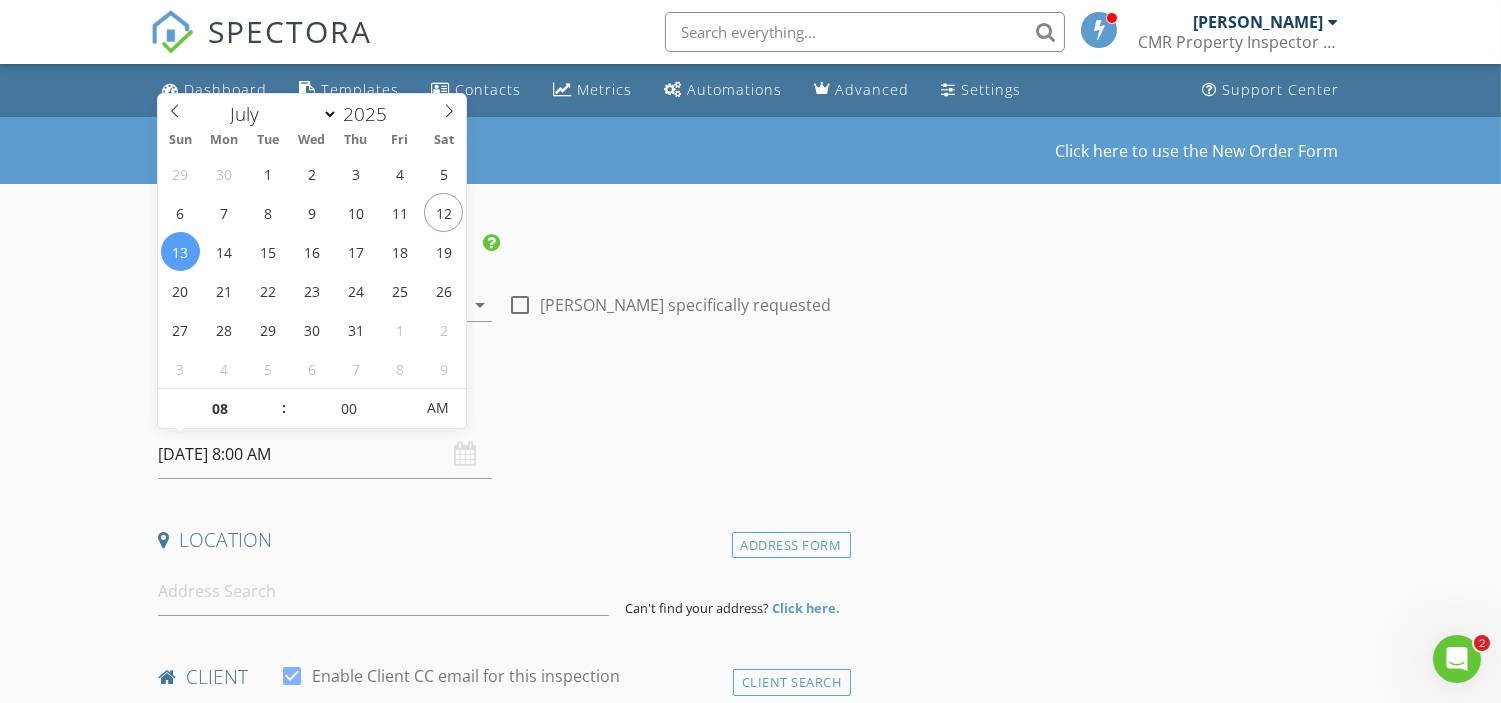 click on "07/13/2025 8:00 AM" at bounding box center [325, 454] 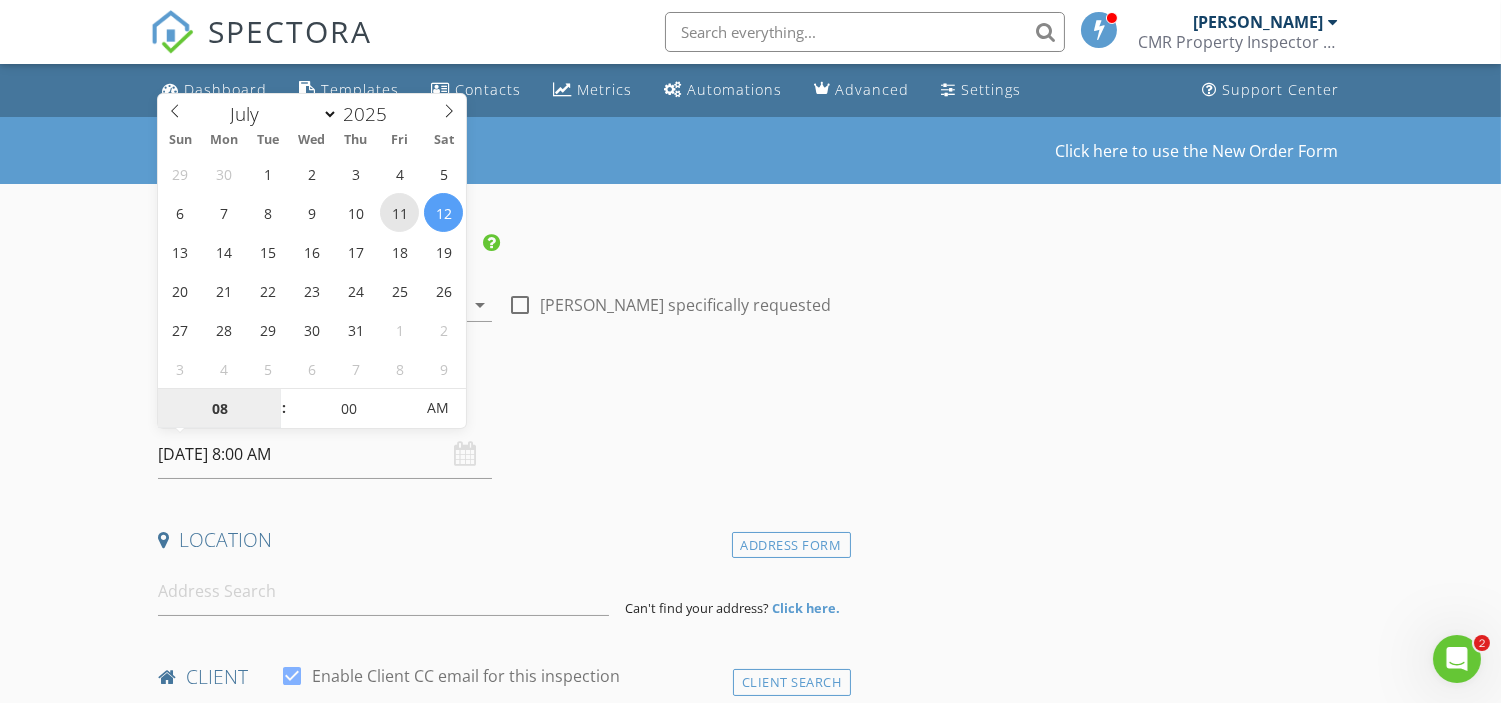 type on "07/11/2025 8:00 AM" 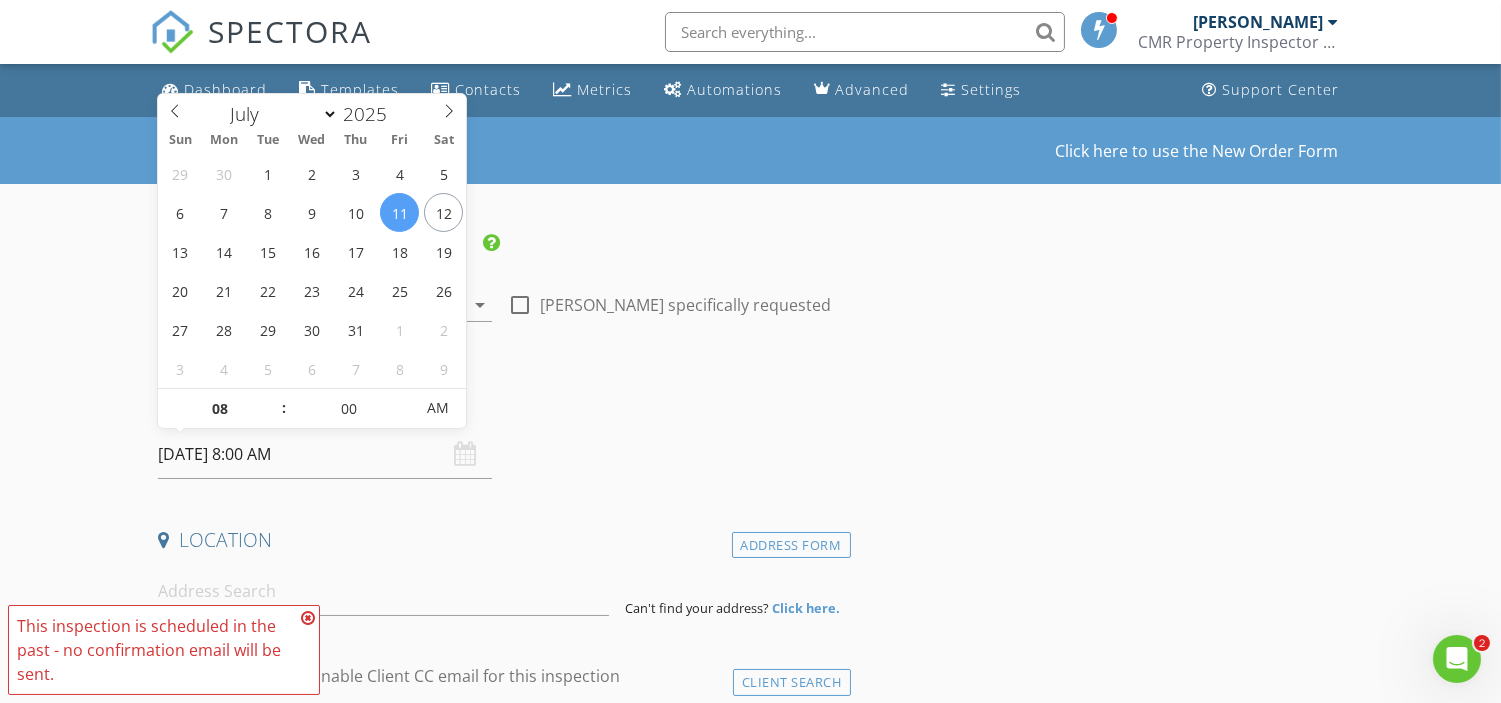 click on "Date/Time" at bounding box center (500, 403) 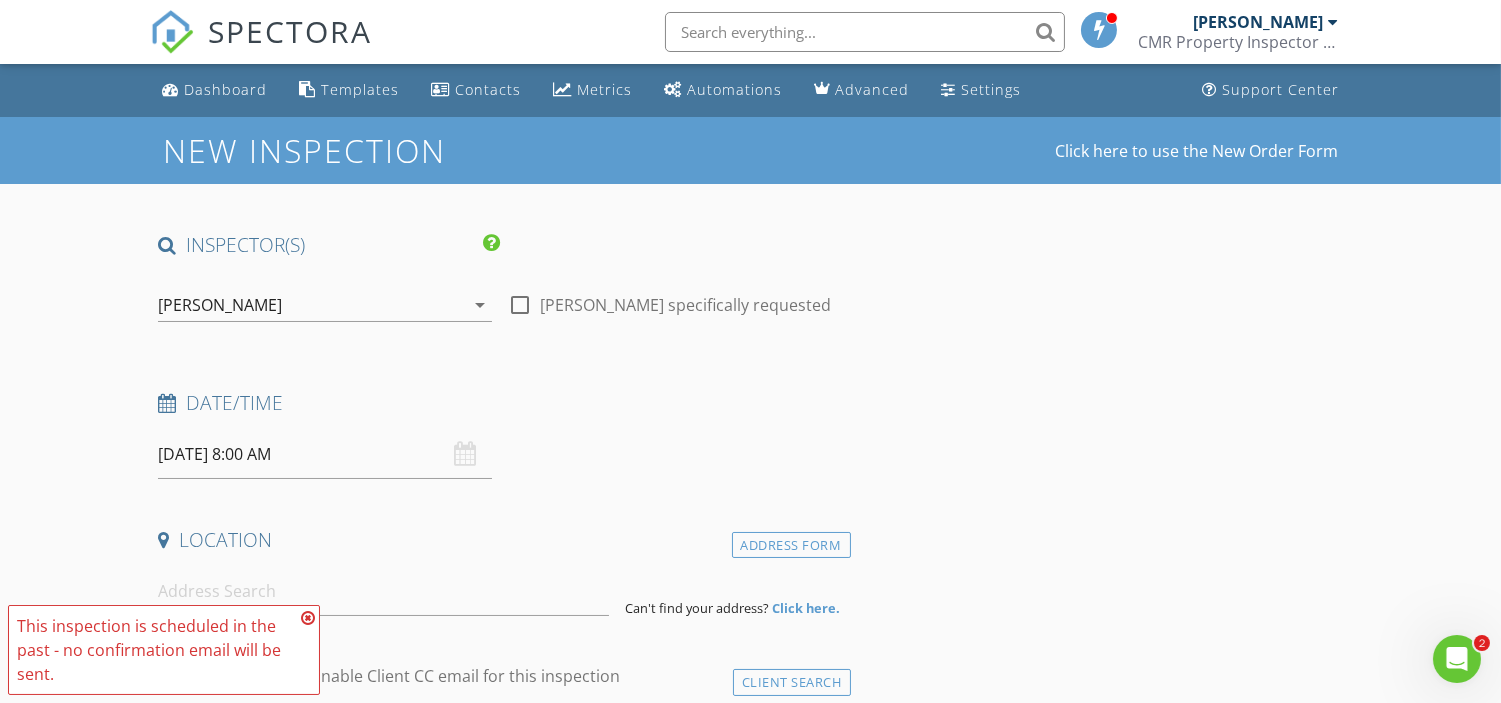 scroll, scrollTop: 222, scrollLeft: 0, axis: vertical 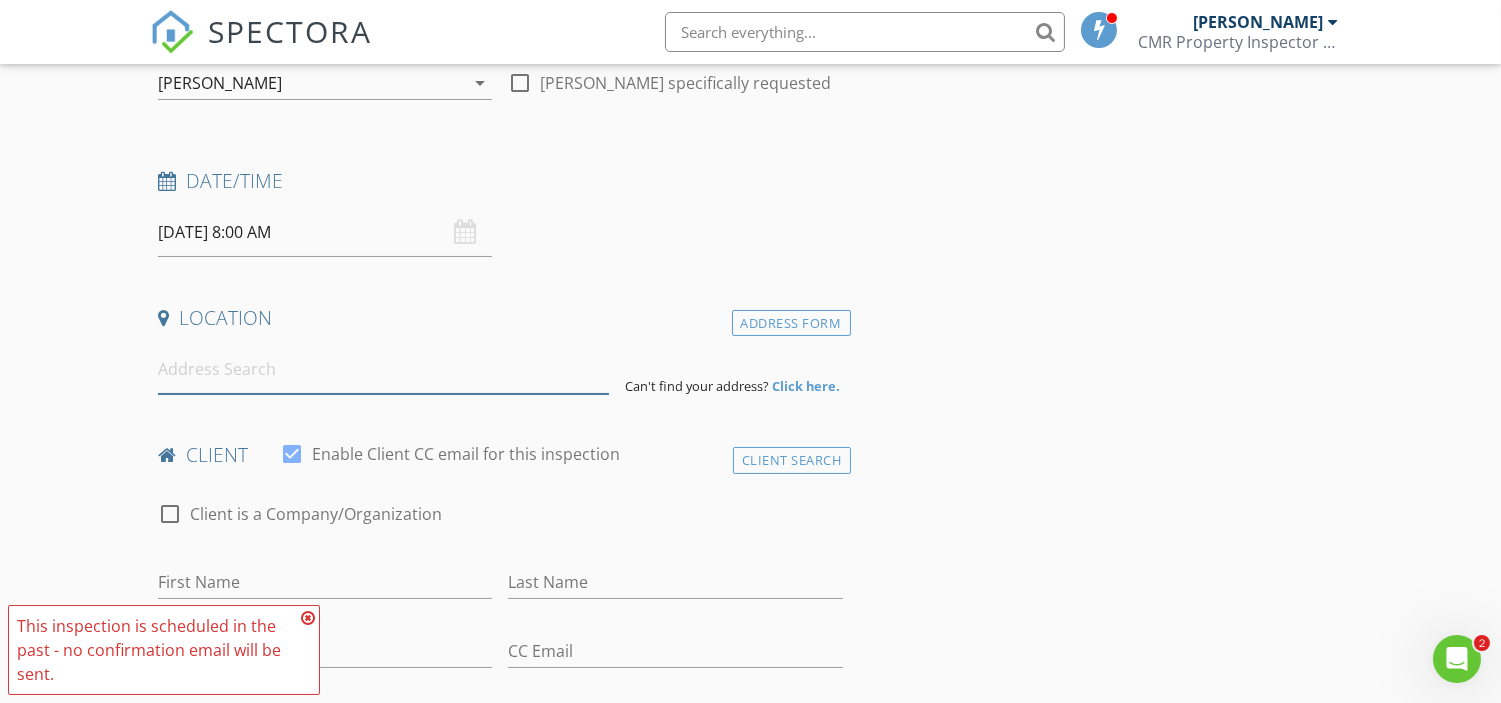 click at bounding box center (383, 369) 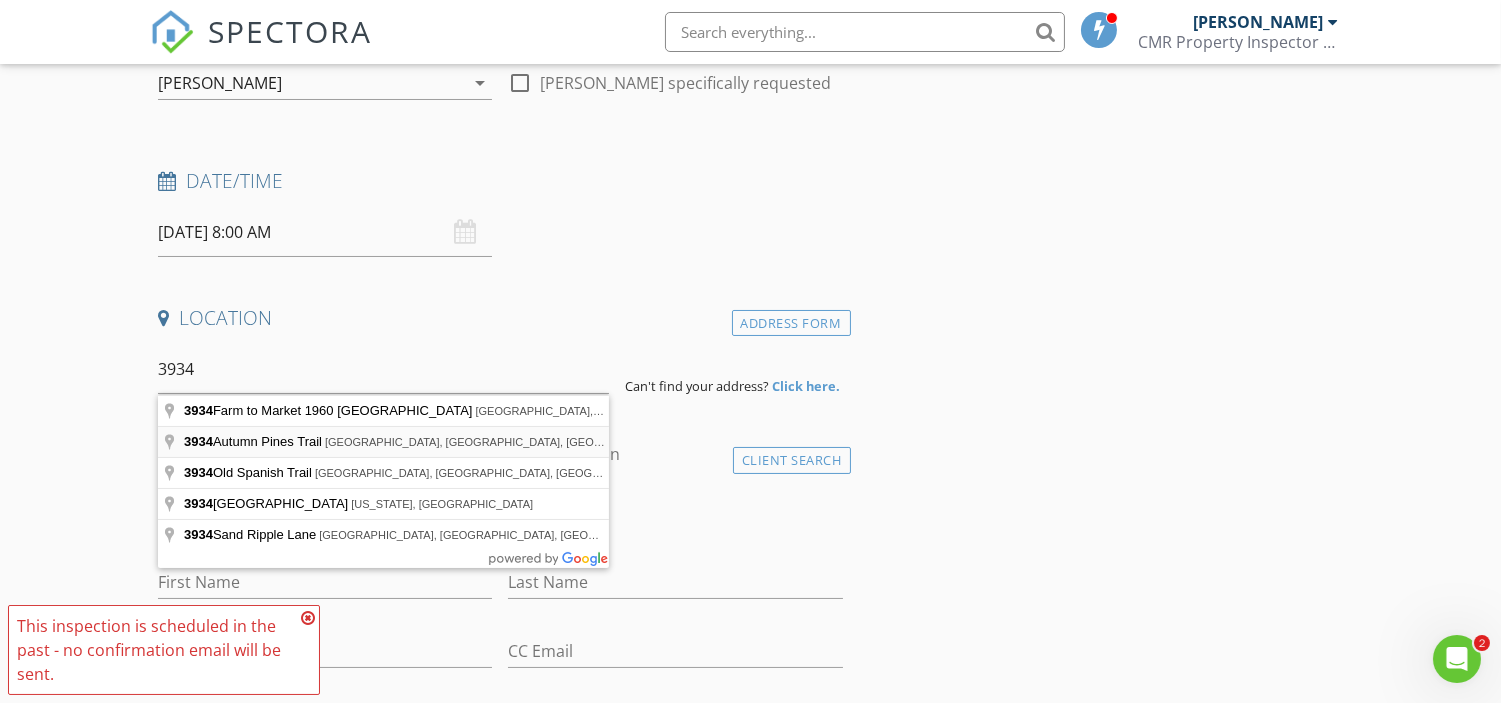 type on "3934 Autumn Pines Trail, Houston, TX, USA" 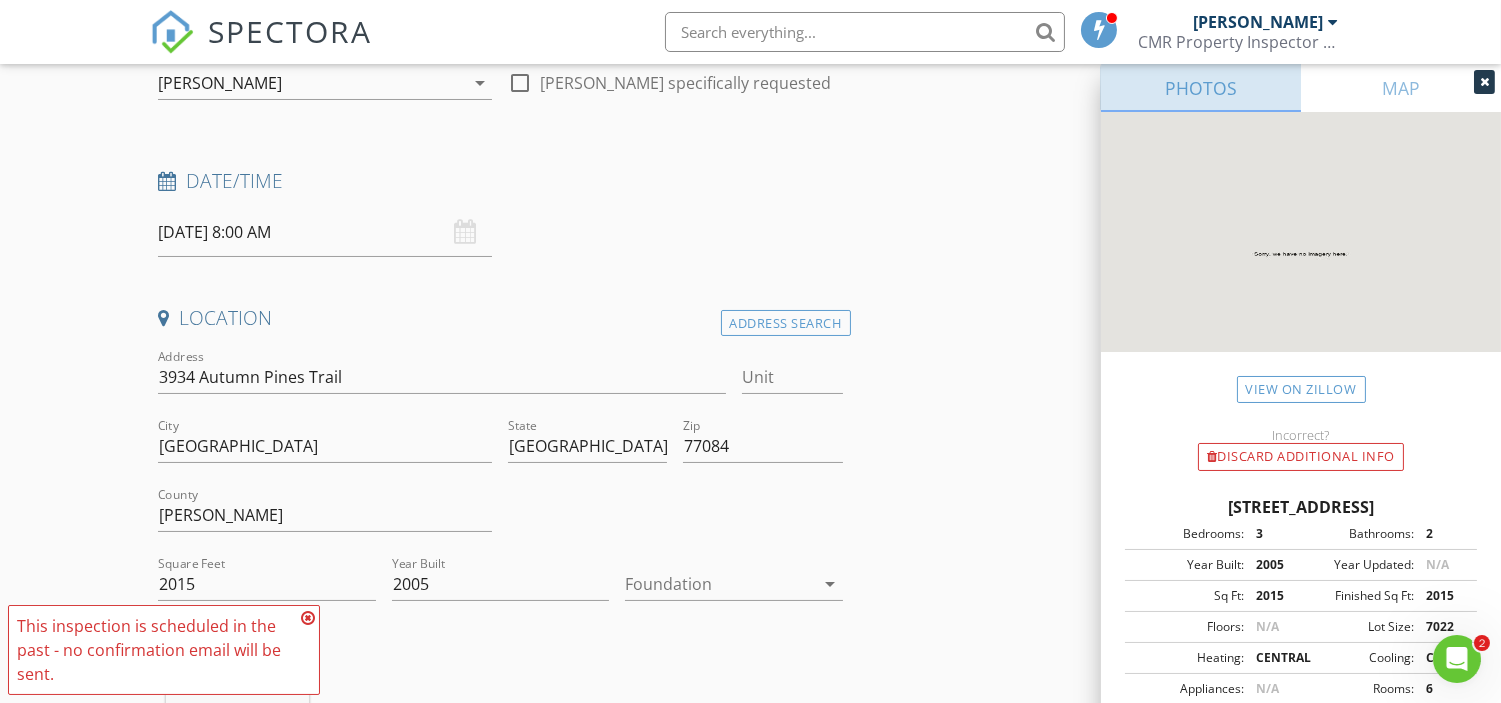 click on "PHOTOS" at bounding box center (1201, 88) 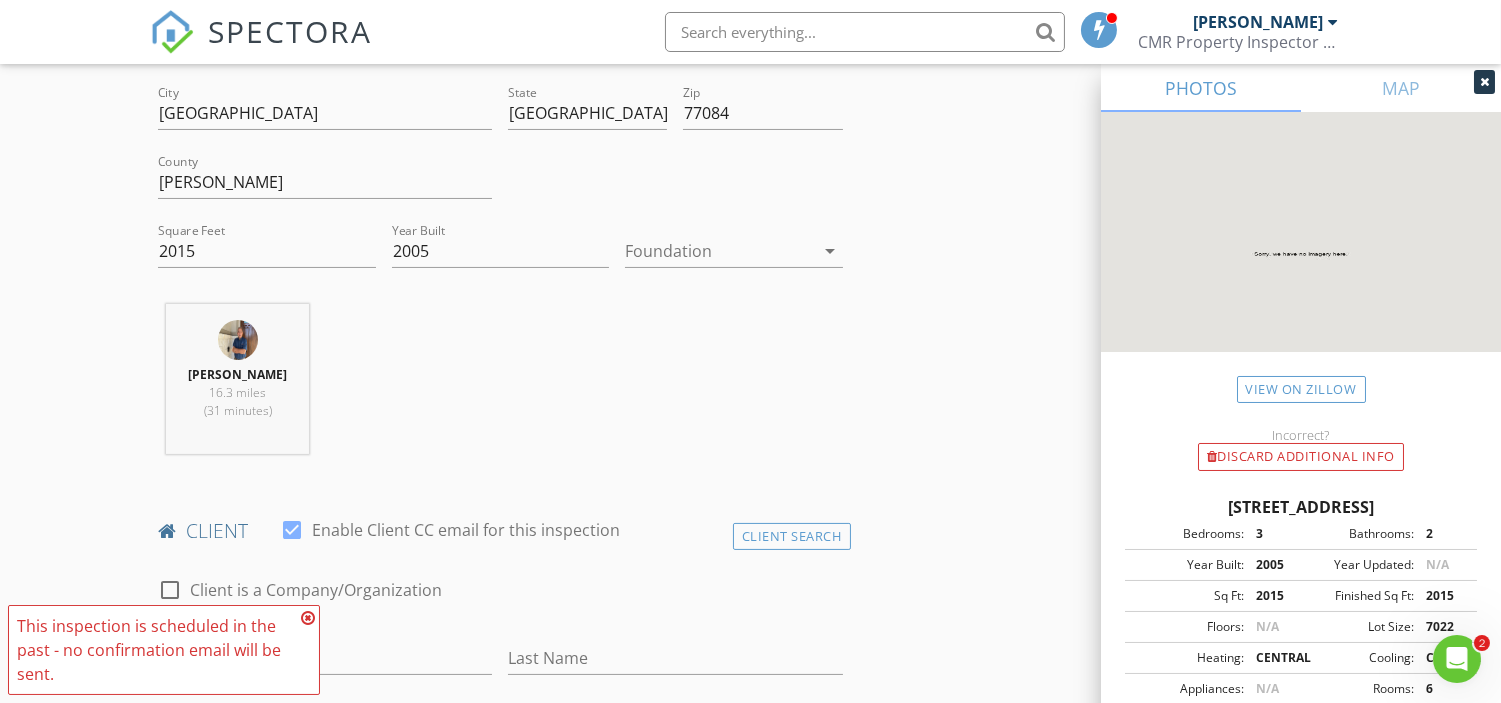scroll, scrollTop: 444, scrollLeft: 0, axis: vertical 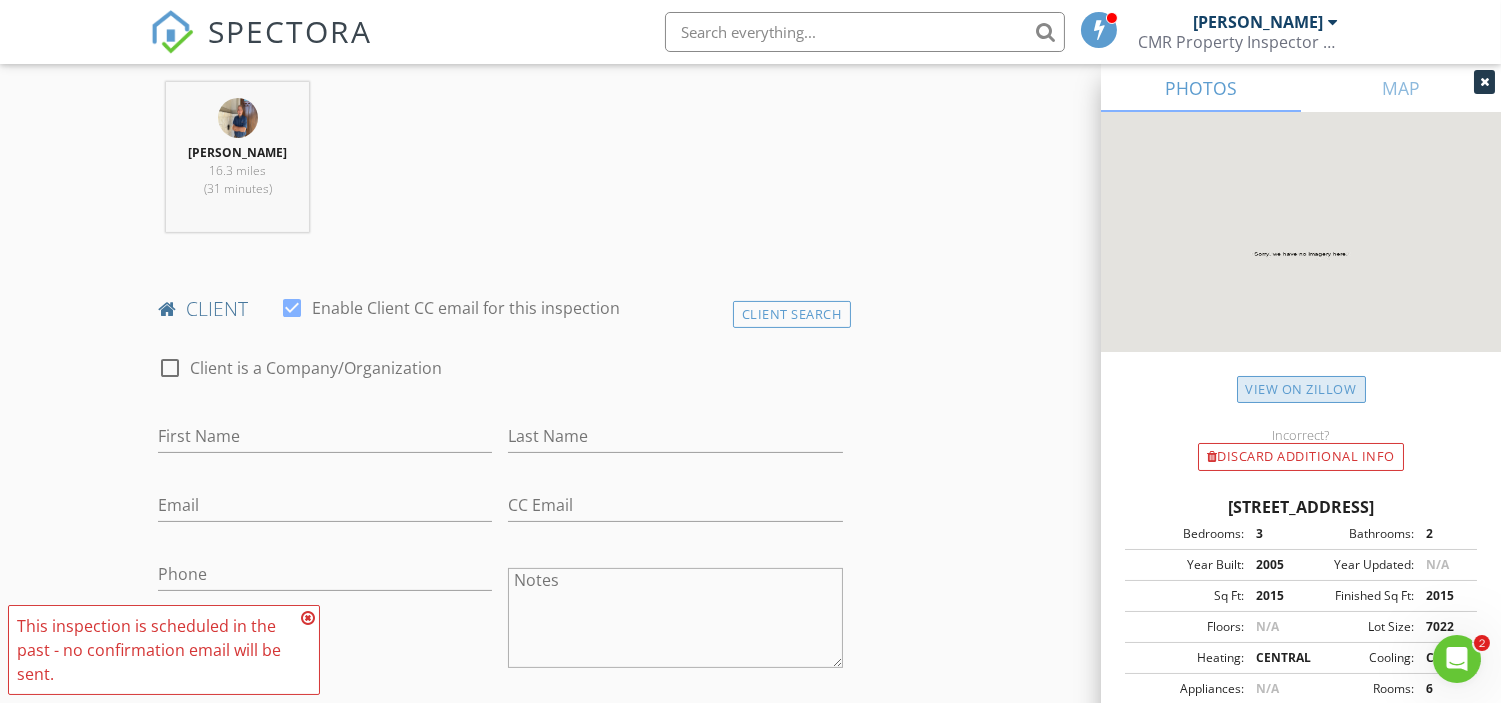 click on "View on Zillow" at bounding box center (1301, 389) 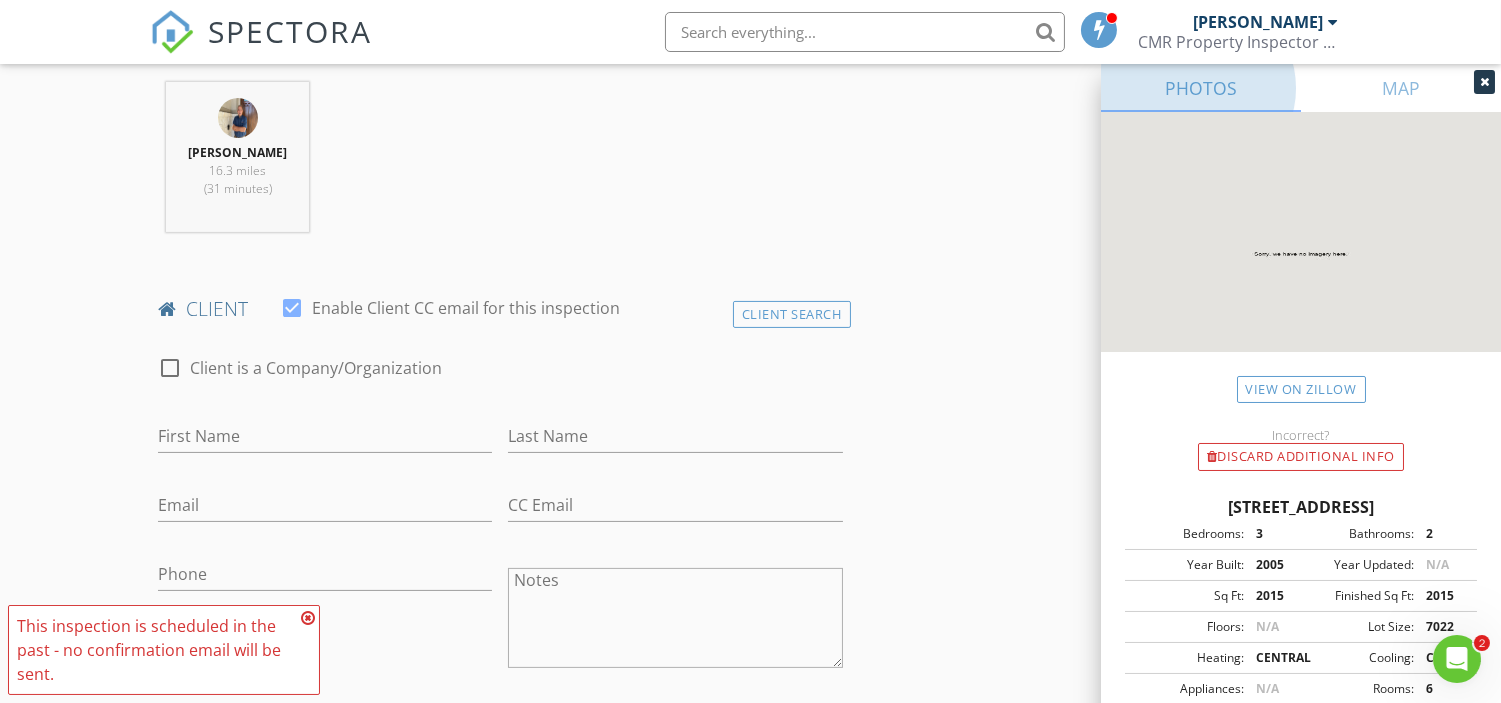 click on "PHOTOS" at bounding box center (1201, 88) 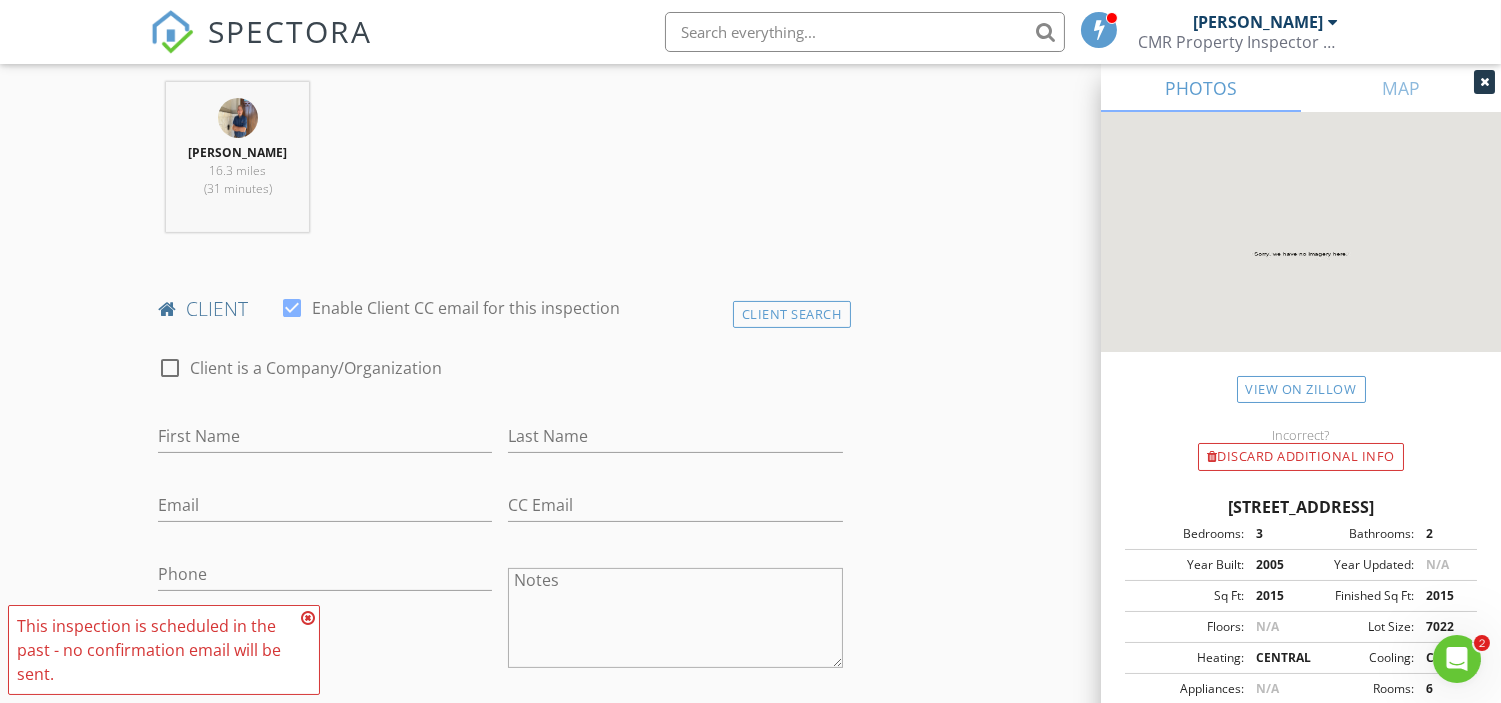 scroll, scrollTop: 87, scrollLeft: 0, axis: vertical 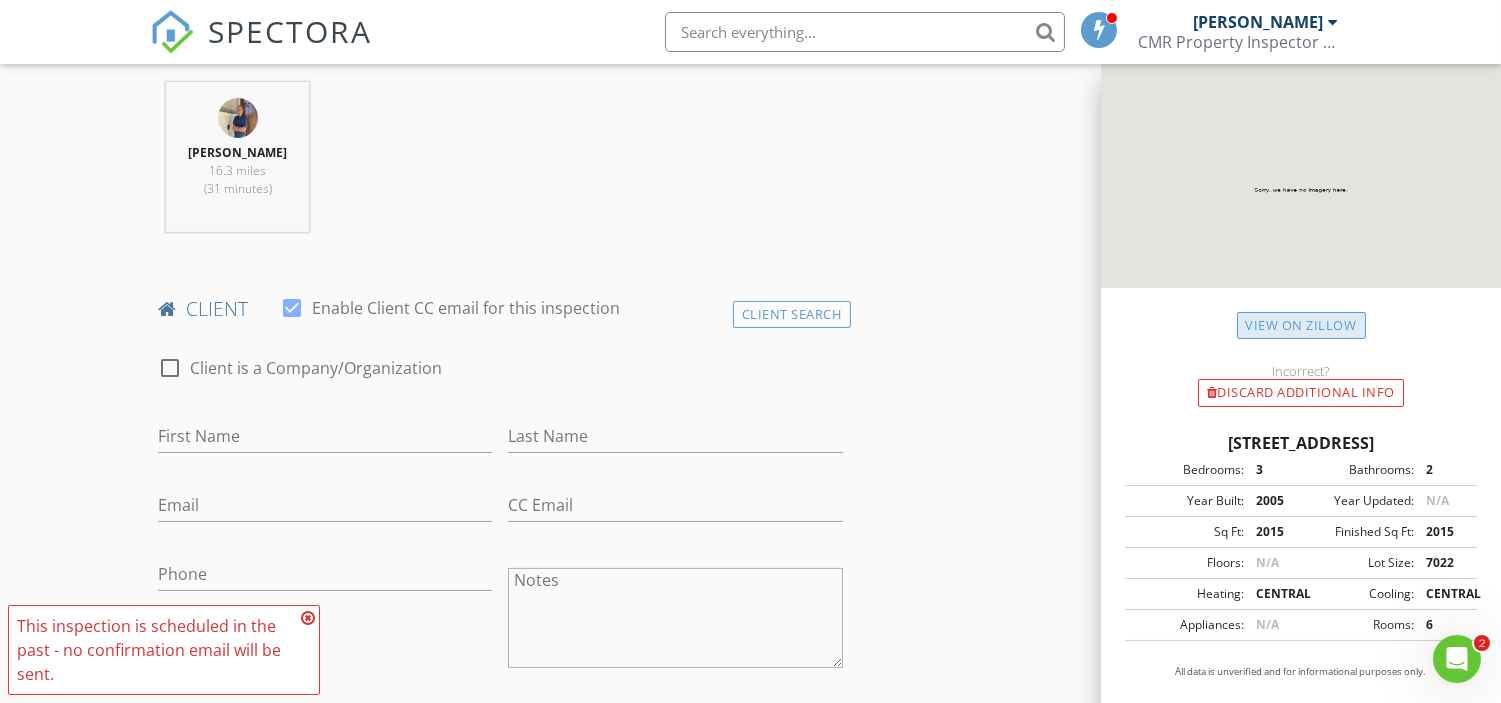 click on "View on Zillow" at bounding box center (1301, 325) 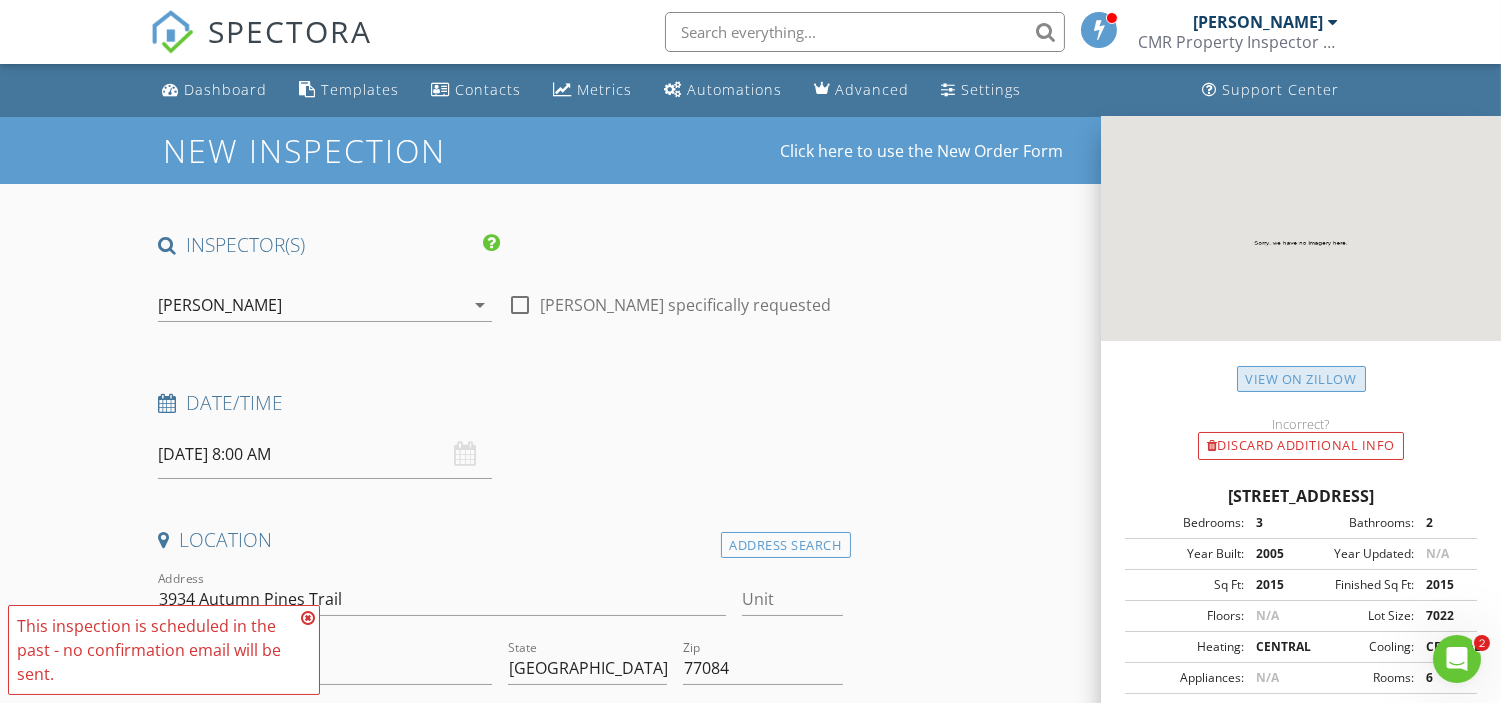 scroll, scrollTop: 111, scrollLeft: 0, axis: vertical 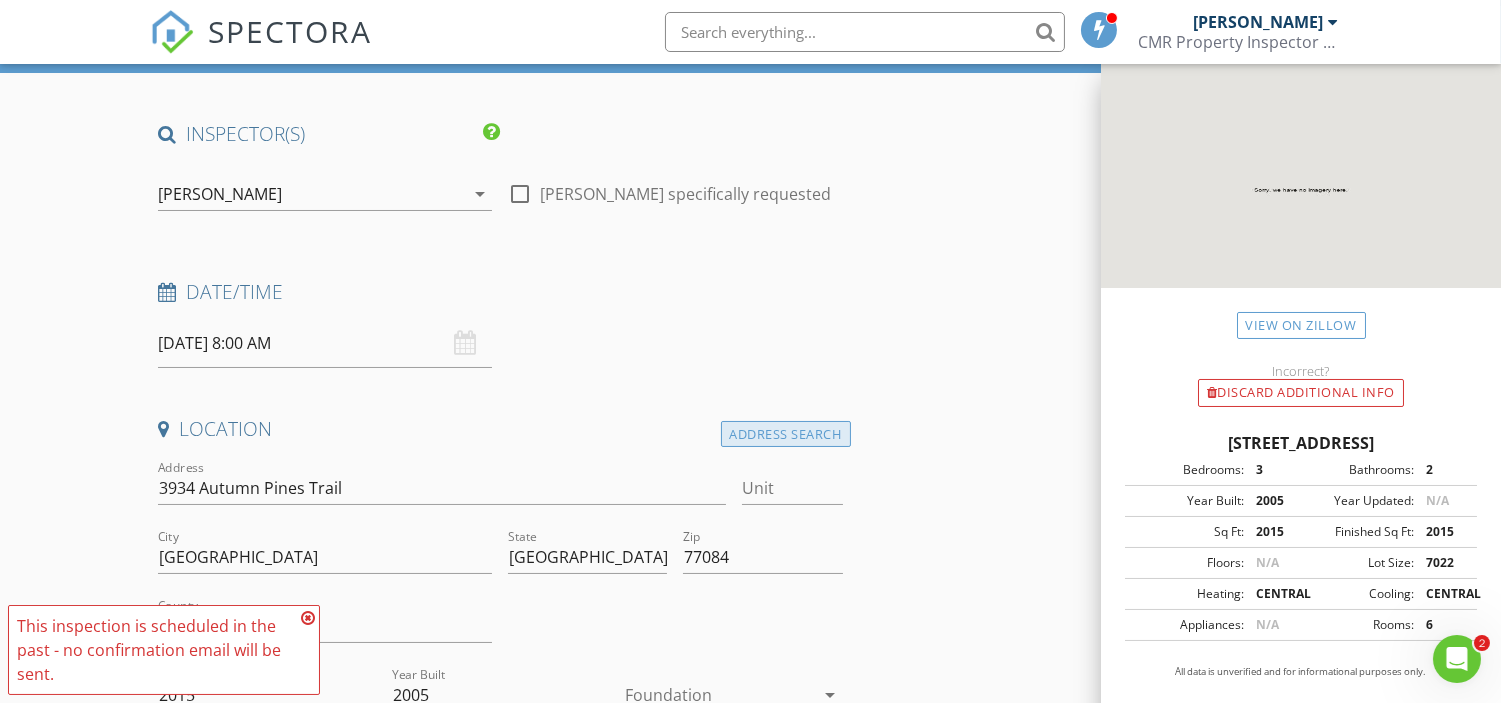 click on "Address Search" at bounding box center [786, 434] 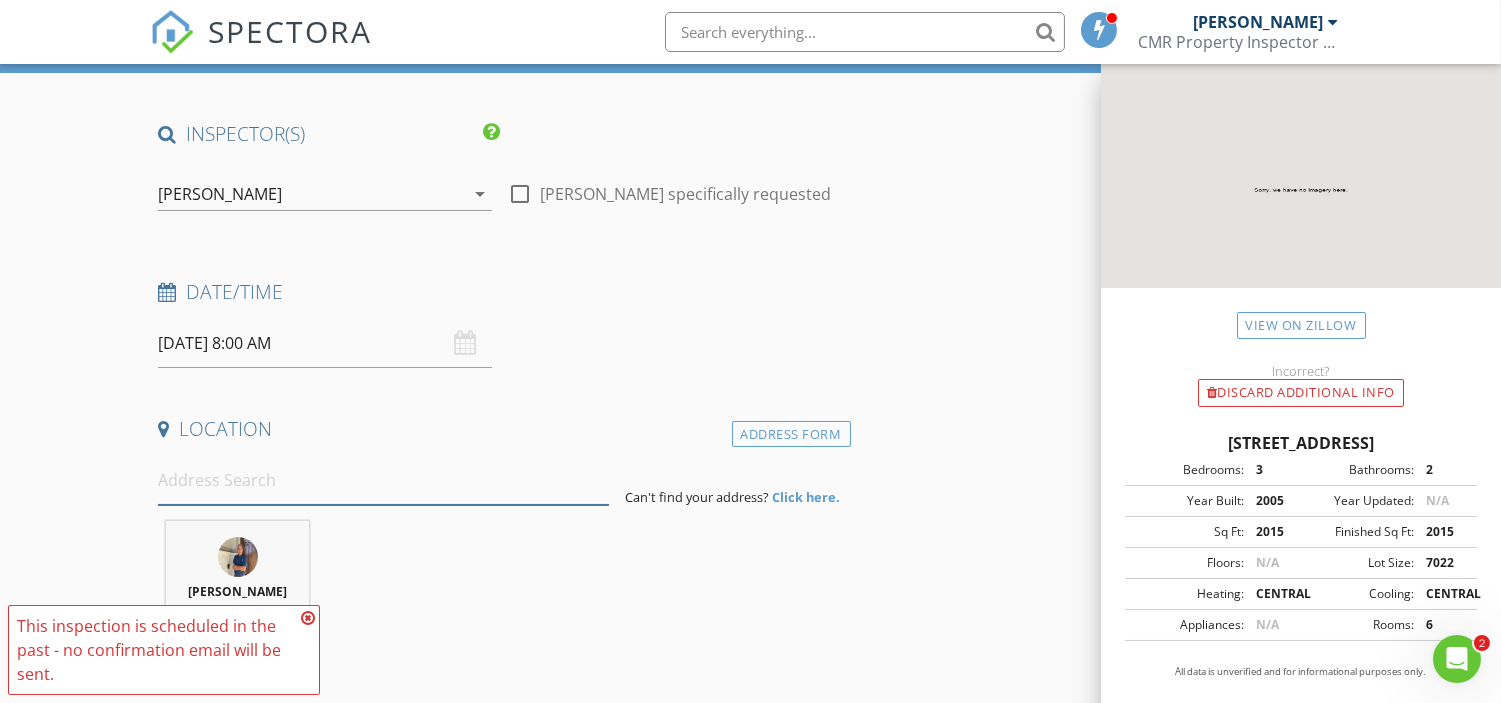 click at bounding box center [383, 480] 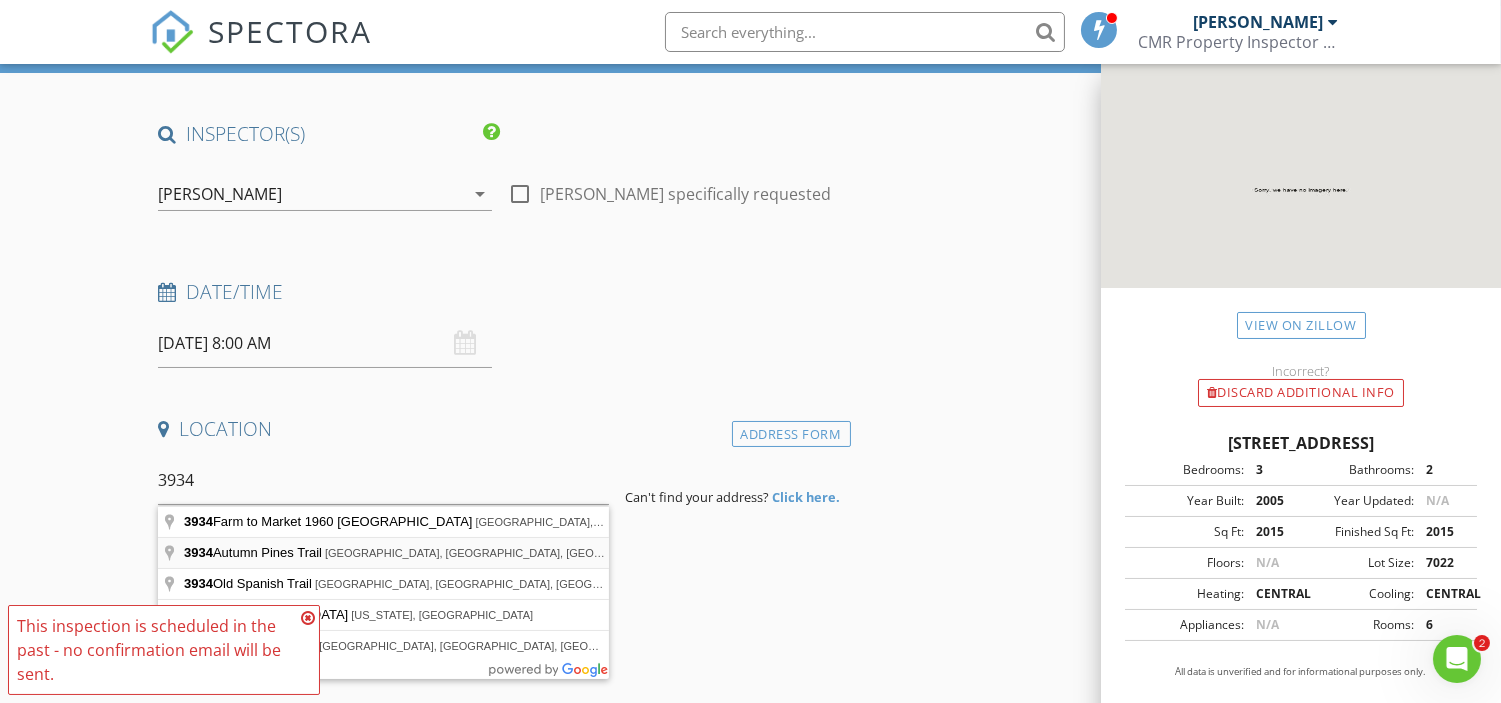 type on "3934 Autumn Pines Trail, Houston, TX, USA" 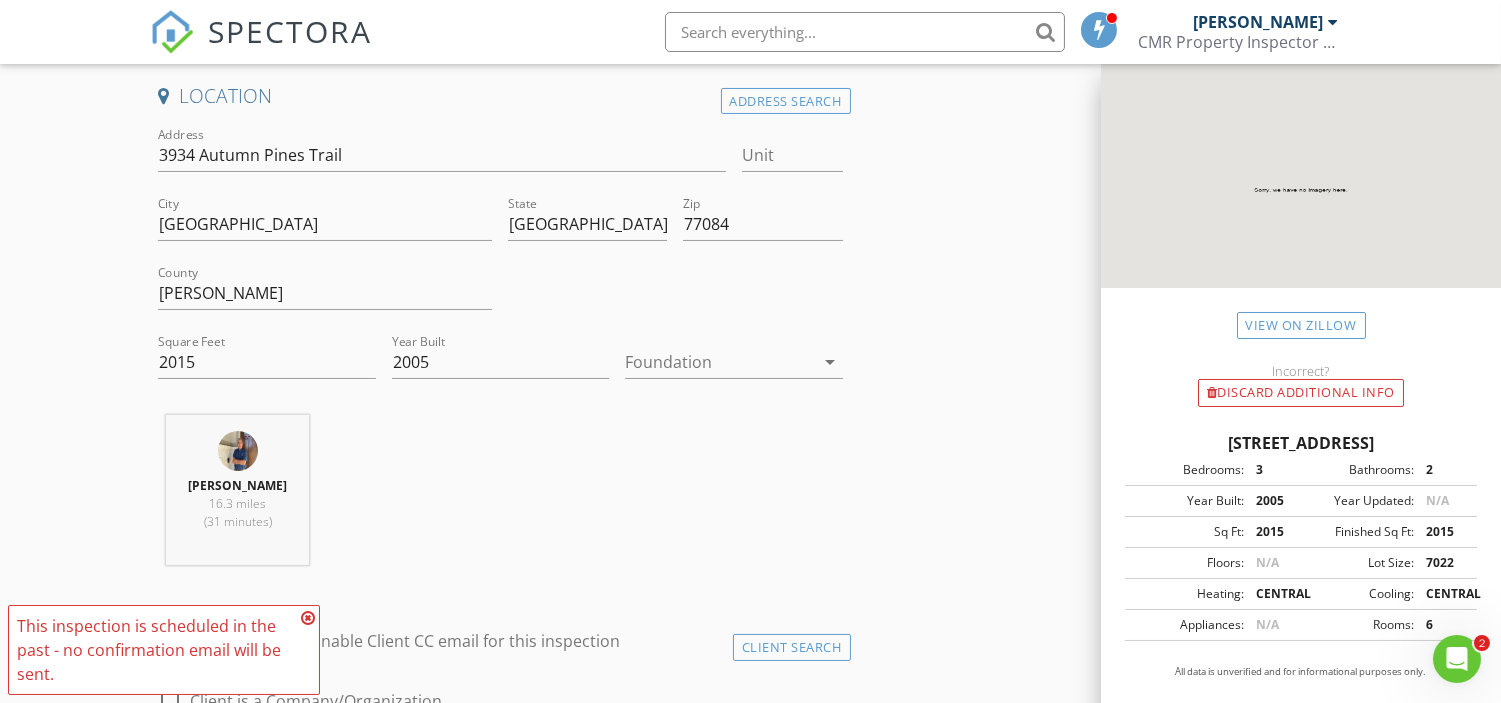 scroll, scrollTop: 0, scrollLeft: 0, axis: both 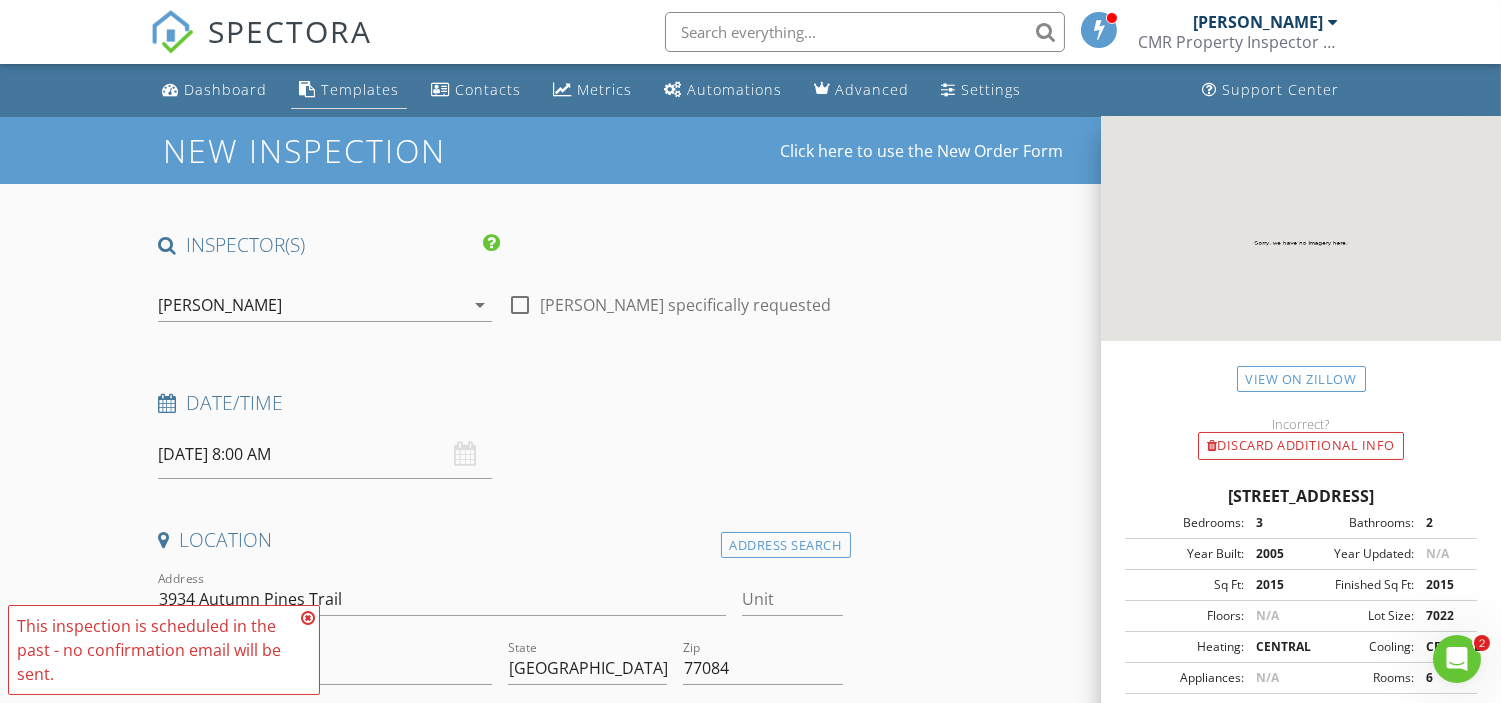 click on "Templates" at bounding box center (360, 89) 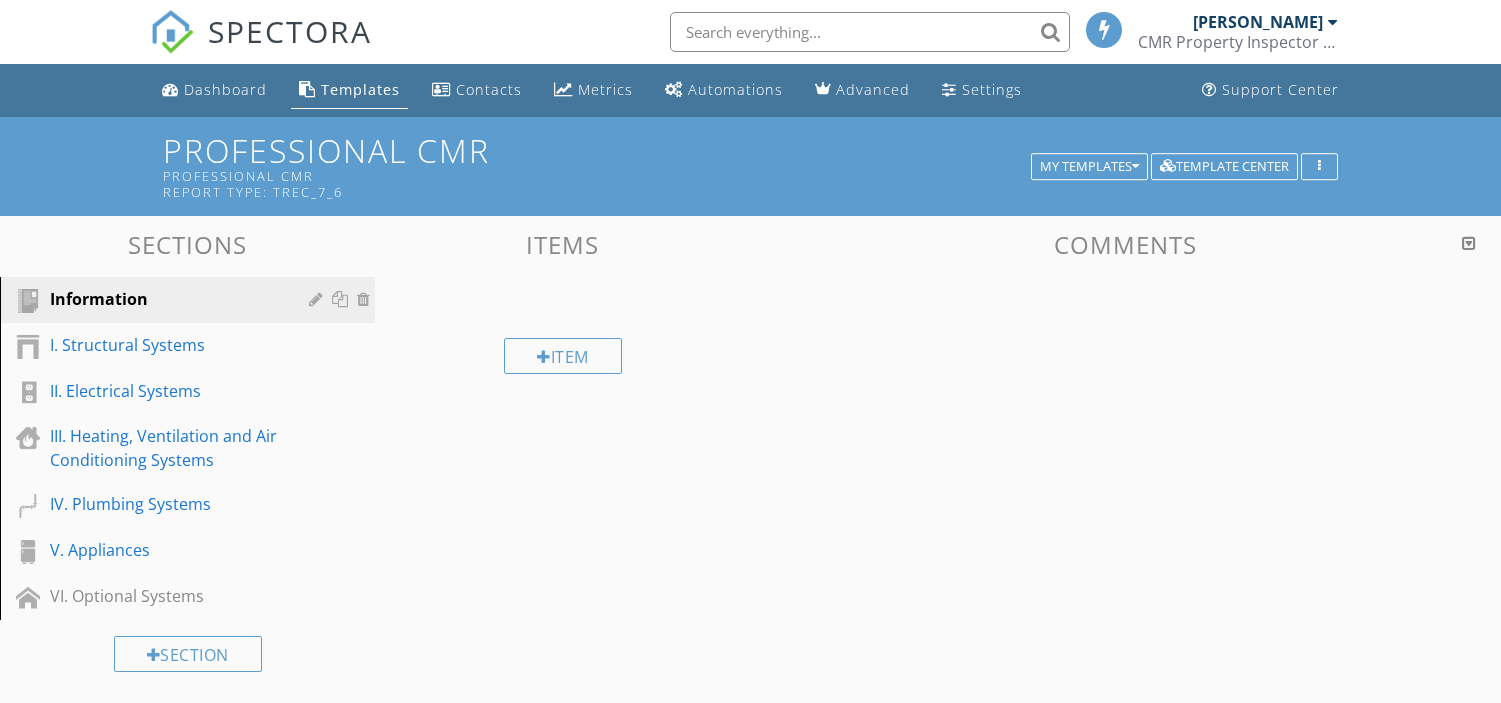 scroll, scrollTop: 0, scrollLeft: 0, axis: both 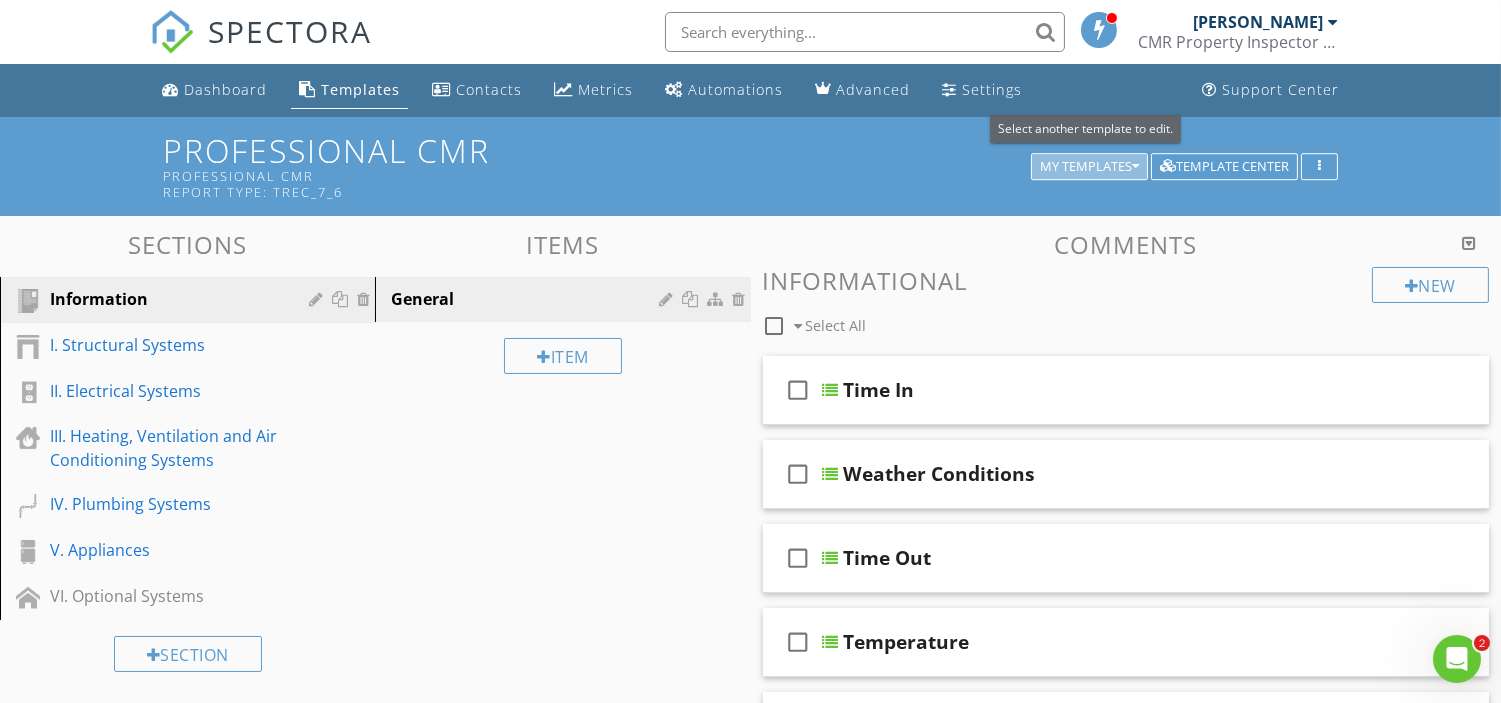 click at bounding box center [1135, 167] 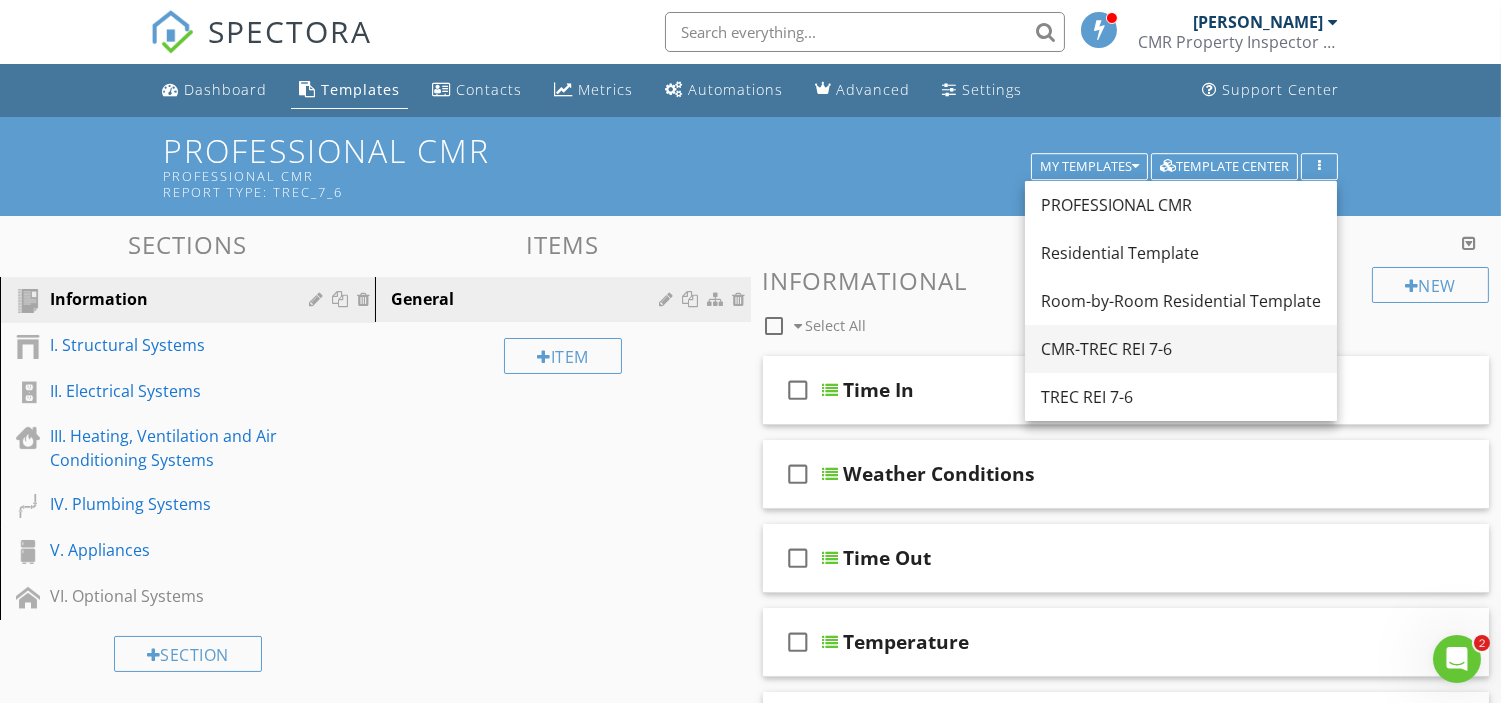 click on "CMR-TREC REI 7-6" at bounding box center (1181, 349) 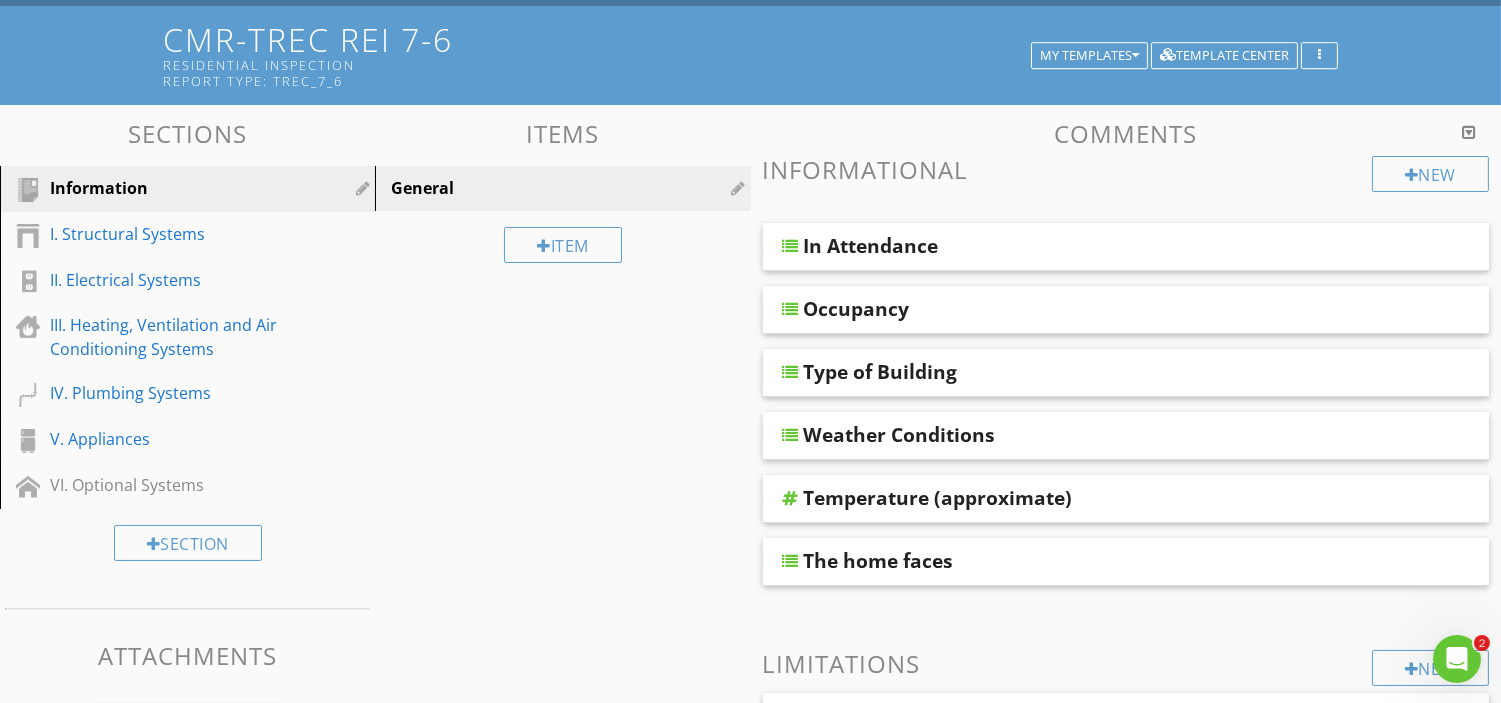scroll, scrollTop: 0, scrollLeft: 0, axis: both 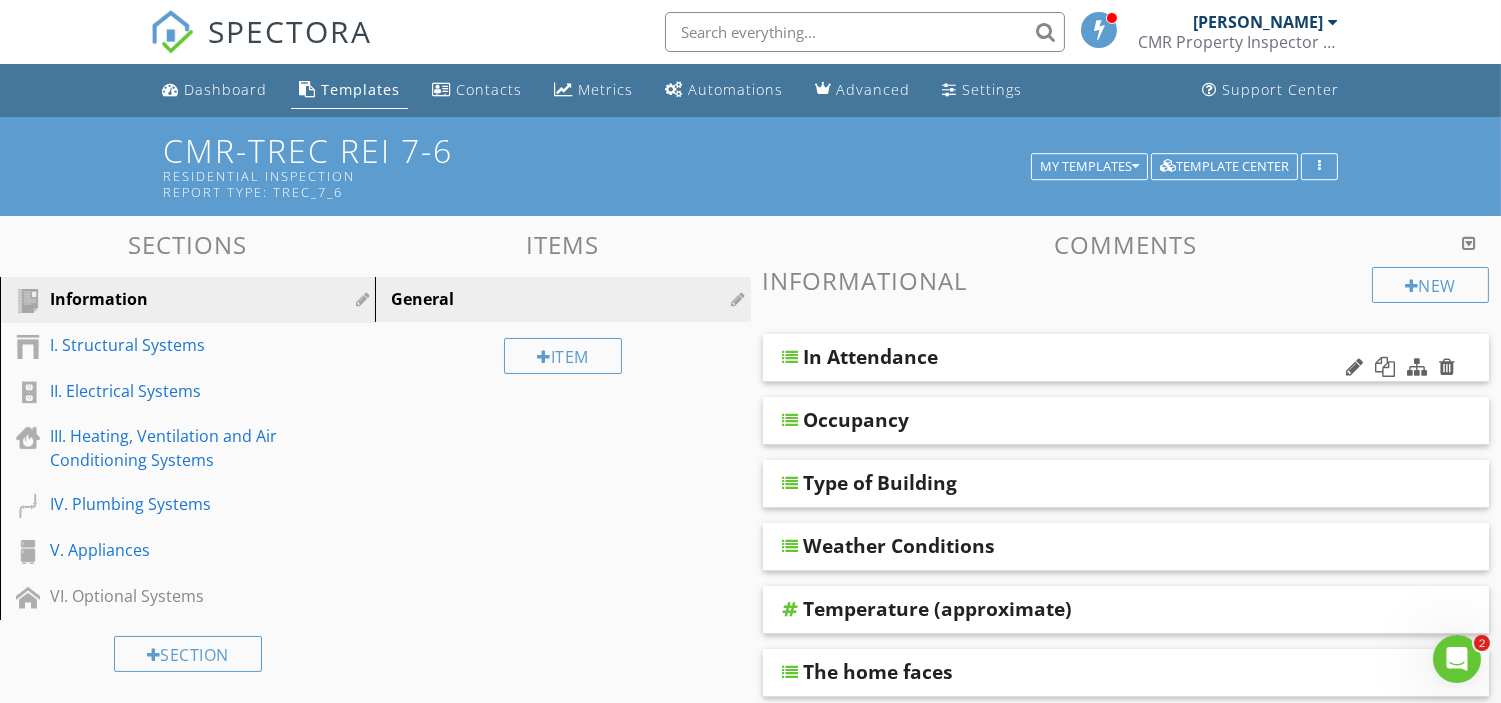 click on "In Attendance" at bounding box center [871, 357] 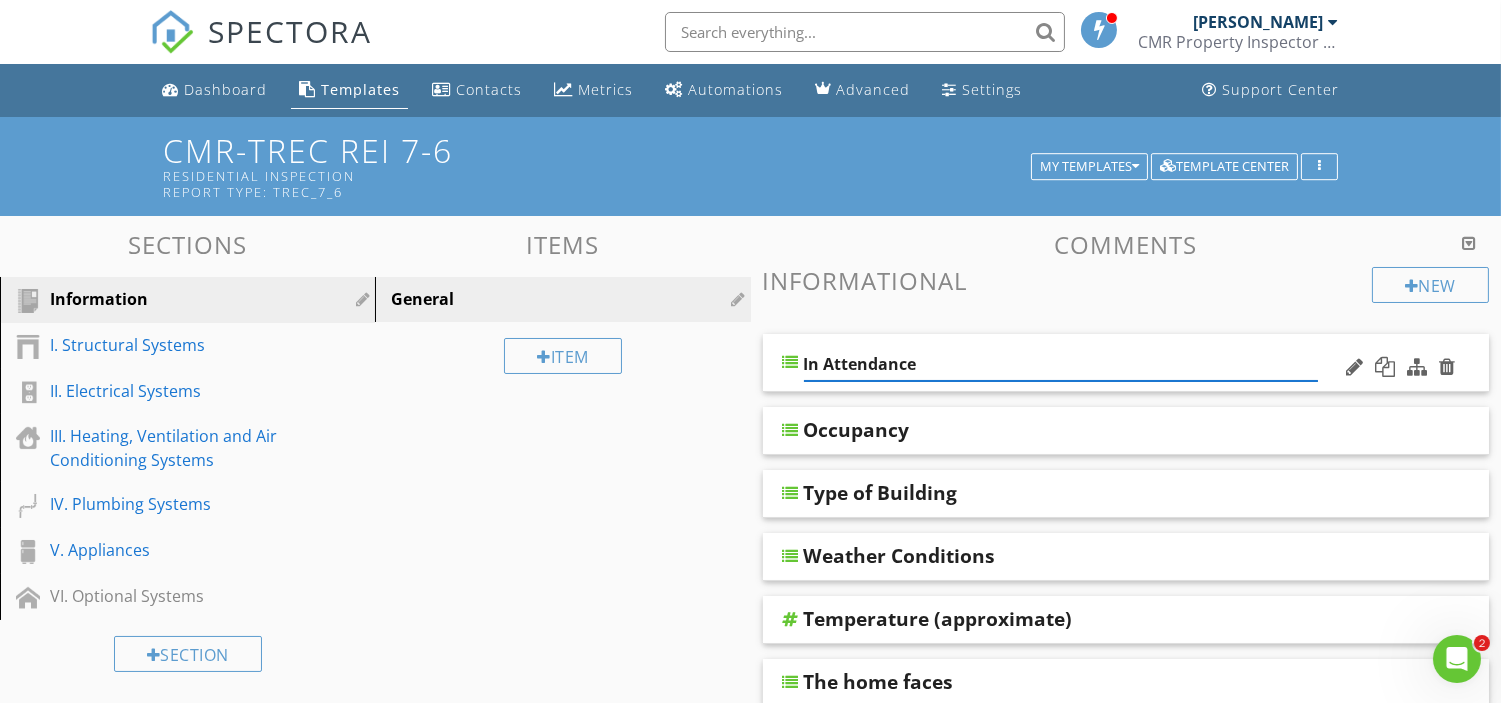 click on "In Attendance" at bounding box center (1126, 363) 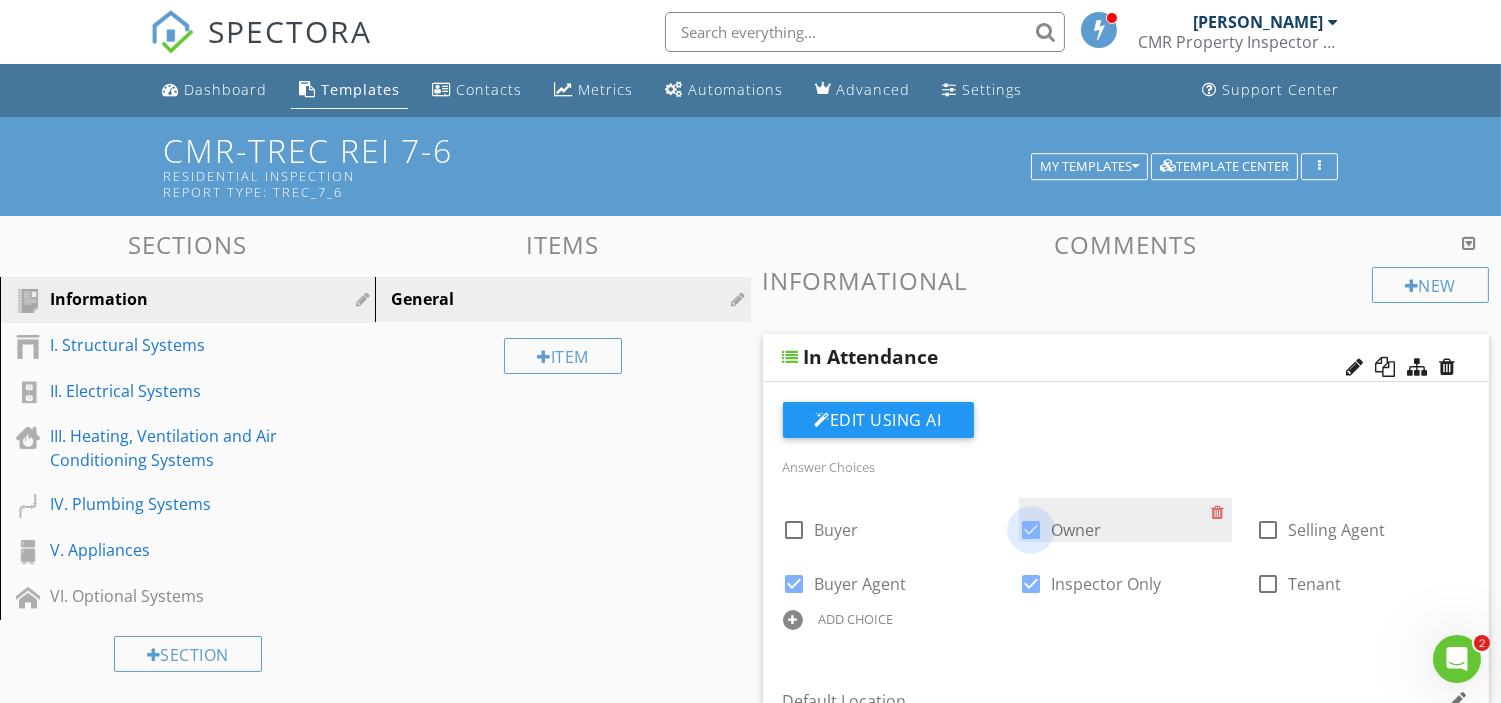 click at bounding box center (1031, 530) 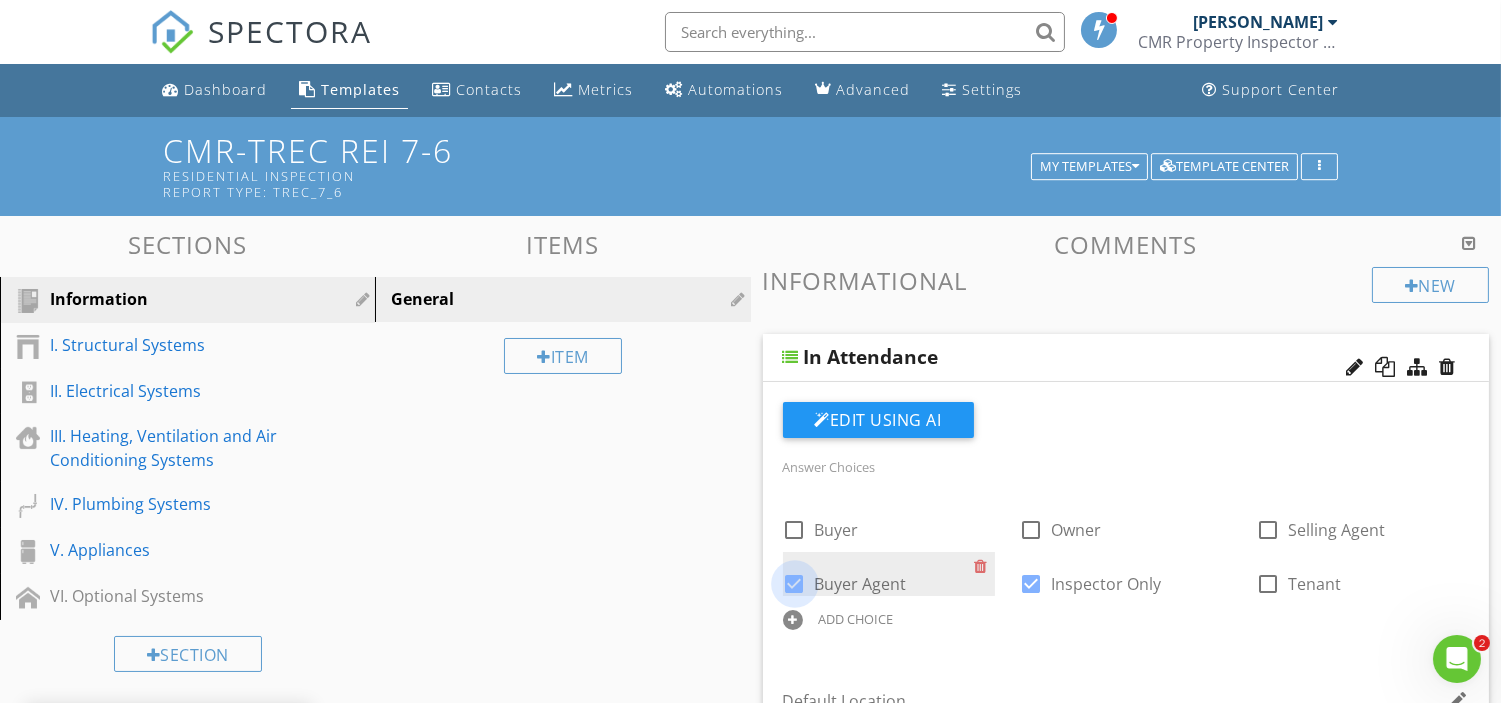 click at bounding box center (795, 584) 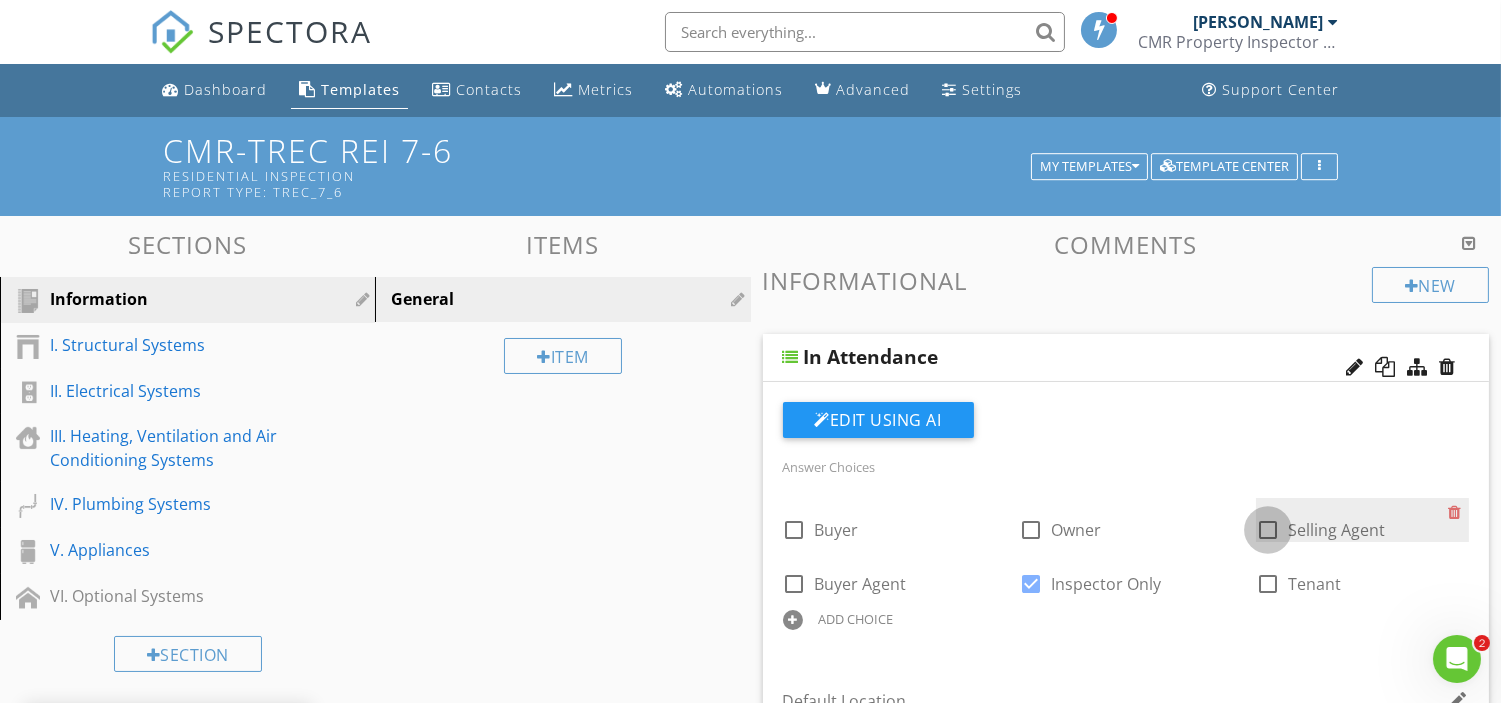 click at bounding box center [1268, 530] 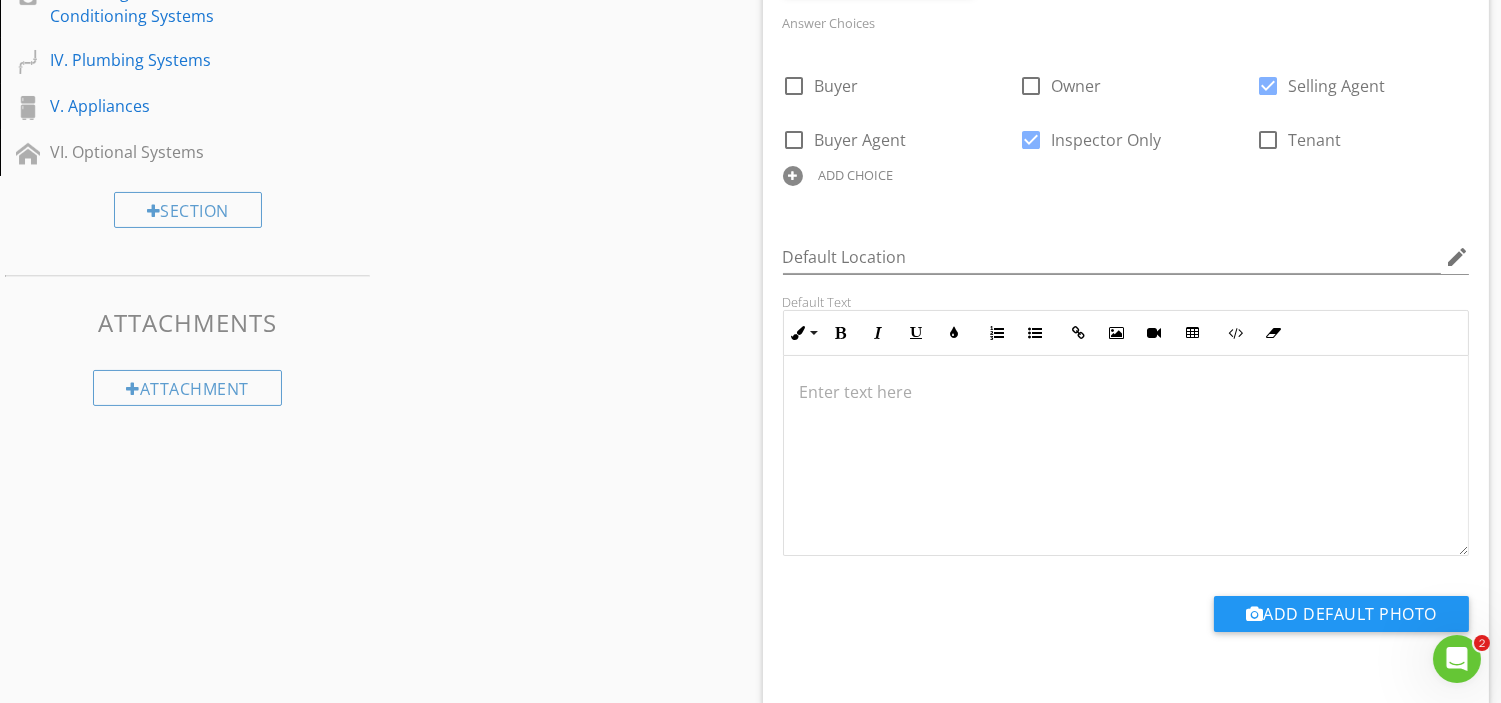 scroll, scrollTop: 111, scrollLeft: 0, axis: vertical 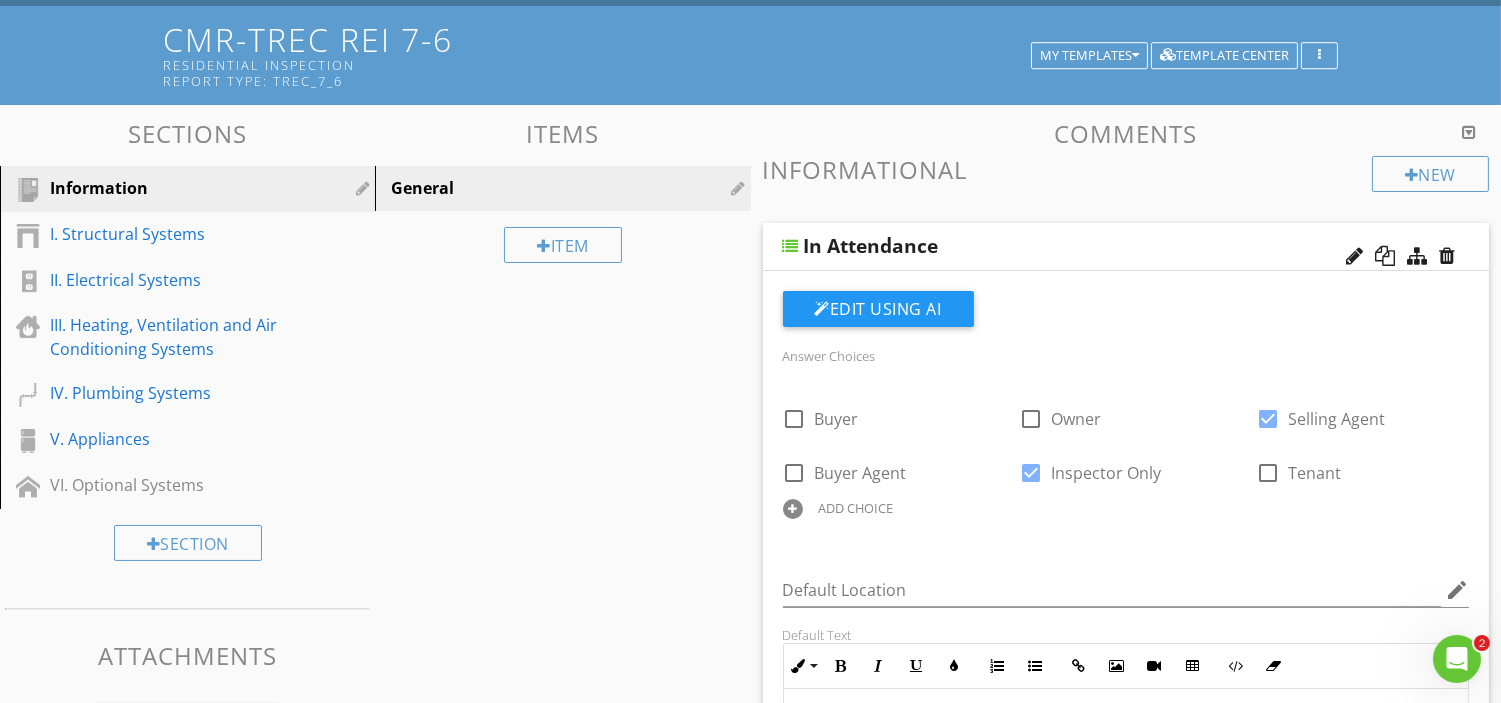 click on "Information" at bounding box center (202, 189) 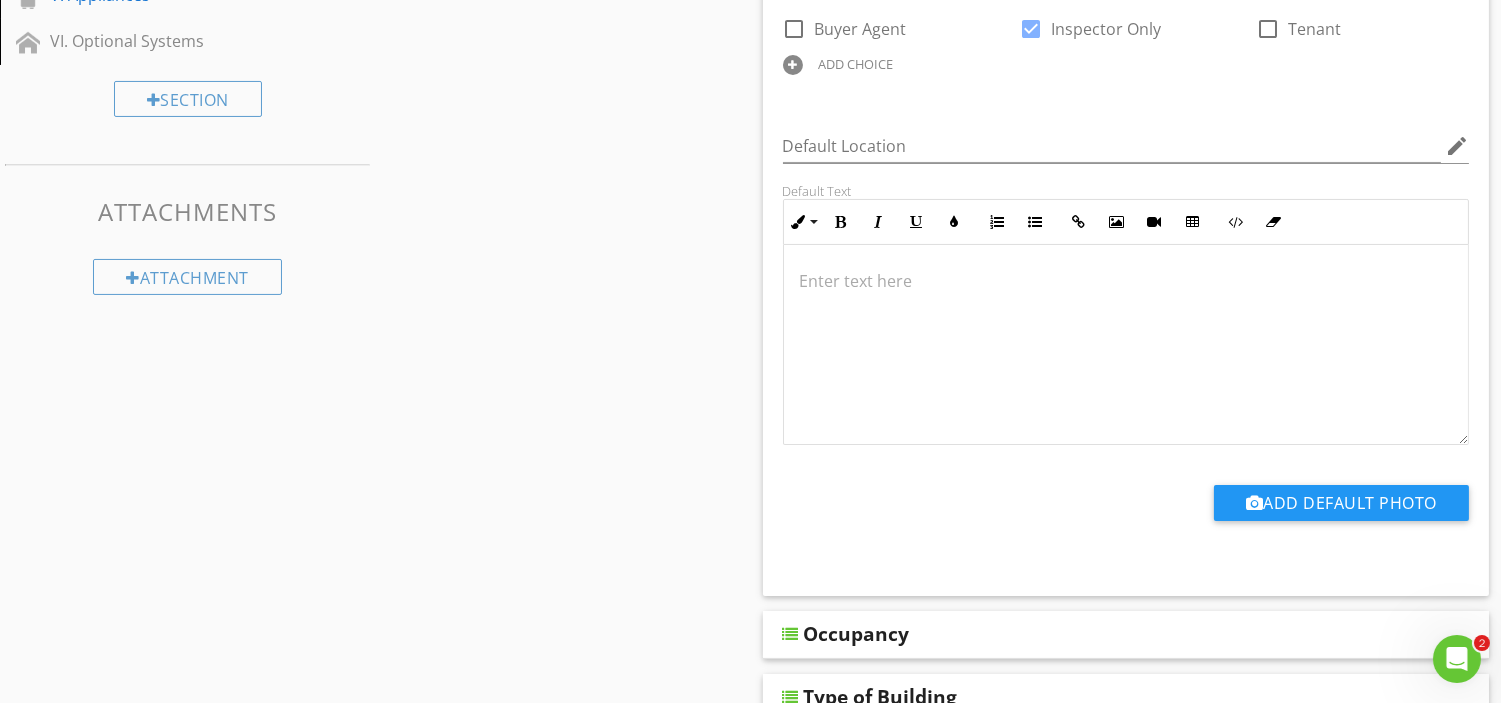 scroll, scrollTop: 444, scrollLeft: 0, axis: vertical 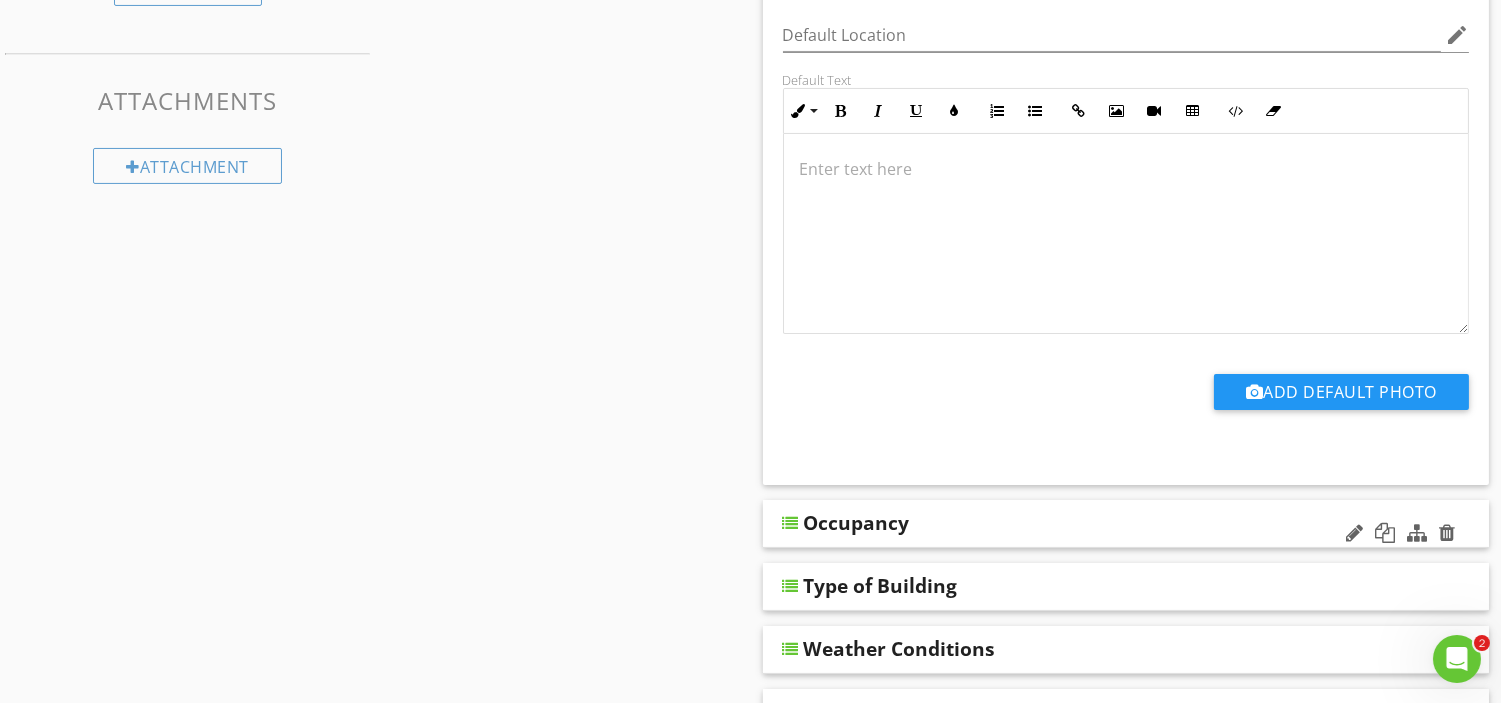 click on "Occupancy" at bounding box center (857, 523) 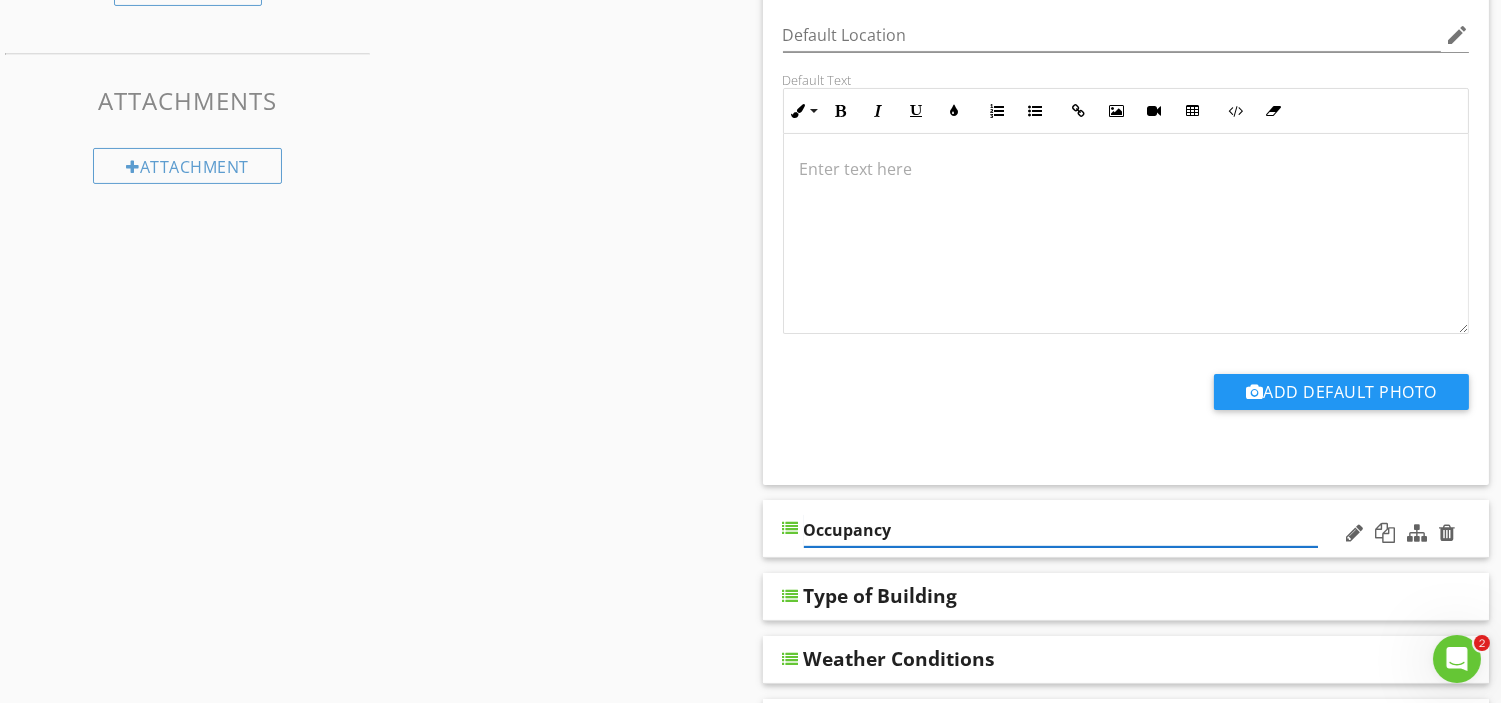 scroll, scrollTop: 777, scrollLeft: 0, axis: vertical 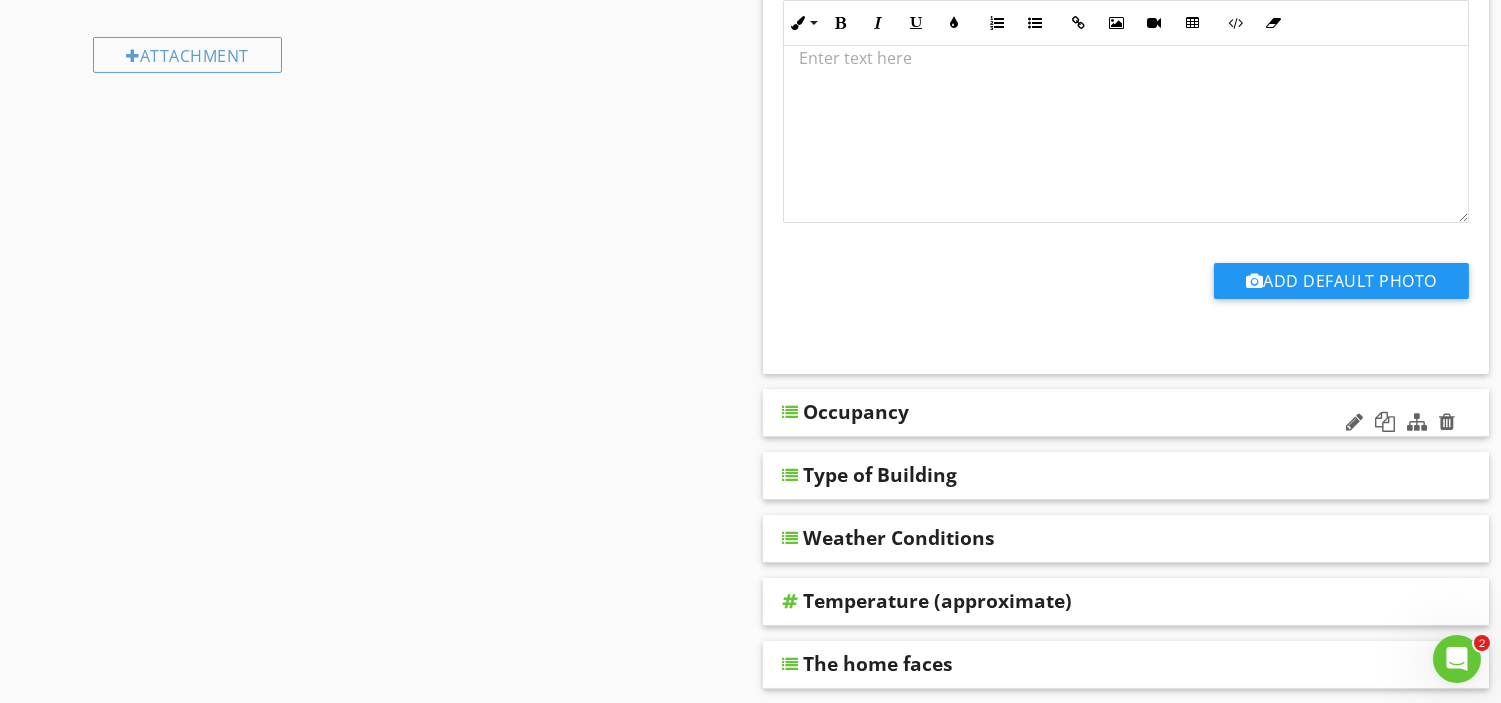 click at bounding box center (791, 412) 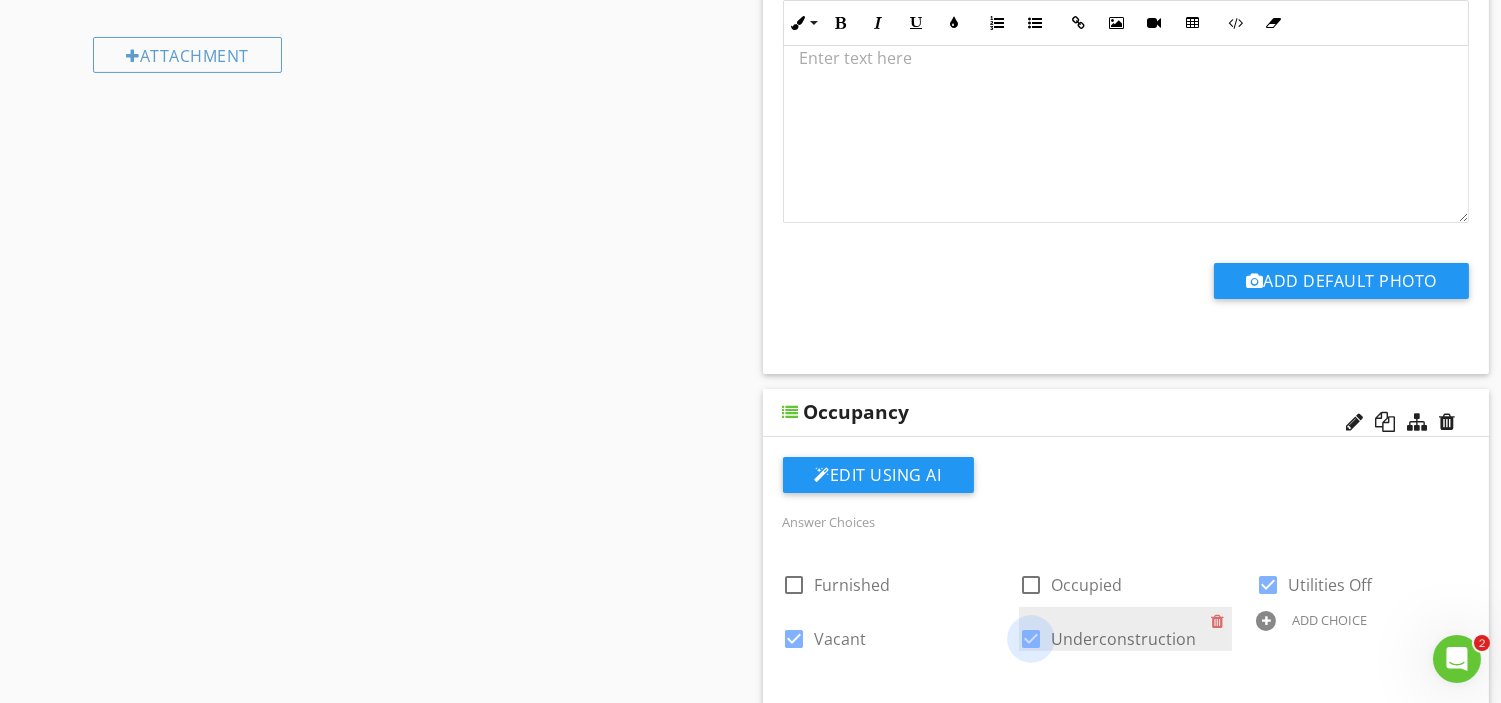 click at bounding box center (1031, 639) 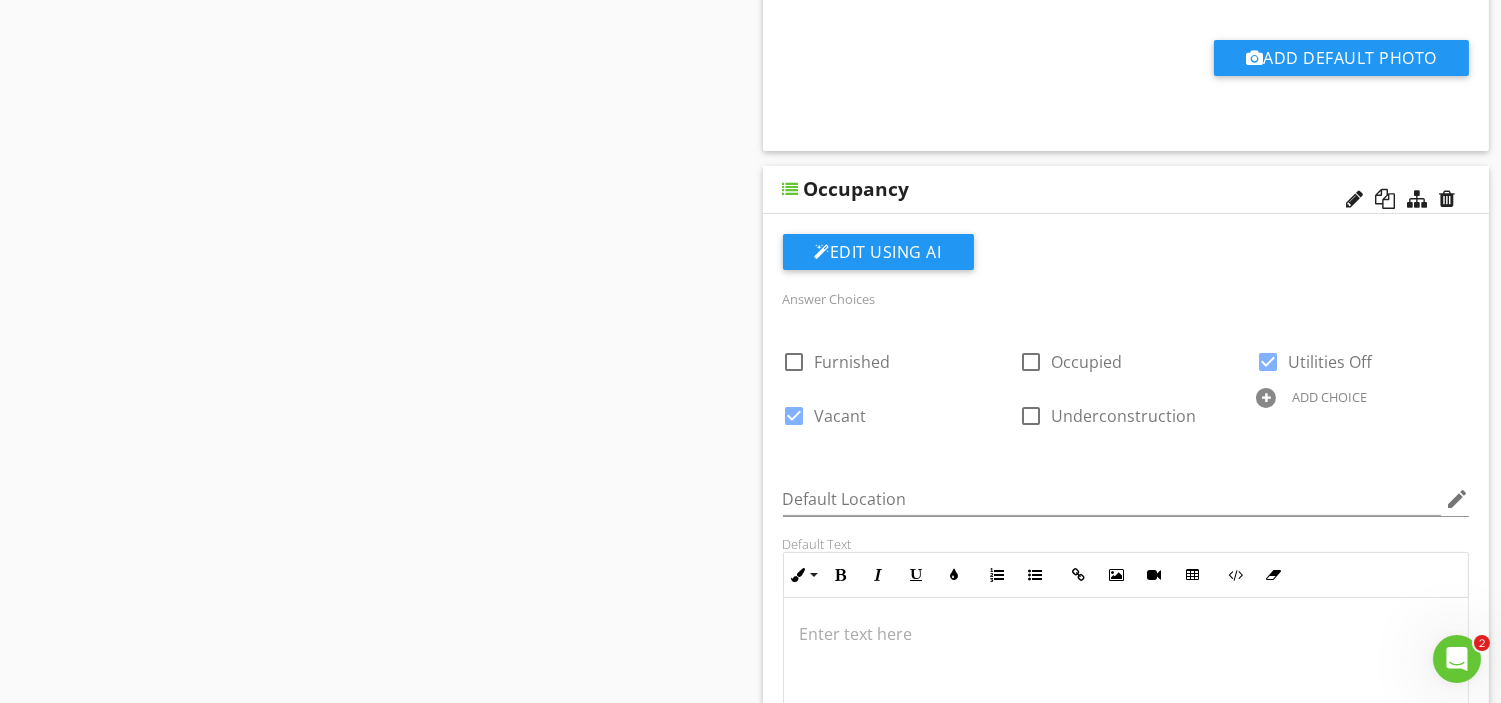 scroll, scrollTop: 1222, scrollLeft: 0, axis: vertical 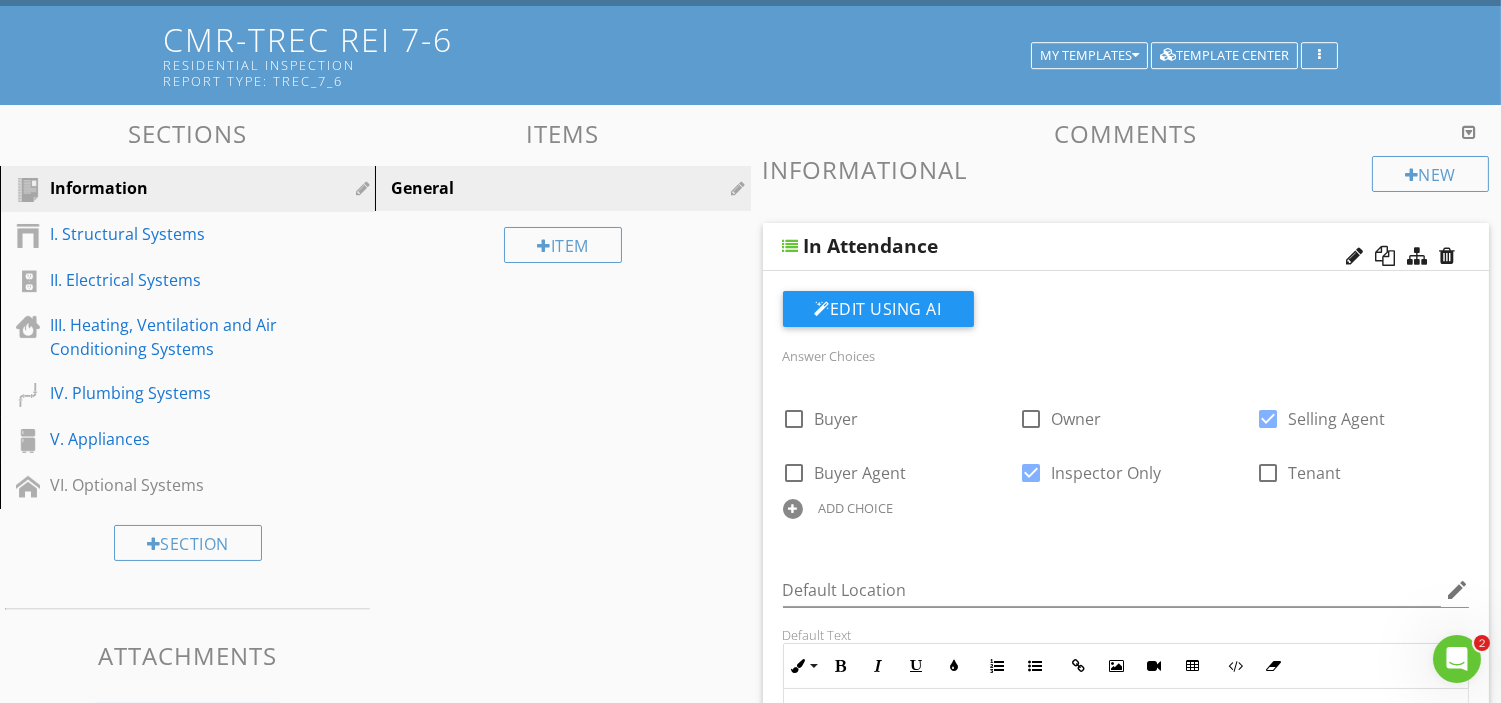 click on "Information" at bounding box center [165, 188] 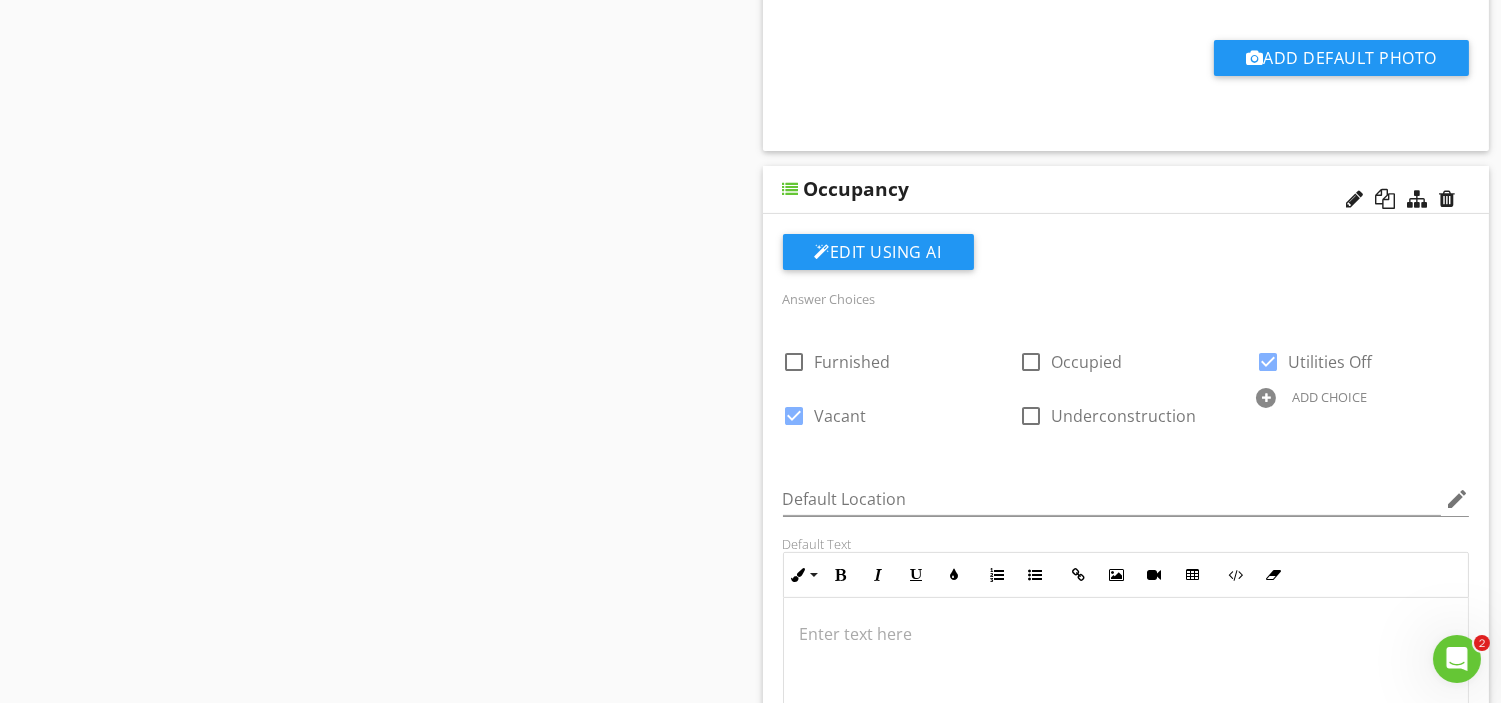 scroll, scrollTop: 1444, scrollLeft: 0, axis: vertical 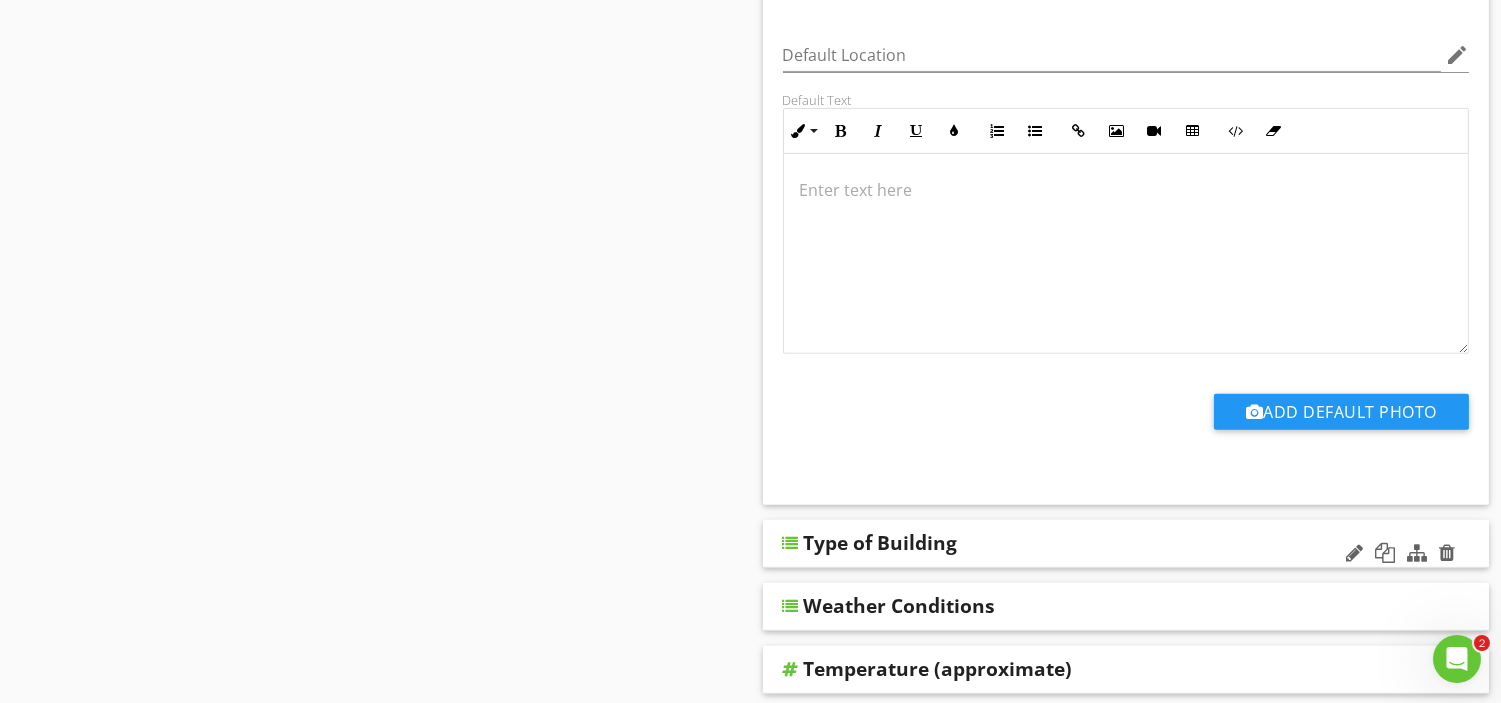 click on "Type of Building" at bounding box center [881, 543] 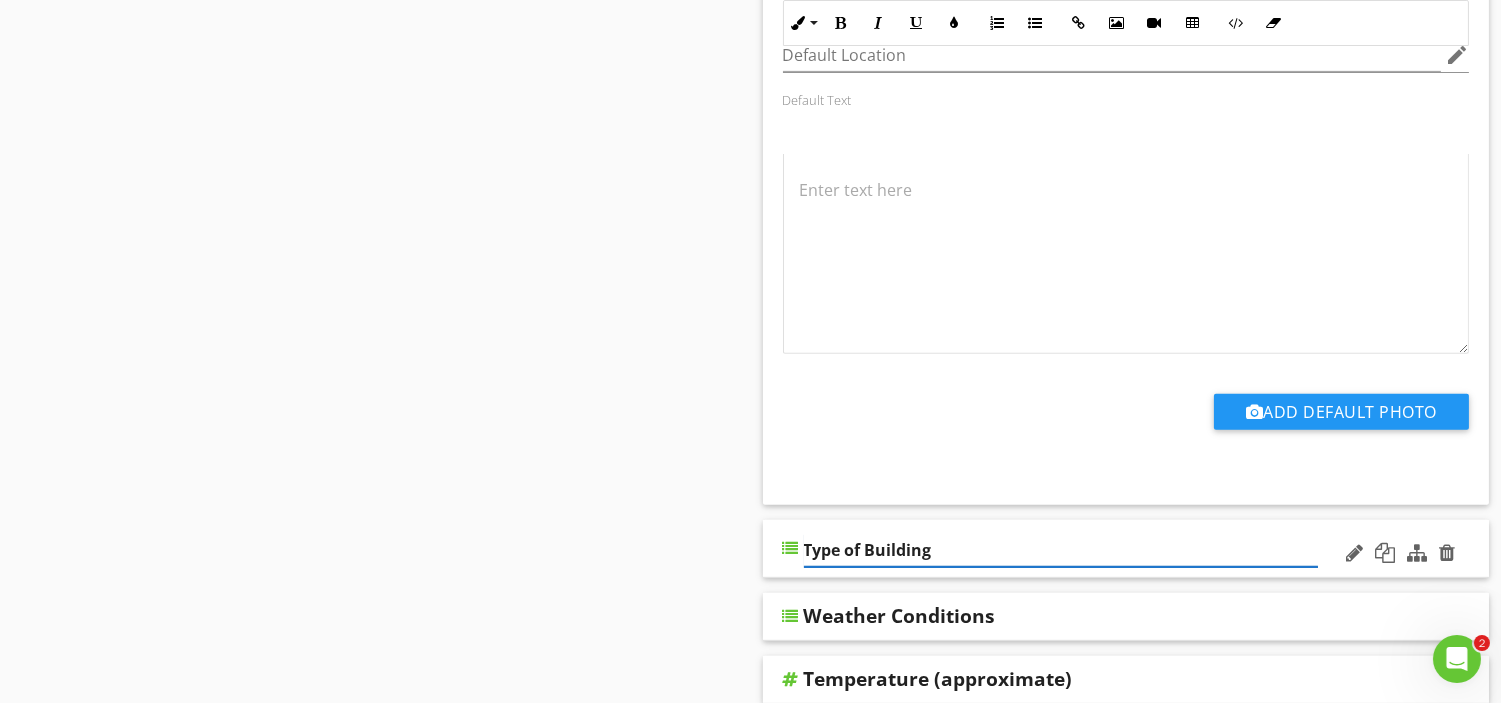 scroll, scrollTop: 1777, scrollLeft: 0, axis: vertical 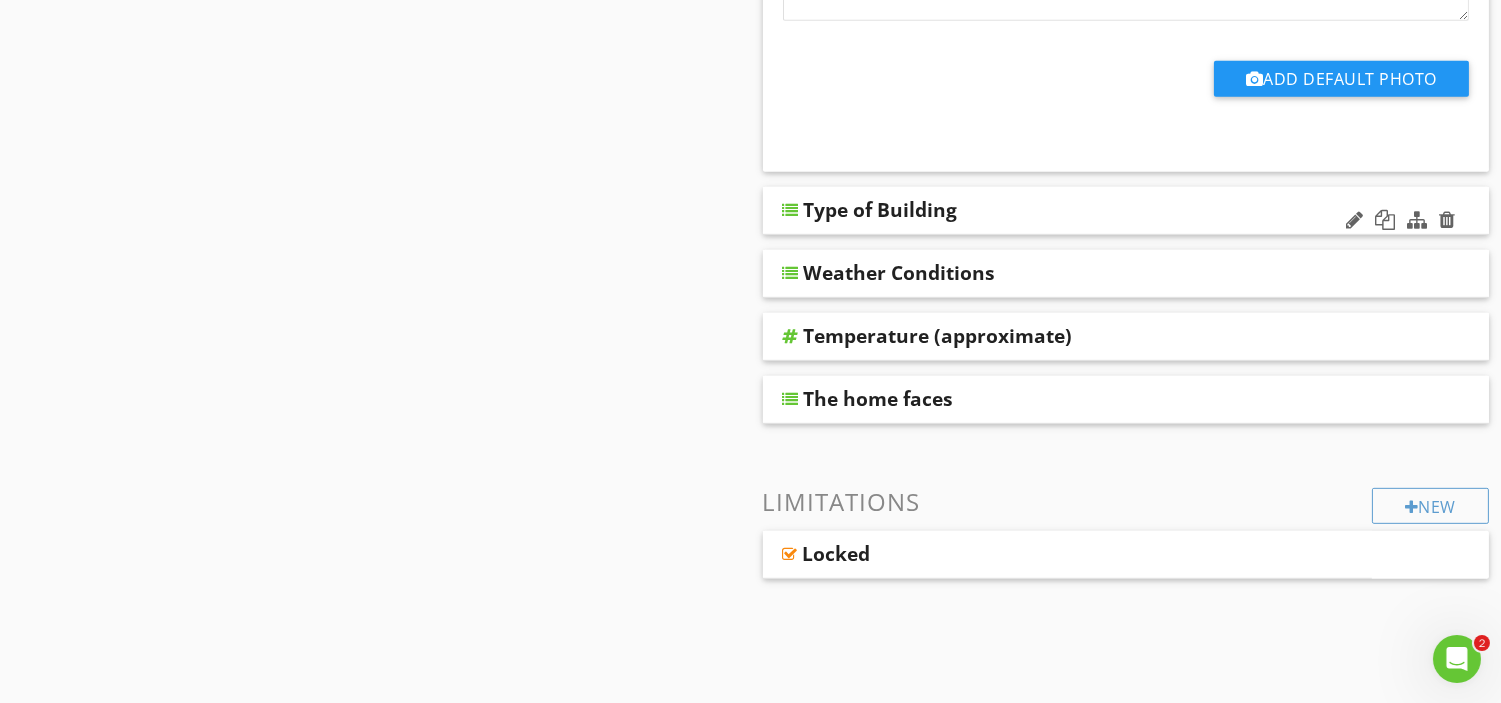 click on "Type of Building" at bounding box center (1126, 211) 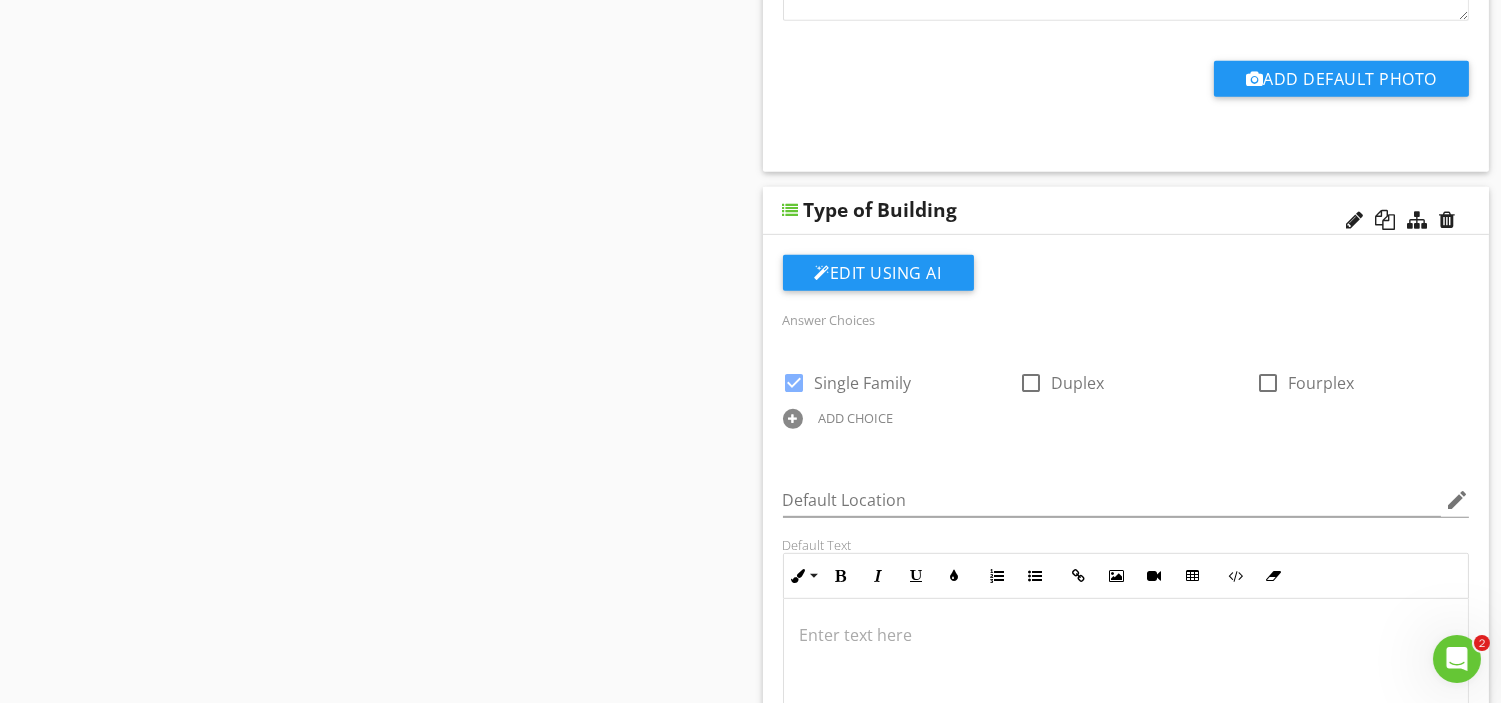 scroll, scrollTop: 2111, scrollLeft: 0, axis: vertical 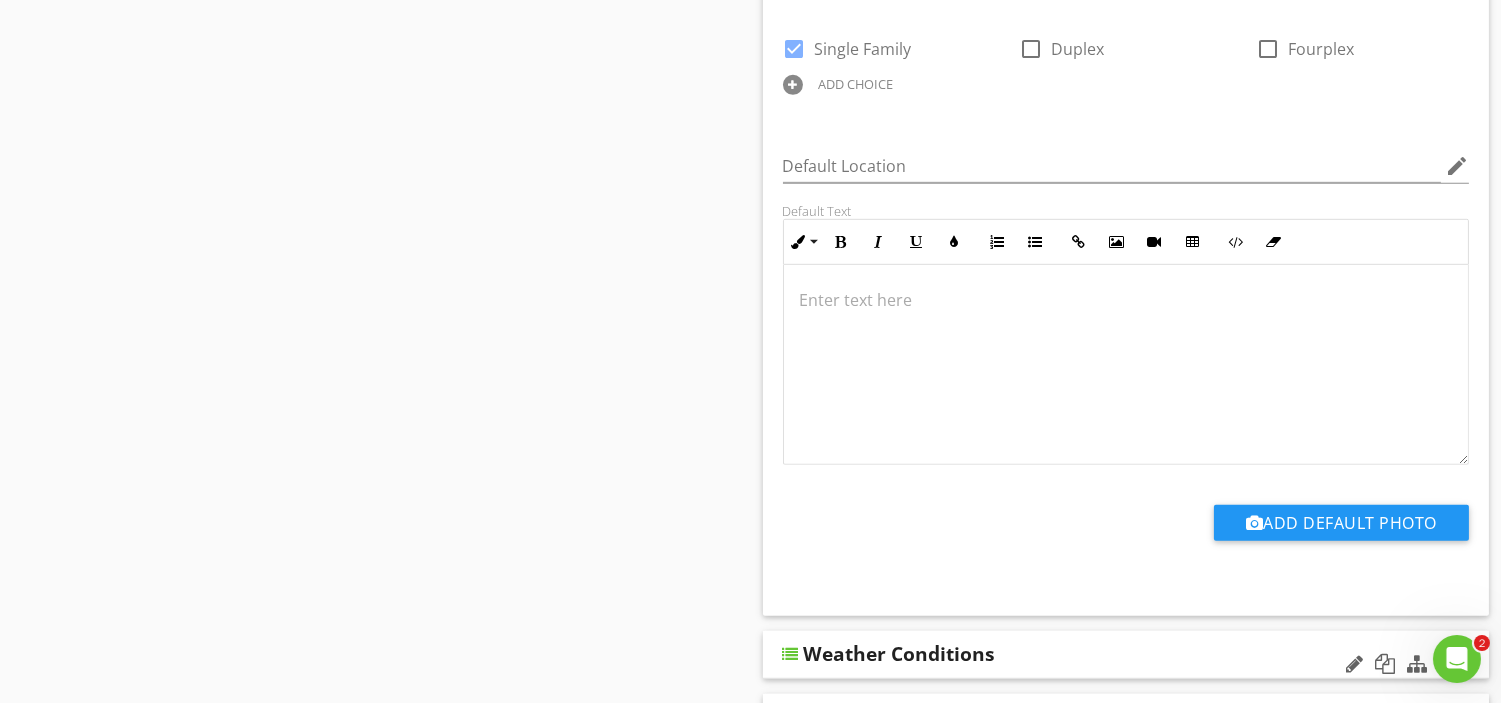 click at bounding box center [791, 654] 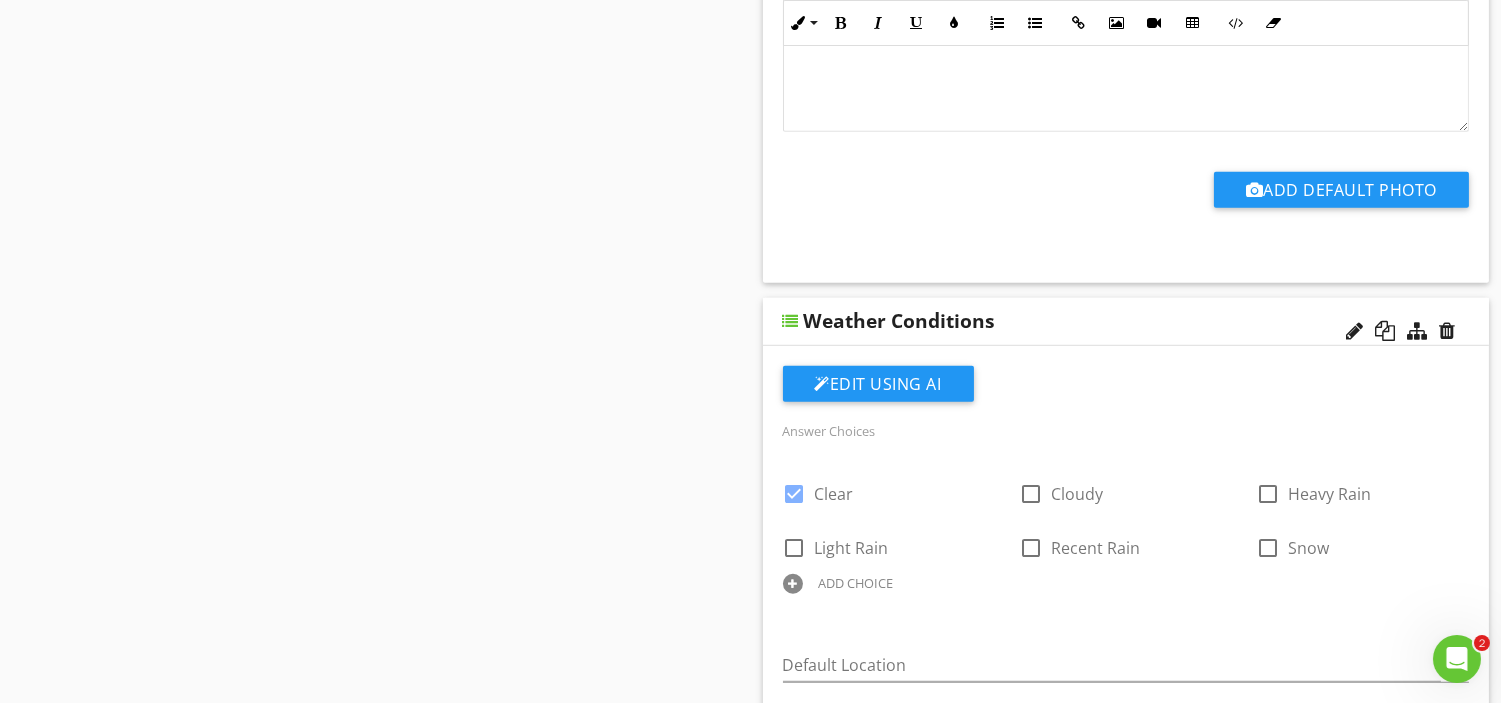 scroll, scrollTop: 2777, scrollLeft: 0, axis: vertical 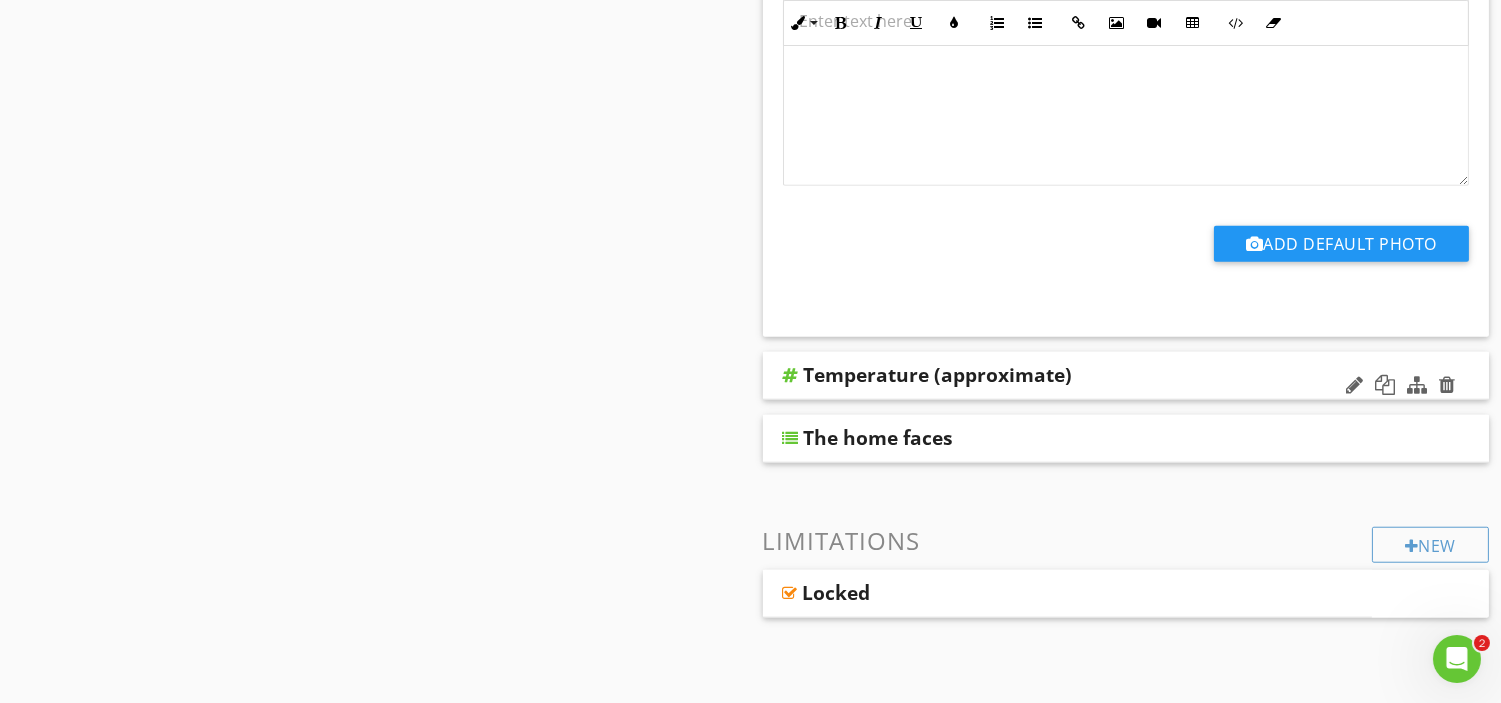 click on "Temperature (approximate)" at bounding box center [938, 375] 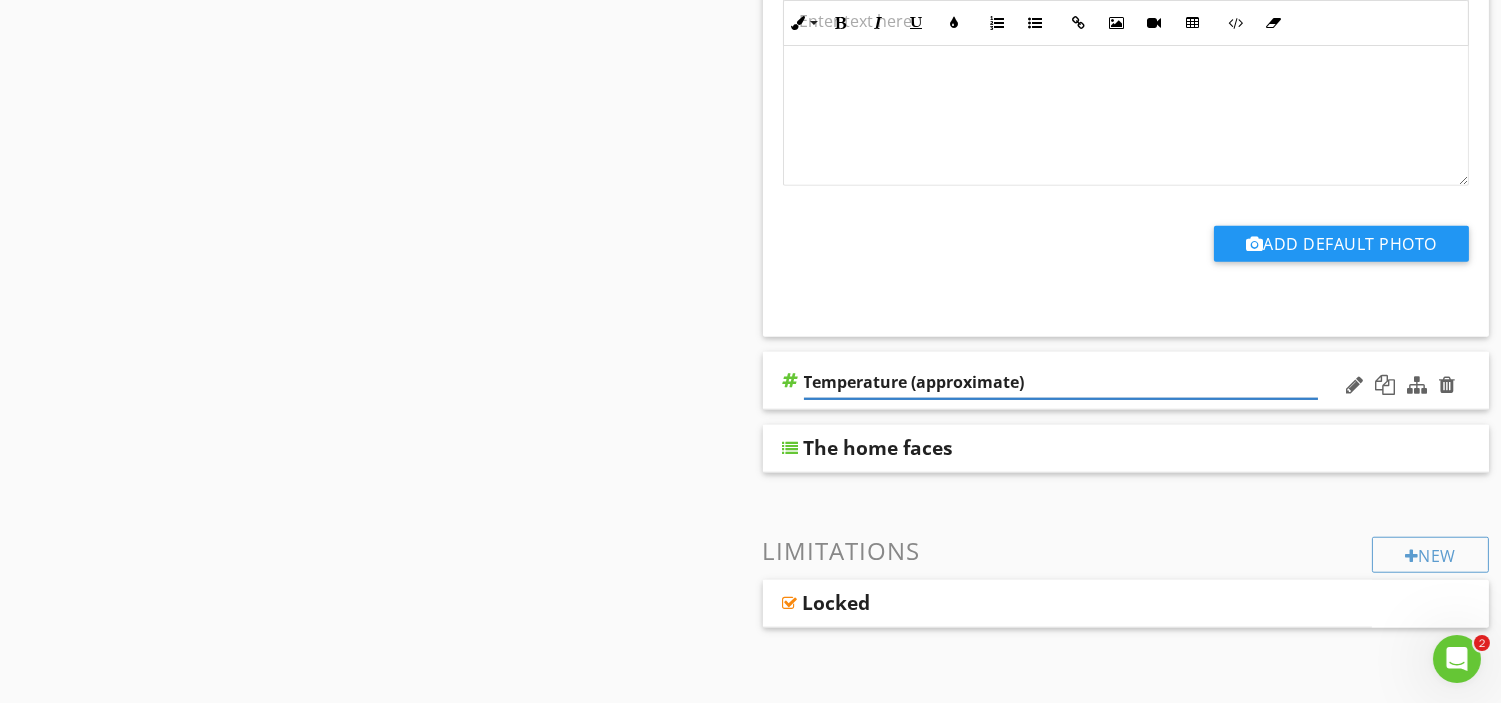 click at bounding box center [791, 380] 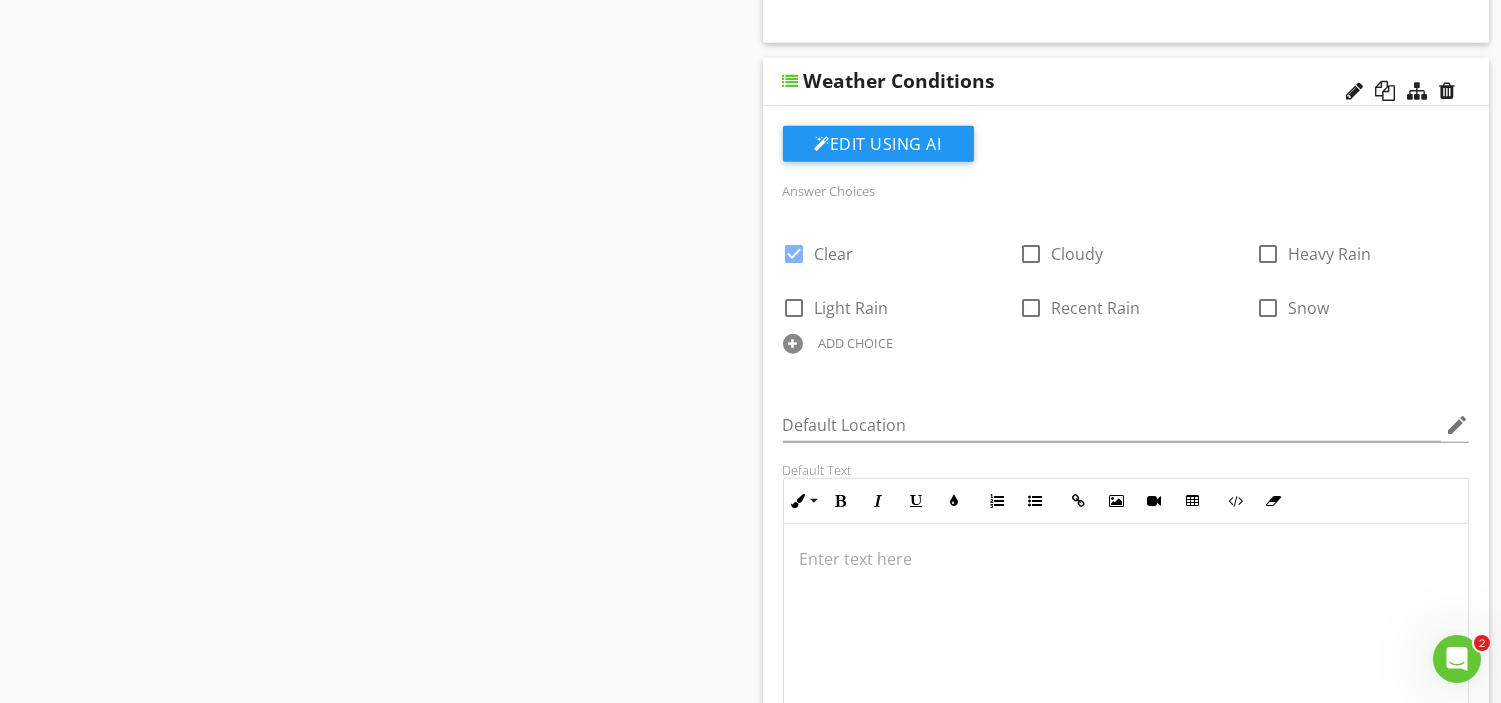 scroll, scrollTop: 2128, scrollLeft: 0, axis: vertical 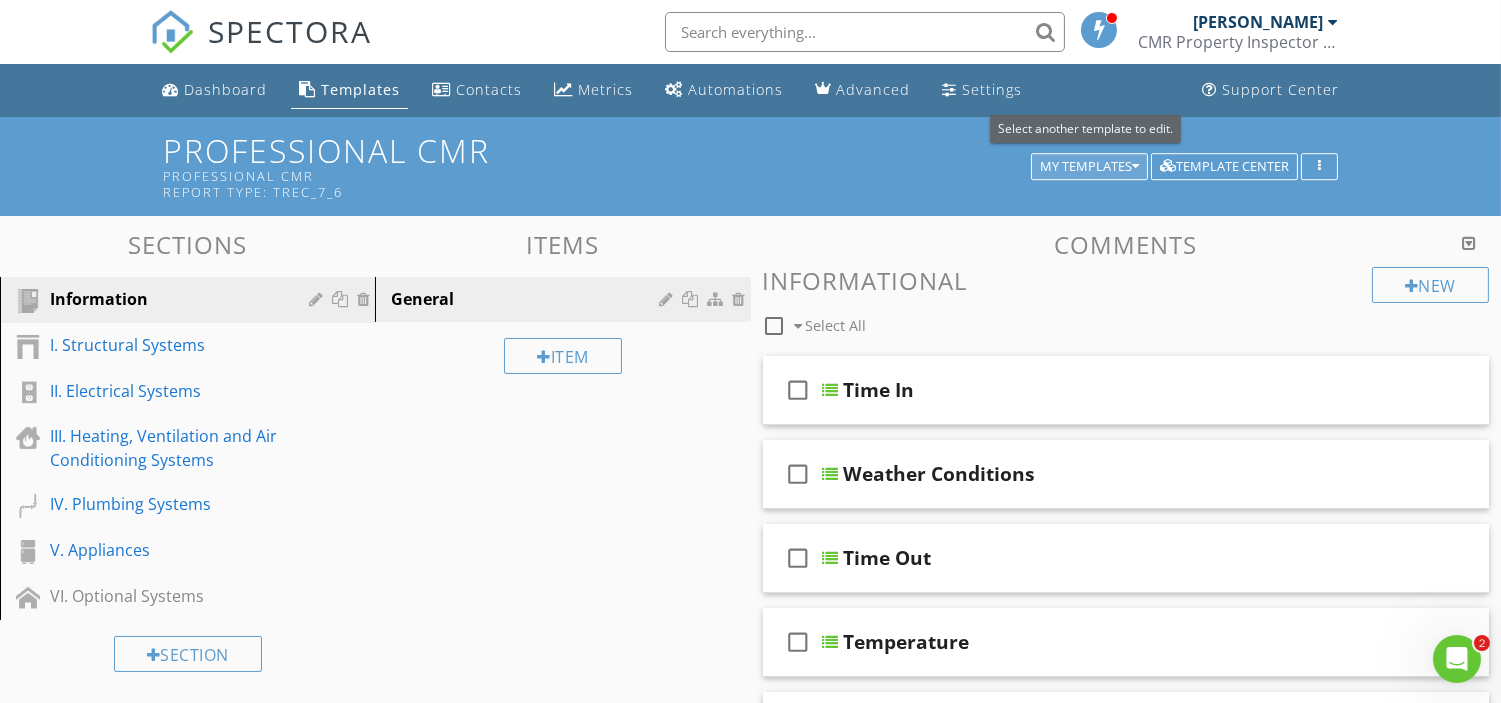 click on "My Templates" at bounding box center (1089, 167) 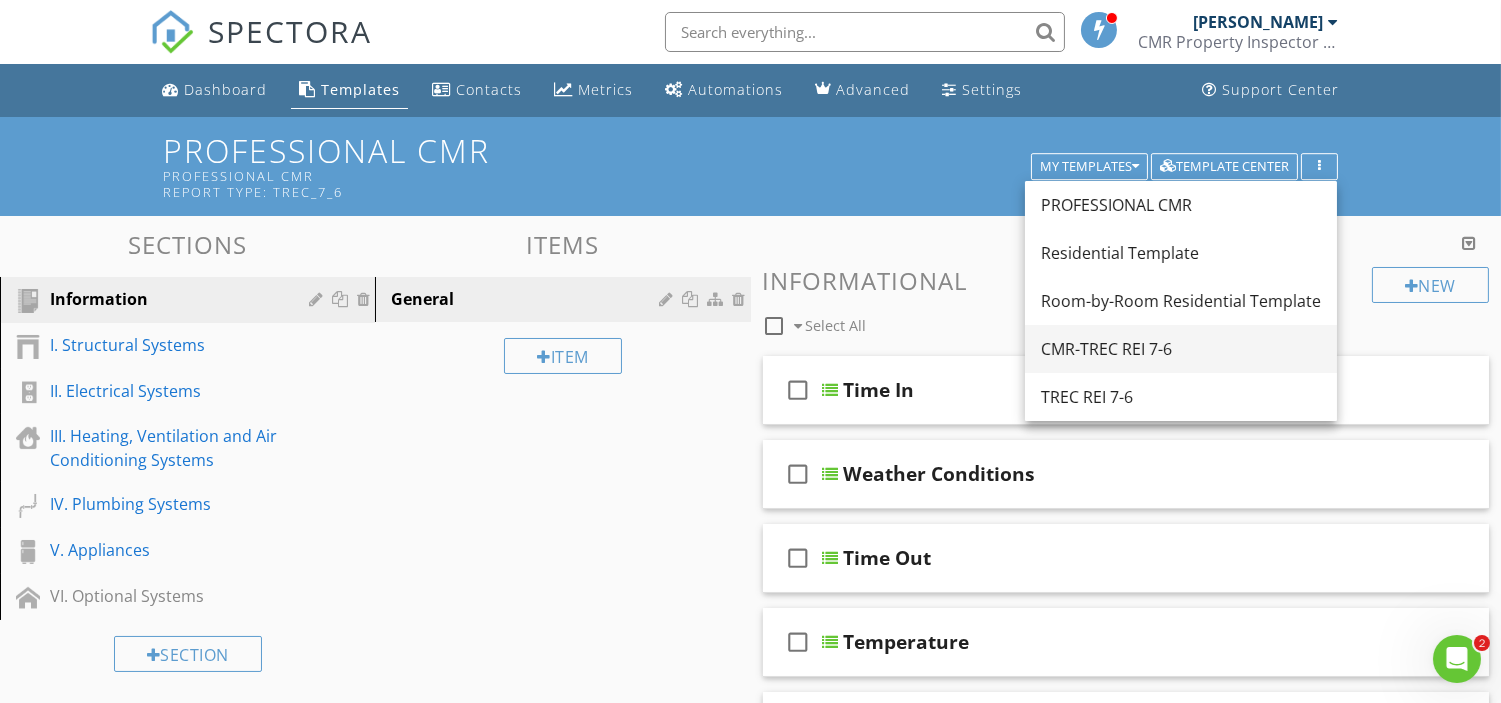 click on "CMR-TREC REI 7-6" at bounding box center [1181, 349] 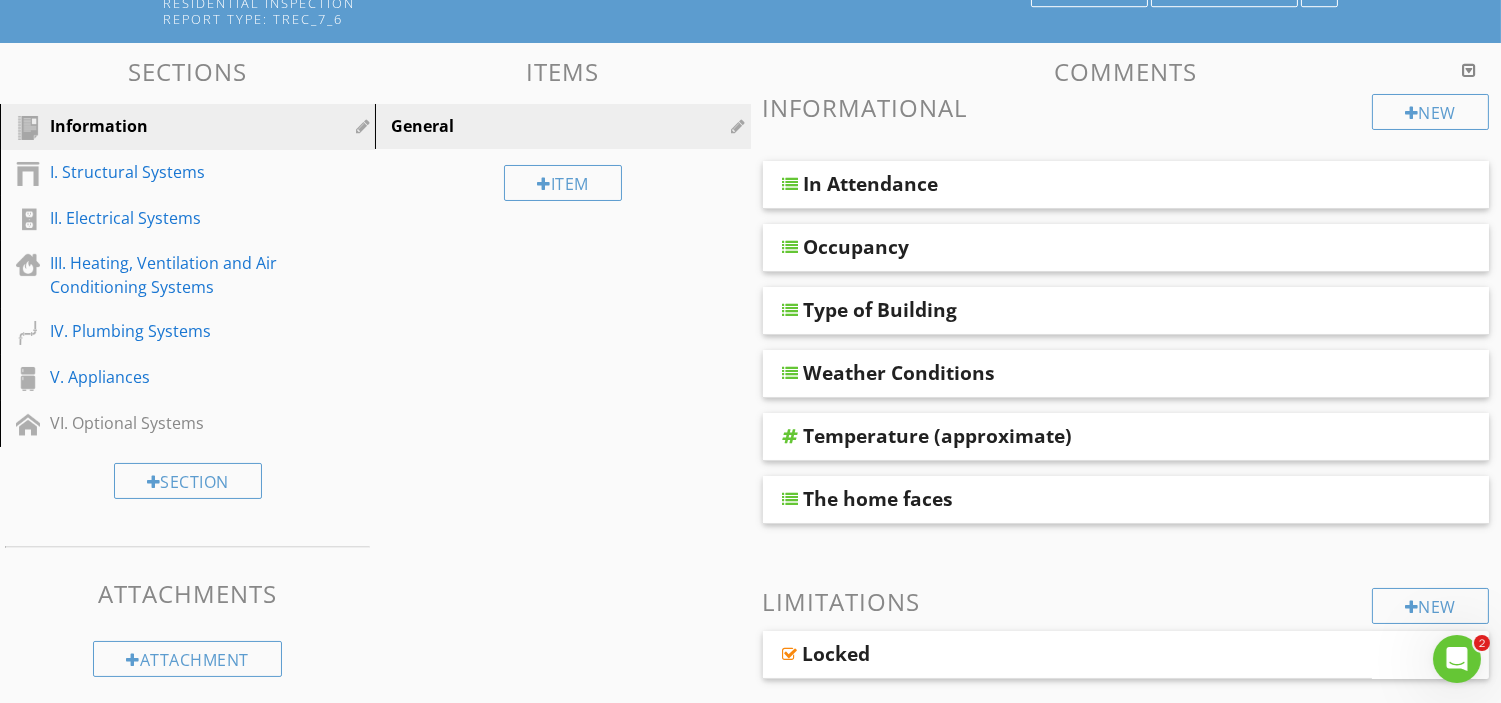 scroll, scrollTop: 62, scrollLeft: 0, axis: vertical 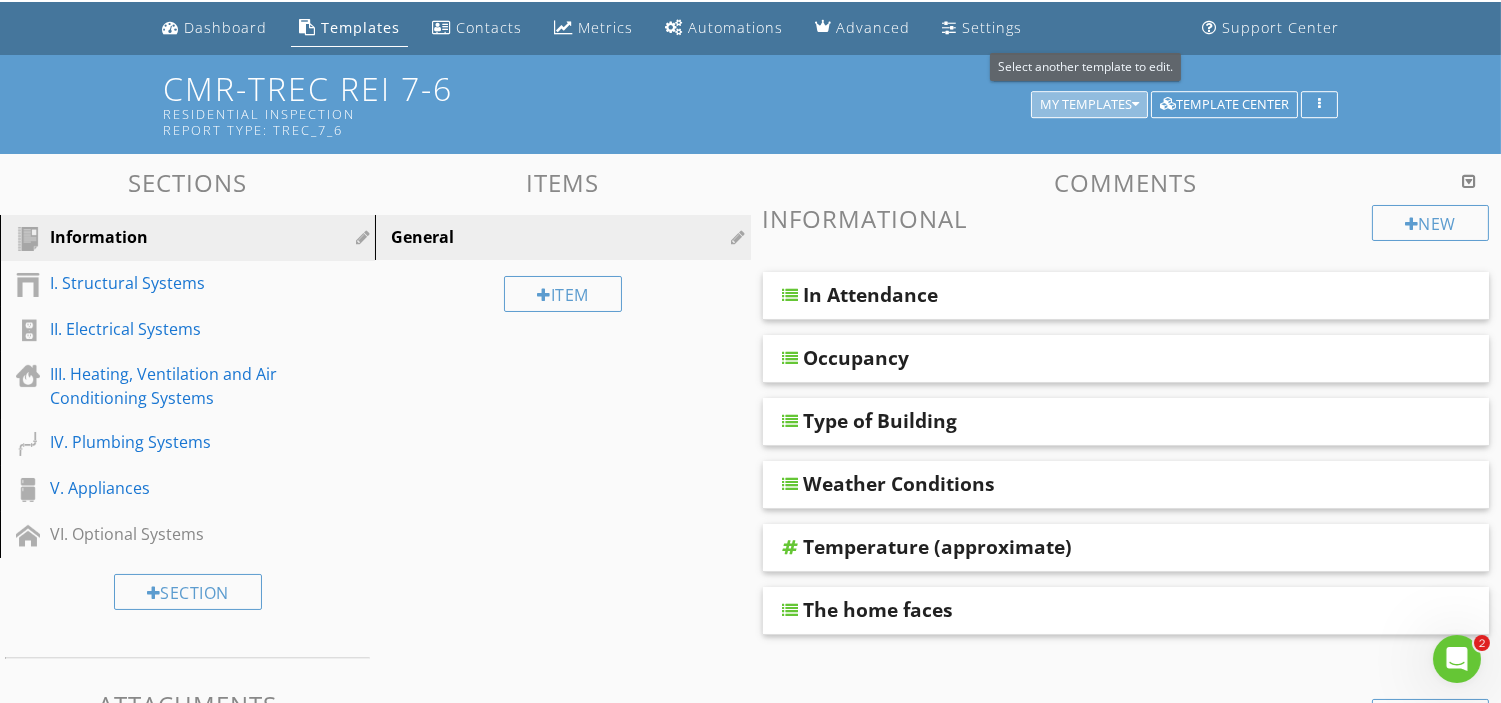 click on "My Templates" at bounding box center (1089, 105) 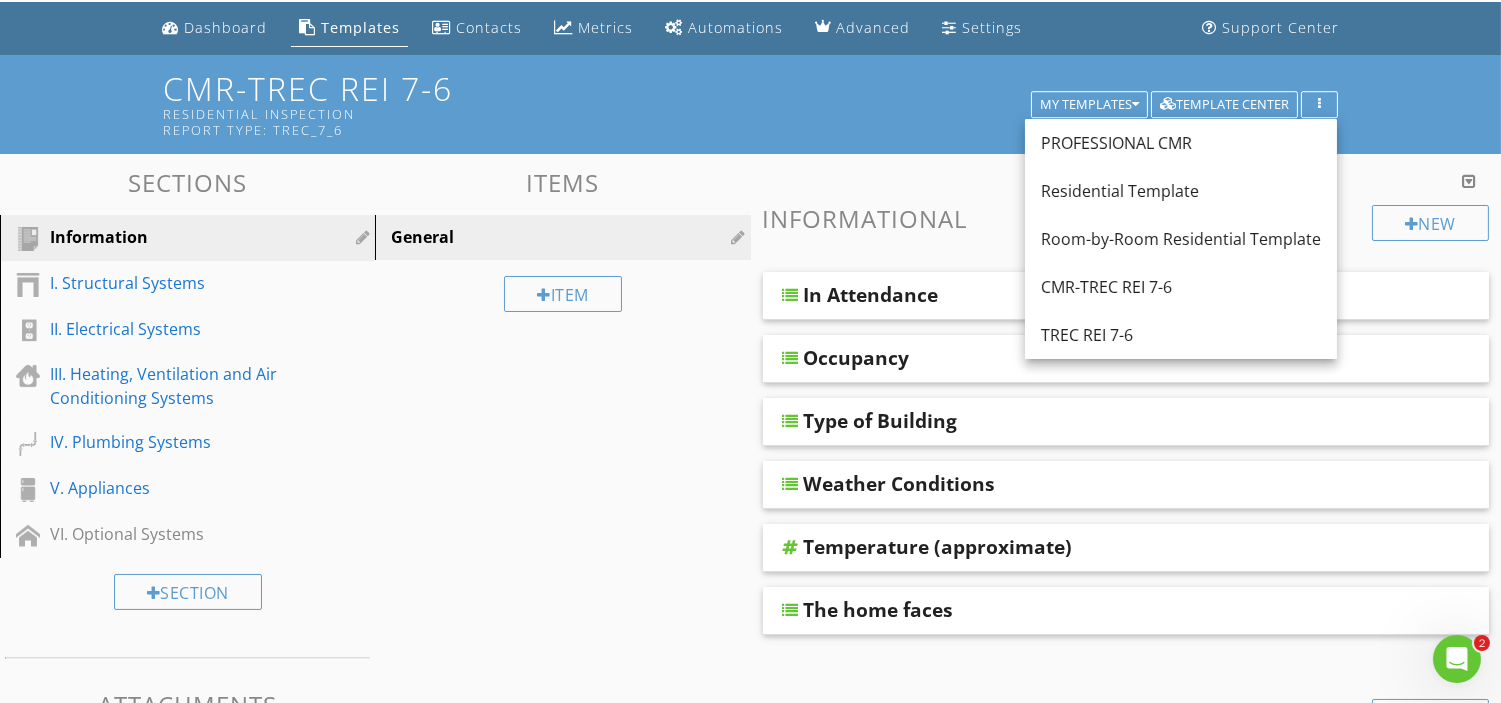 click on "PROFESSIONAL CMR" at bounding box center (1181, 143) 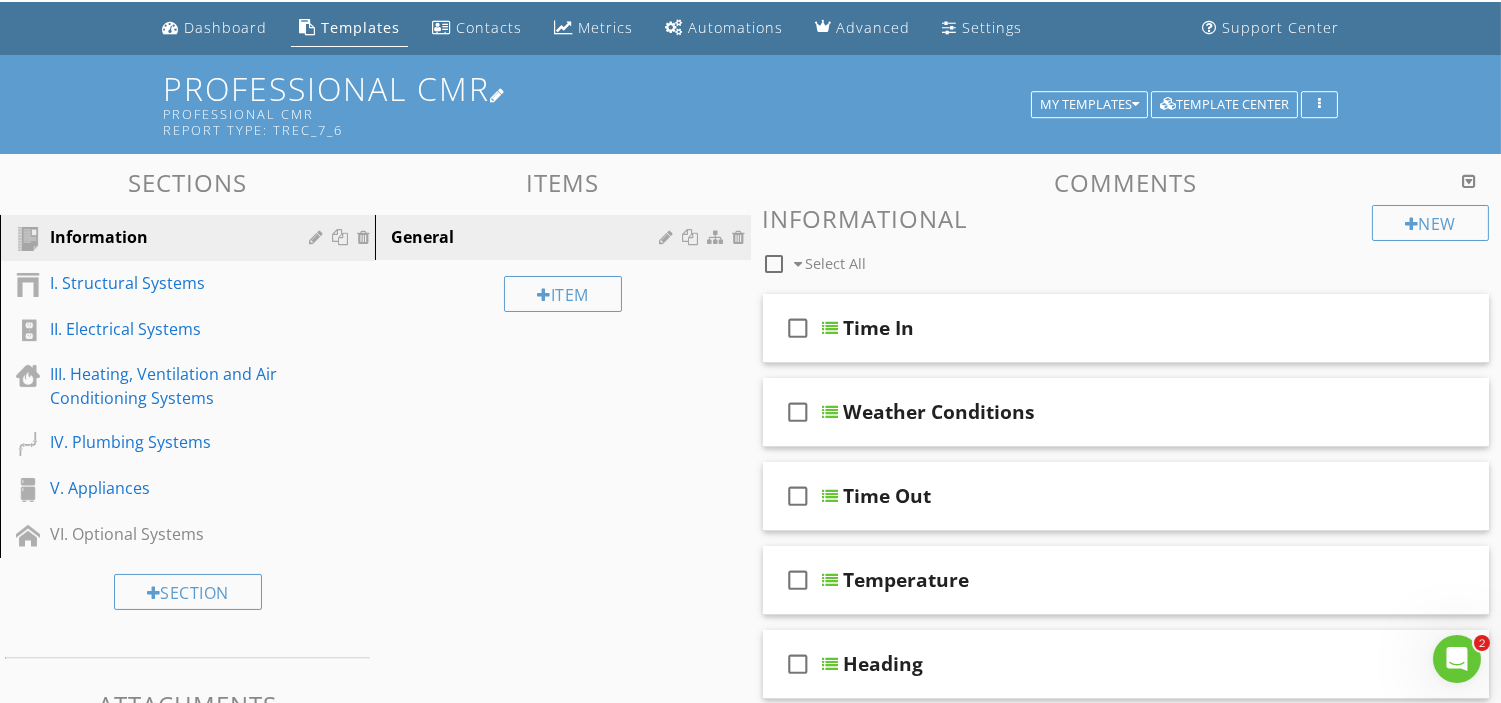 drag, startPoint x: 1423, startPoint y: 0, endPoint x: 922, endPoint y: 97, distance: 510.30383 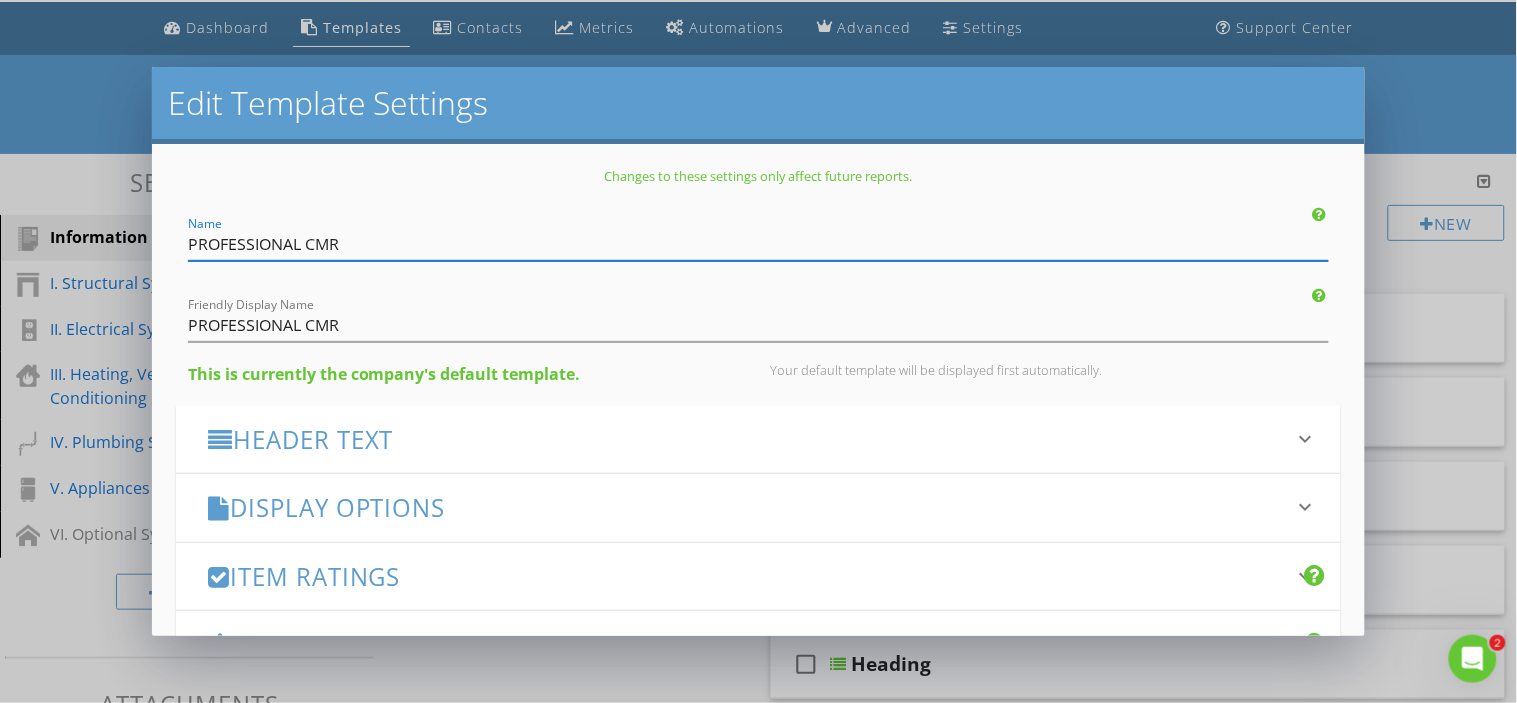 click on "Edit Template Settings   Changes to these settings only affect future reports.     Name PROFESSIONAL CMR     Friendly Display Name PROFESSIONAL CMR
This is currently the company's default template.
Your default template will be displayed first
automatically.
Header Text
keyboard_arrow_down   Full Report Header Text     Summary Header Text
Display Options
keyboard_arrow_down     check_box Display Category Counts Summary
What does this look like?
check_box_outline_blank Display 'Items Inspected' Count
With
vs
without
check_box Display Inspector Signature   Configure Signature
Where does this display?
check_box Display Standards of Practice
Set per-section by clicking the 'pencil' icon next to each
section.
What does this look like?
check_box     check_box" at bounding box center (758, 351) 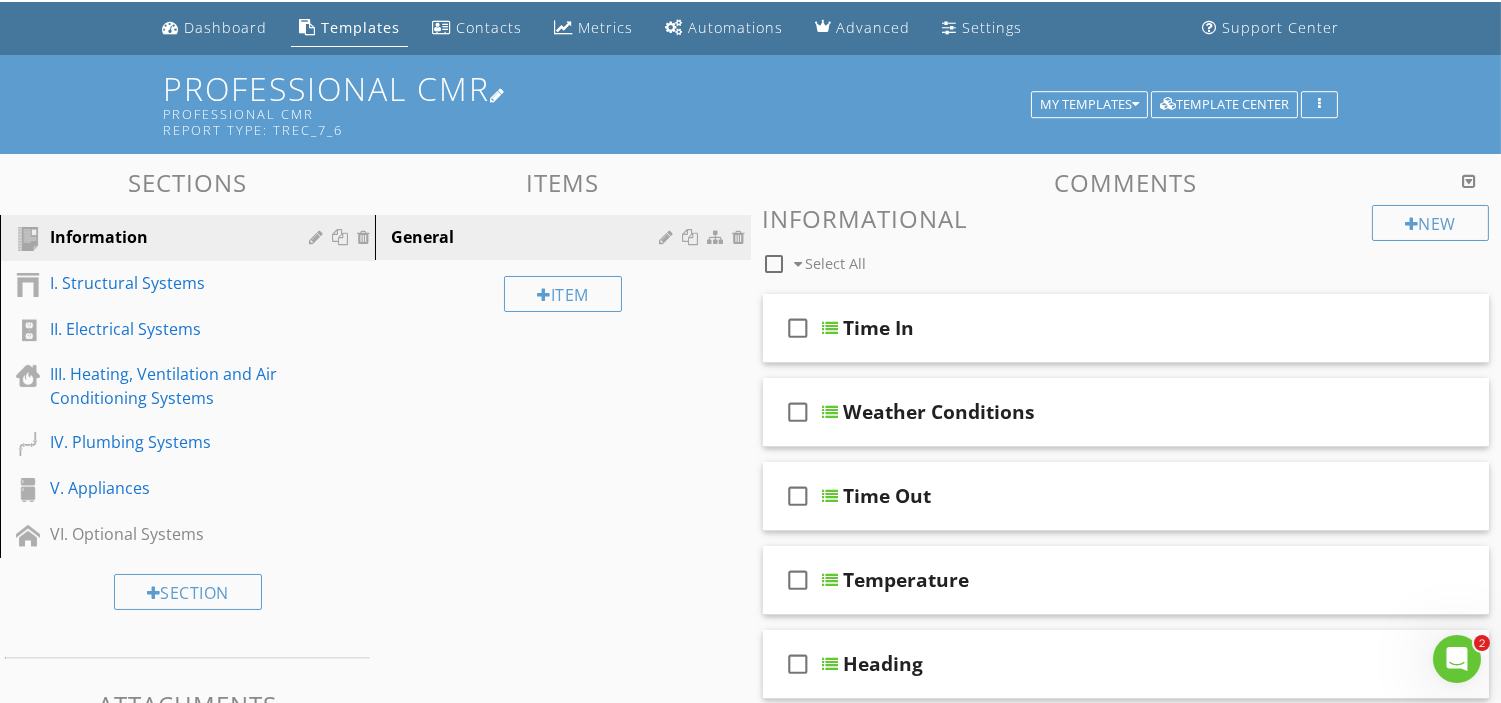 scroll, scrollTop: 0, scrollLeft: 0, axis: both 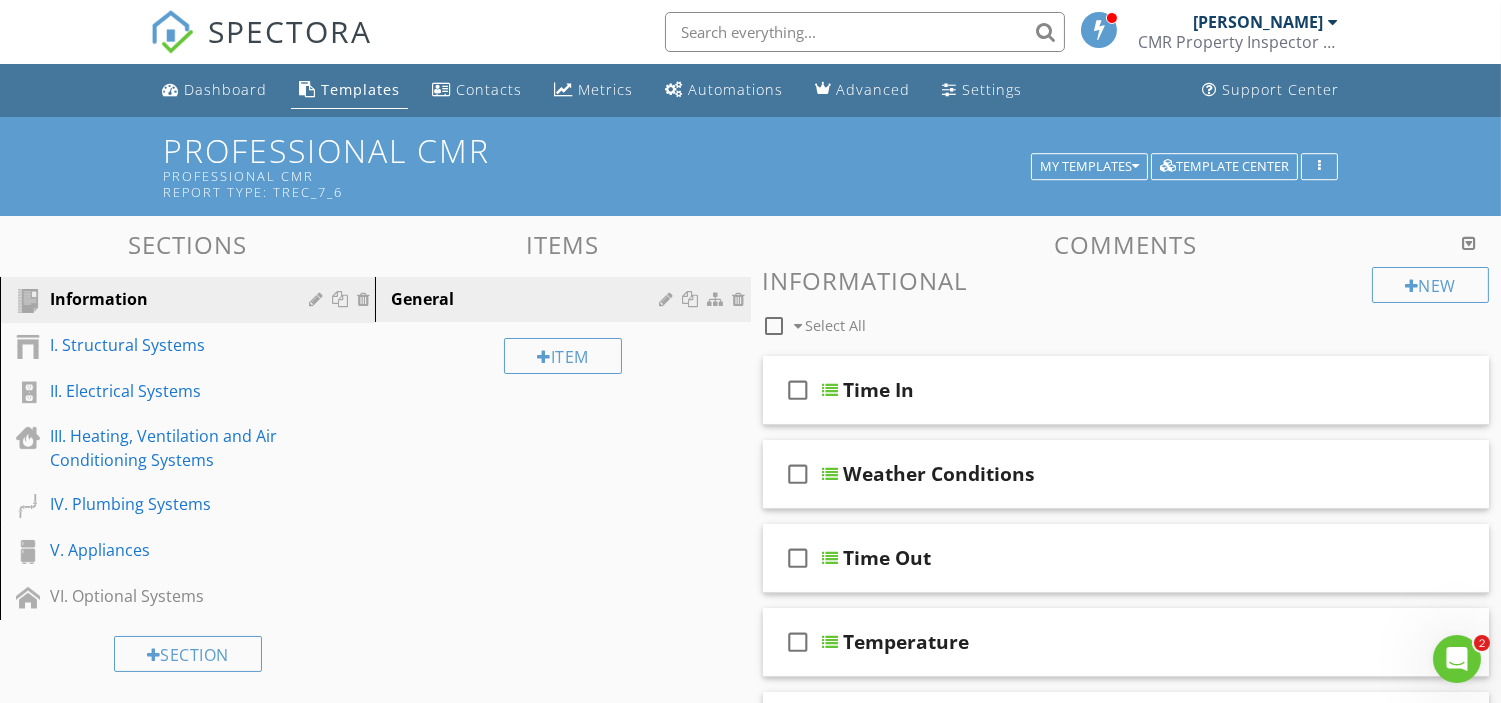 click at bounding box center (1333, 22) 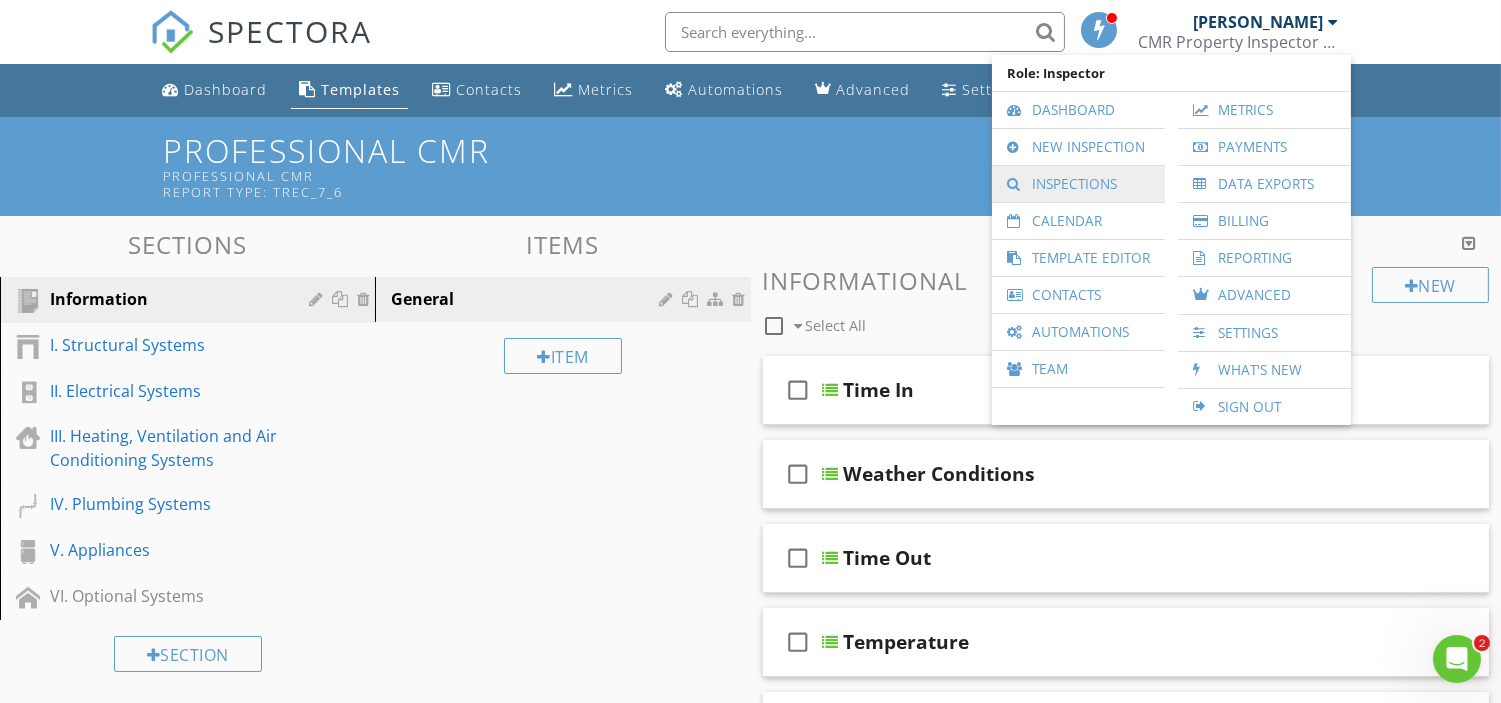 click on "Inspections" at bounding box center [1078, 184] 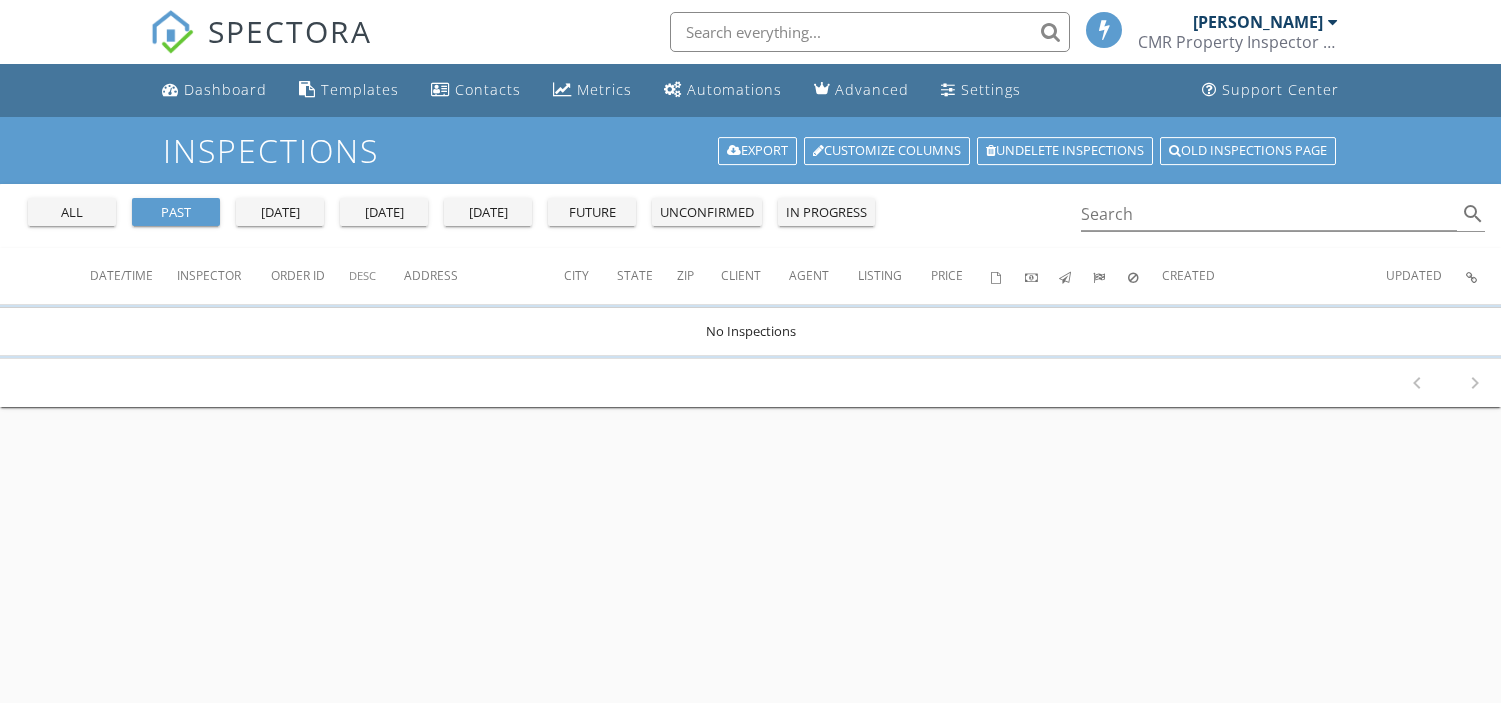 scroll, scrollTop: 0, scrollLeft: 0, axis: both 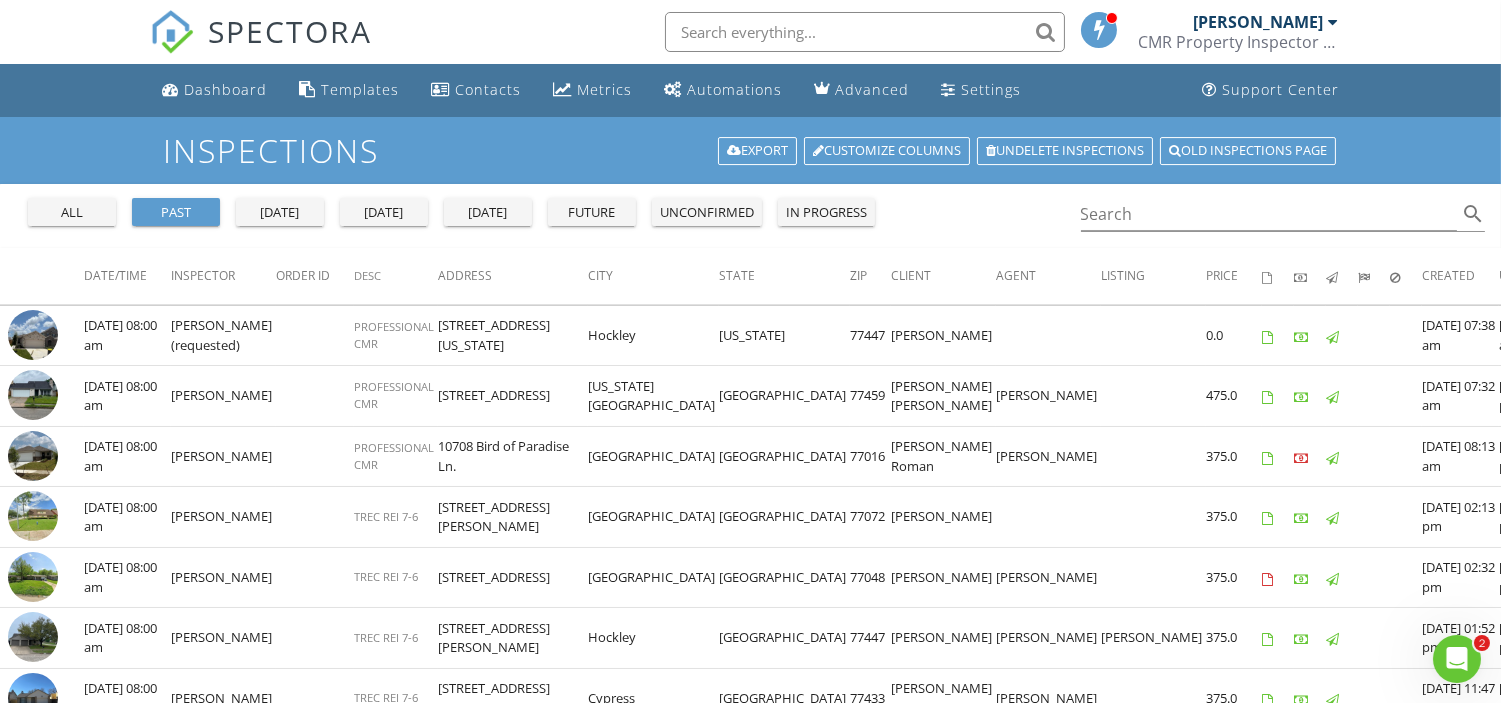 click at bounding box center [1333, 22] 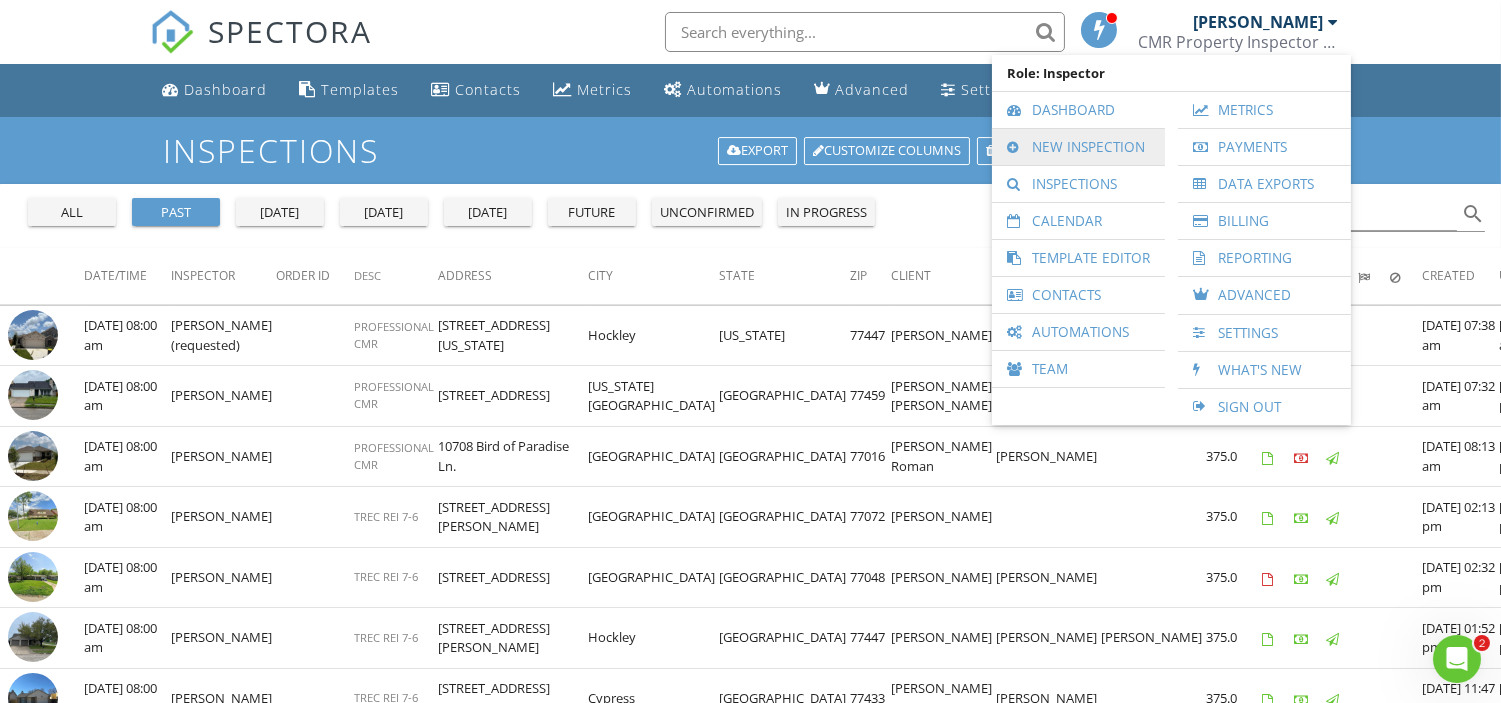 click on "New Inspection" at bounding box center [1078, 147] 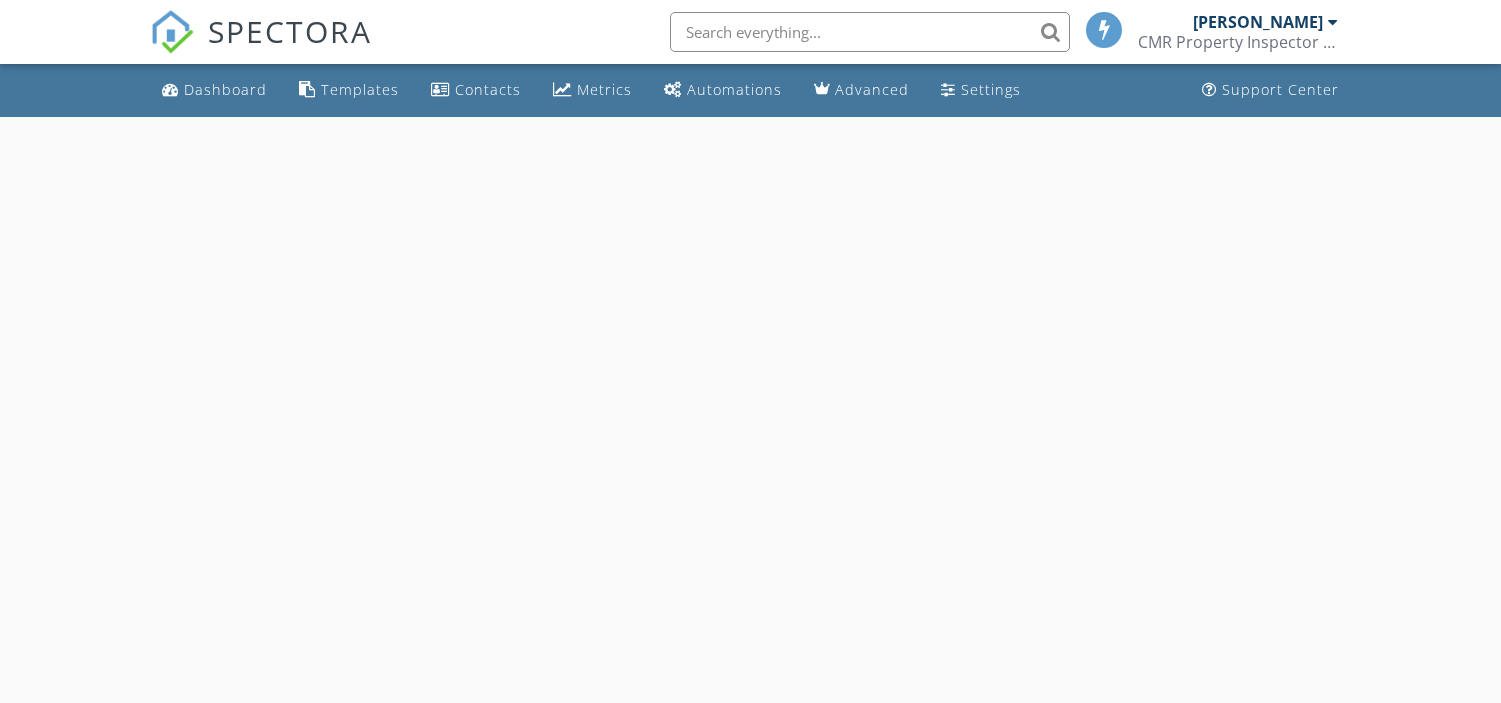 scroll, scrollTop: 0, scrollLeft: 0, axis: both 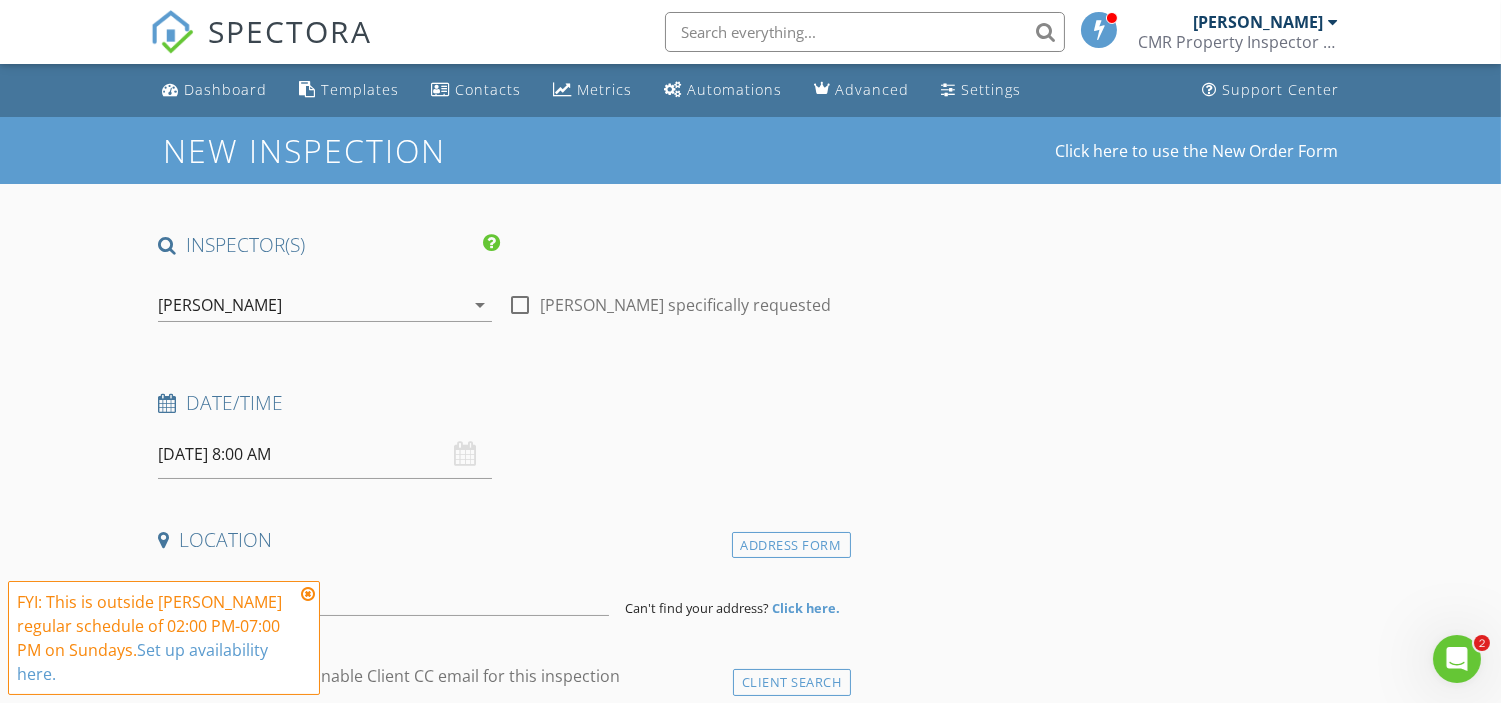 click on "[DATE] 8:00 AM" at bounding box center (325, 454) 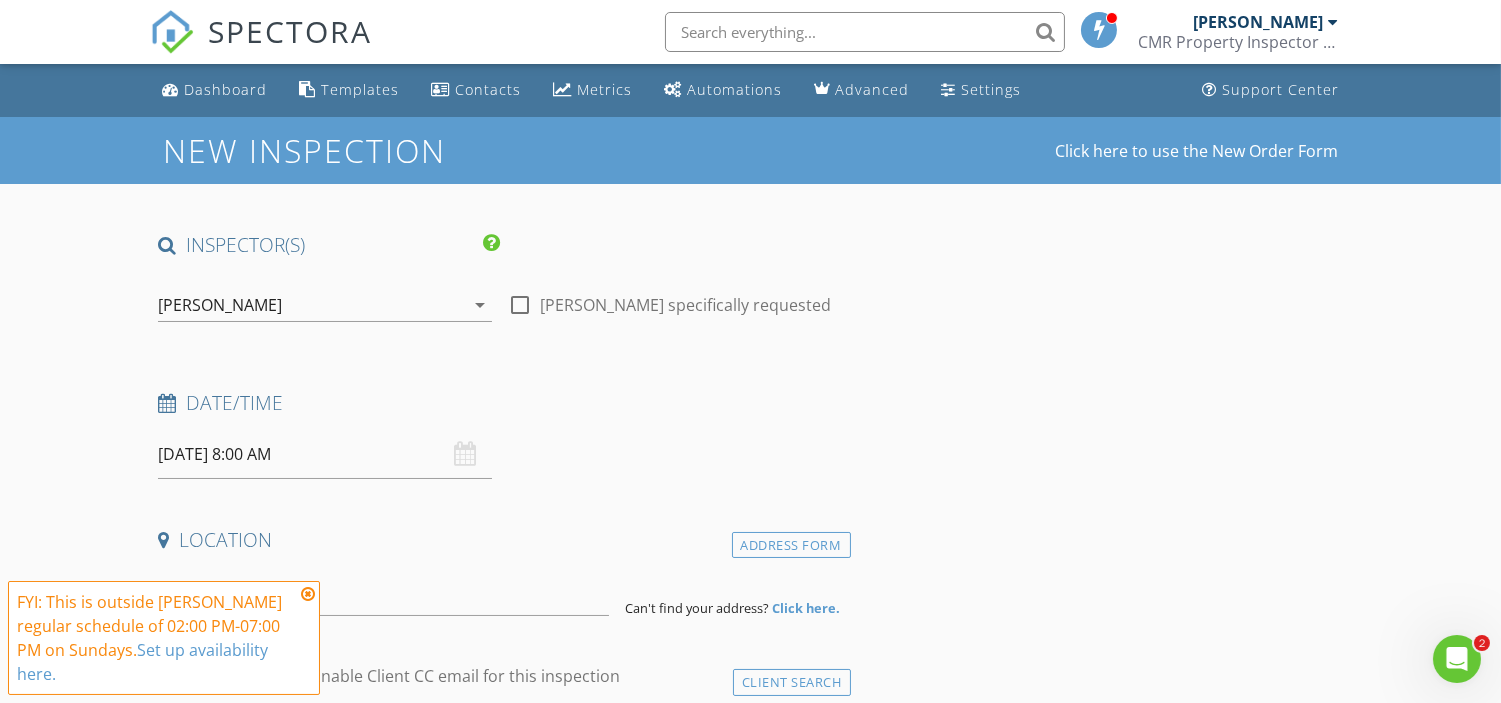 click on "[DATE] 8:00 AM" at bounding box center [325, 454] 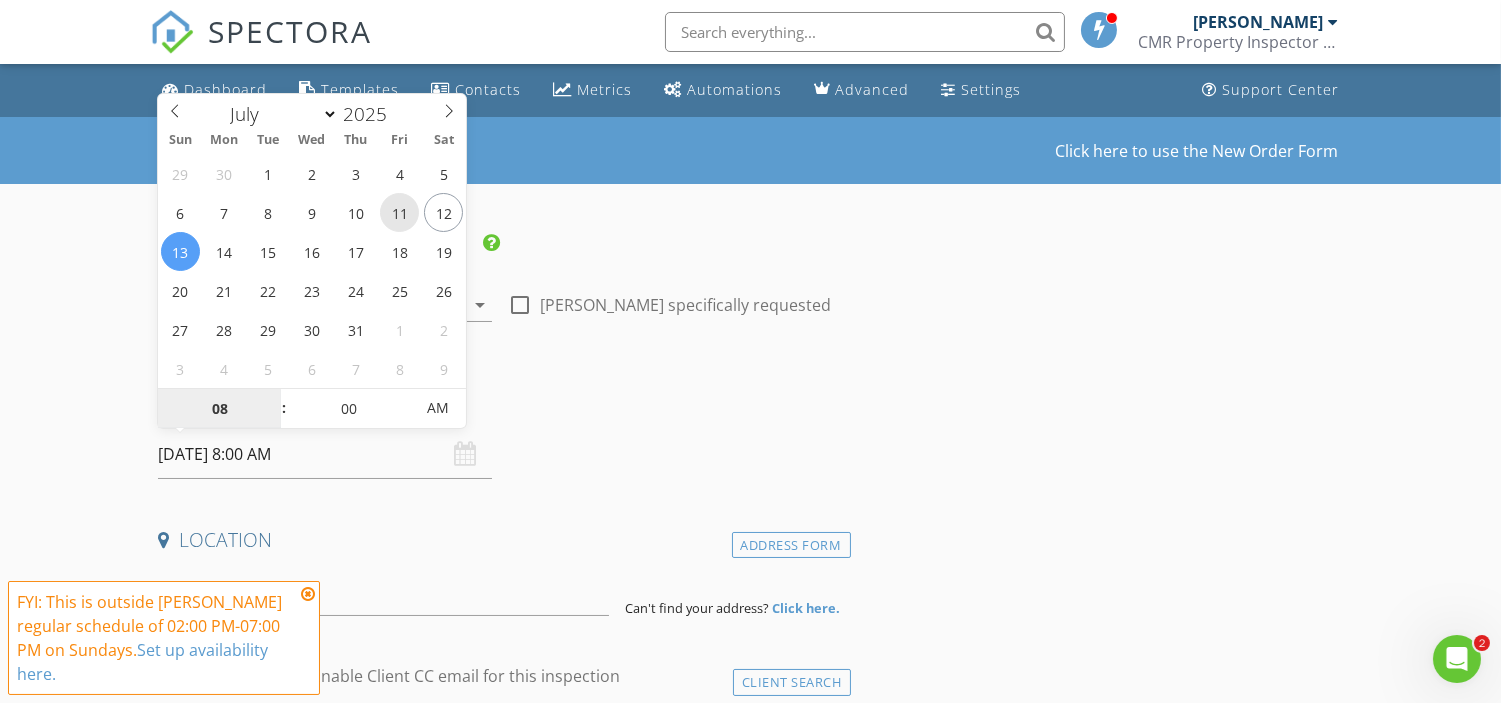 type on "[DATE] 8:00 AM" 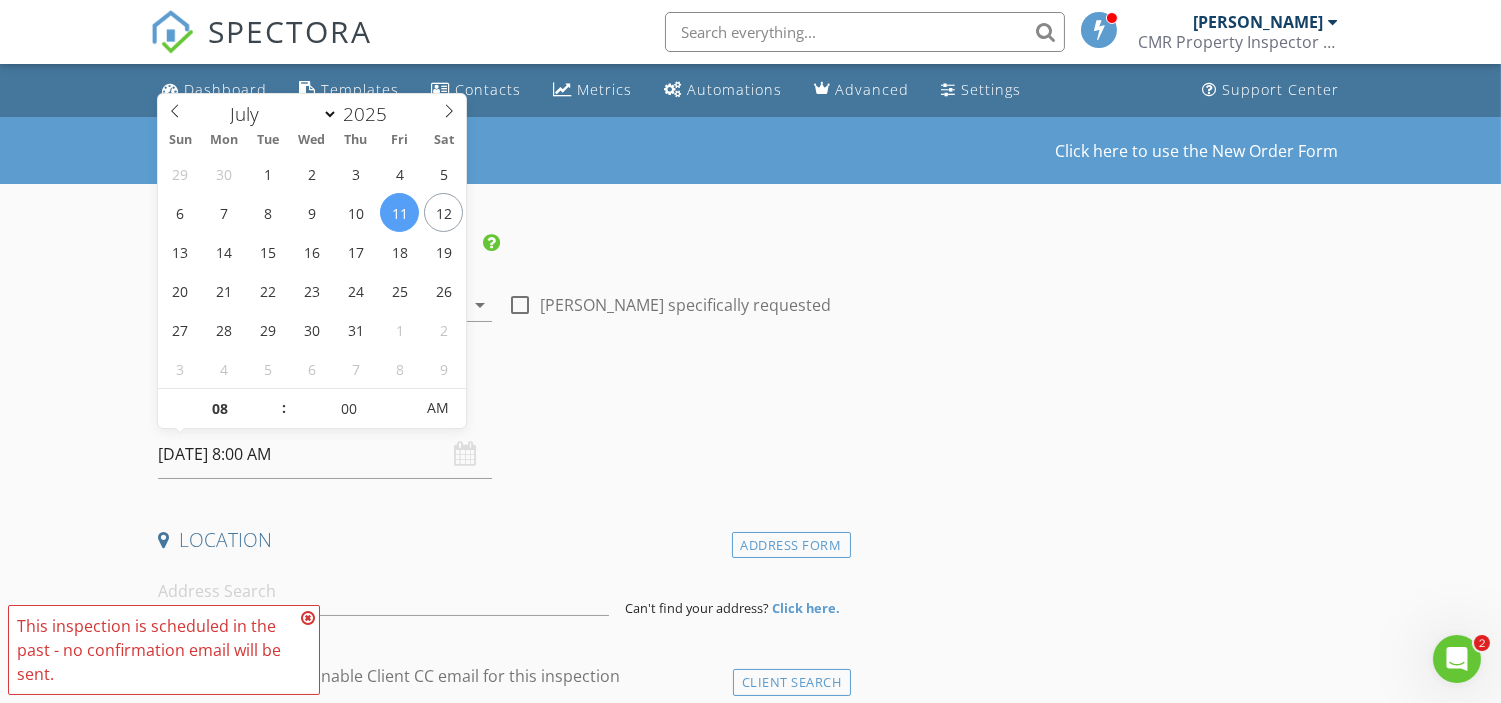 click on "Date/Time" at bounding box center (500, 410) 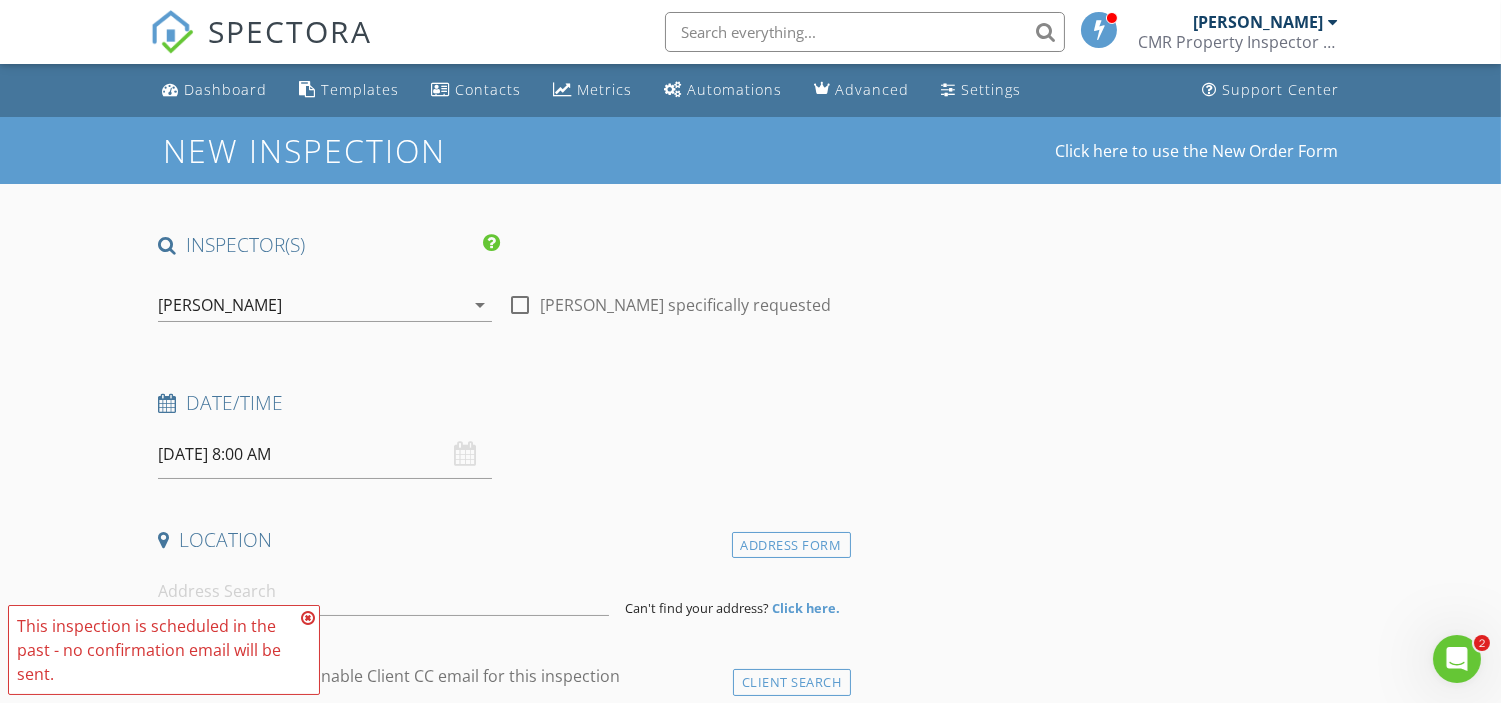 click at bounding box center [308, 618] 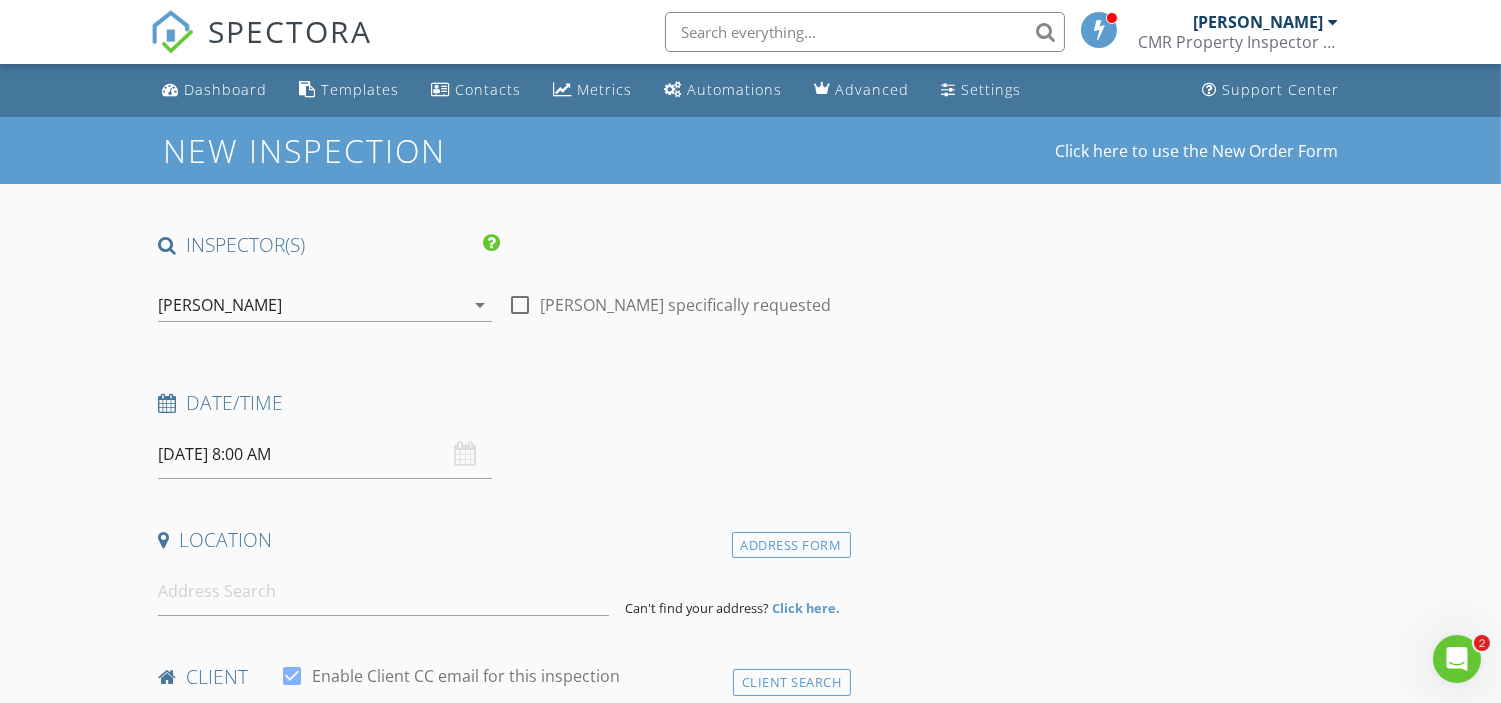 scroll, scrollTop: 111, scrollLeft: 0, axis: vertical 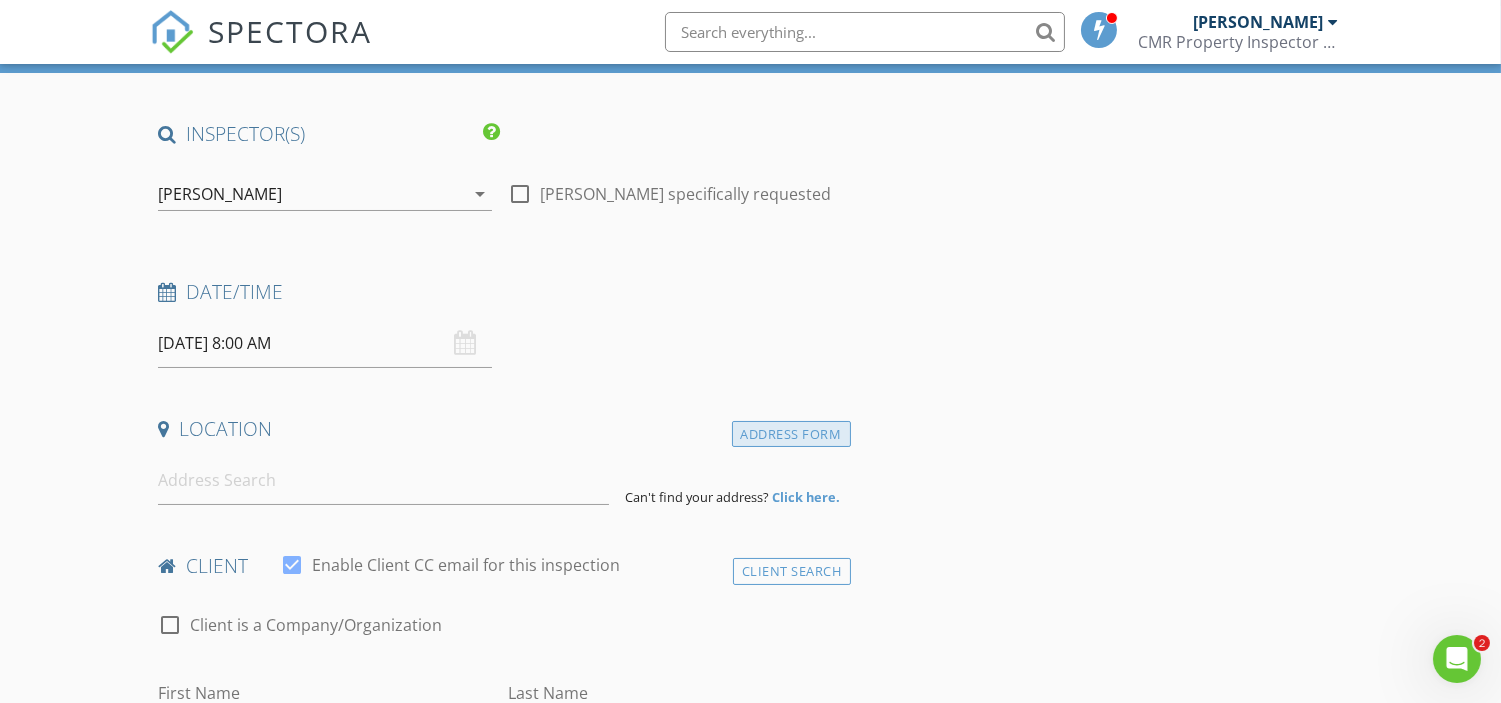 click on "Address Form" at bounding box center [791, 434] 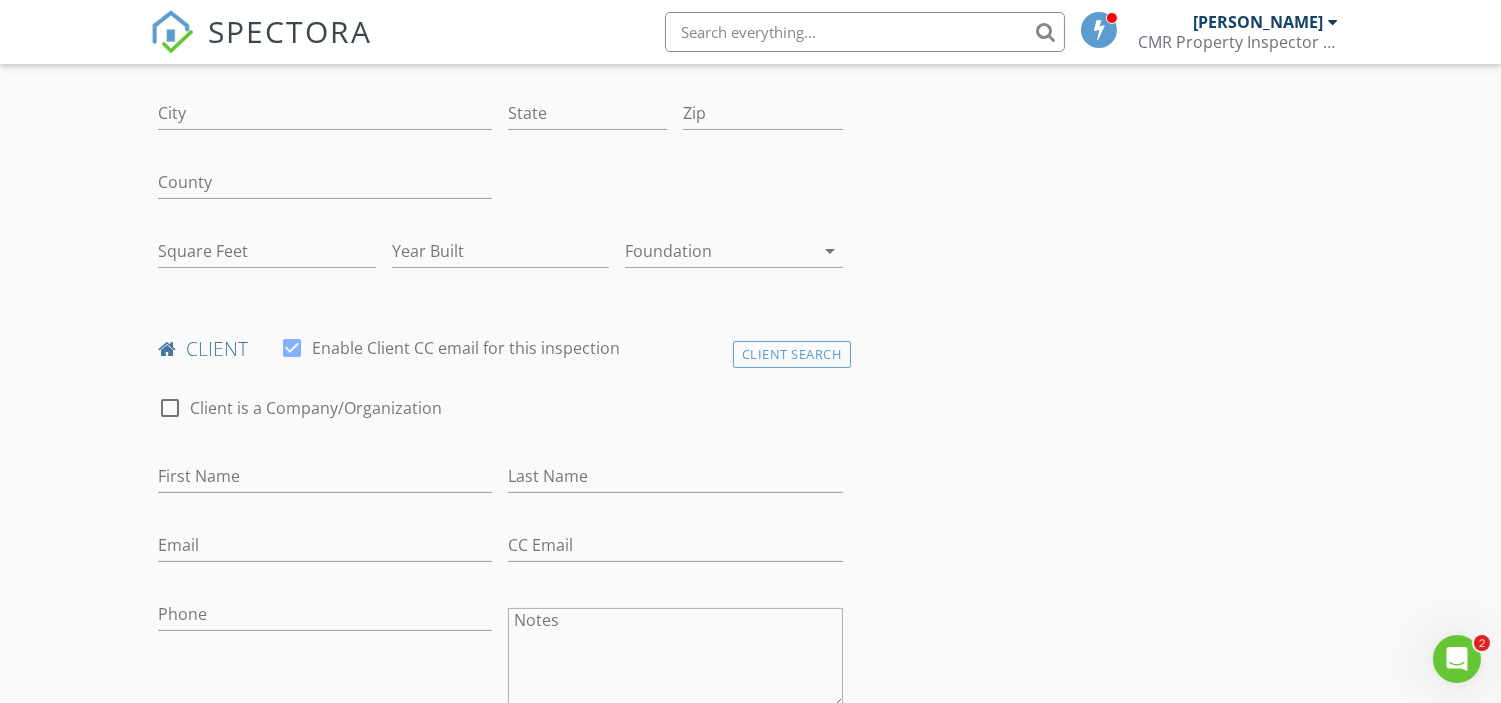 scroll, scrollTop: 222, scrollLeft: 0, axis: vertical 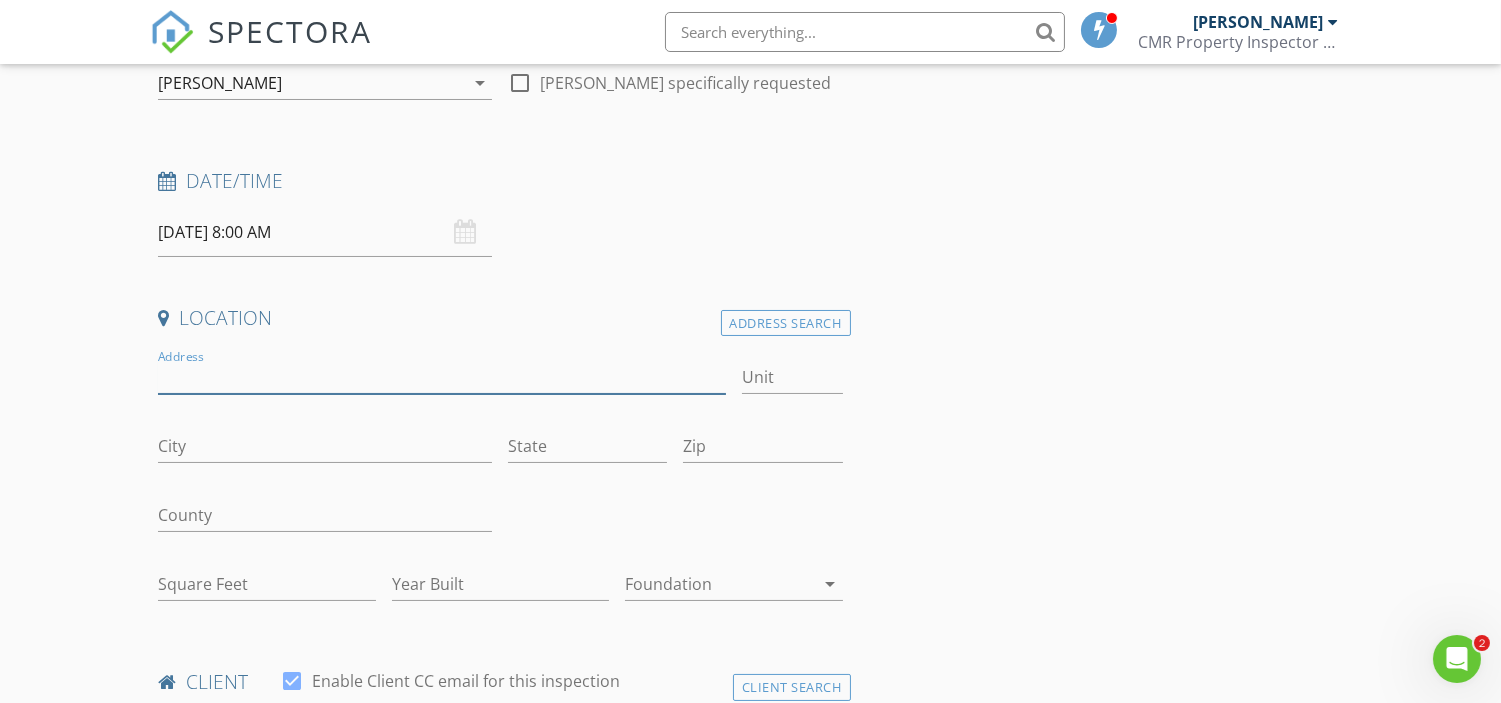 click on "Address" at bounding box center (442, 377) 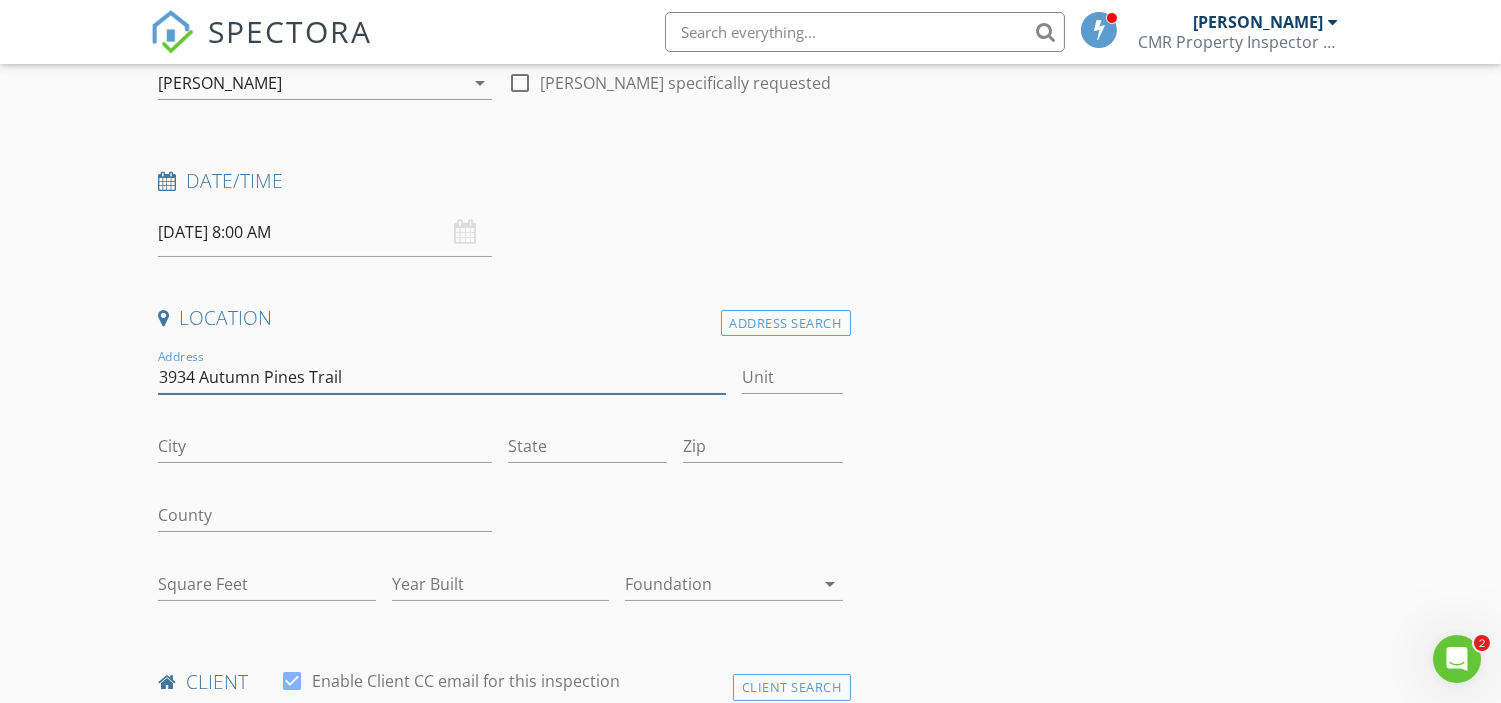 type on "3934 Autumn Pines Trail" 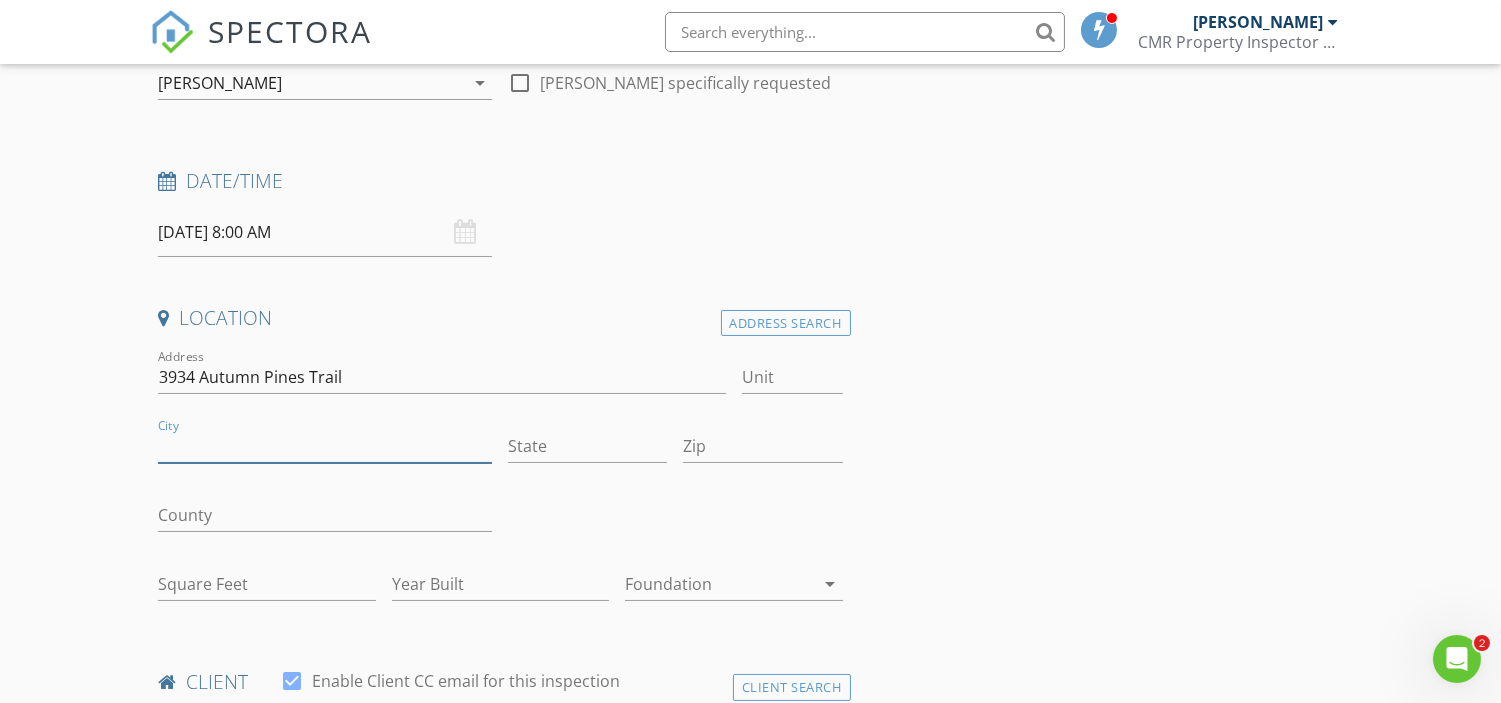 click on "City" at bounding box center (325, 446) 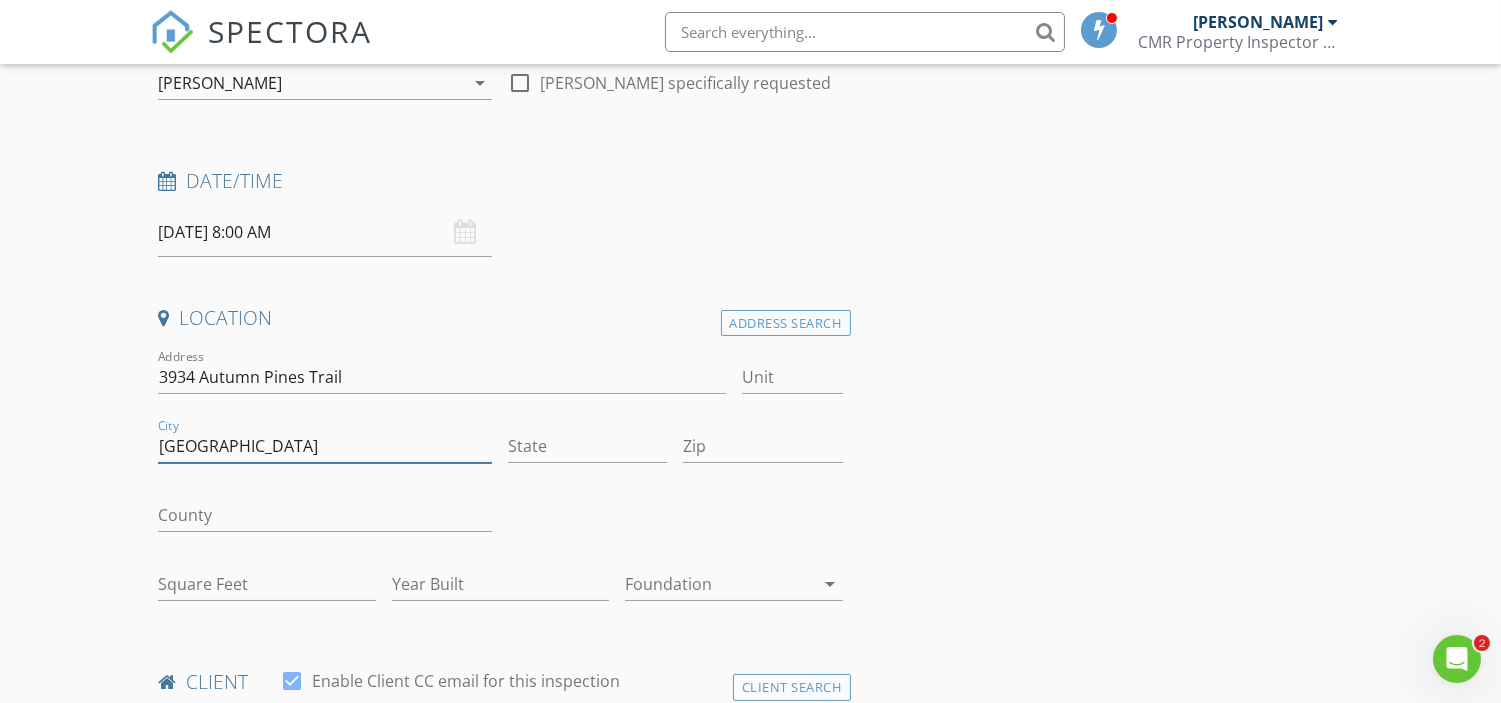 type on "[GEOGRAPHIC_DATA]" 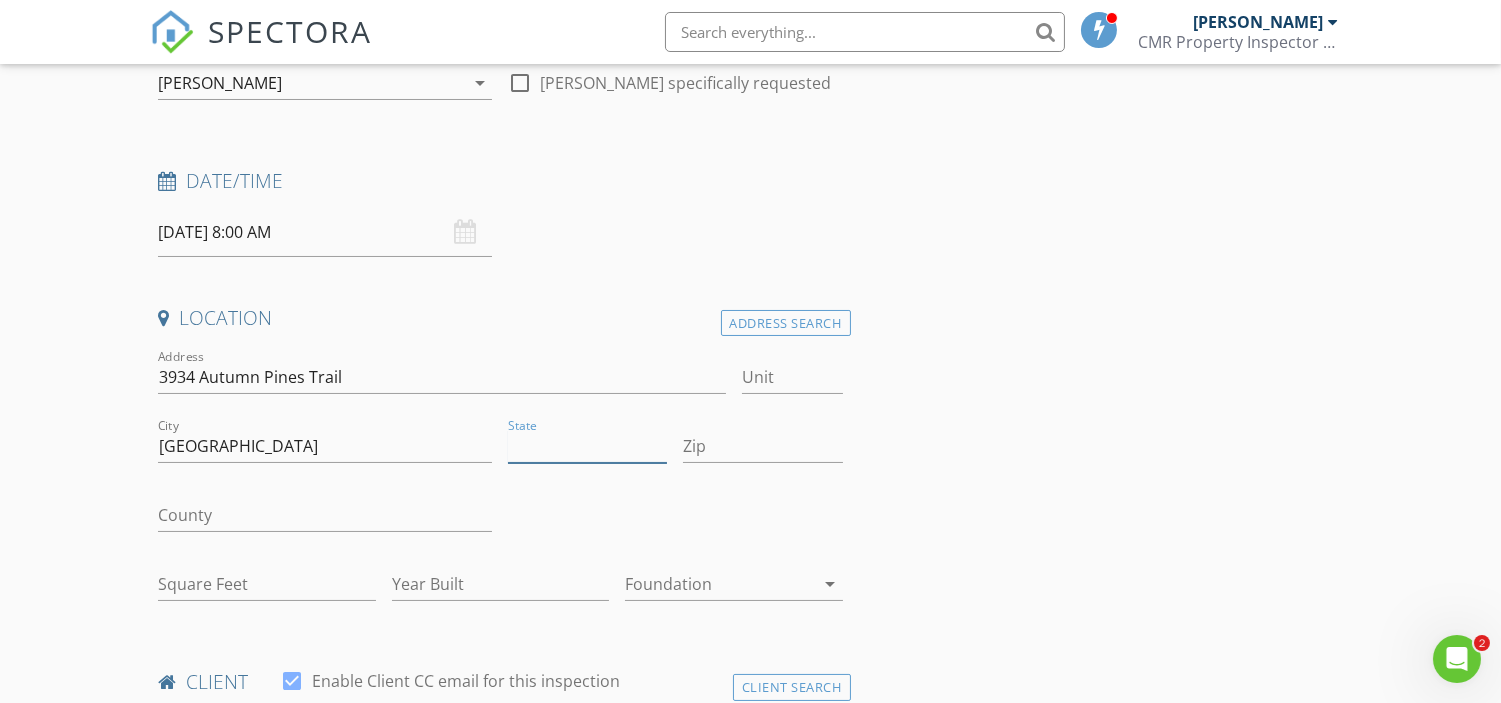 click on "State" at bounding box center (587, 446) 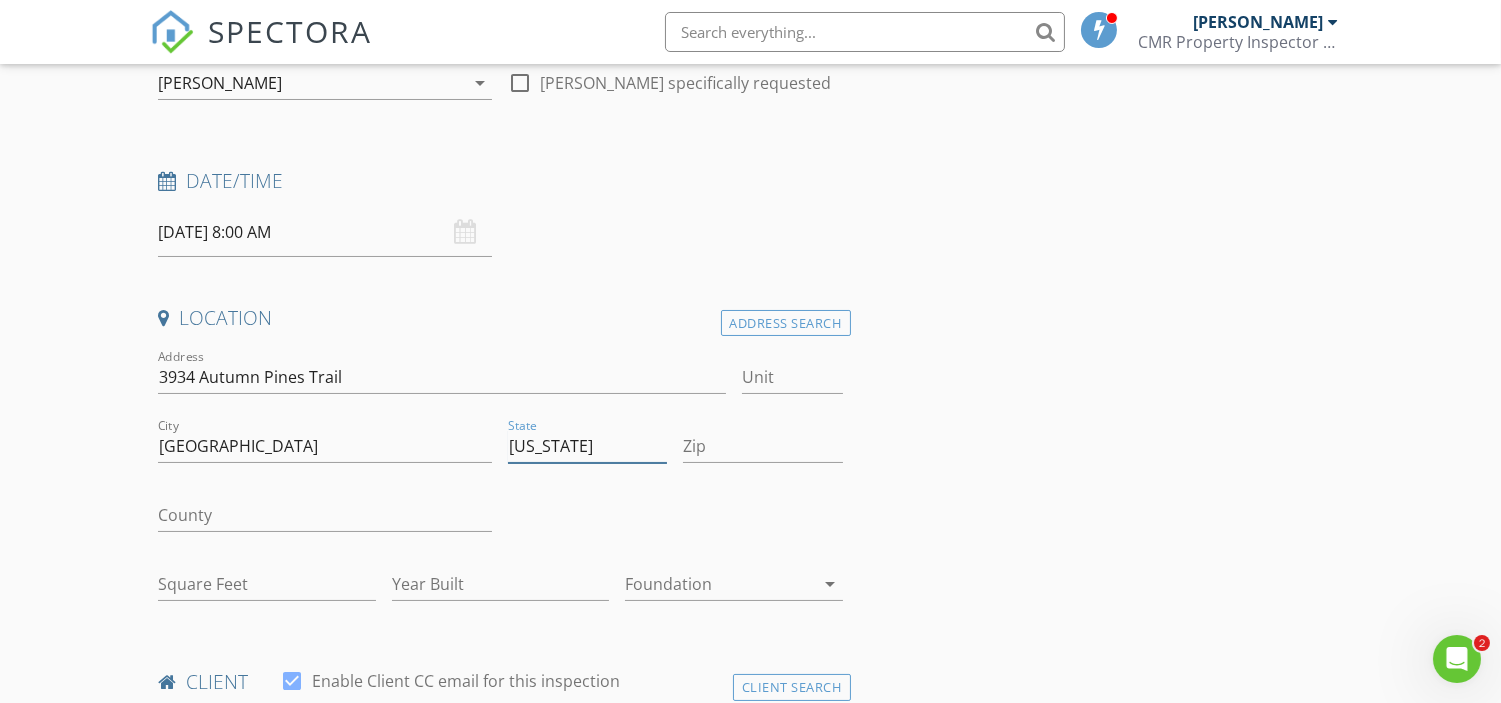 type on "Texas" 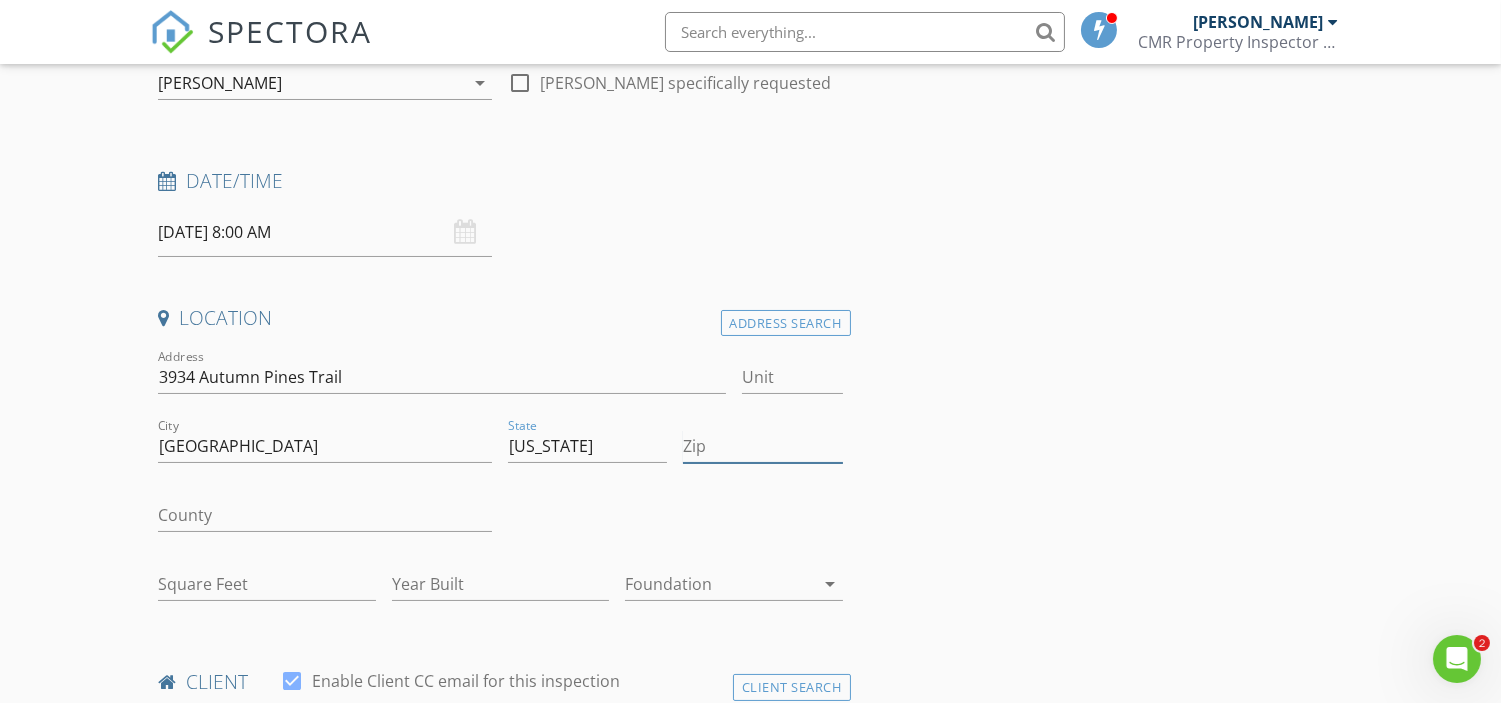 click on "Zip" at bounding box center [762, 446] 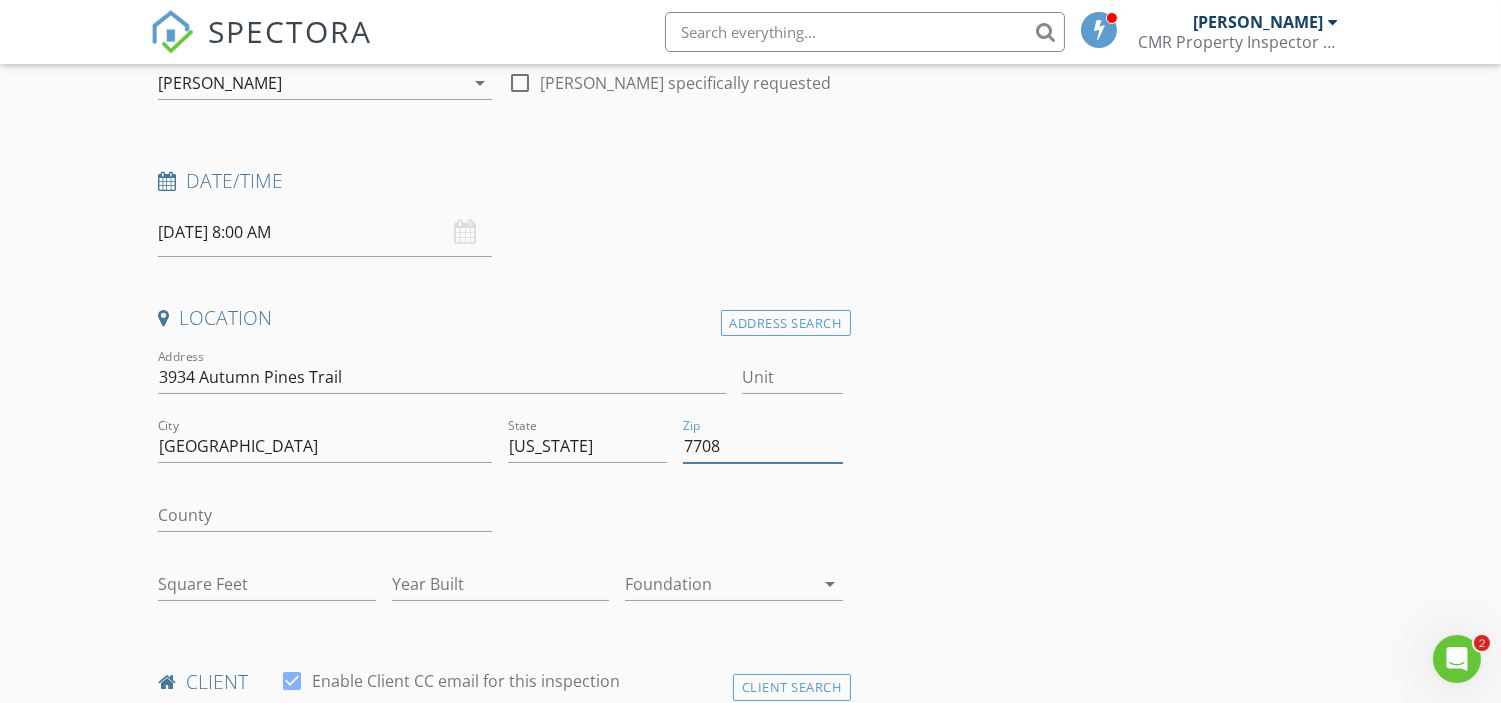 type on "77084" 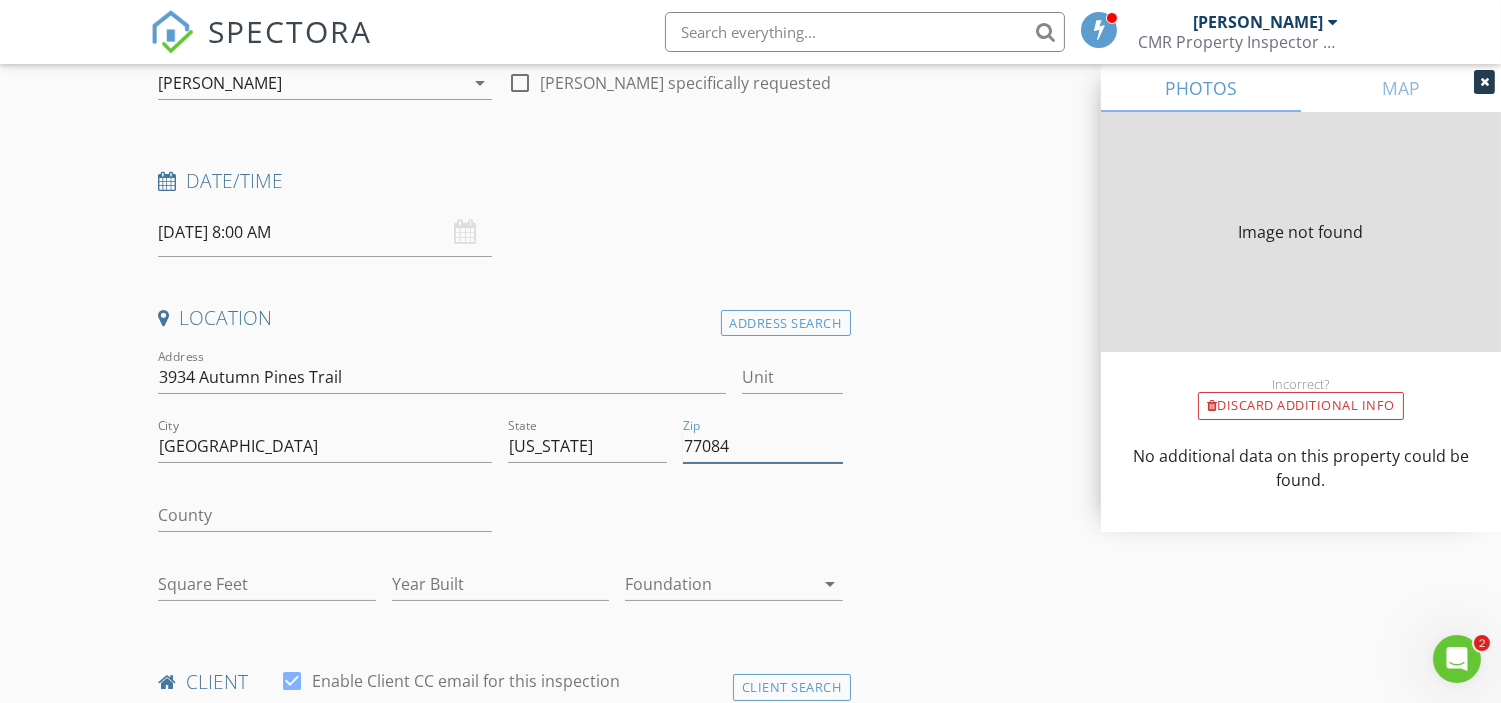 type on "2015" 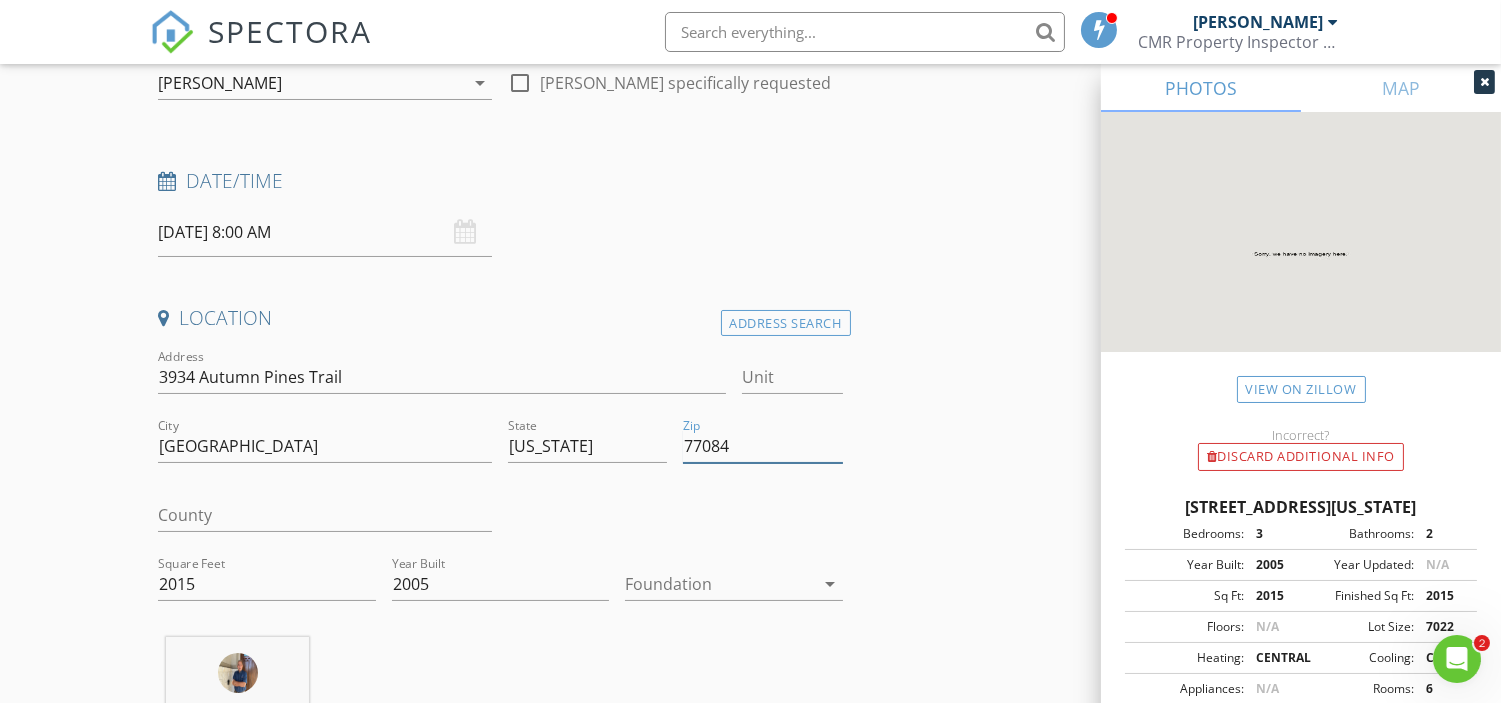 type on "77084" 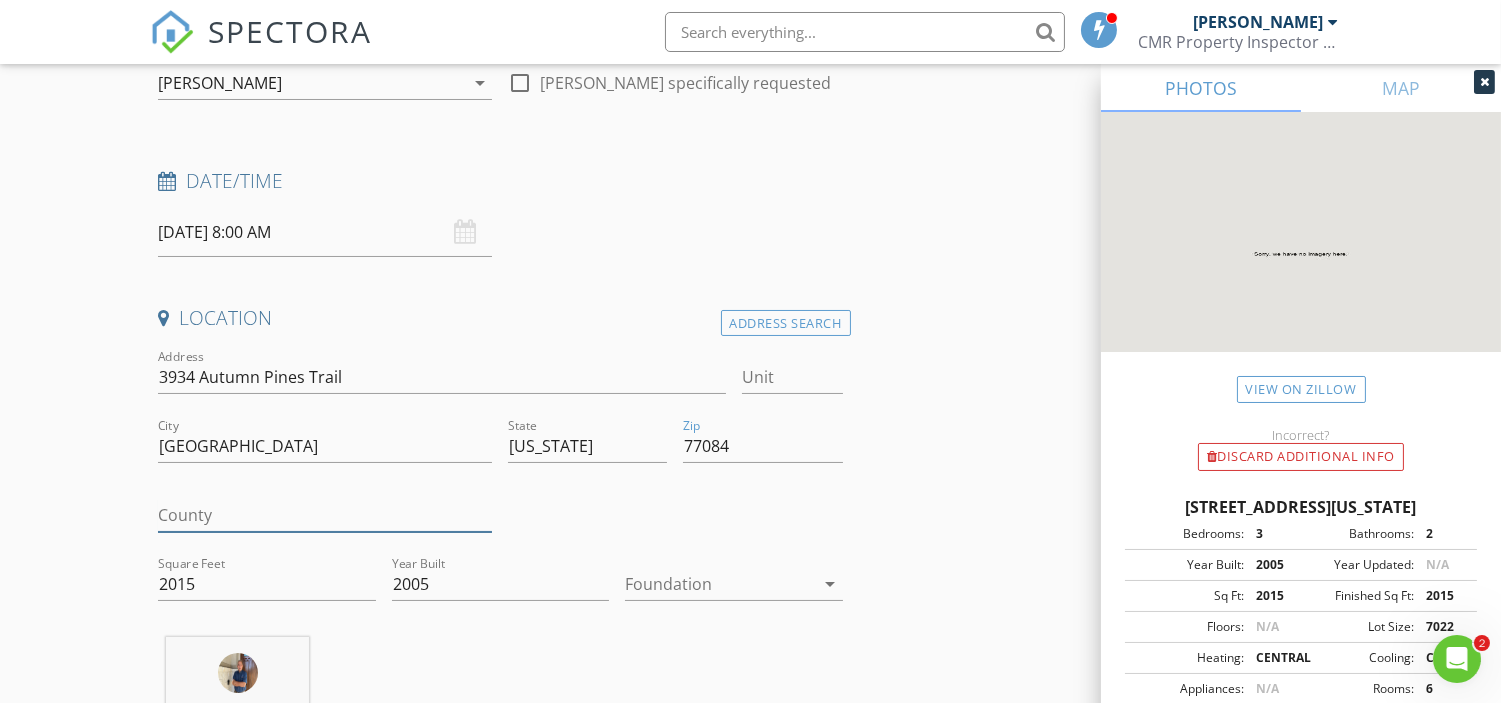 click on "County" at bounding box center [325, 515] 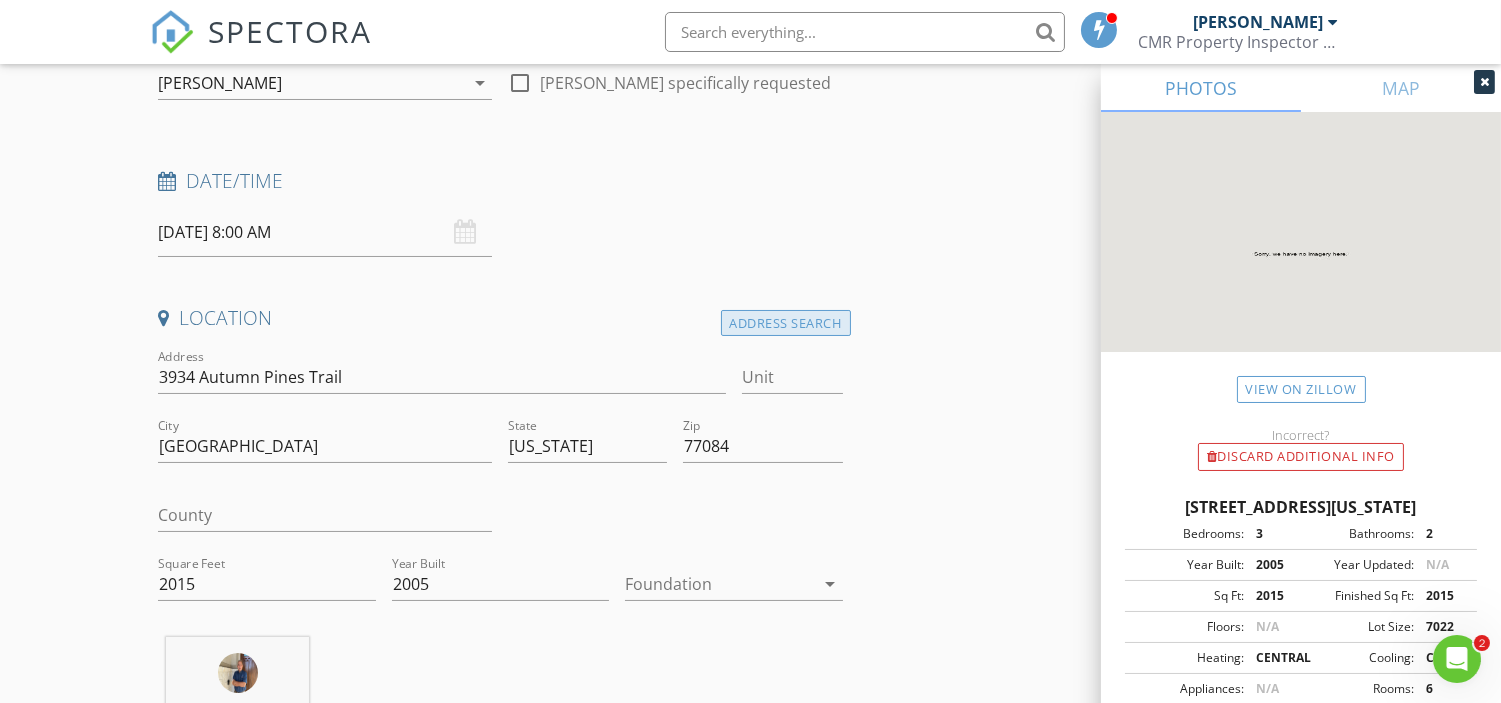click on "Address Search" at bounding box center [786, 323] 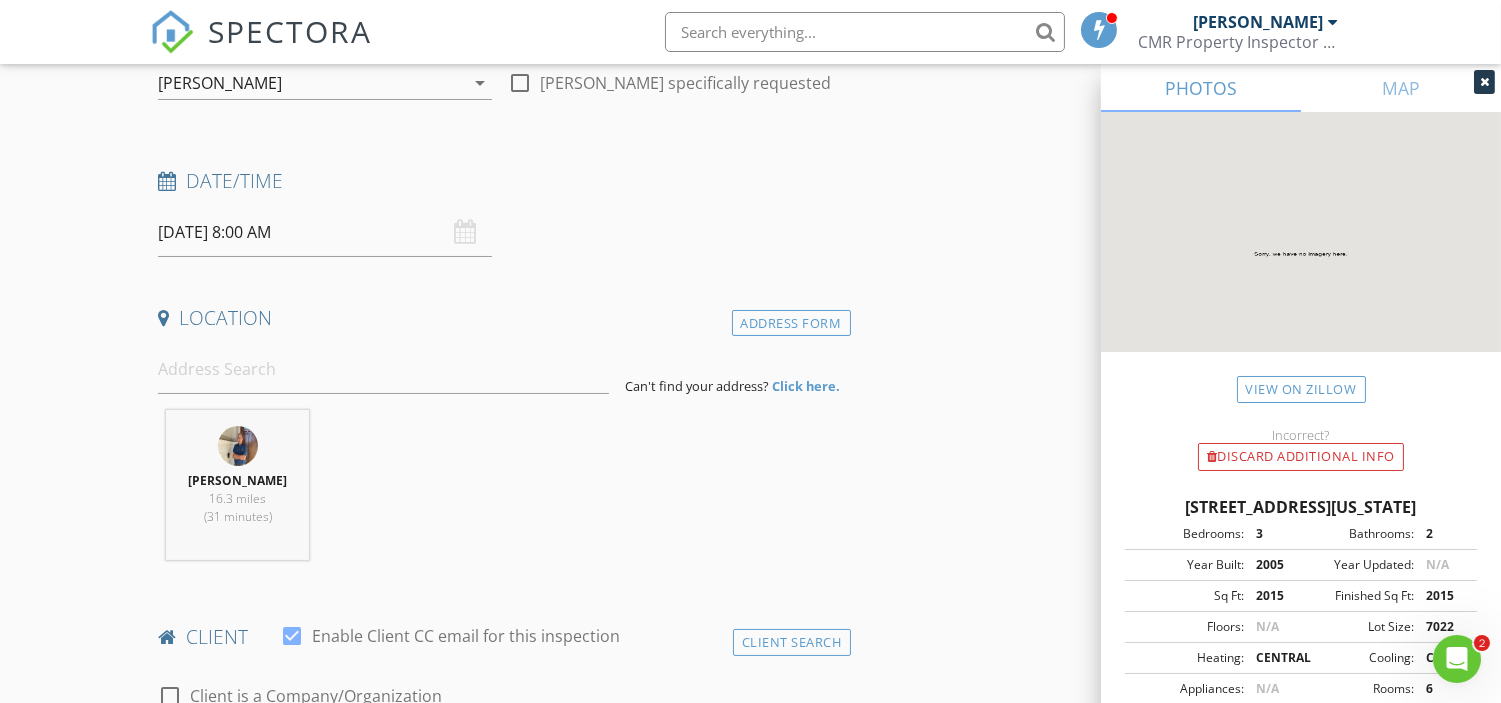 click on "PHOTOS" at bounding box center (1201, 88) 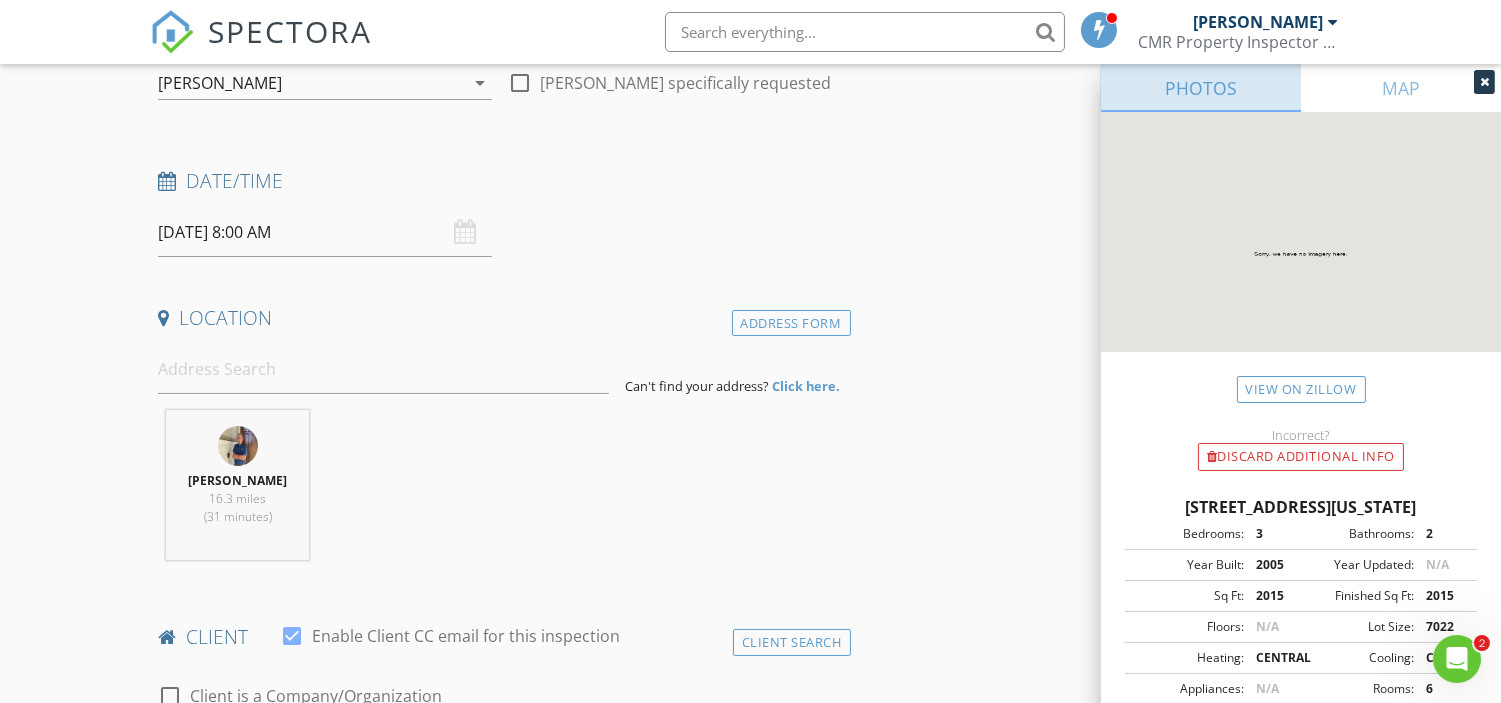 click on "PHOTOS" at bounding box center [1201, 88] 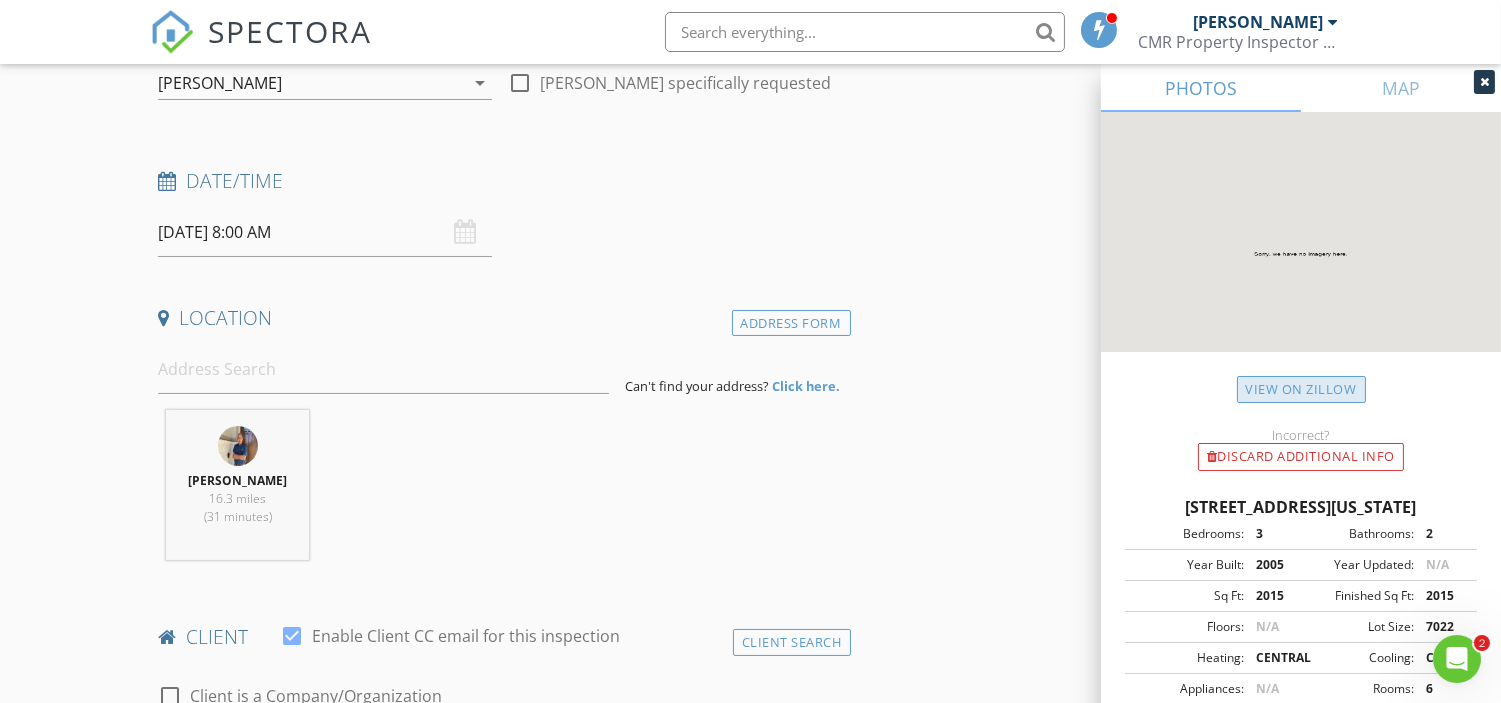 click on "View on Zillow" at bounding box center [1301, 389] 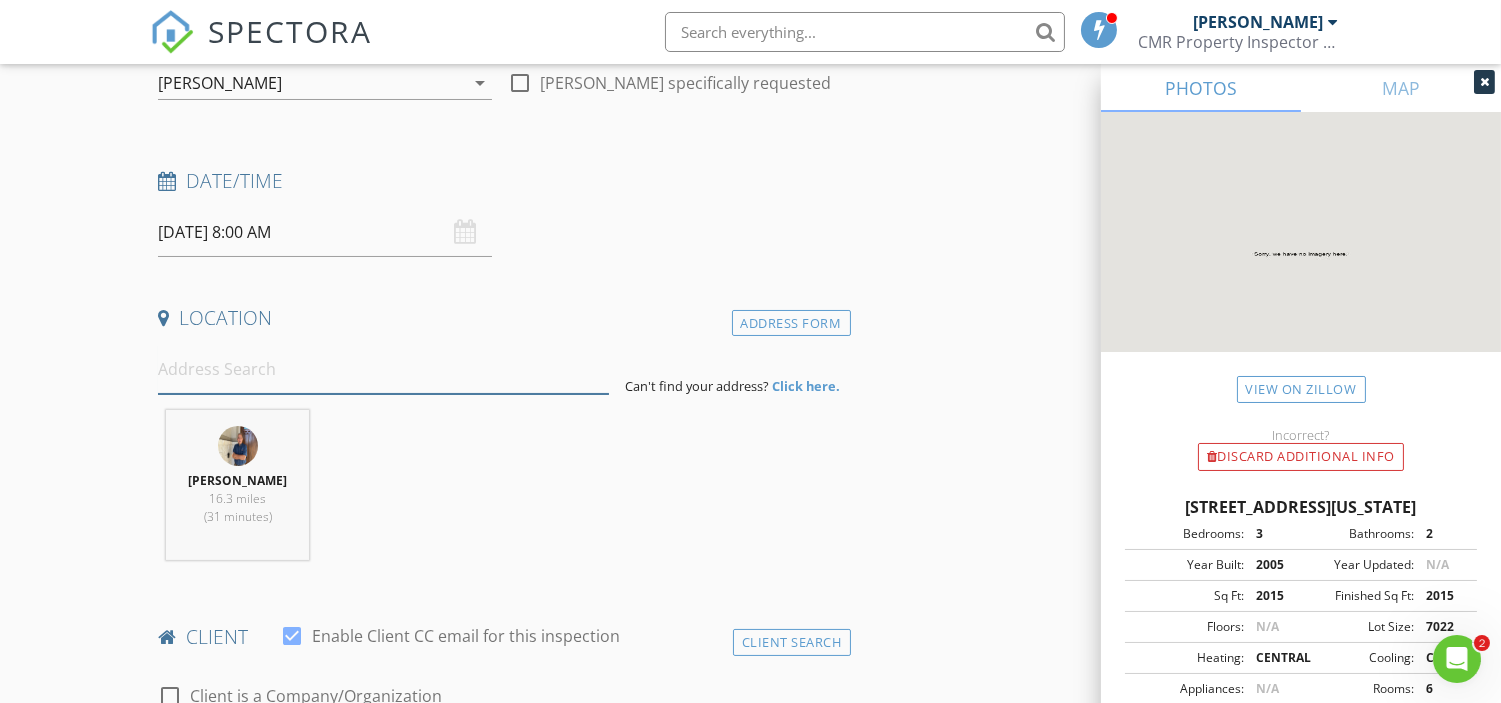 click at bounding box center (383, 369) 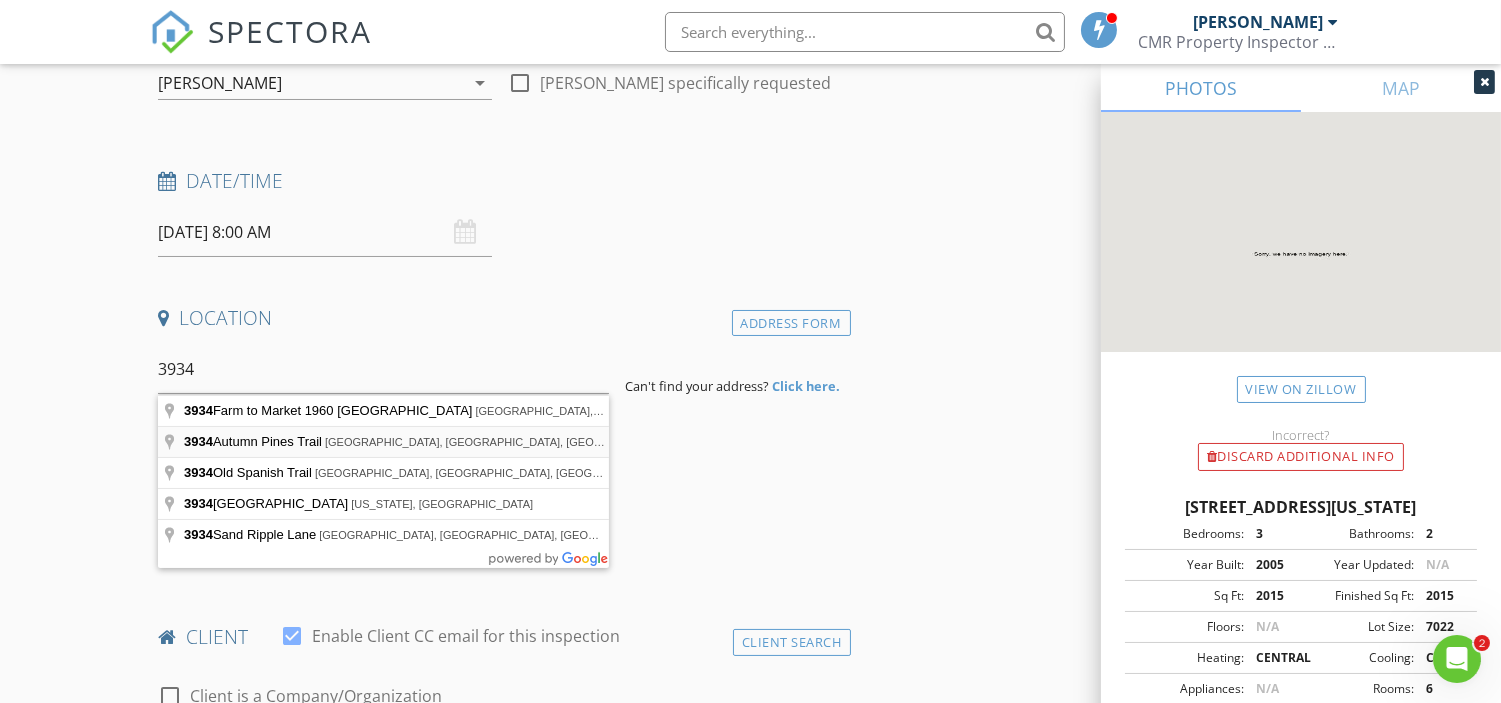 type on "3934 Autumn Pines Trail, Houston, TX, USA" 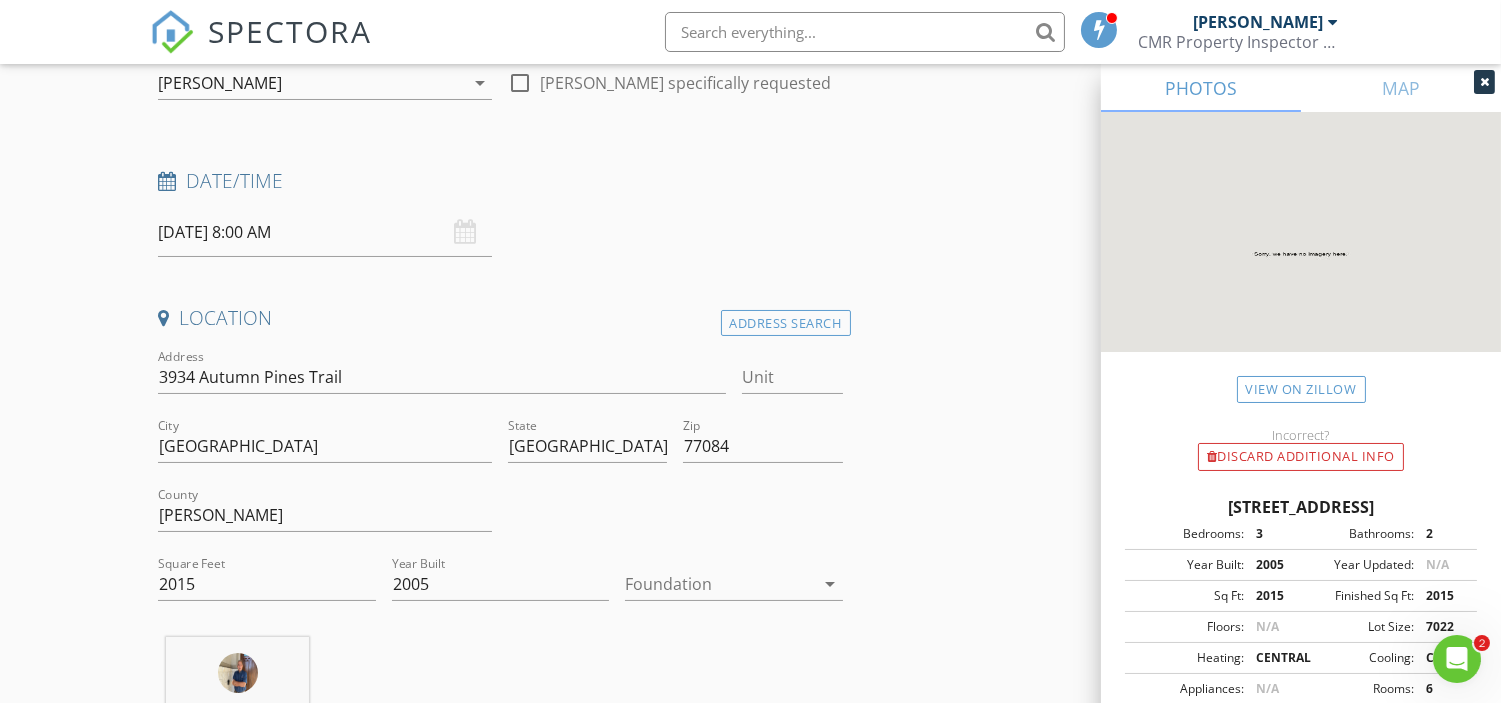 scroll, scrollTop: 333, scrollLeft: 0, axis: vertical 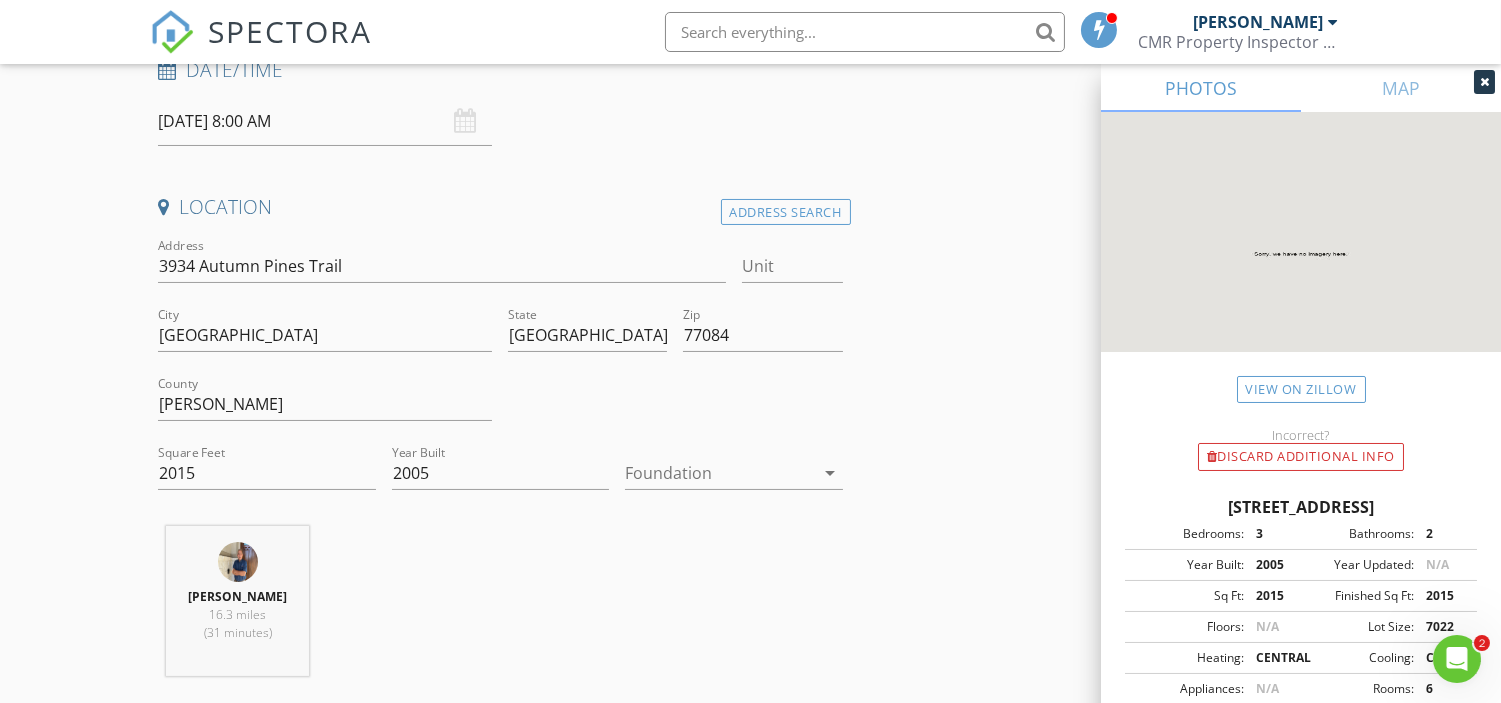click on "arrow_drop_down" at bounding box center (831, 473) 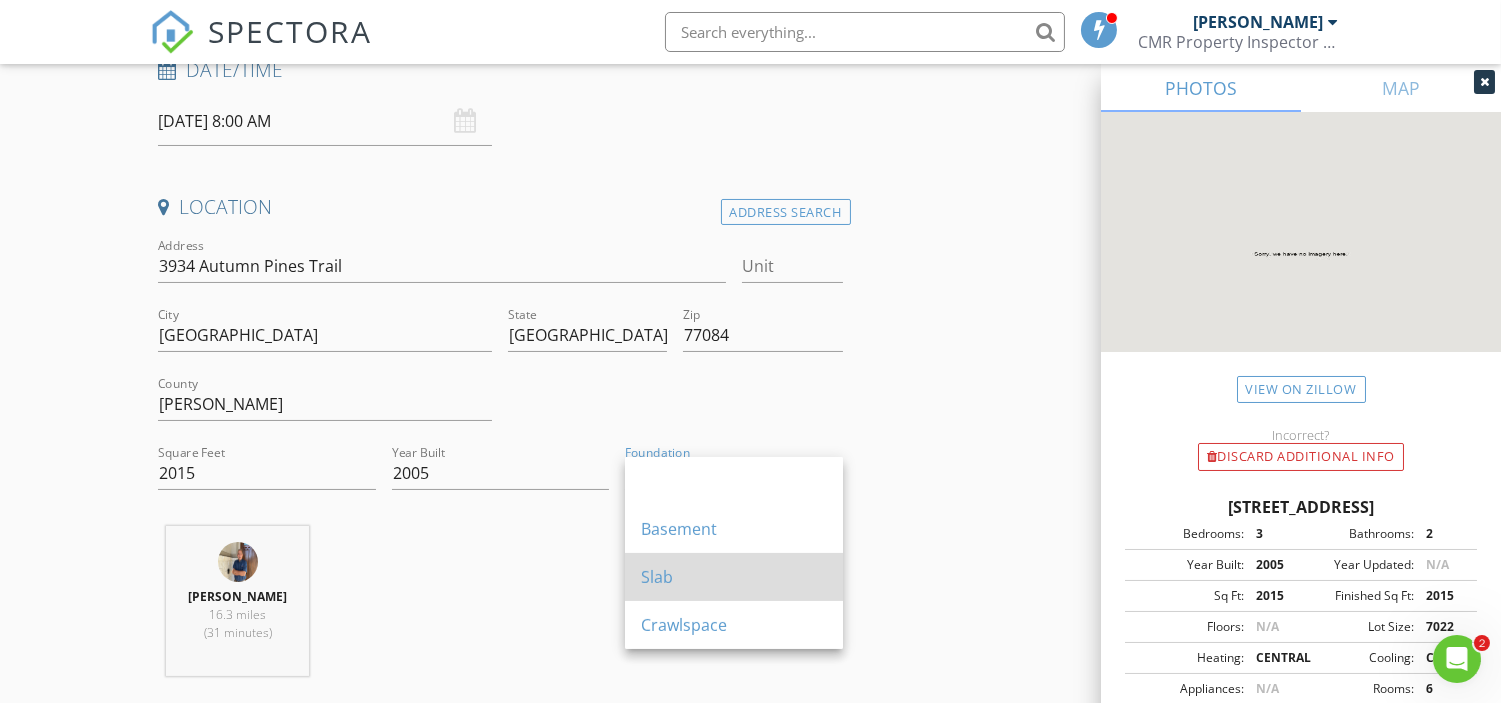 click on "Slab" at bounding box center (734, 577) 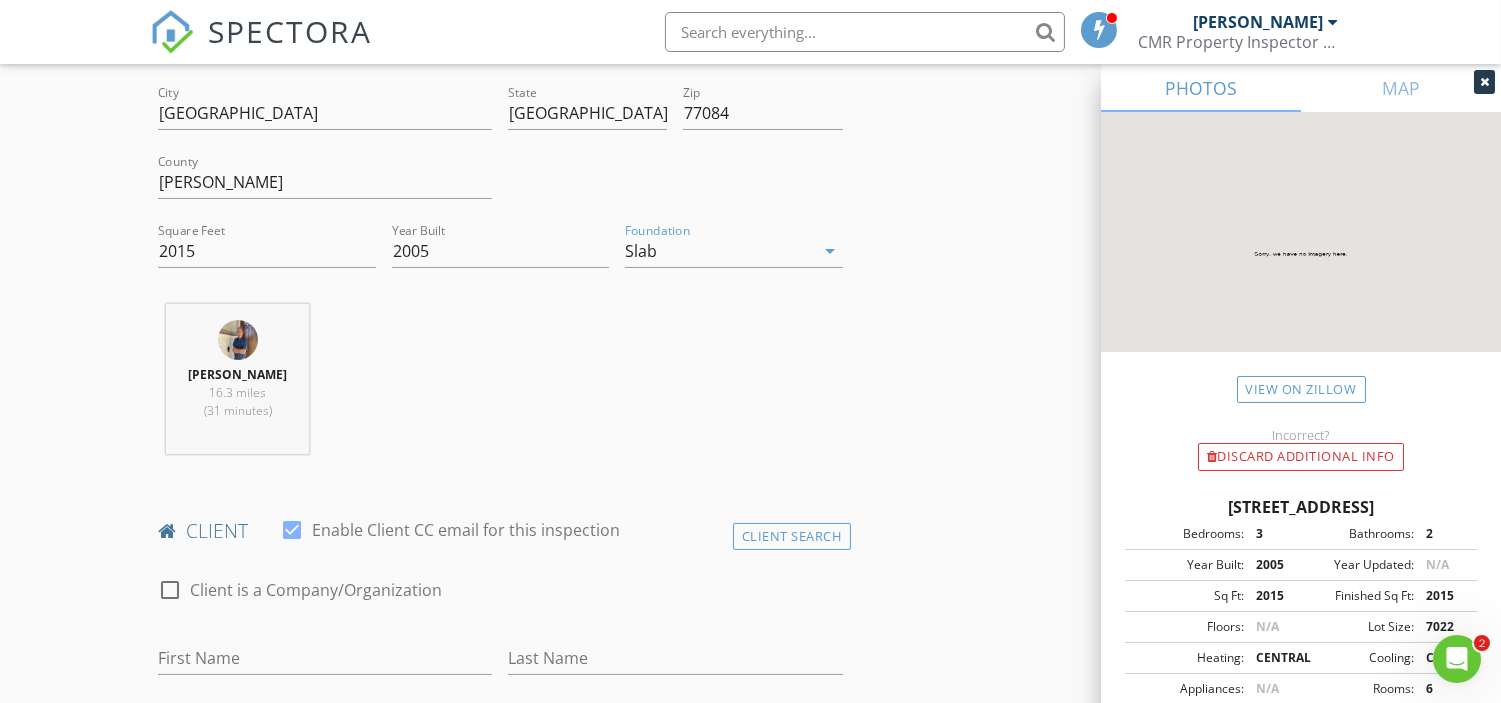 scroll, scrollTop: 666, scrollLeft: 0, axis: vertical 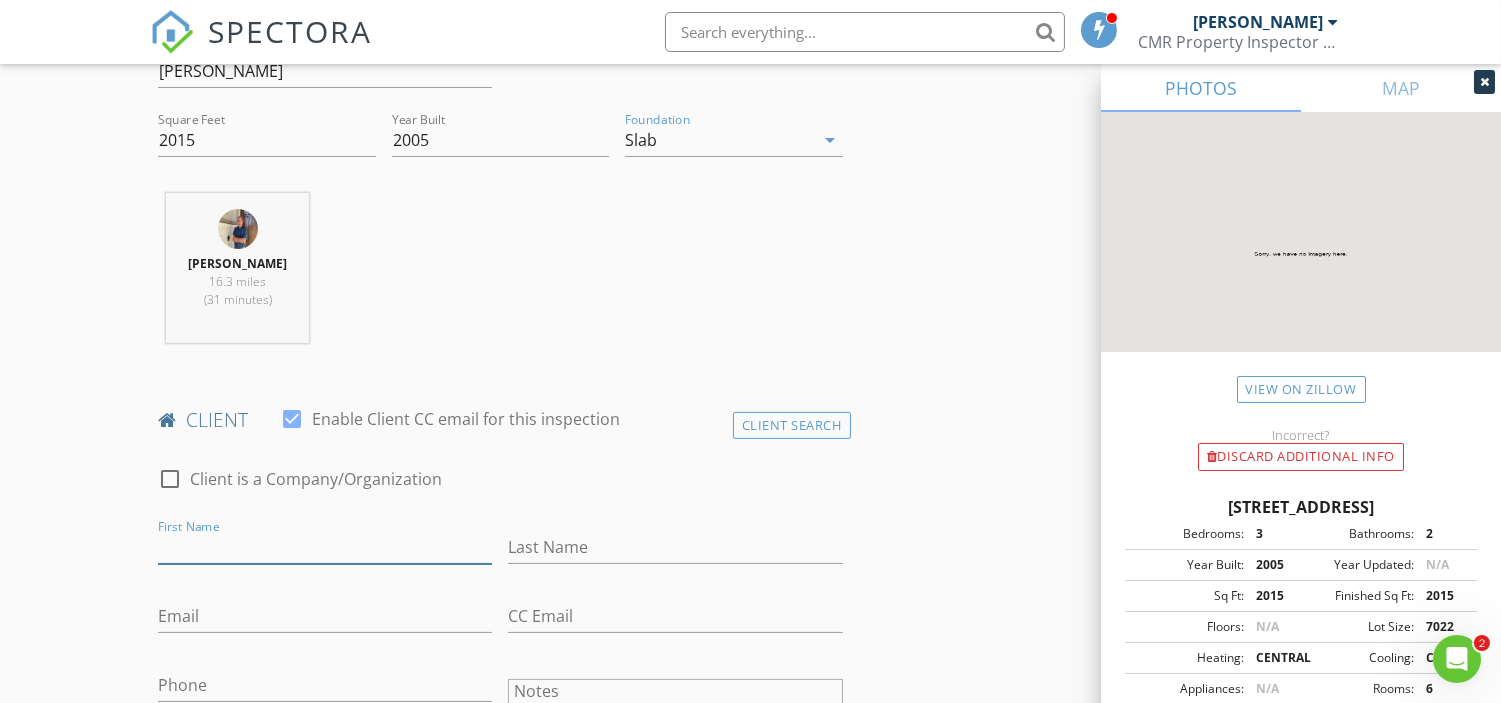 click on "First Name" at bounding box center (325, 547) 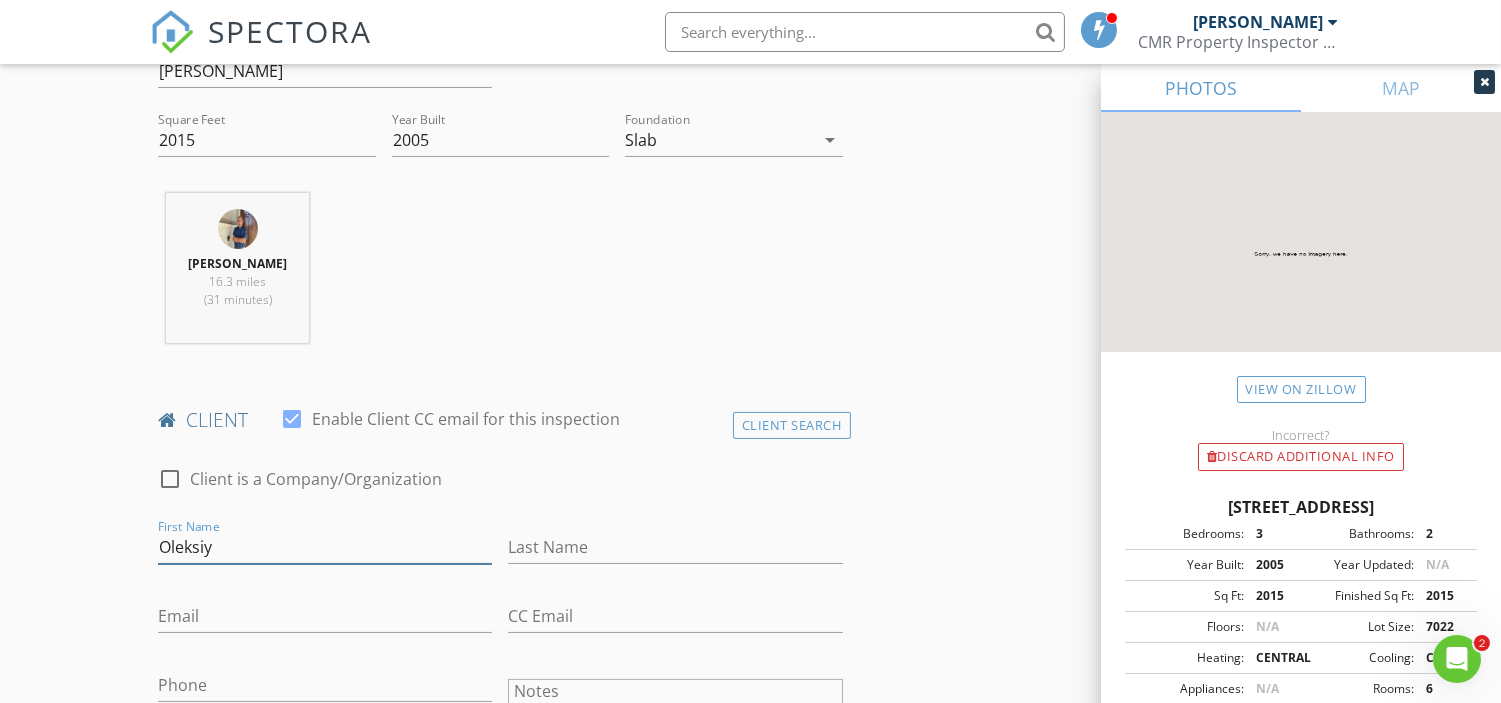 type on "Oleksiy" 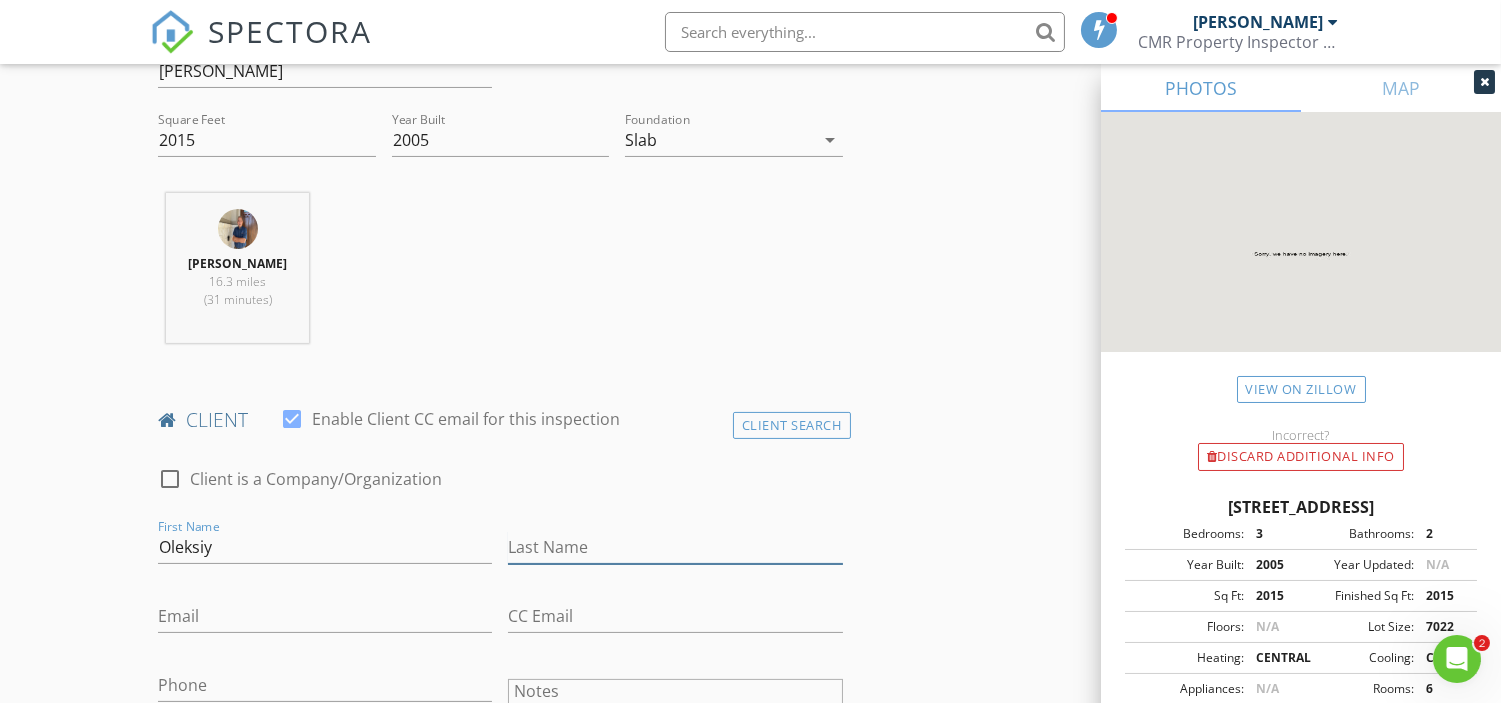 click on "Last Name" at bounding box center (675, 547) 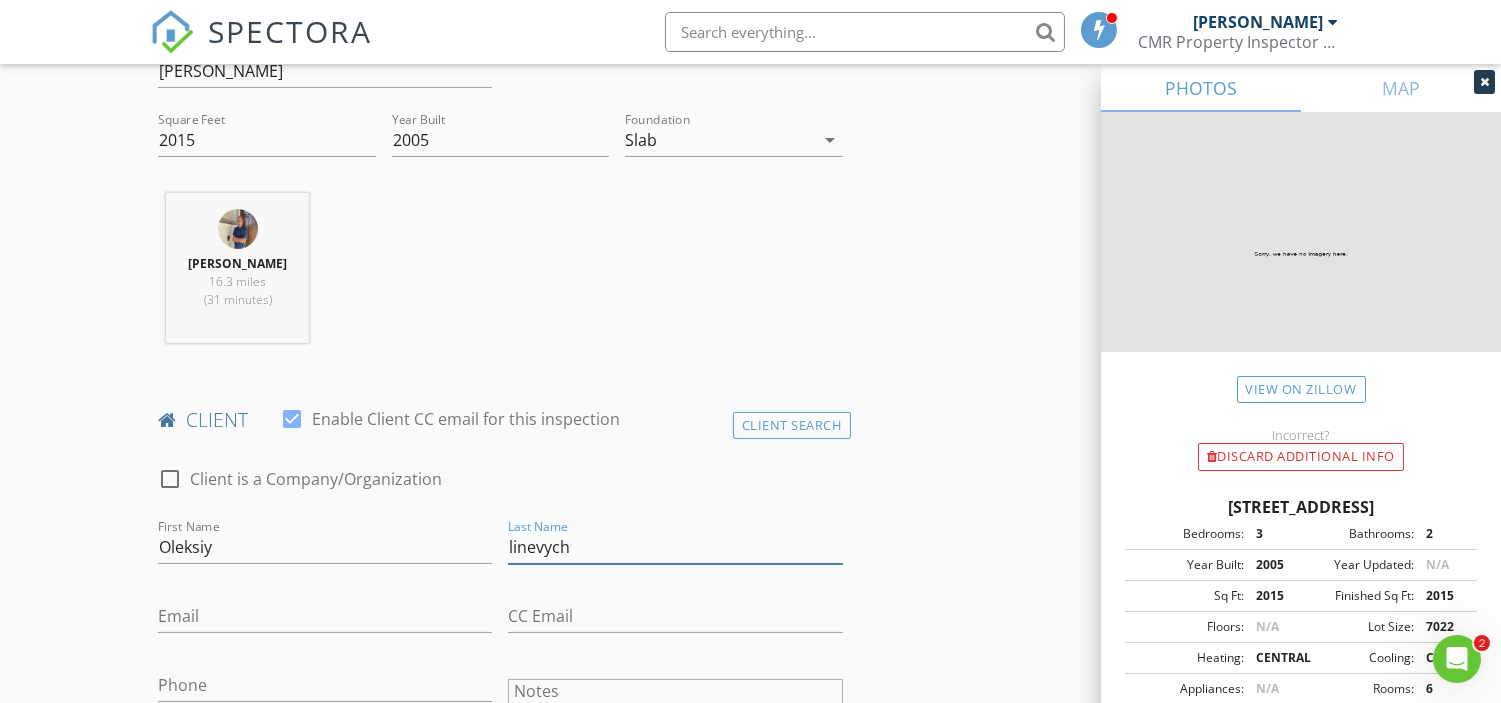 click on "linevych" at bounding box center (675, 547) 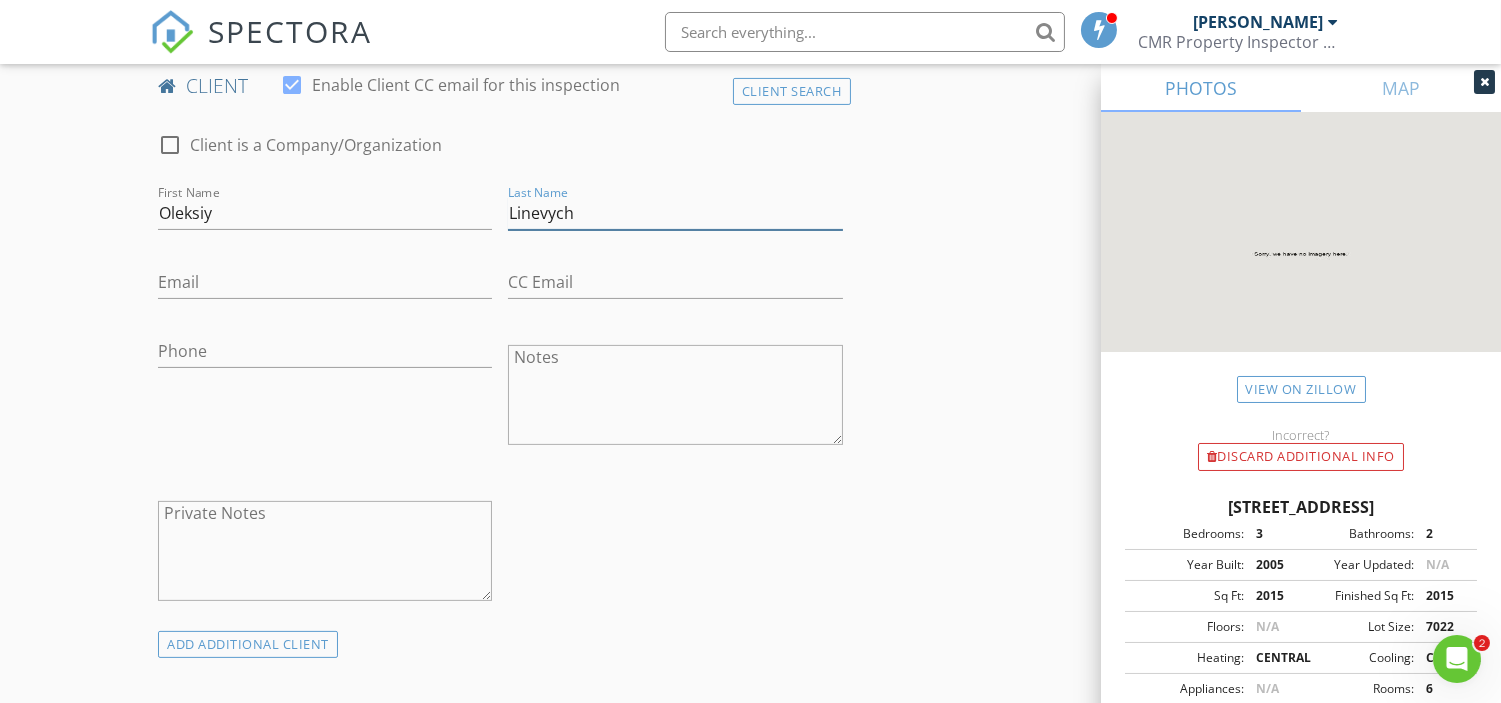 scroll, scrollTop: 1333, scrollLeft: 0, axis: vertical 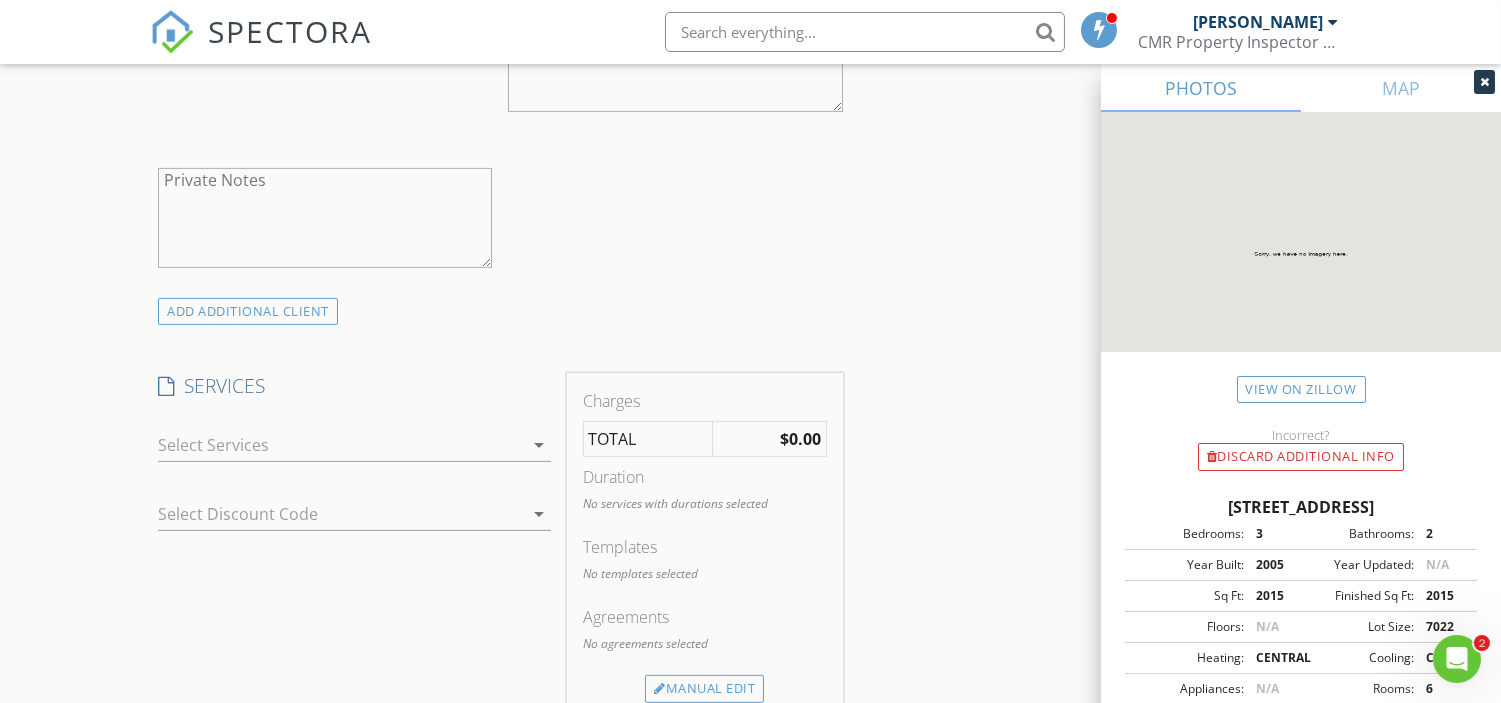 type on "Linevych" 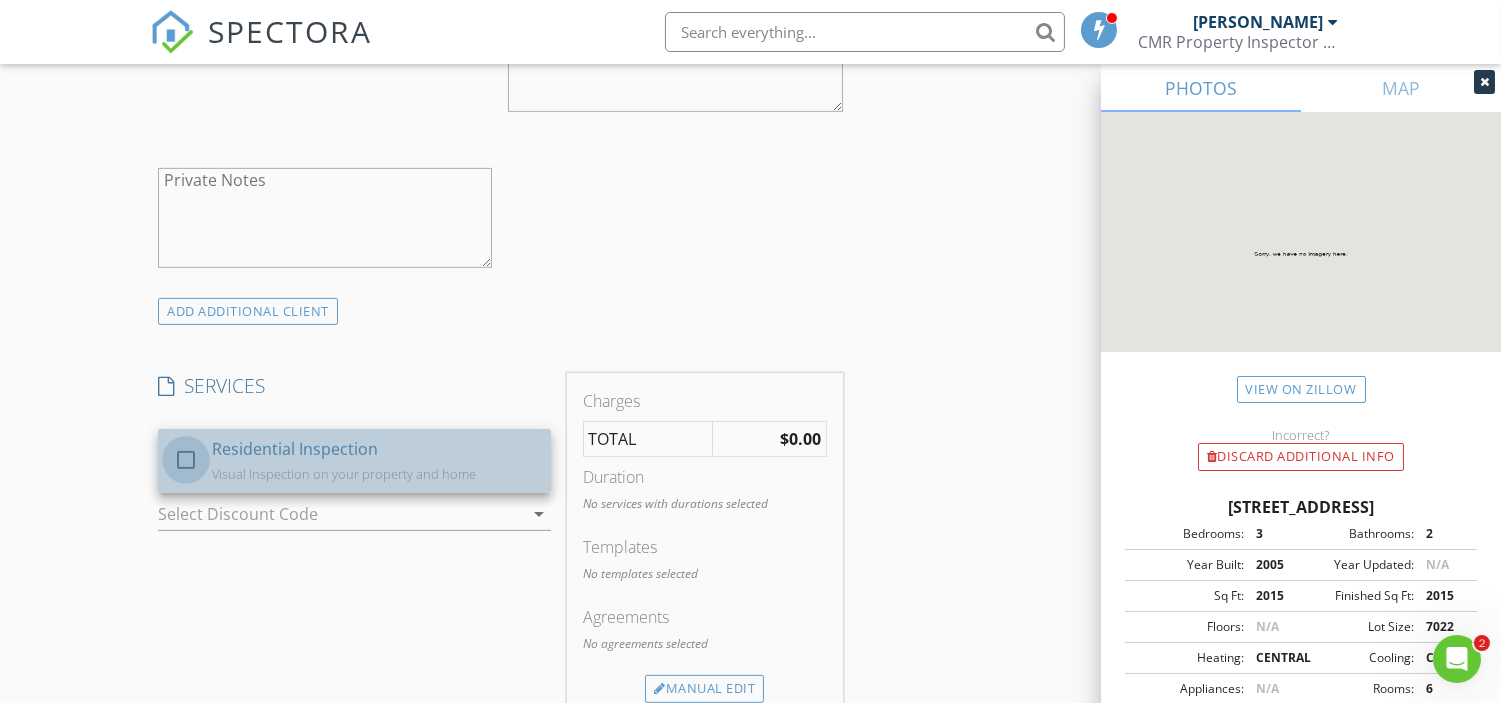 click at bounding box center (186, 460) 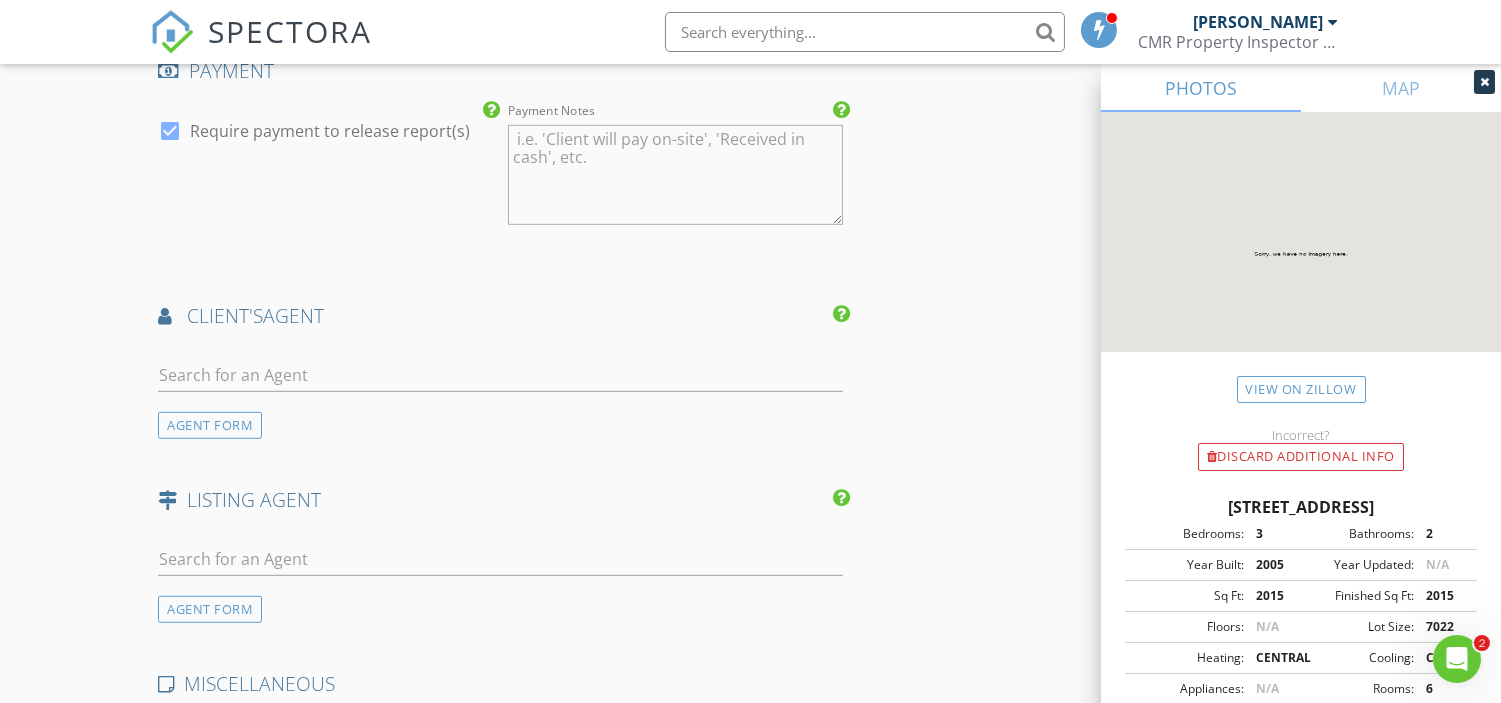 scroll, scrollTop: 2000, scrollLeft: 0, axis: vertical 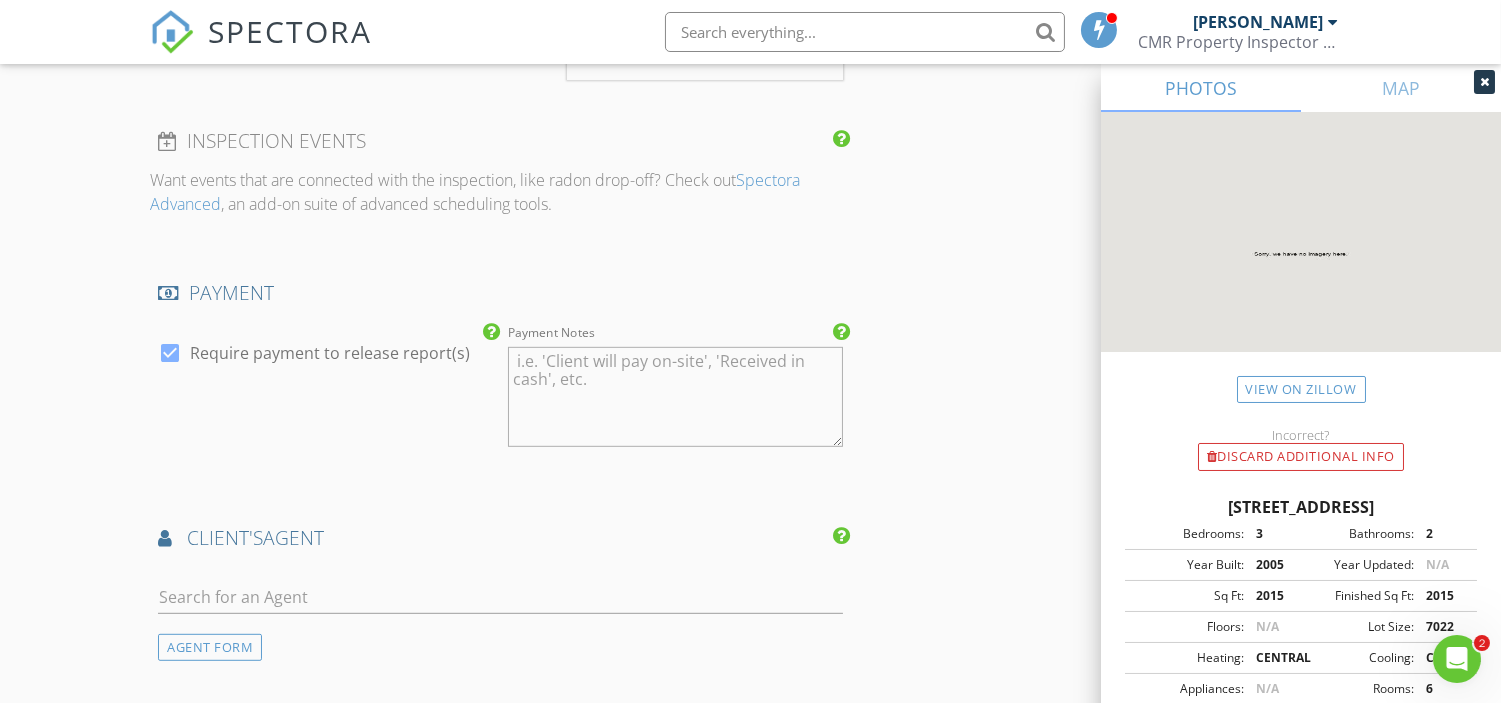 drag, startPoint x: 175, startPoint y: 360, endPoint x: 287, endPoint y: 392, distance: 116.48176 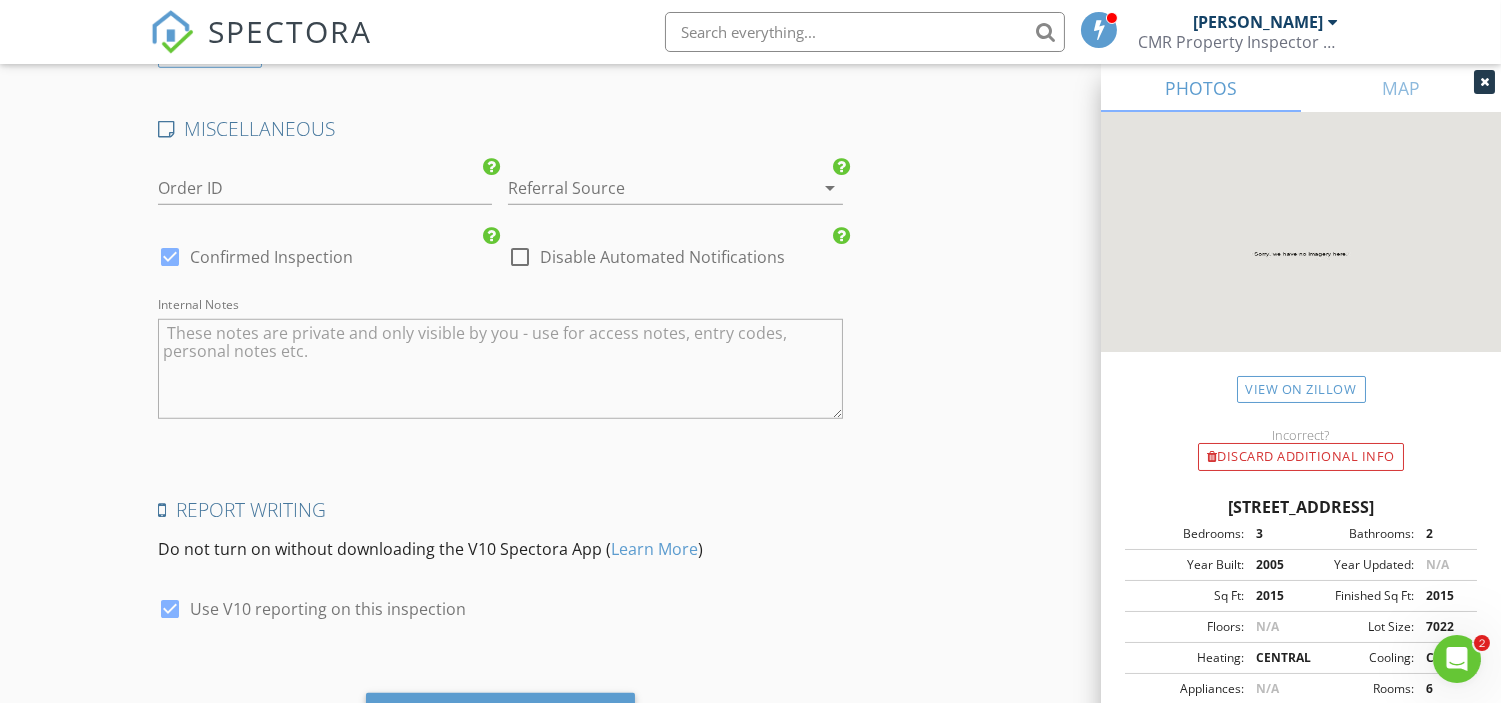 scroll, scrollTop: 2885, scrollLeft: 0, axis: vertical 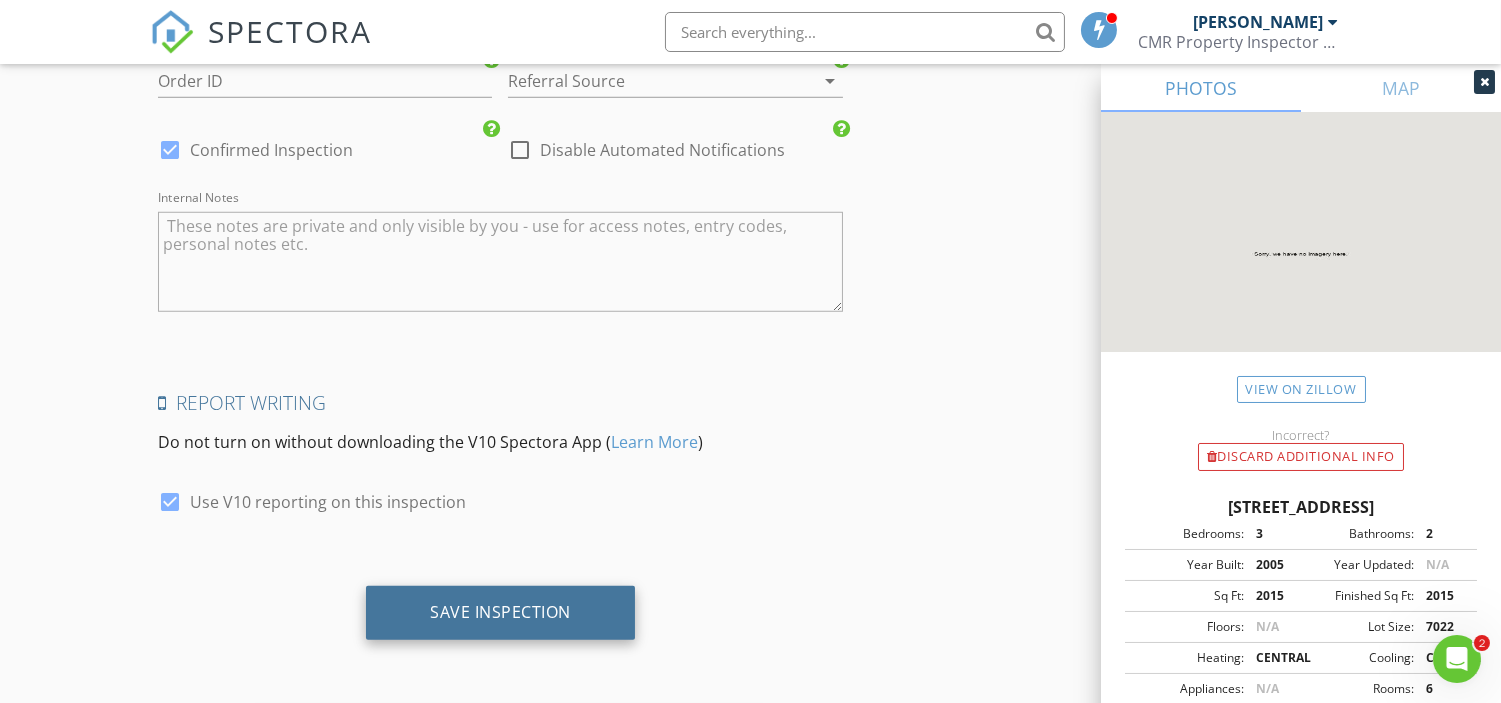 click on "Save Inspection" at bounding box center [500, 612] 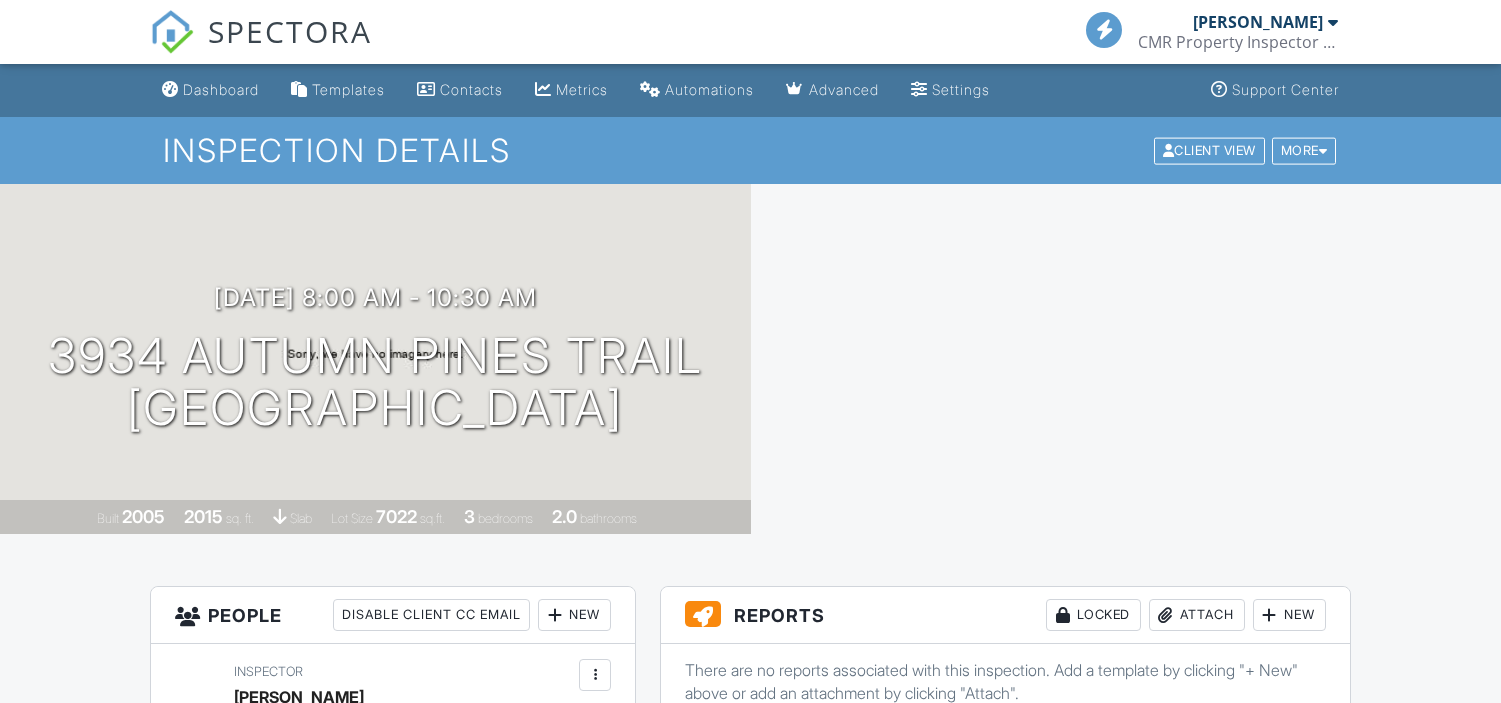 scroll, scrollTop: 0, scrollLeft: 0, axis: both 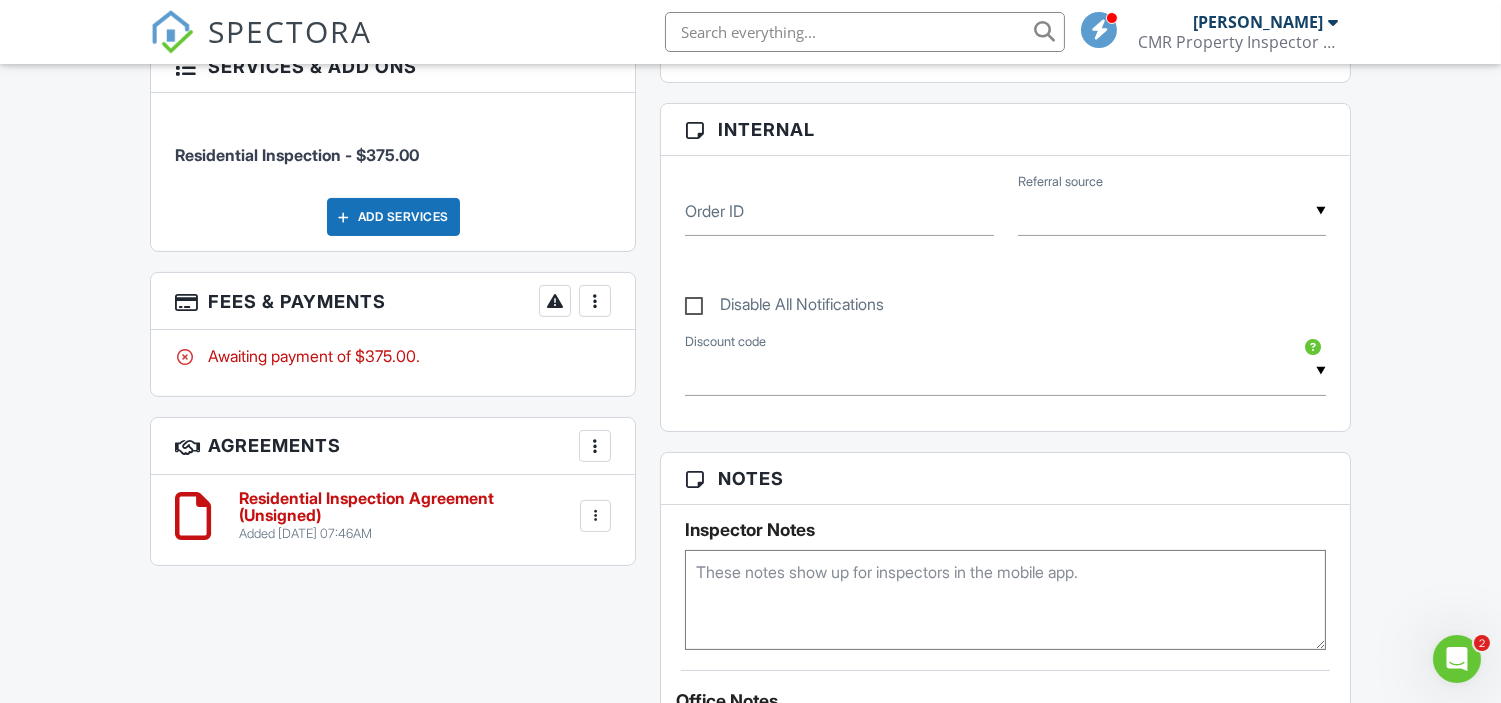 click at bounding box center (555, 301) 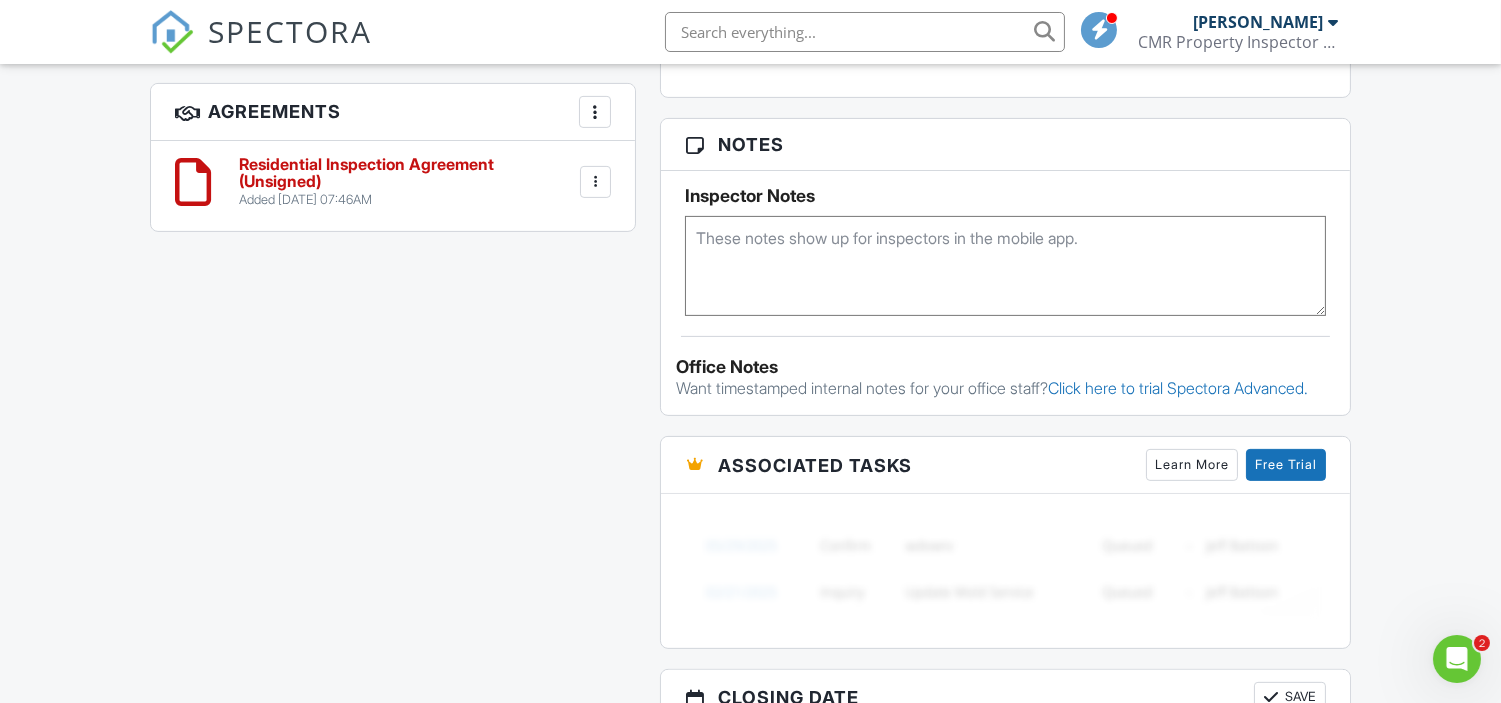 scroll, scrollTop: 1000, scrollLeft: 0, axis: vertical 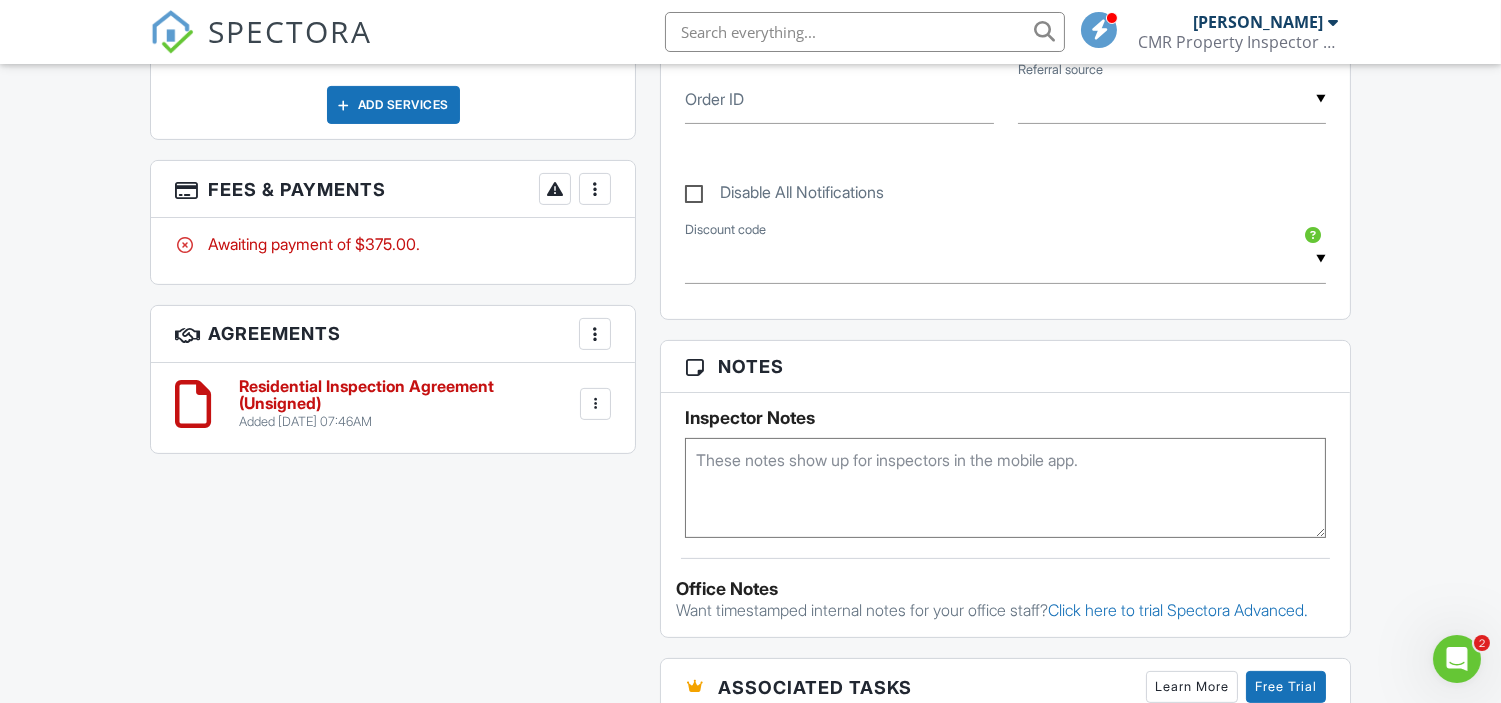 click at bounding box center (555, 189) 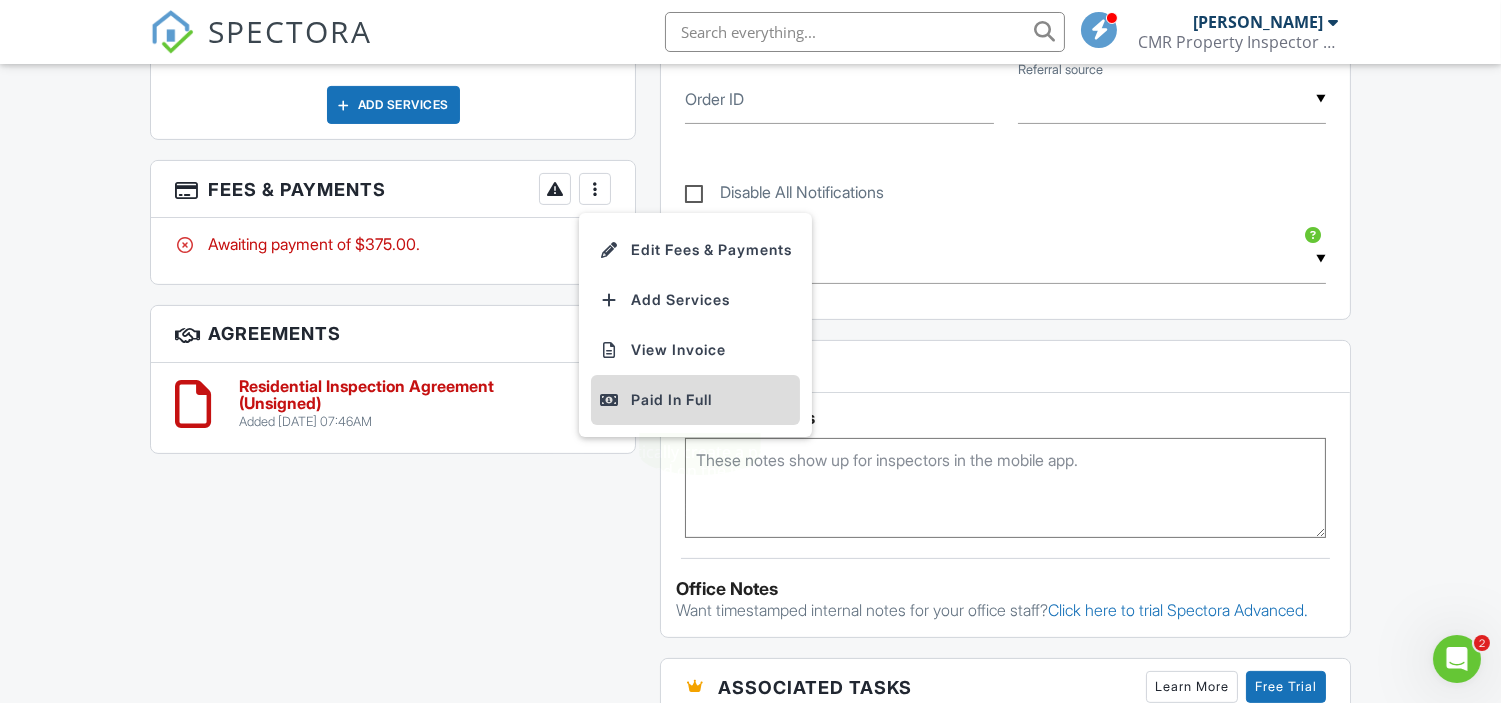 click on "Paid In Full" at bounding box center [695, 400] 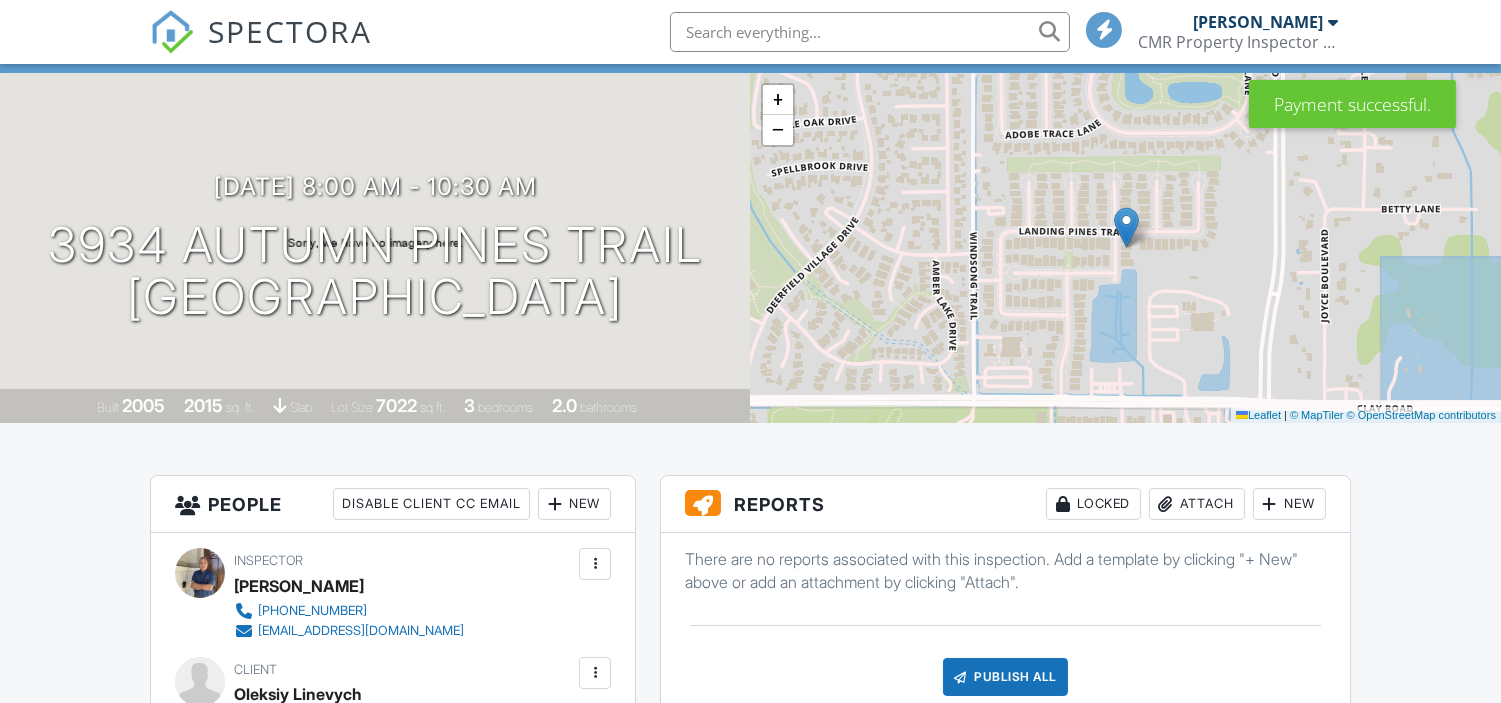 scroll, scrollTop: 111, scrollLeft: 0, axis: vertical 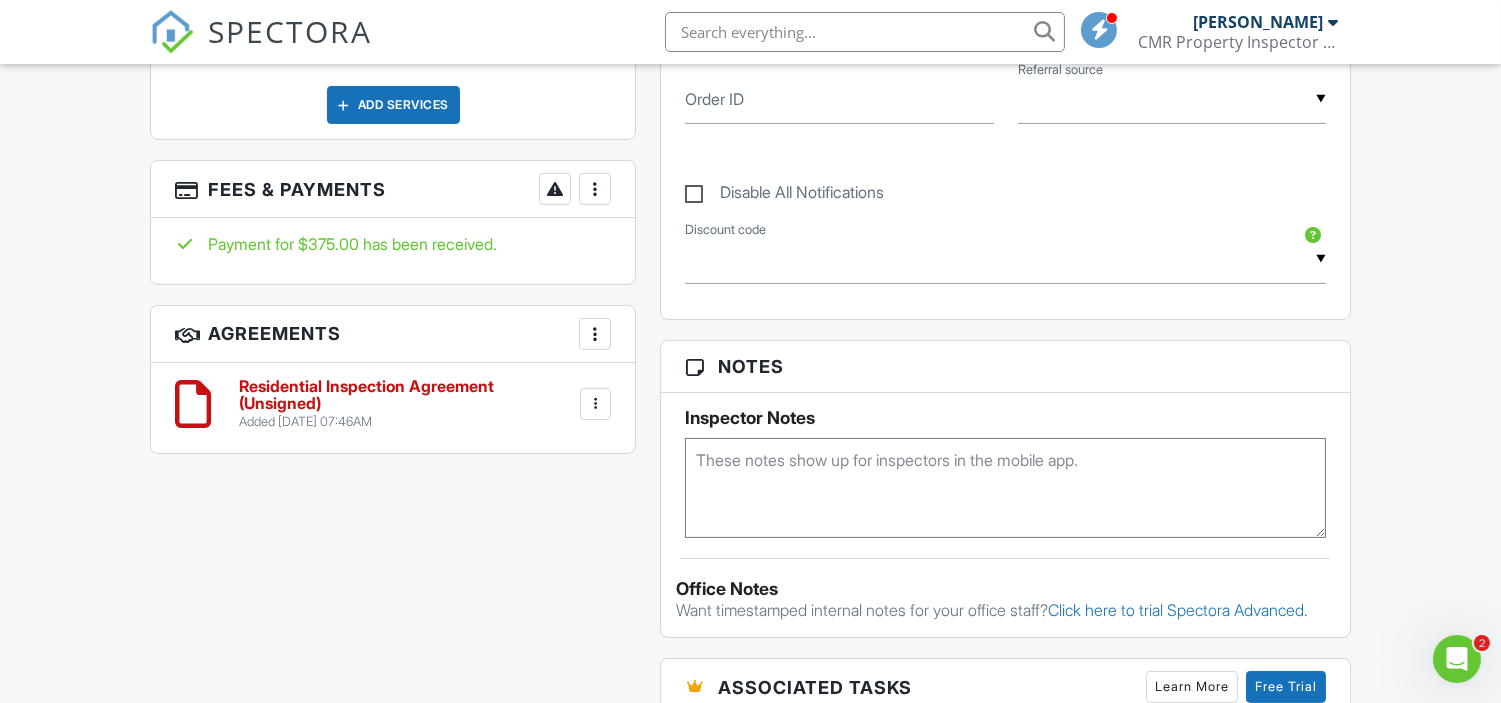click on "Residential Inspection Agreement
(Unsigned)" at bounding box center [407, 395] 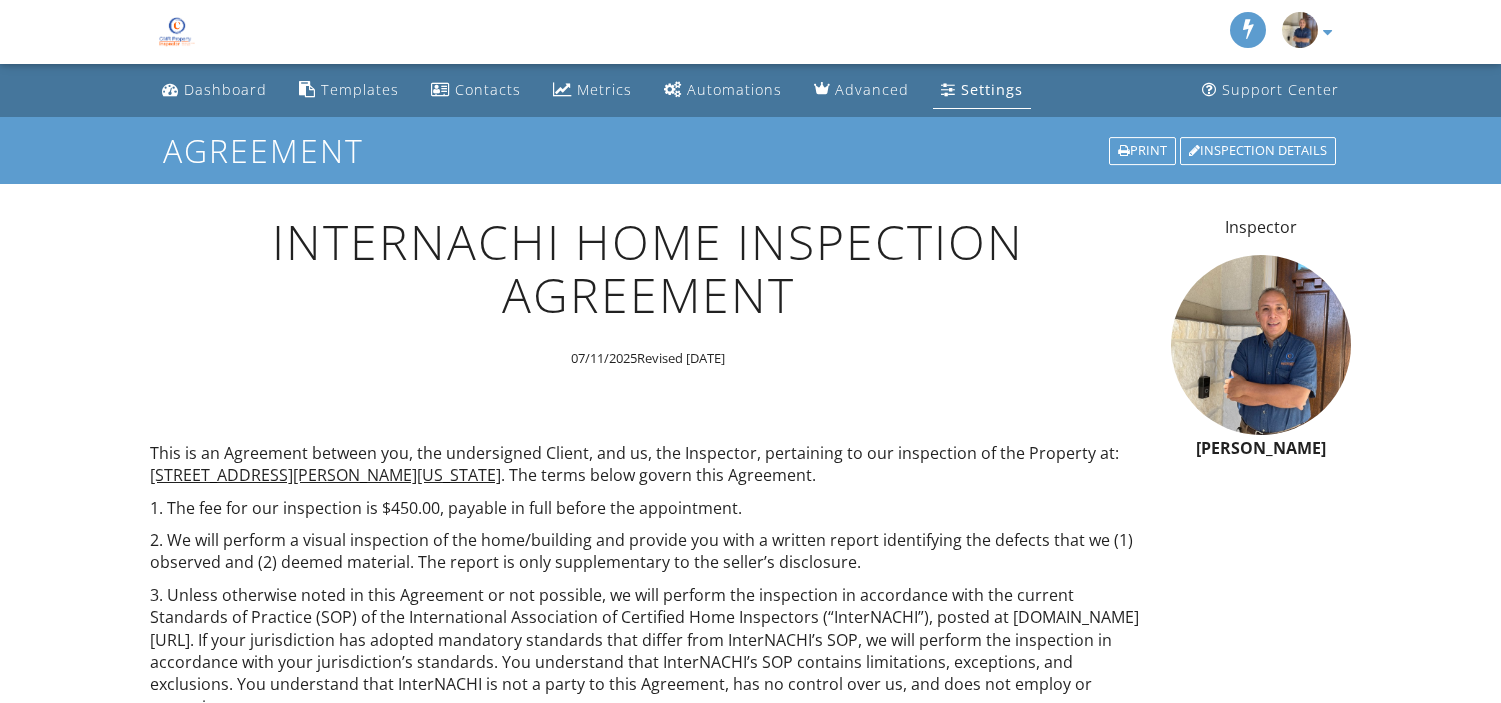 scroll, scrollTop: 0, scrollLeft: 0, axis: both 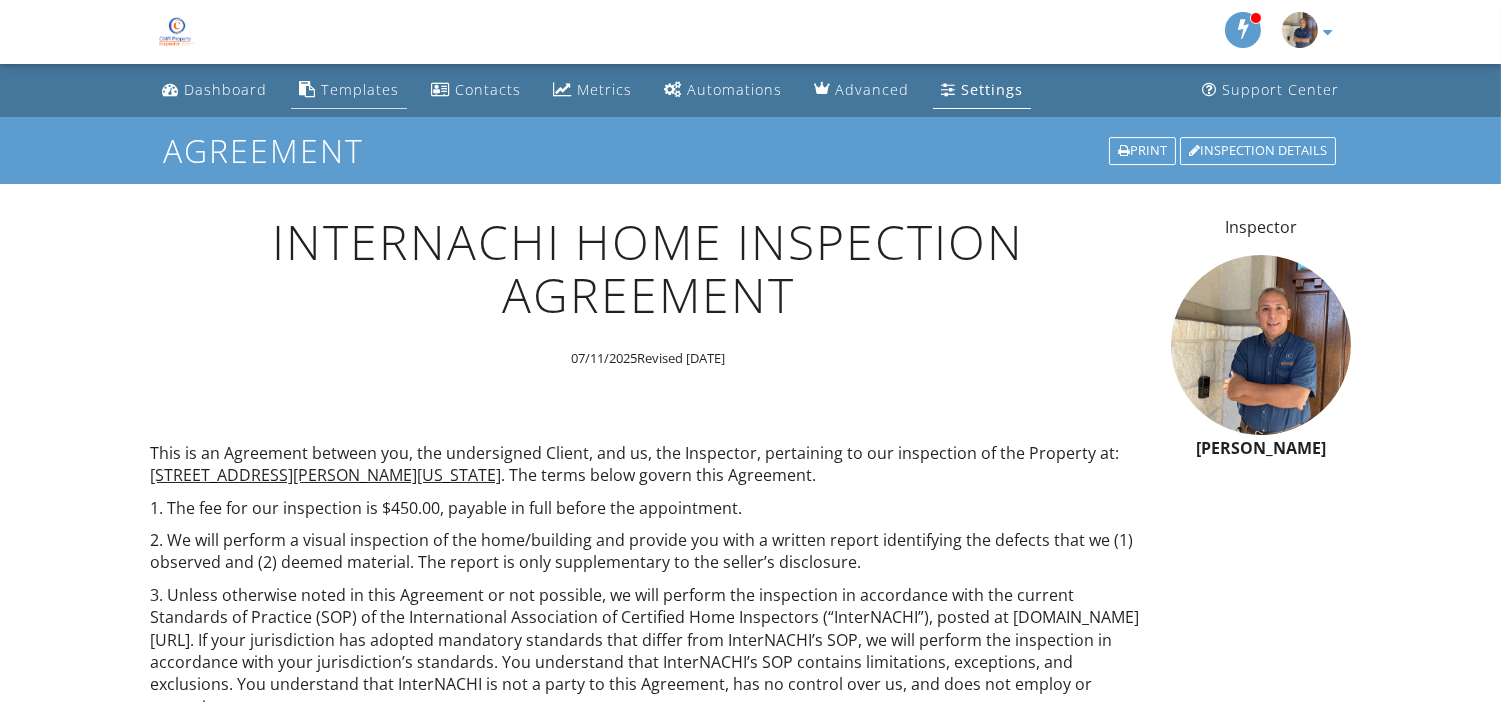 click on "Templates" at bounding box center [360, 89] 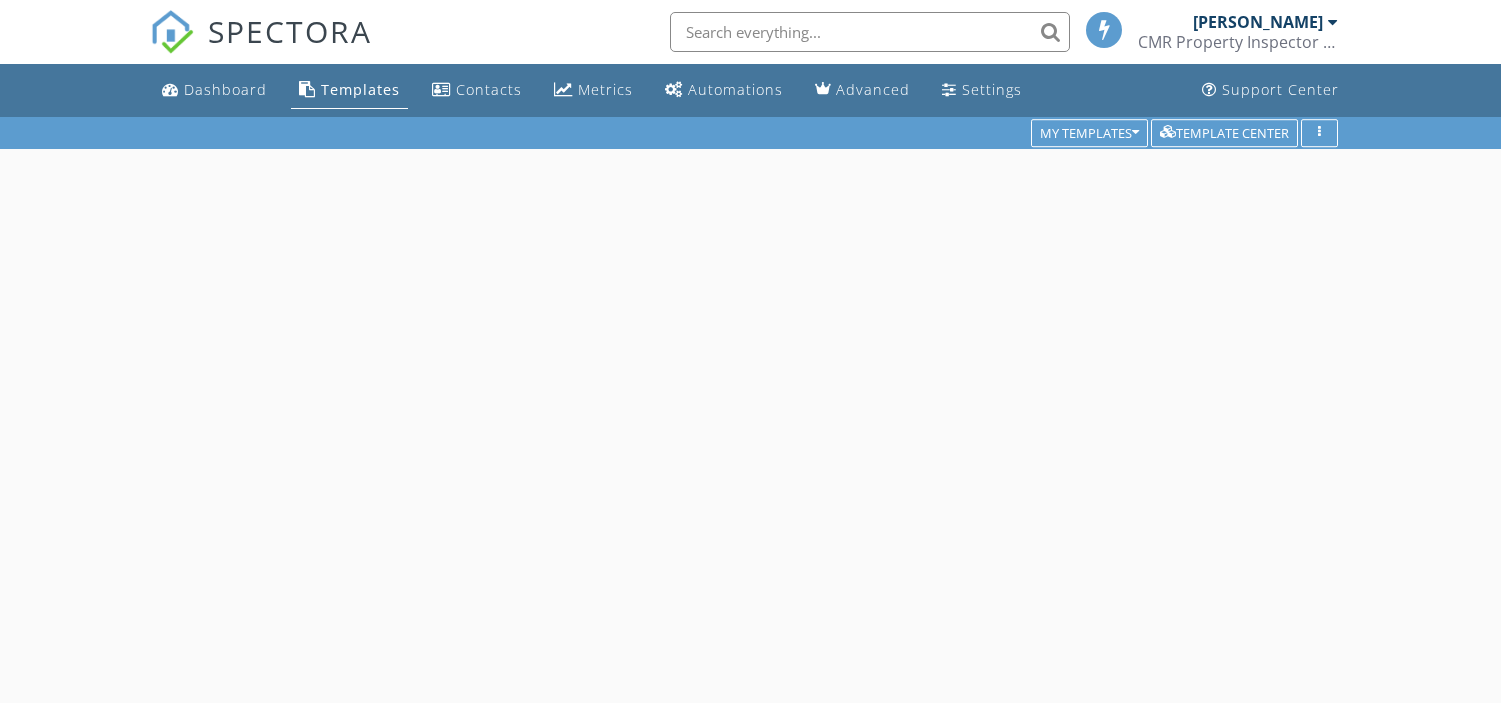 scroll, scrollTop: 0, scrollLeft: 0, axis: both 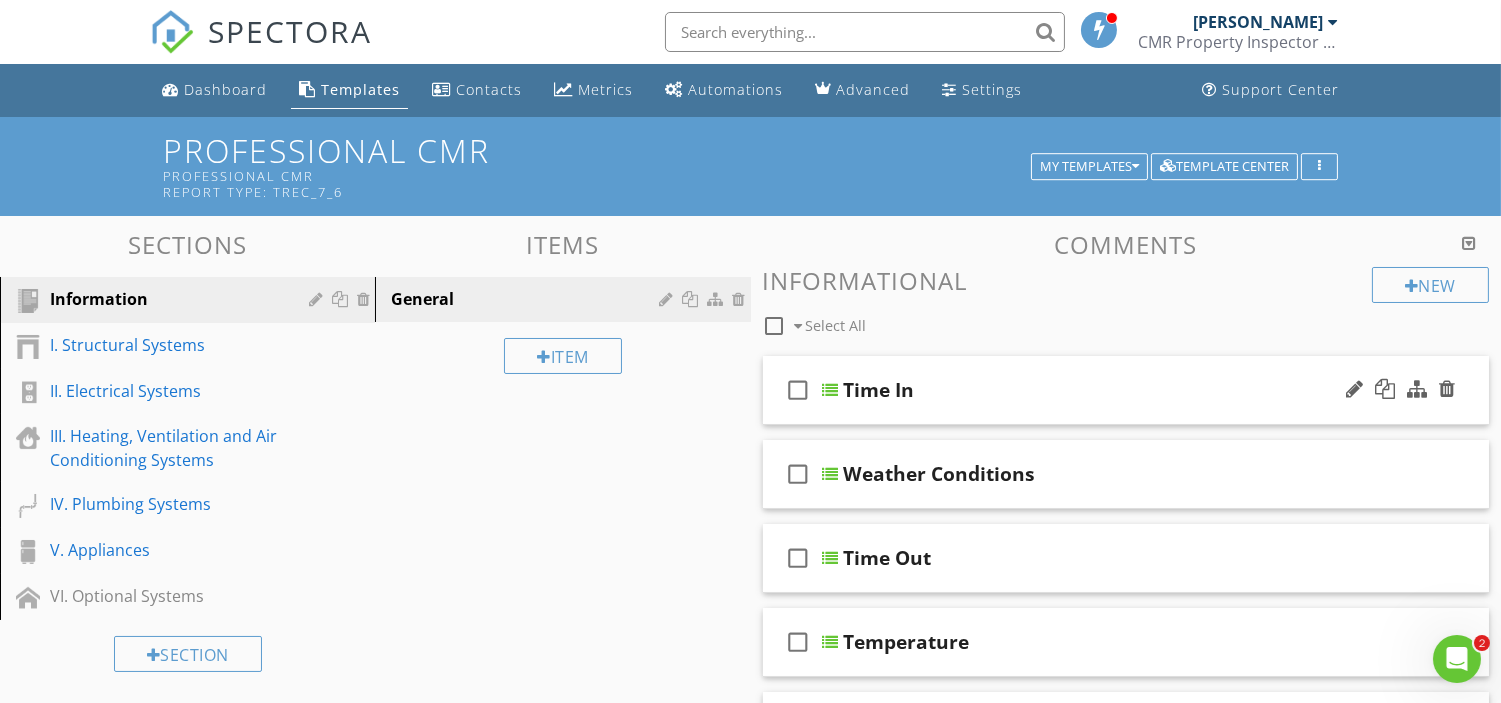 click on "Time In" at bounding box center (879, 390) 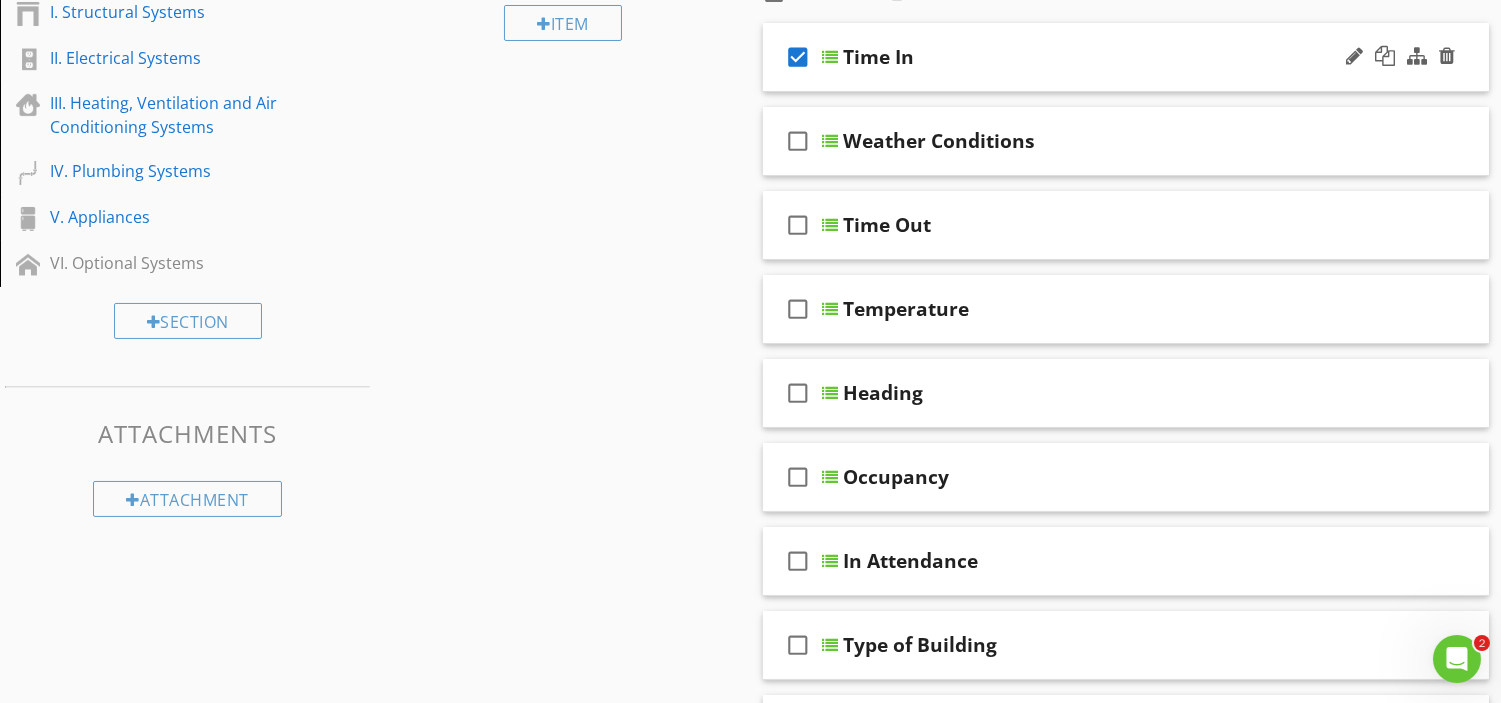 scroll, scrollTop: 0, scrollLeft: 0, axis: both 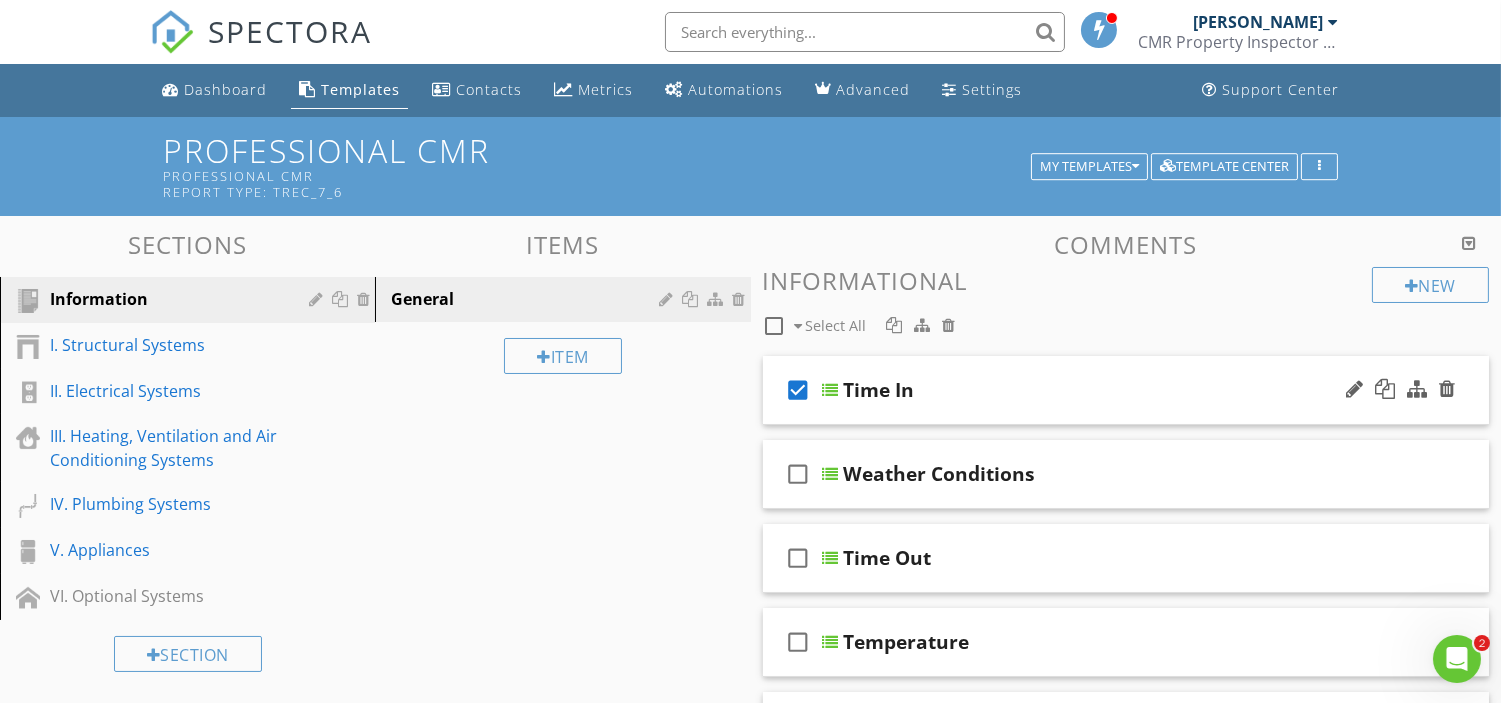 click on "Time In" at bounding box center [879, 390] 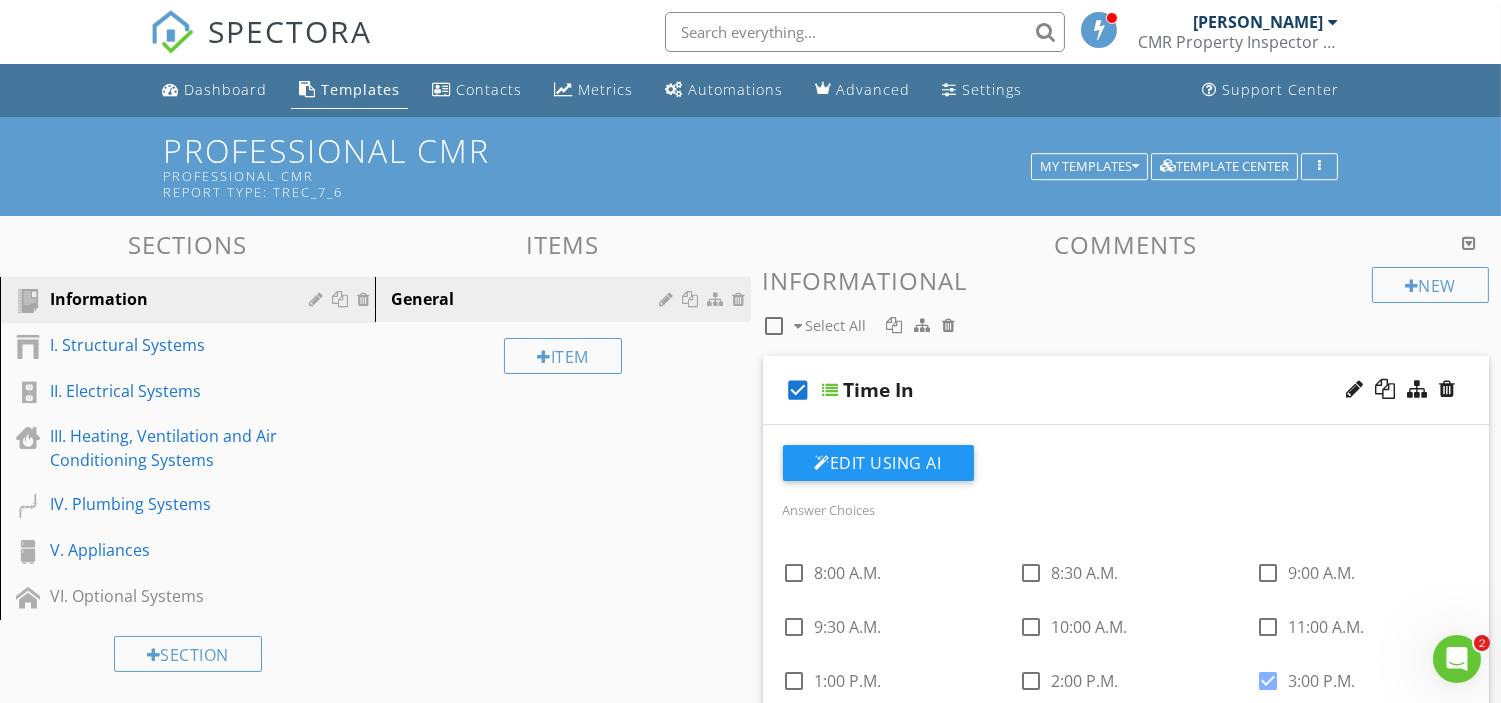 scroll, scrollTop: 222, scrollLeft: 0, axis: vertical 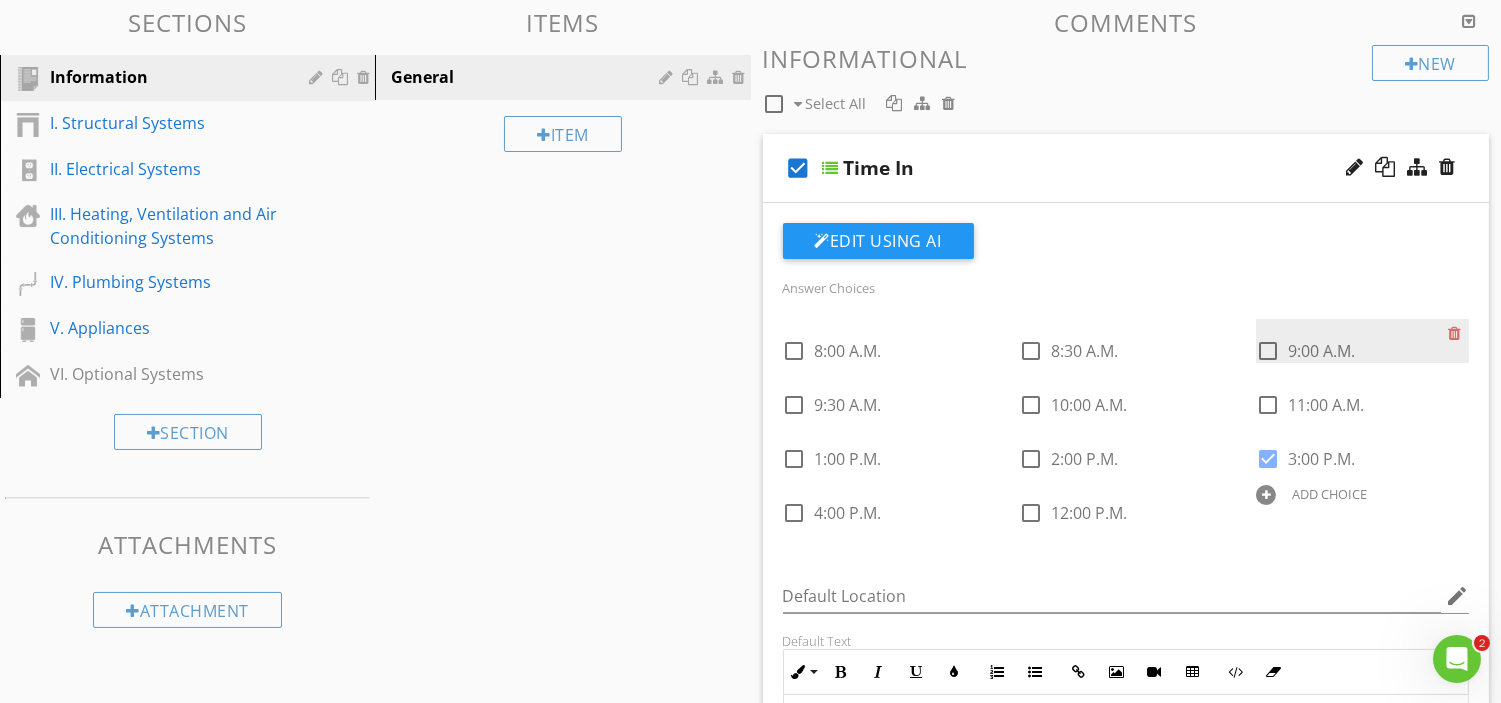 click at bounding box center (1268, 351) 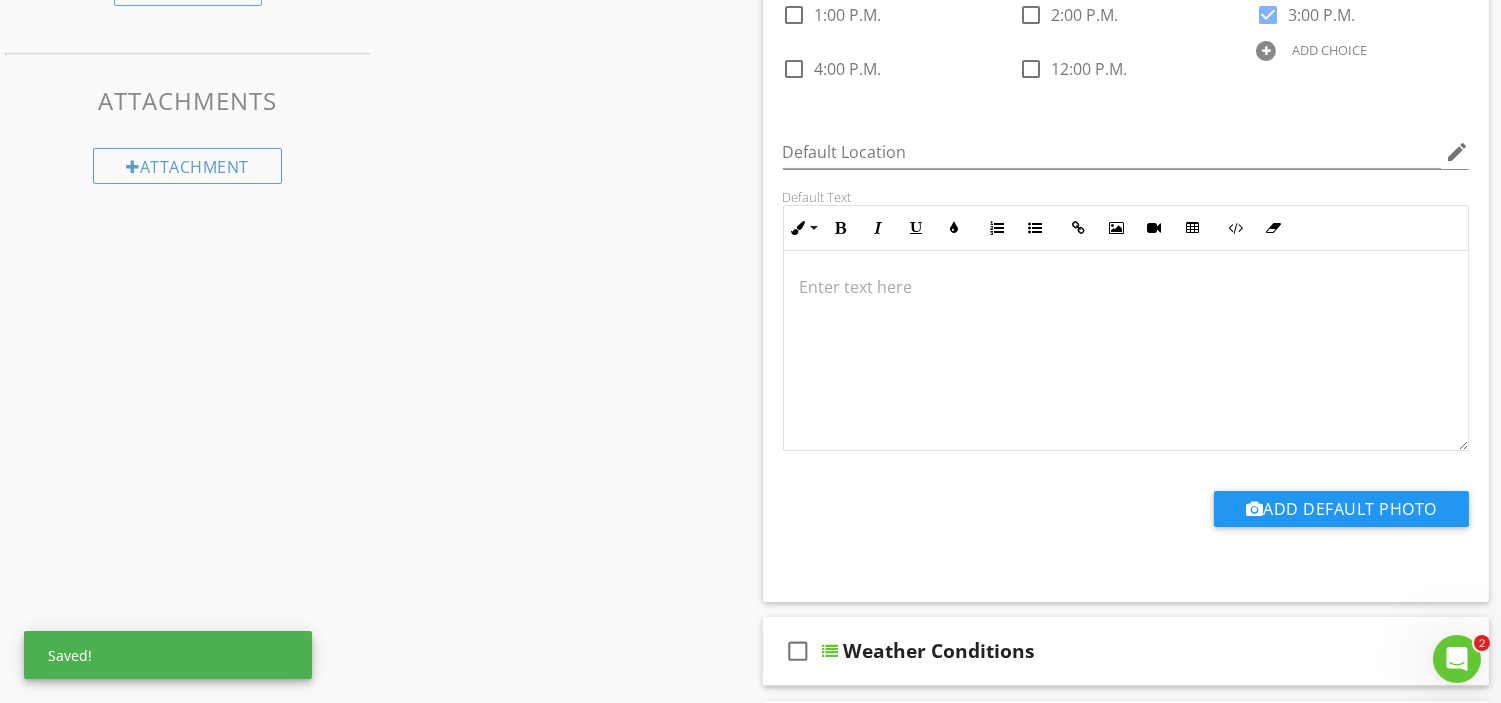 scroll, scrollTop: 1000, scrollLeft: 0, axis: vertical 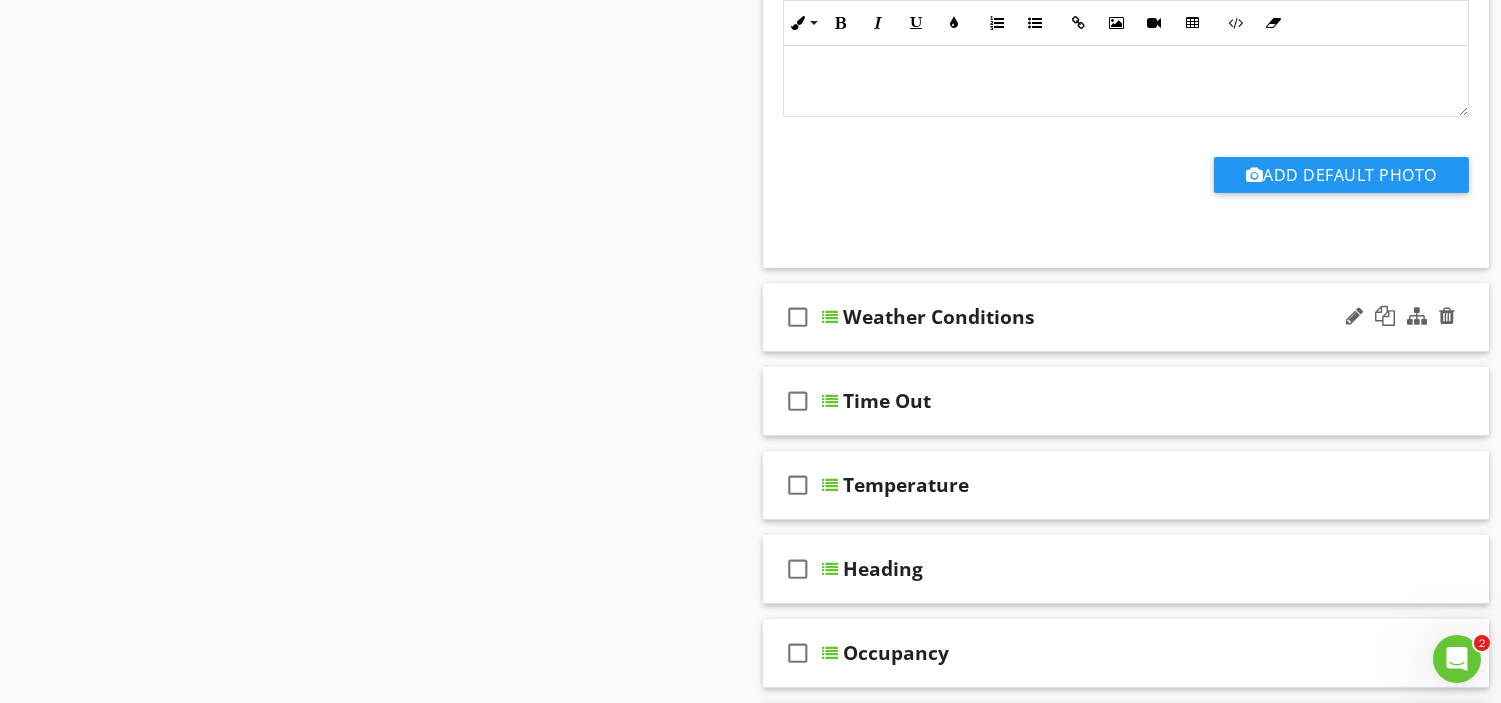 click at bounding box center (831, 317) 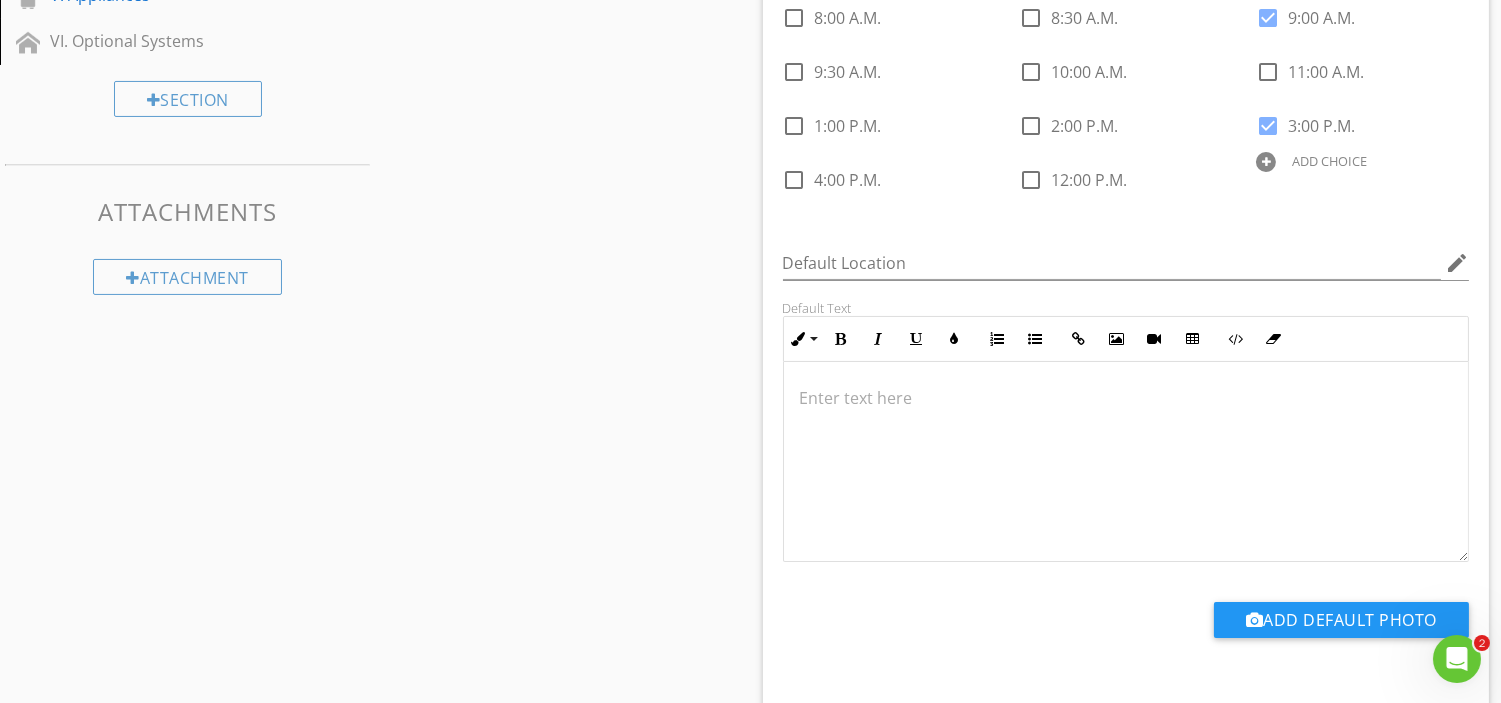 scroll, scrollTop: 0, scrollLeft: 0, axis: both 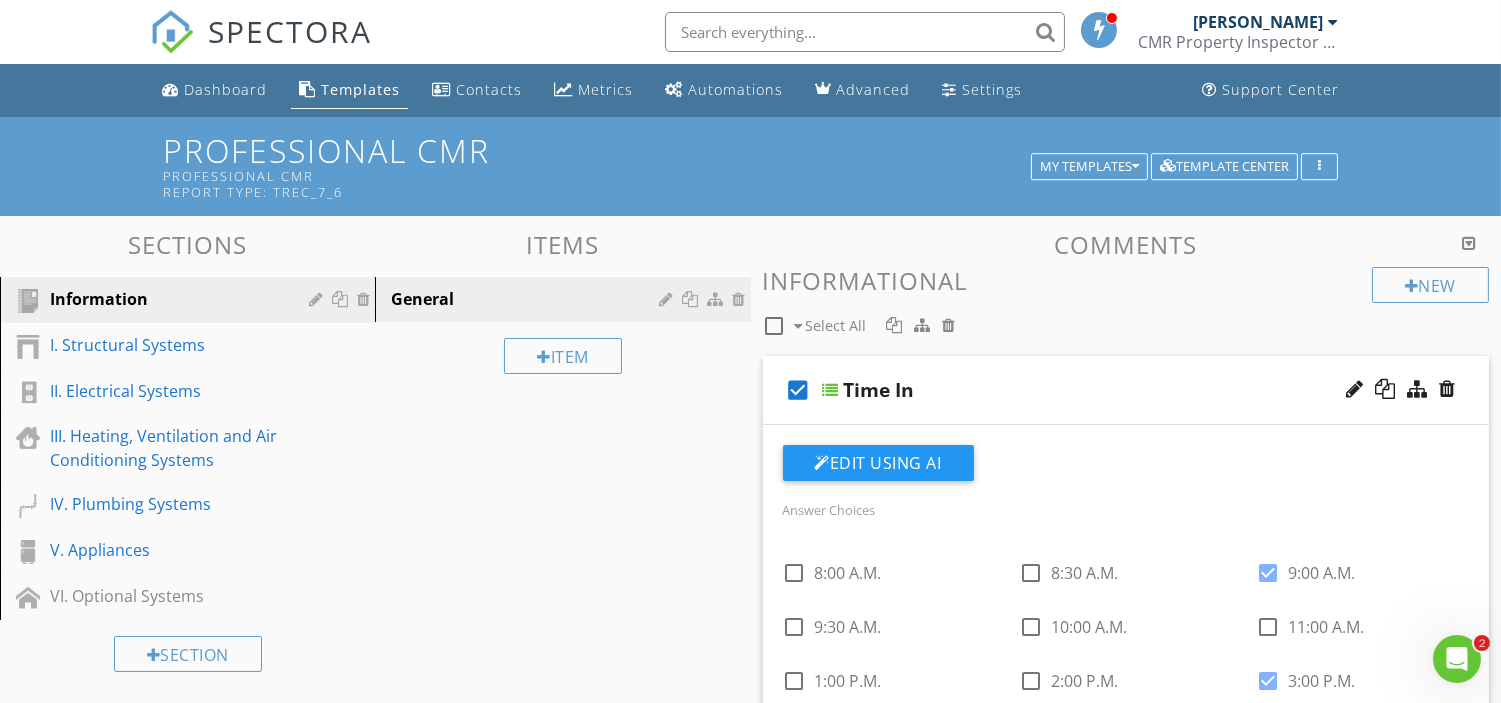 click at bounding box center (831, 390) 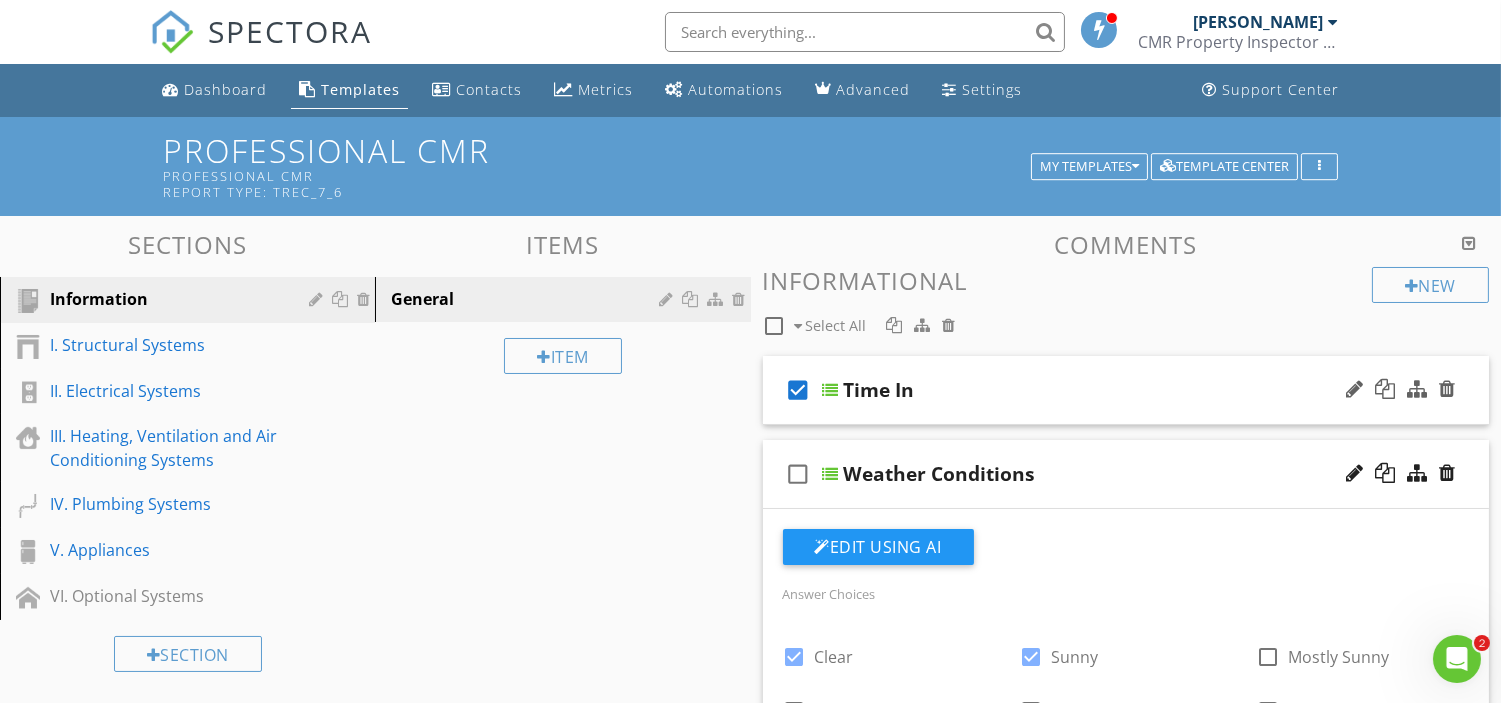 click at bounding box center [831, 390] 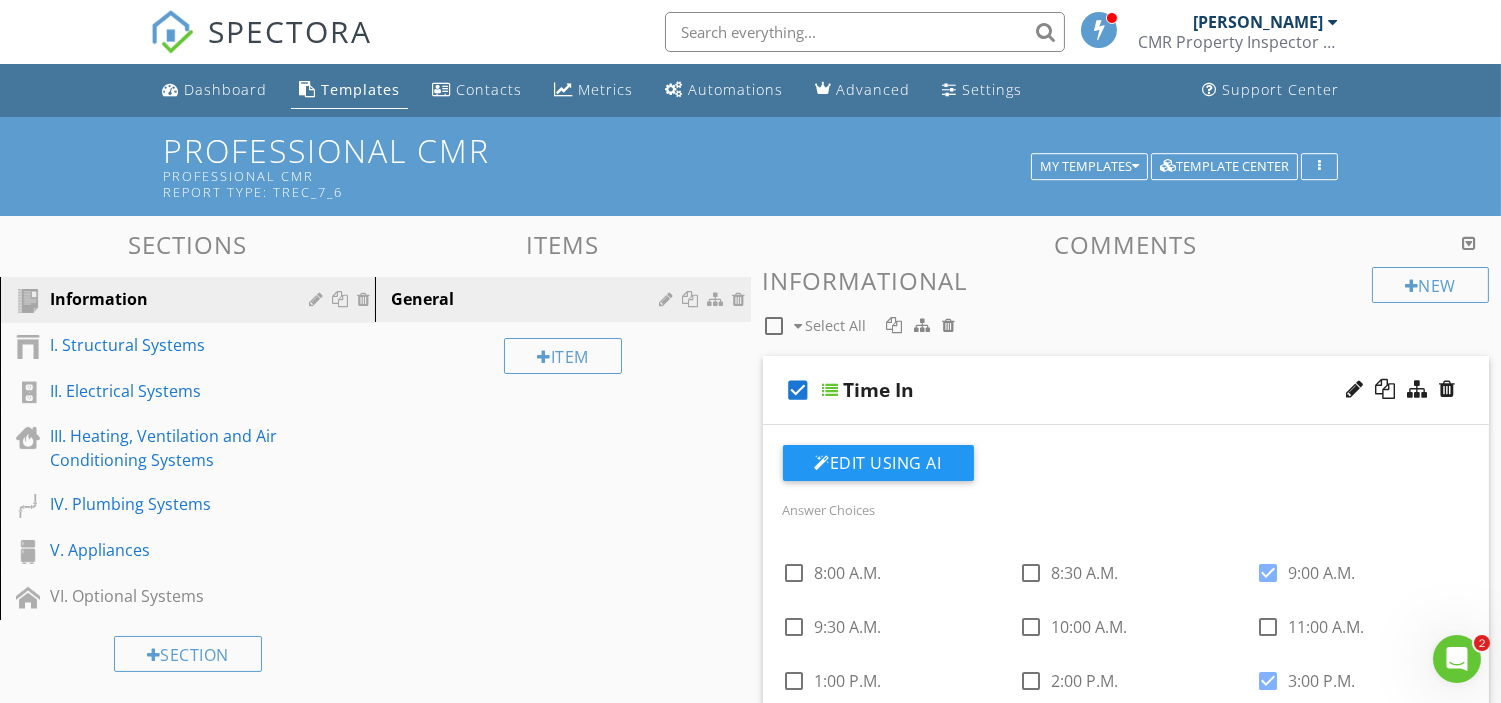 click on "check_box" at bounding box center [799, 390] 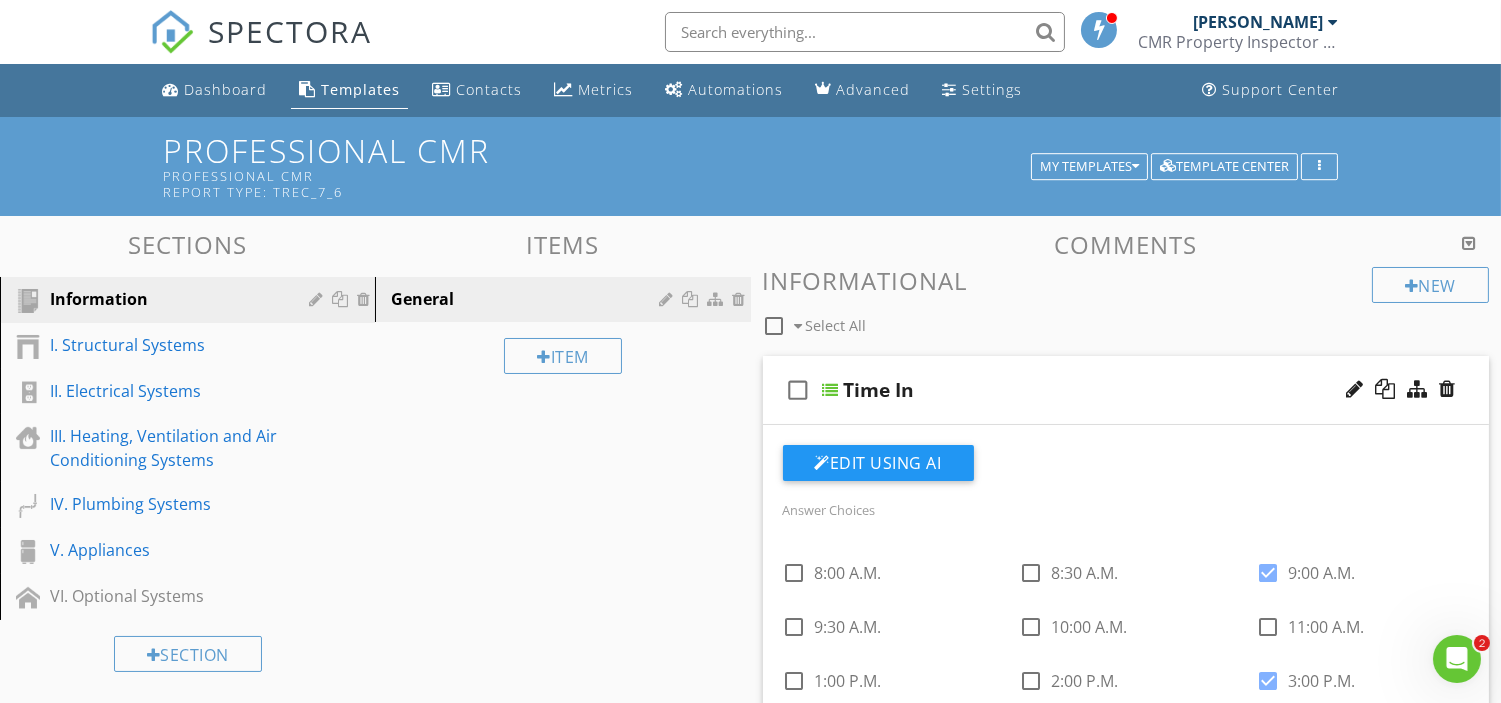 click at bounding box center [831, 390] 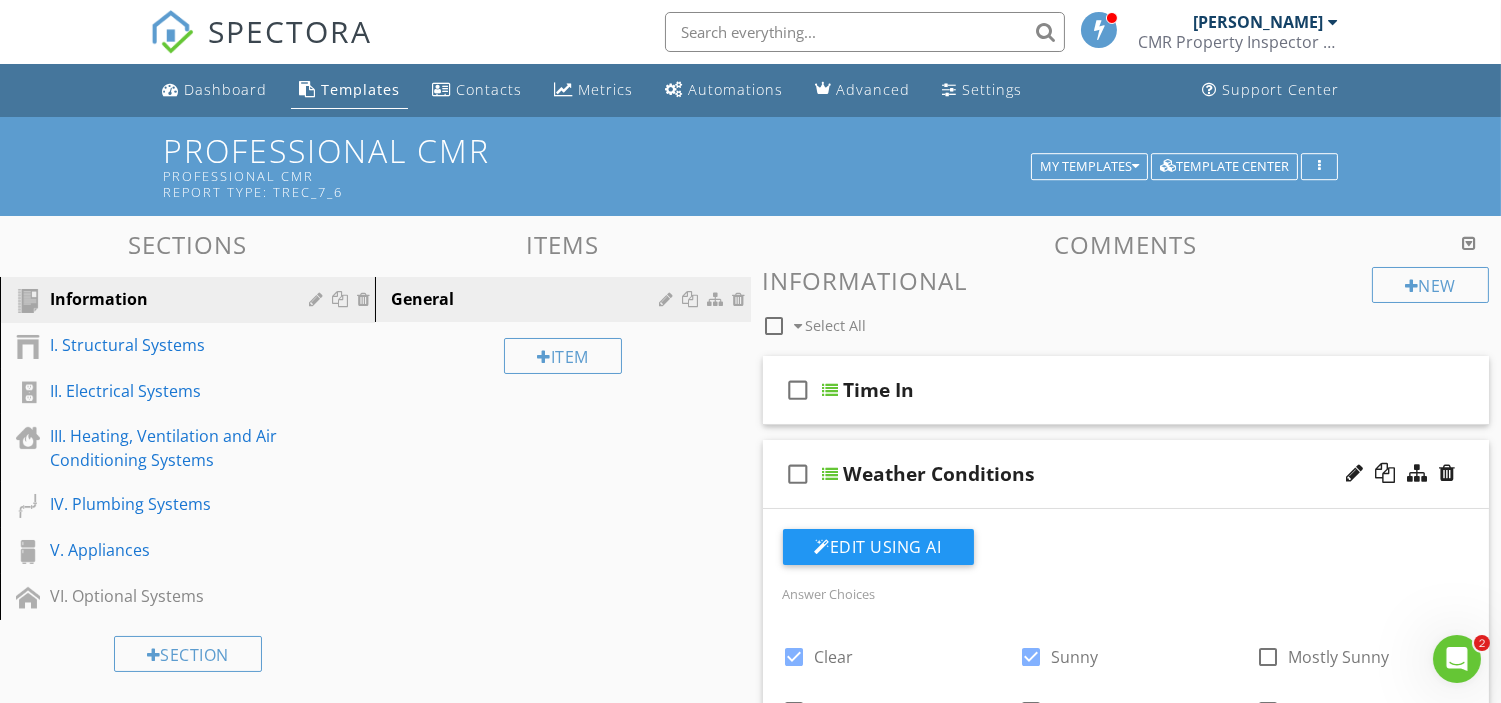 scroll, scrollTop: 111, scrollLeft: 0, axis: vertical 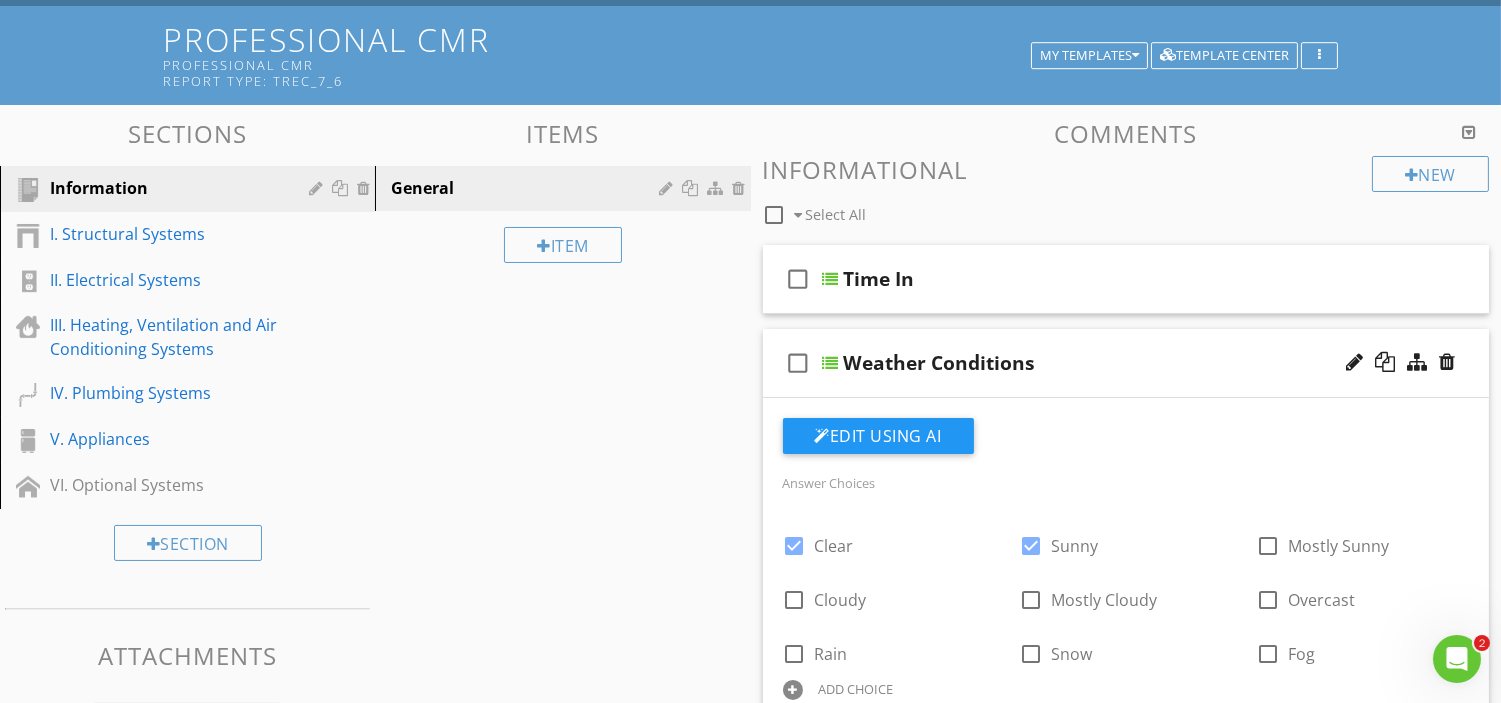 click on "check_box_outline_blank" at bounding box center (799, 279) 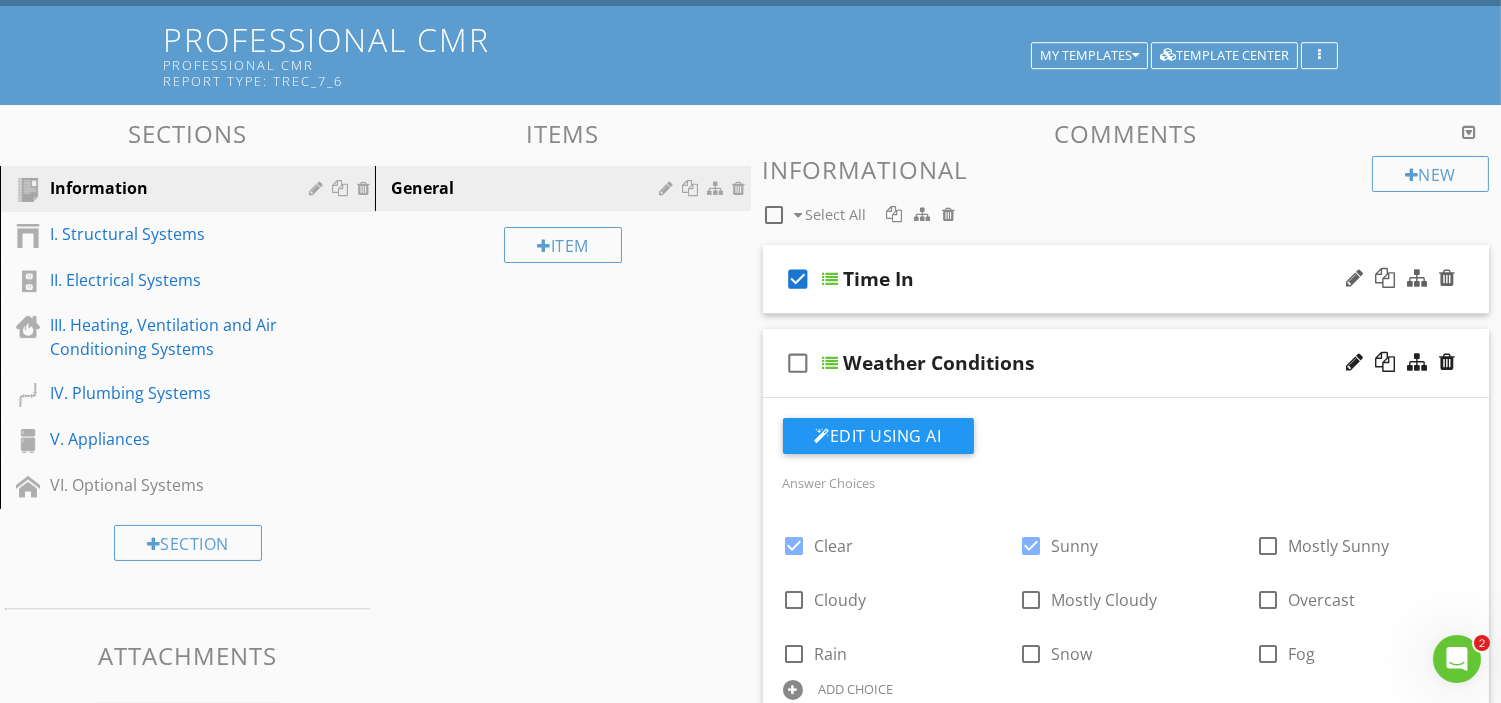 click at bounding box center (831, 279) 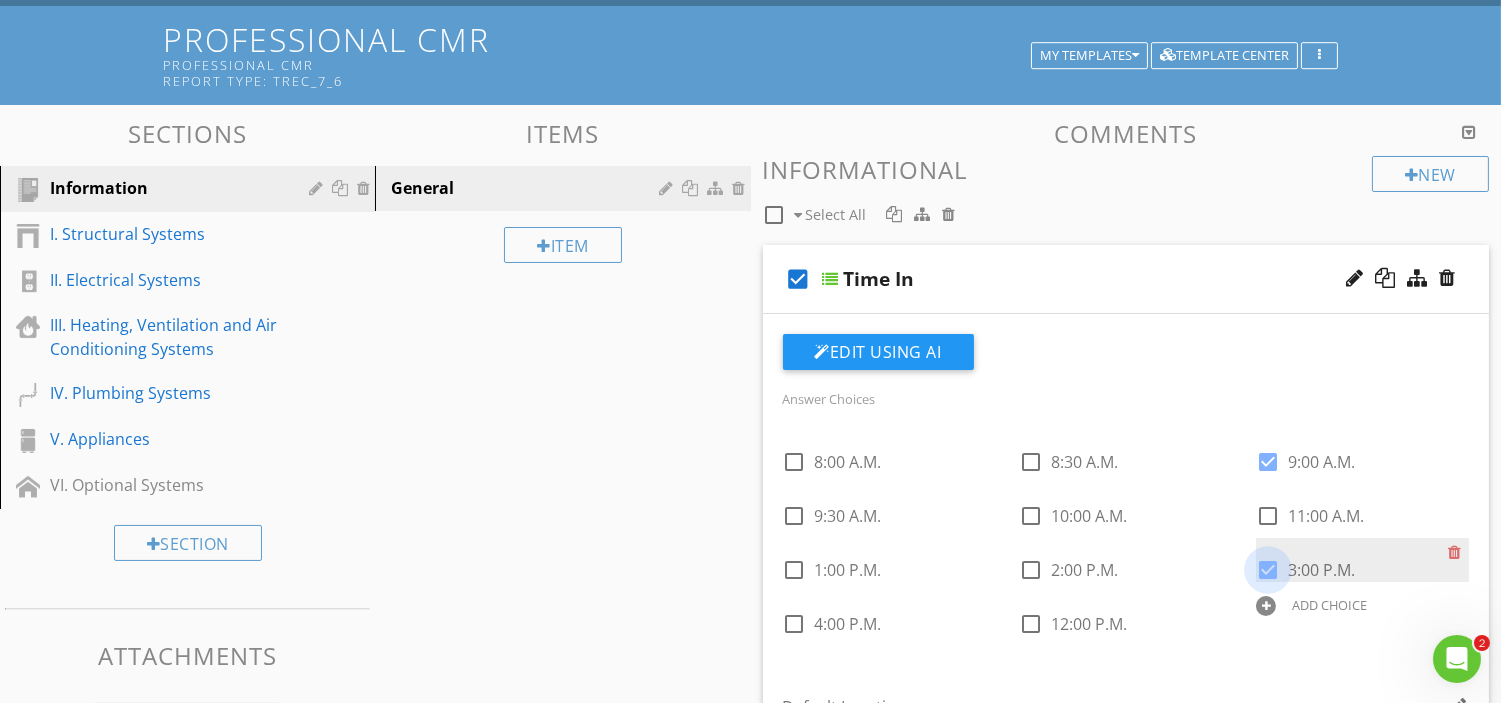 click at bounding box center (1268, 570) 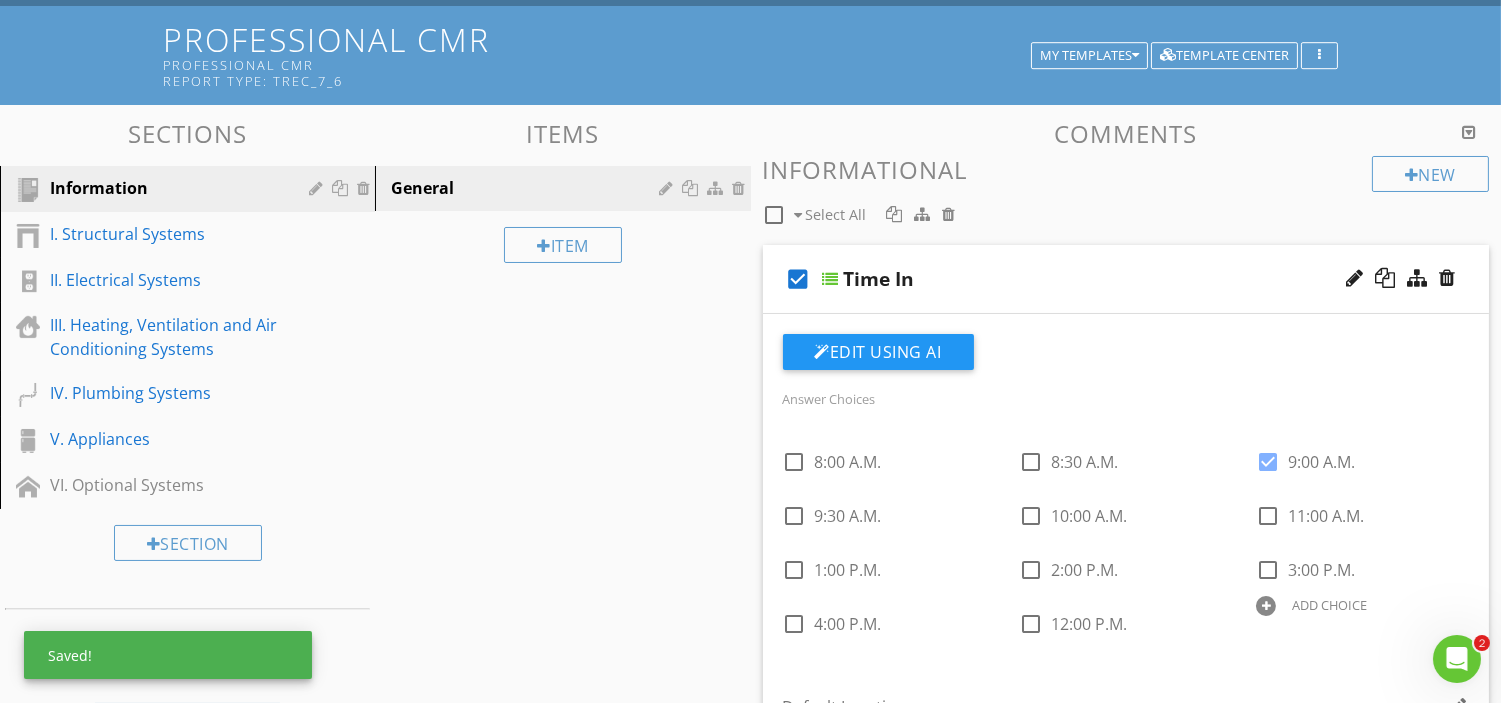 scroll, scrollTop: 333, scrollLeft: 0, axis: vertical 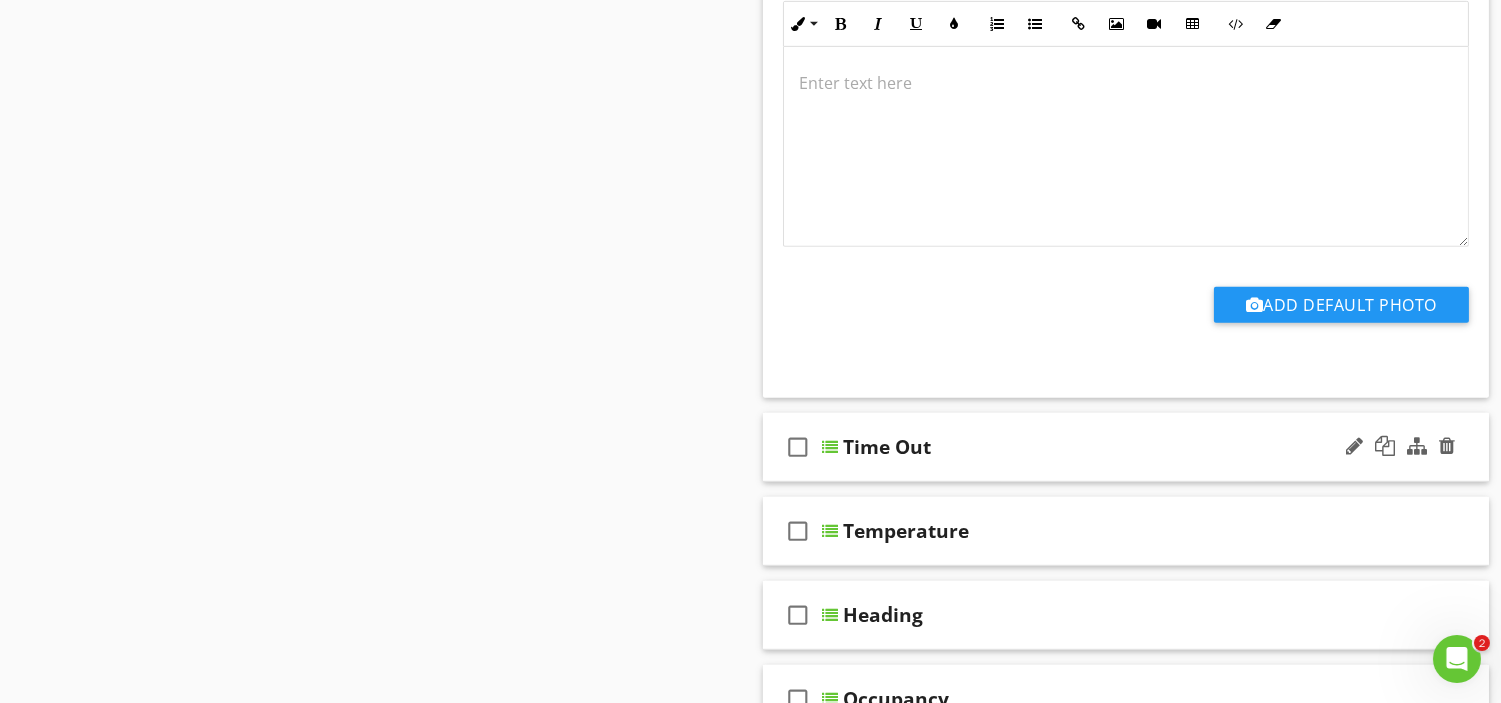 click on "check_box_outline_blank" at bounding box center [799, 447] 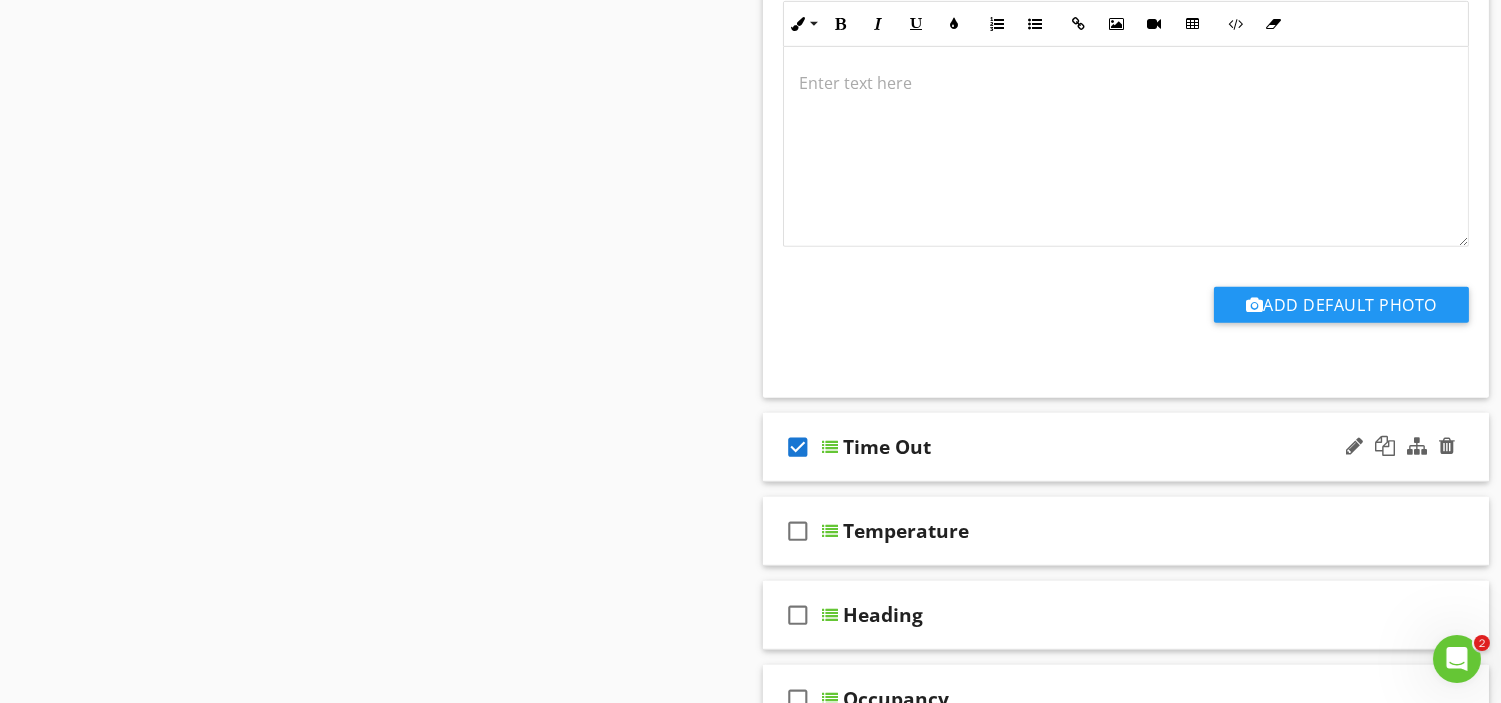 click at bounding box center (831, 447) 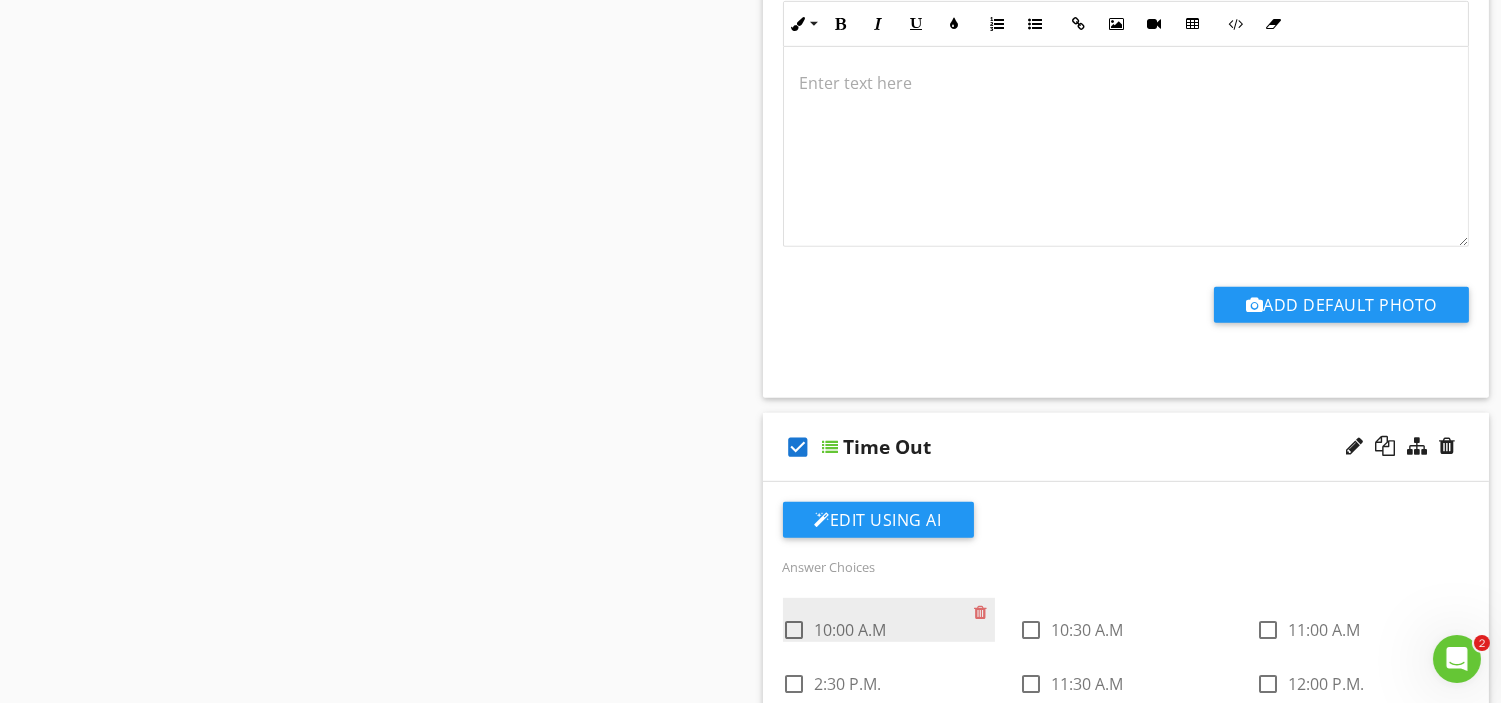 scroll, scrollTop: 2000, scrollLeft: 0, axis: vertical 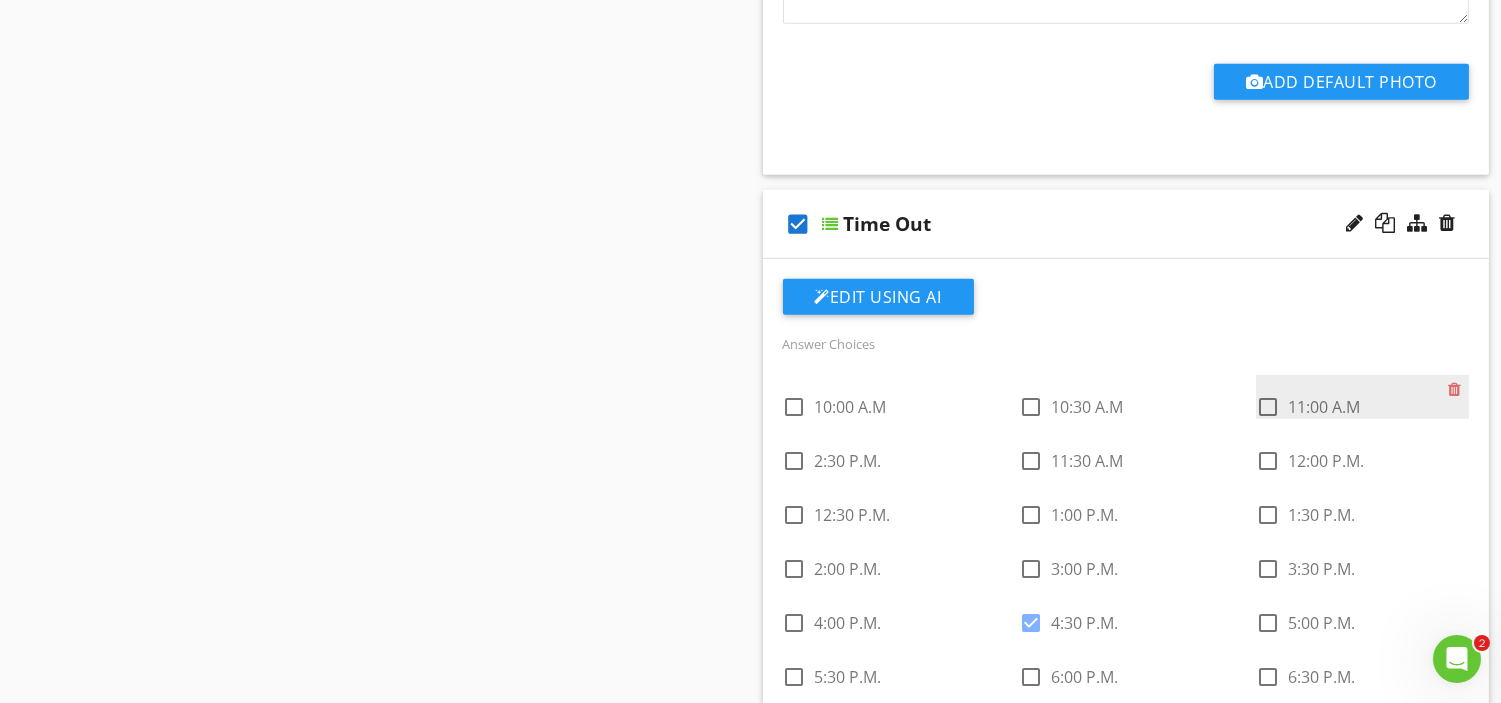 click at bounding box center (1268, 407) 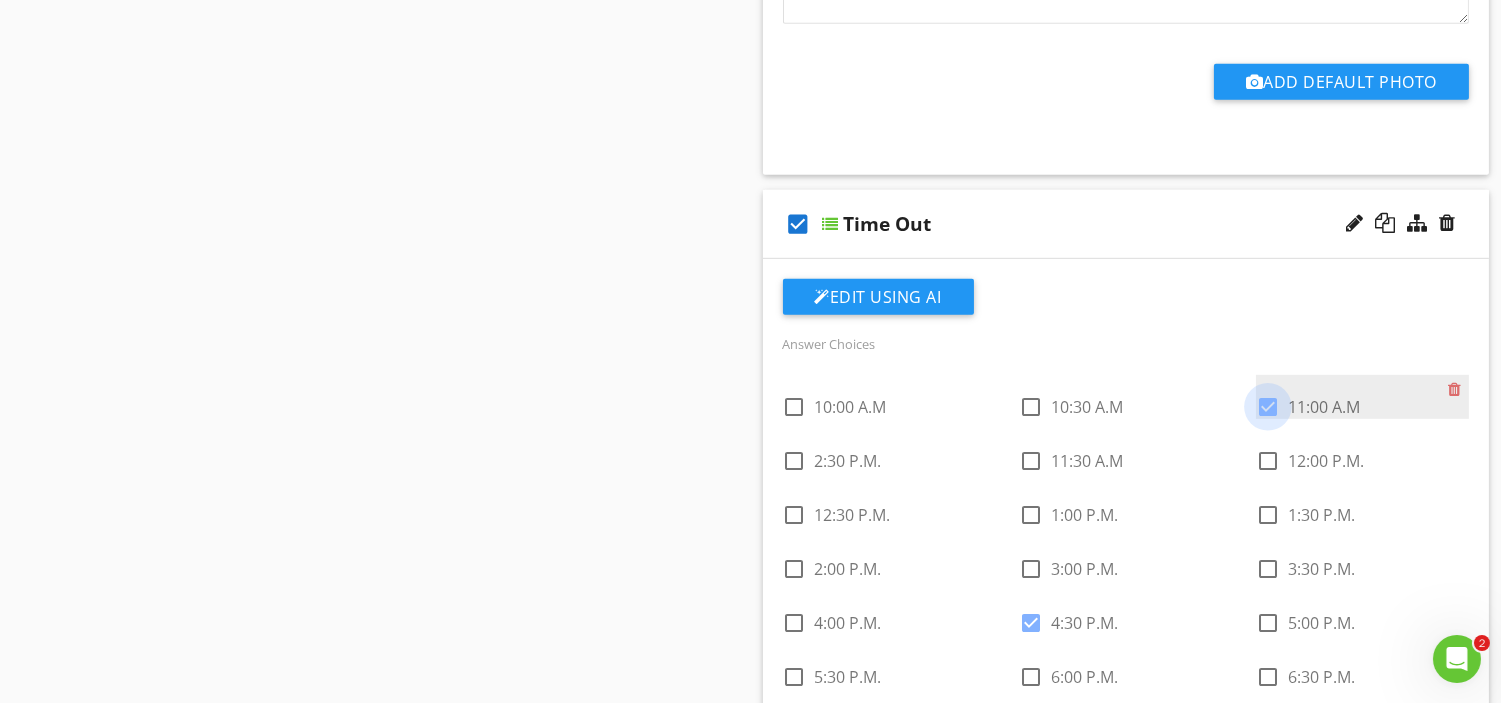 checkbox on "true" 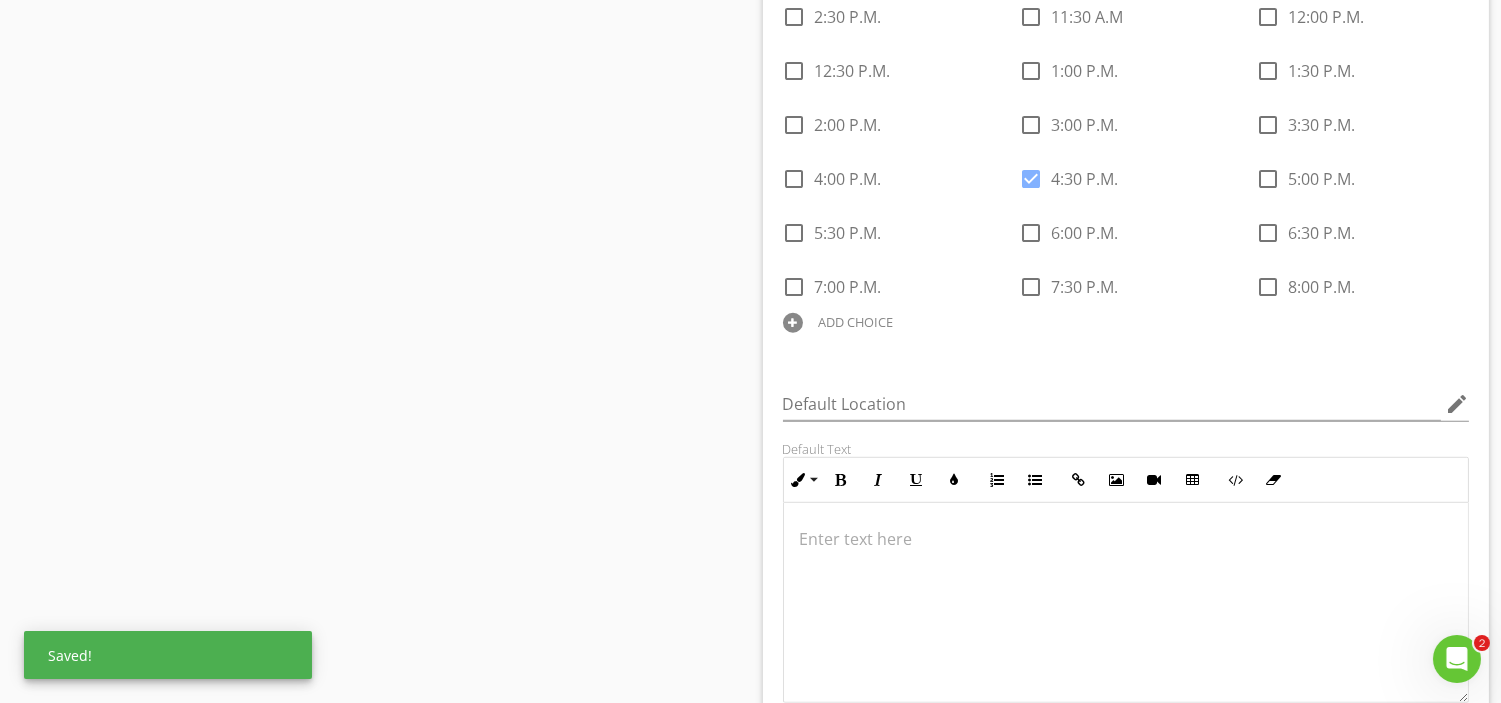 scroll, scrollTop: 2777, scrollLeft: 0, axis: vertical 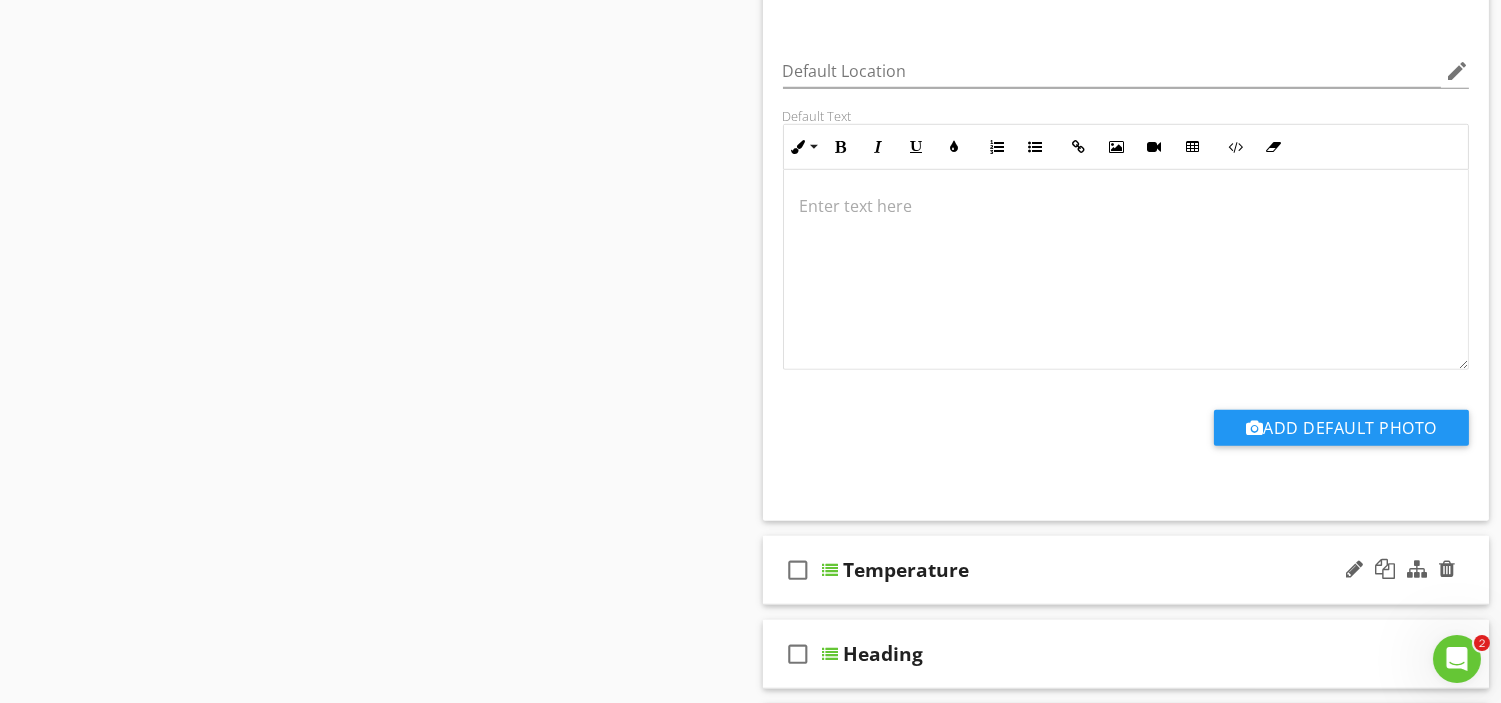 click on "check_box_outline_blank" at bounding box center (799, 570) 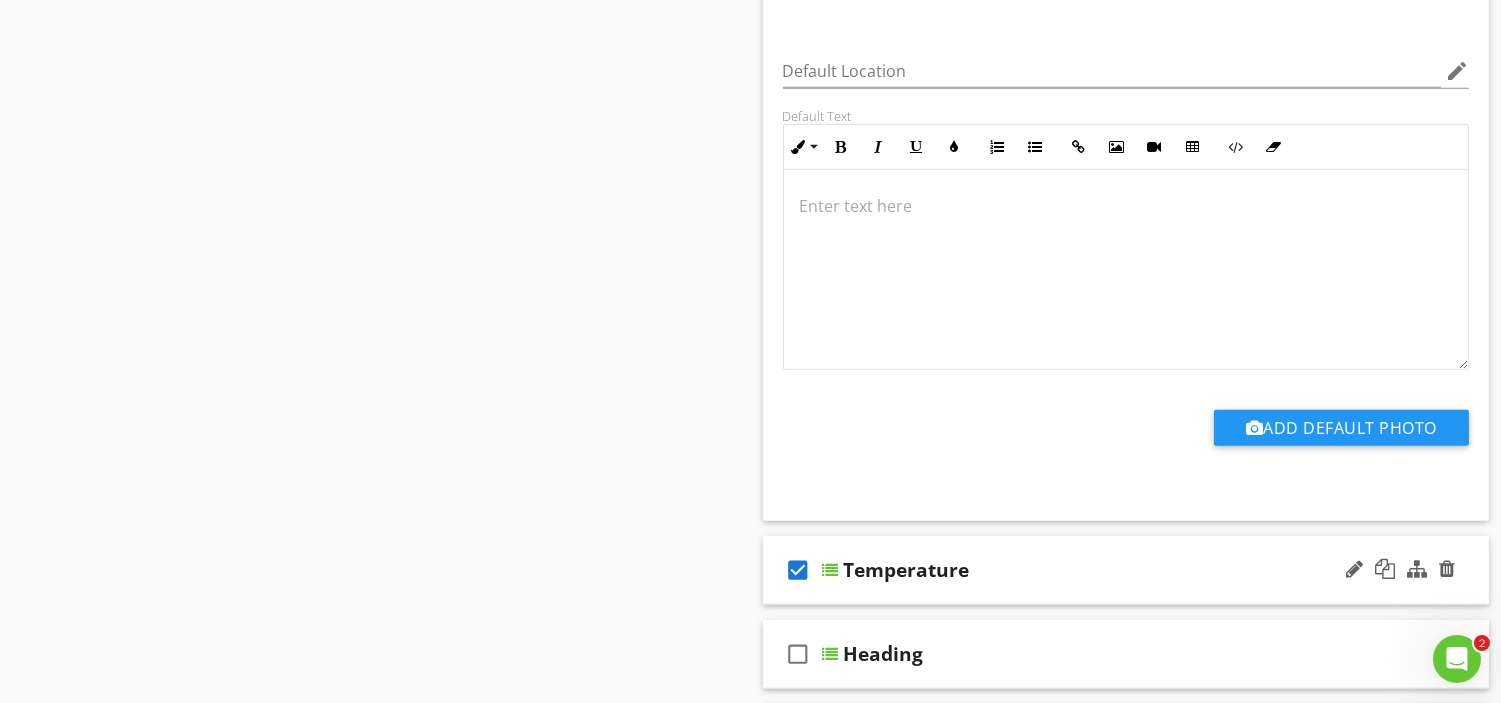 click at bounding box center (831, 570) 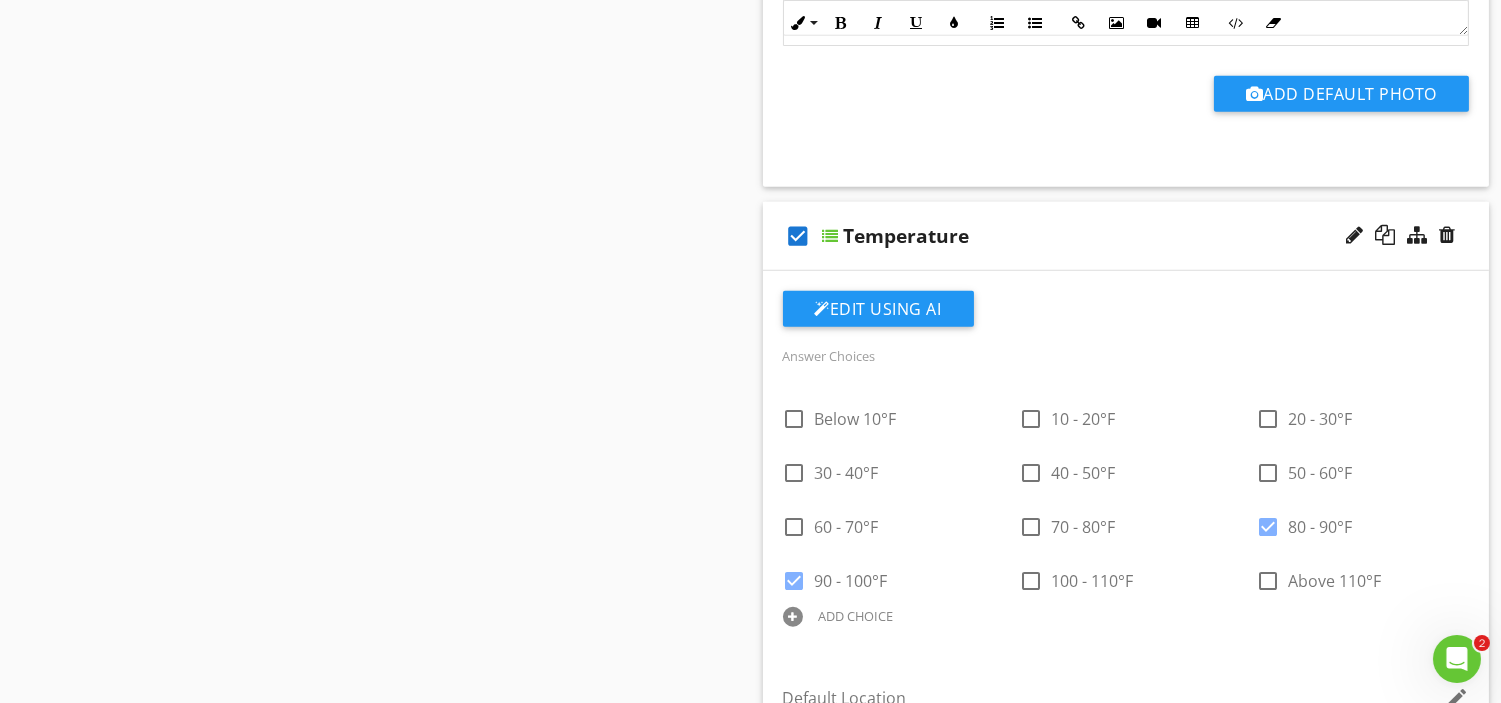 scroll, scrollTop: 3333, scrollLeft: 0, axis: vertical 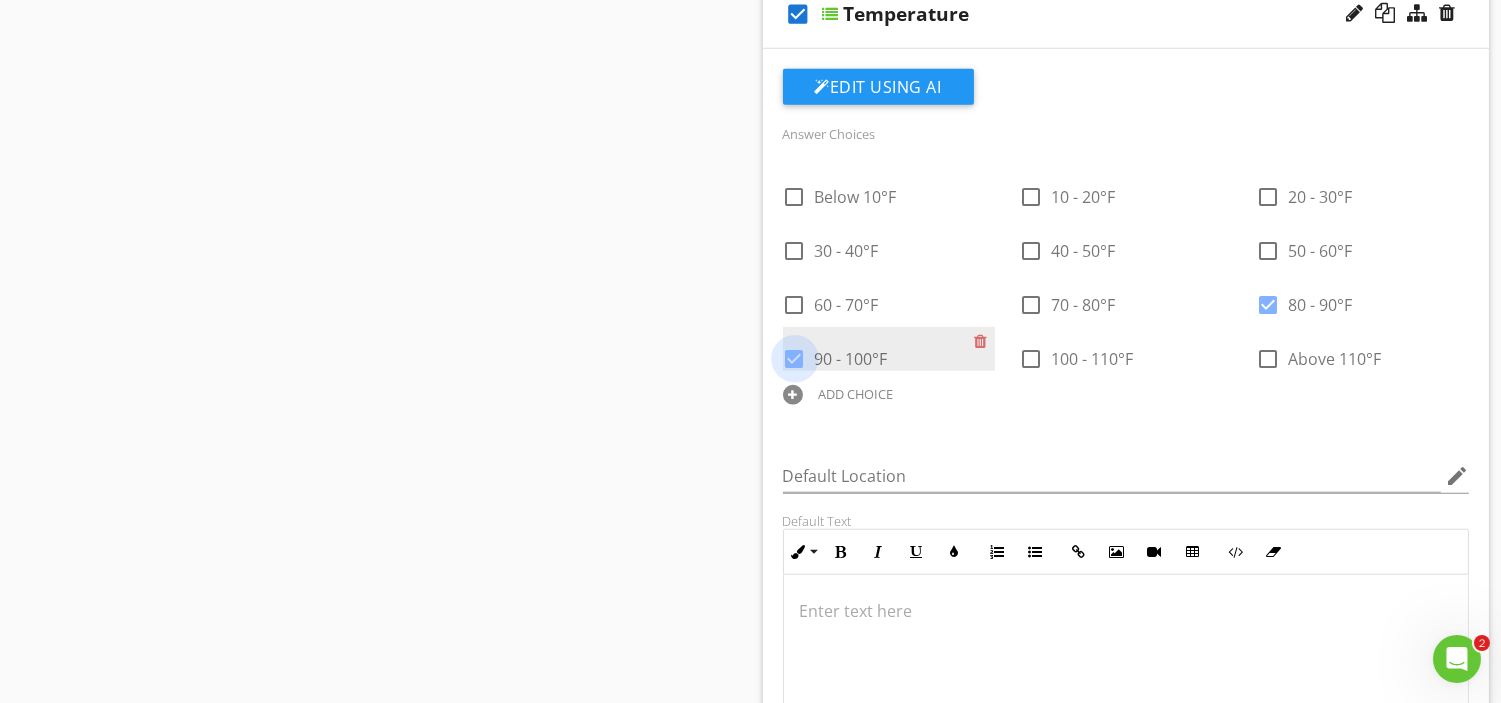 click at bounding box center [795, 359] 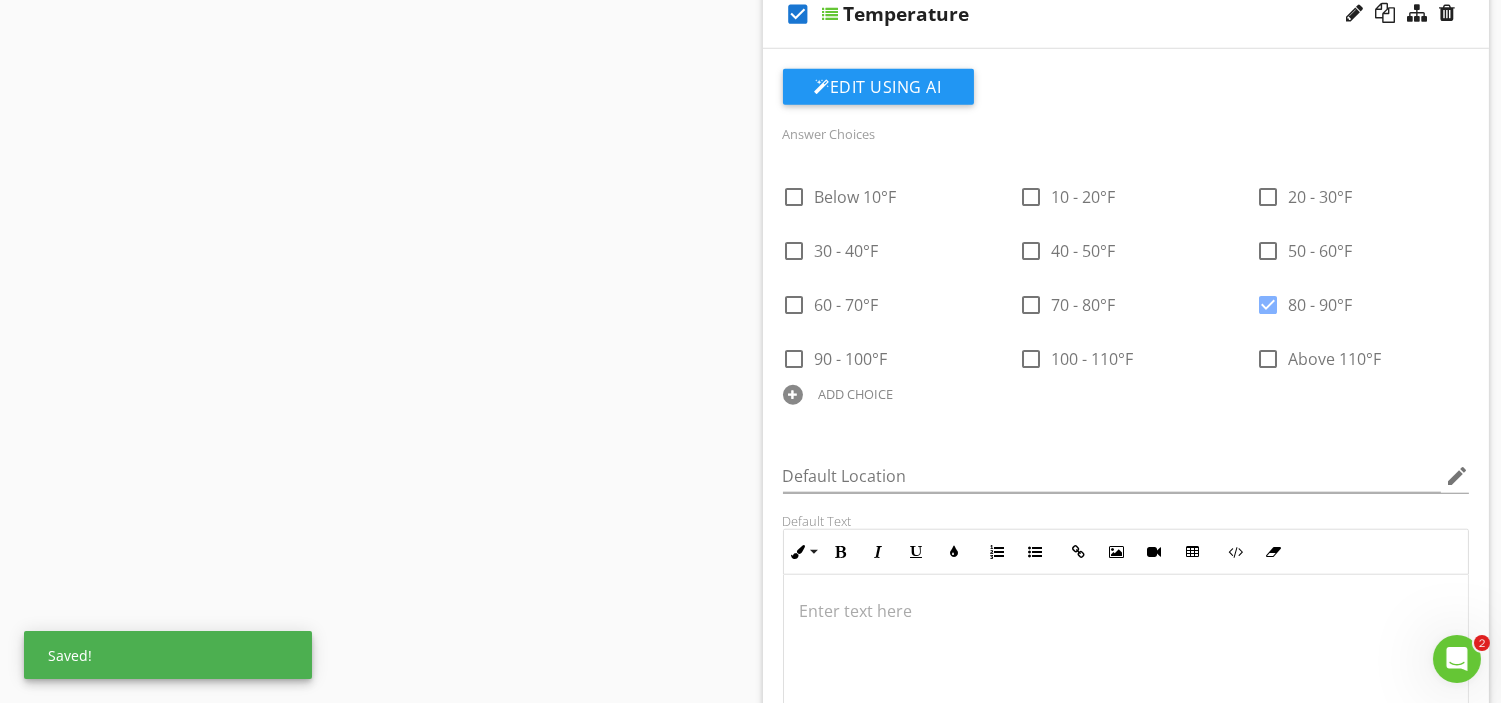 scroll, scrollTop: 3555, scrollLeft: 0, axis: vertical 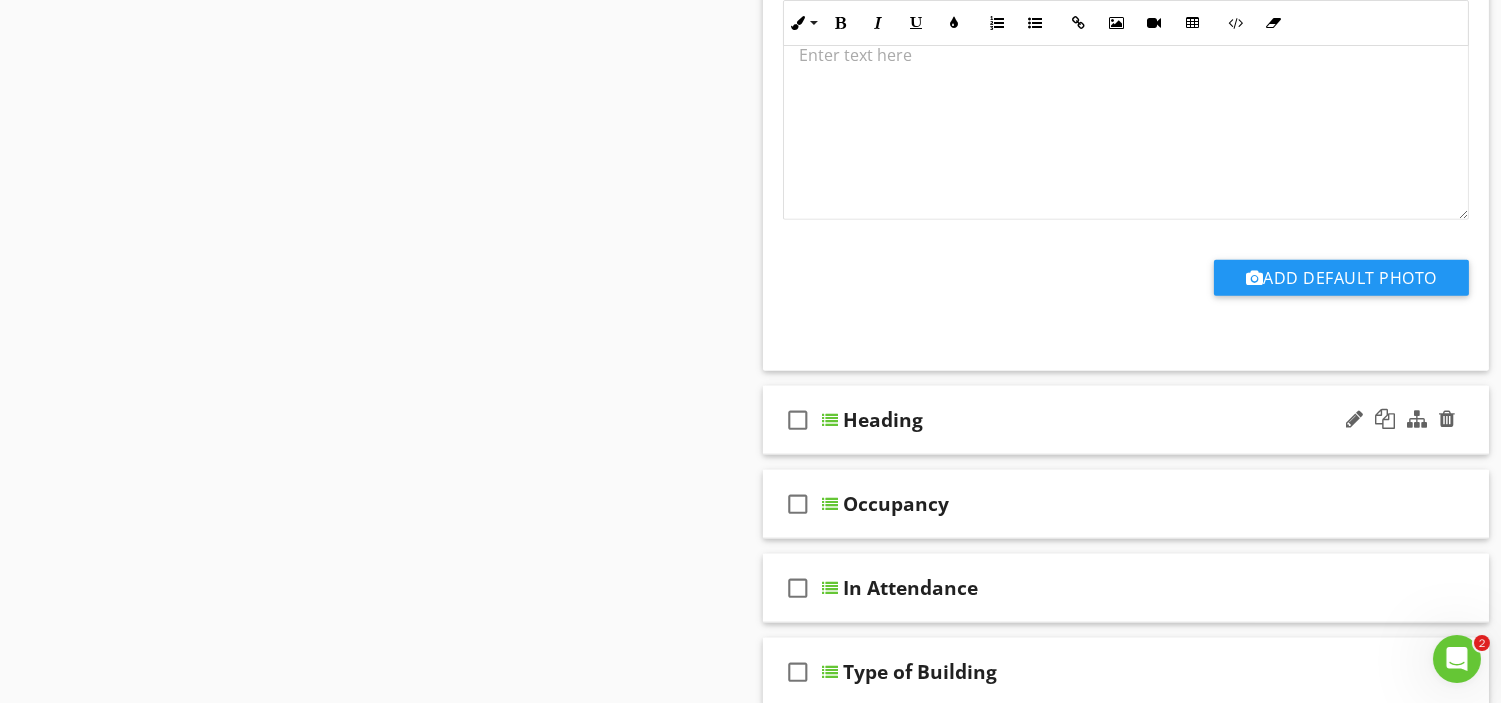 click on "check_box_outline_blank" at bounding box center (799, 420) 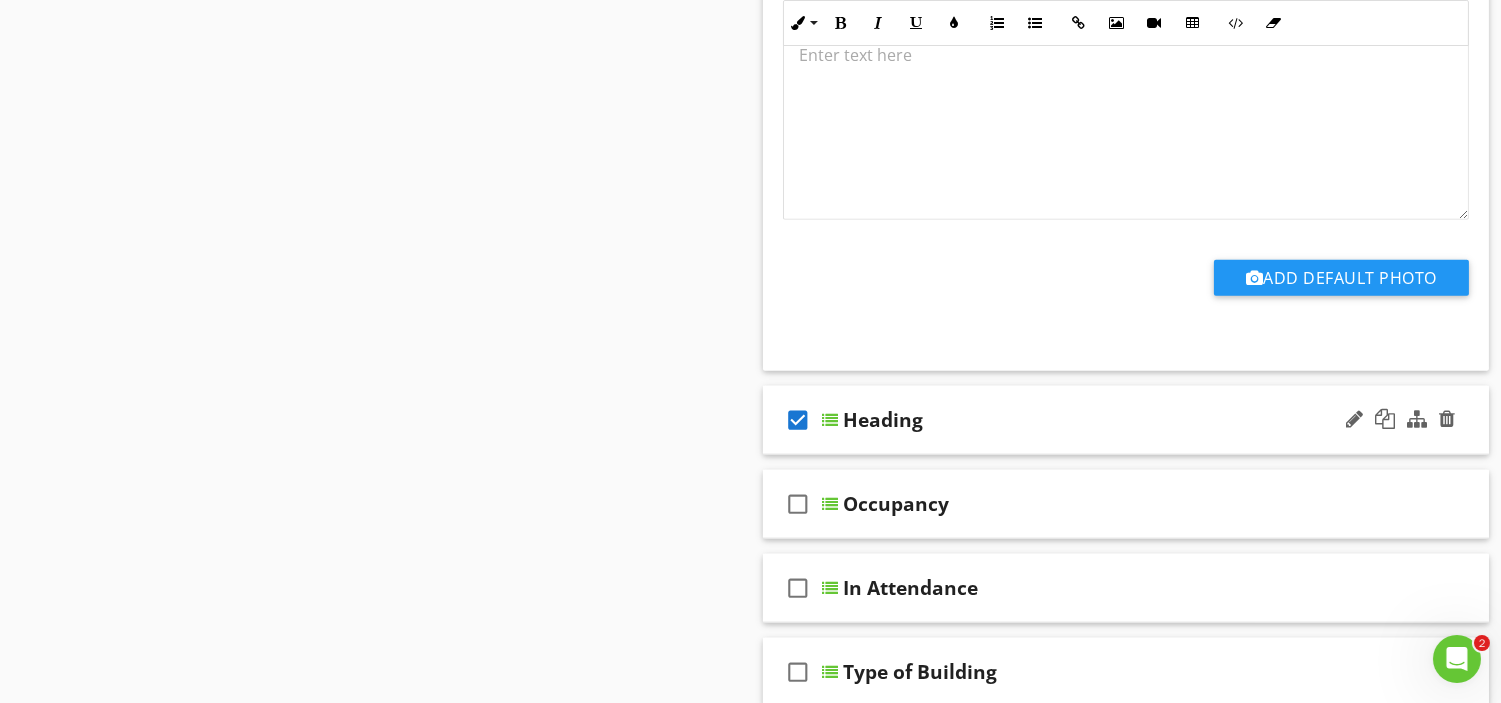click at bounding box center [831, 420] 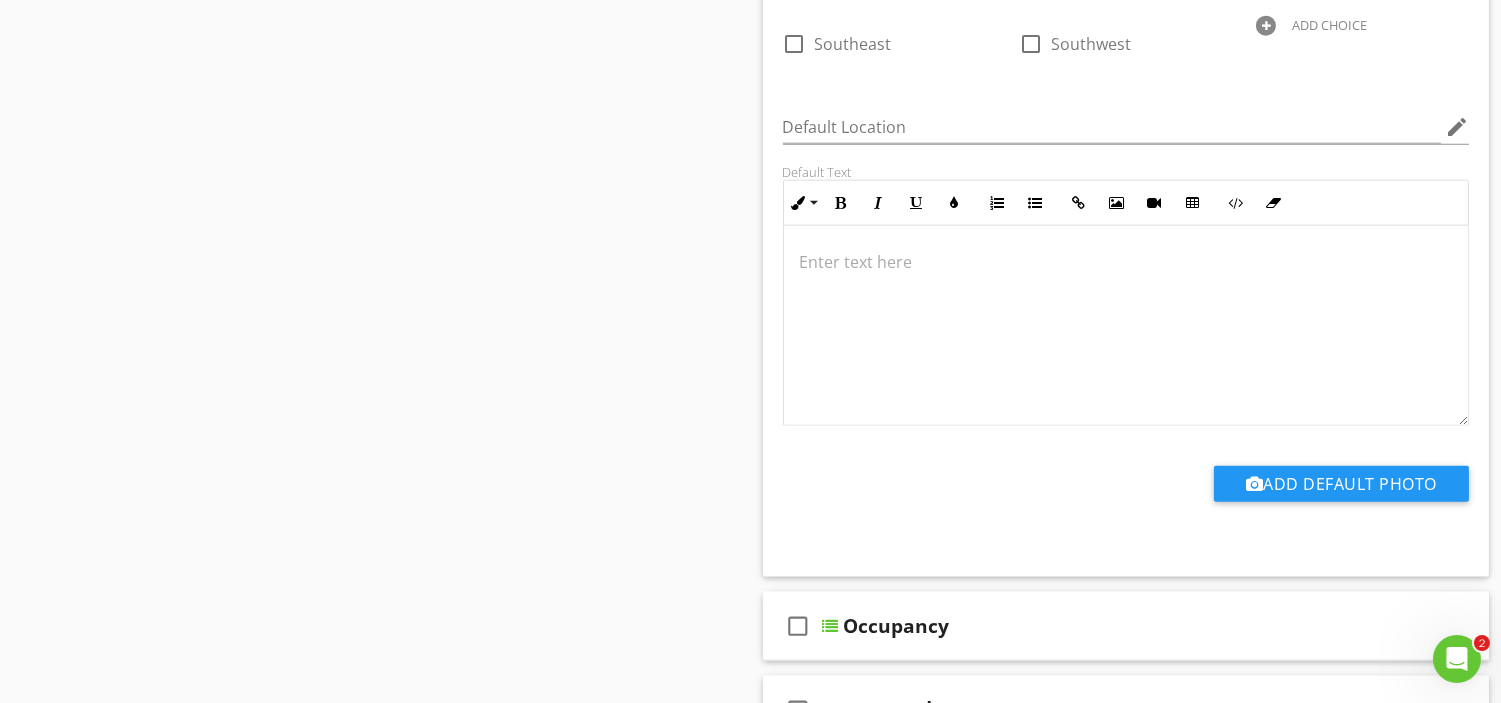 scroll, scrollTop: 4888, scrollLeft: 0, axis: vertical 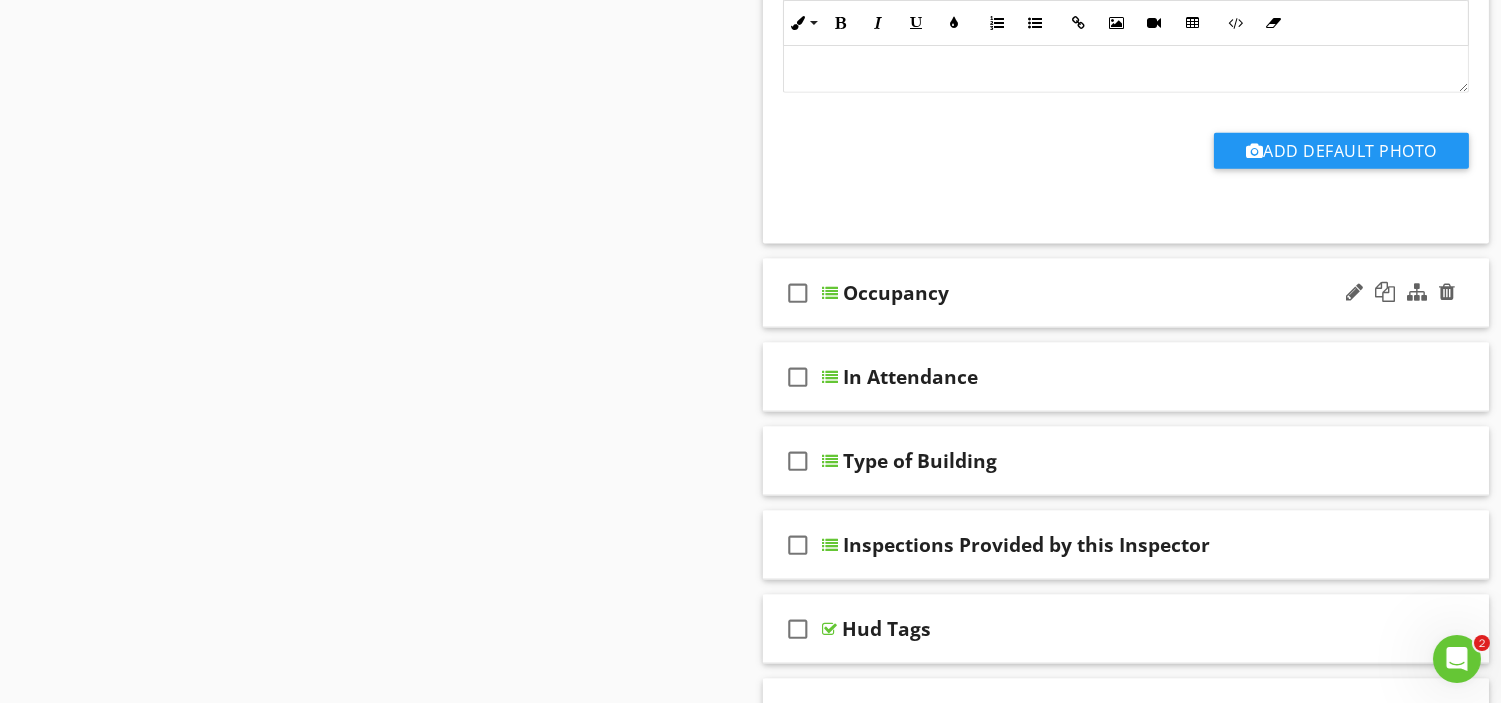 click on "check_box_outline_blank" at bounding box center (799, 293) 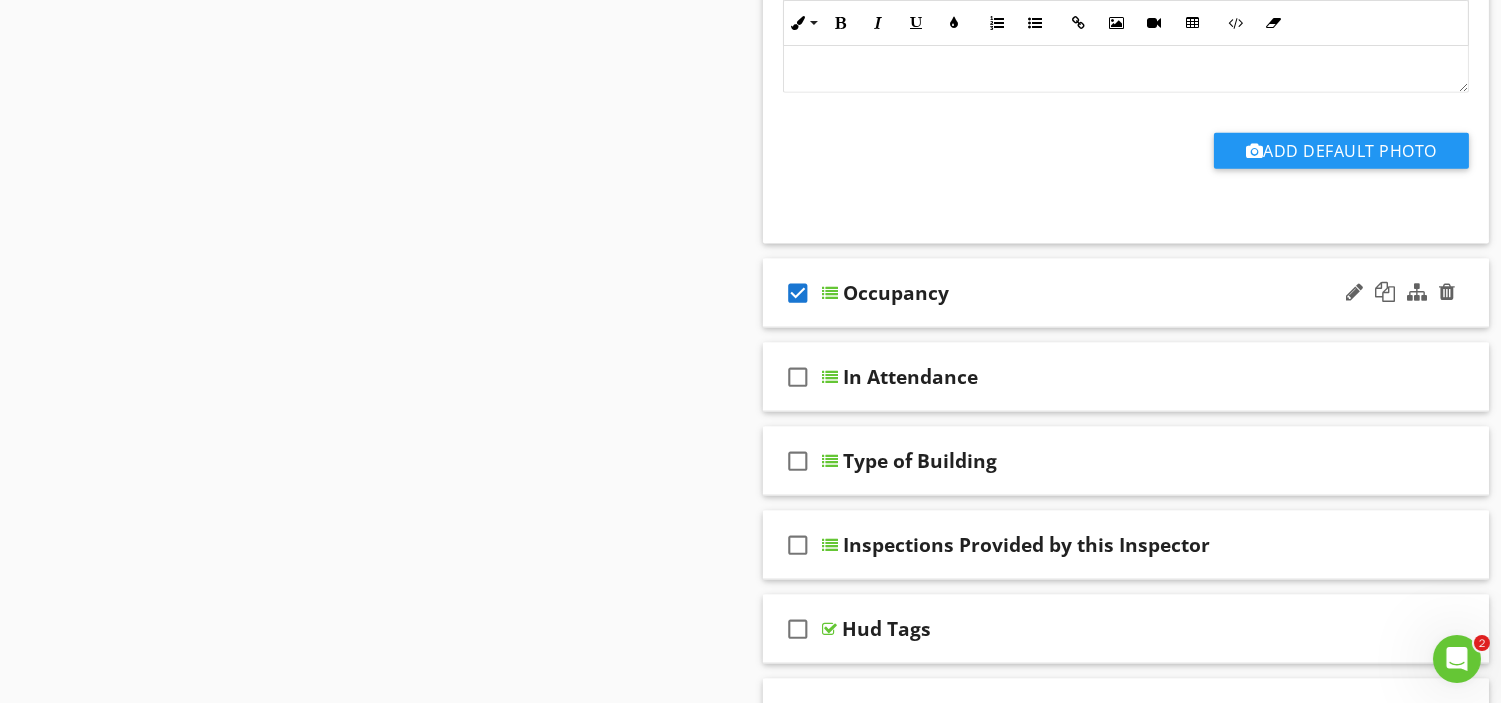 click at bounding box center [831, 293] 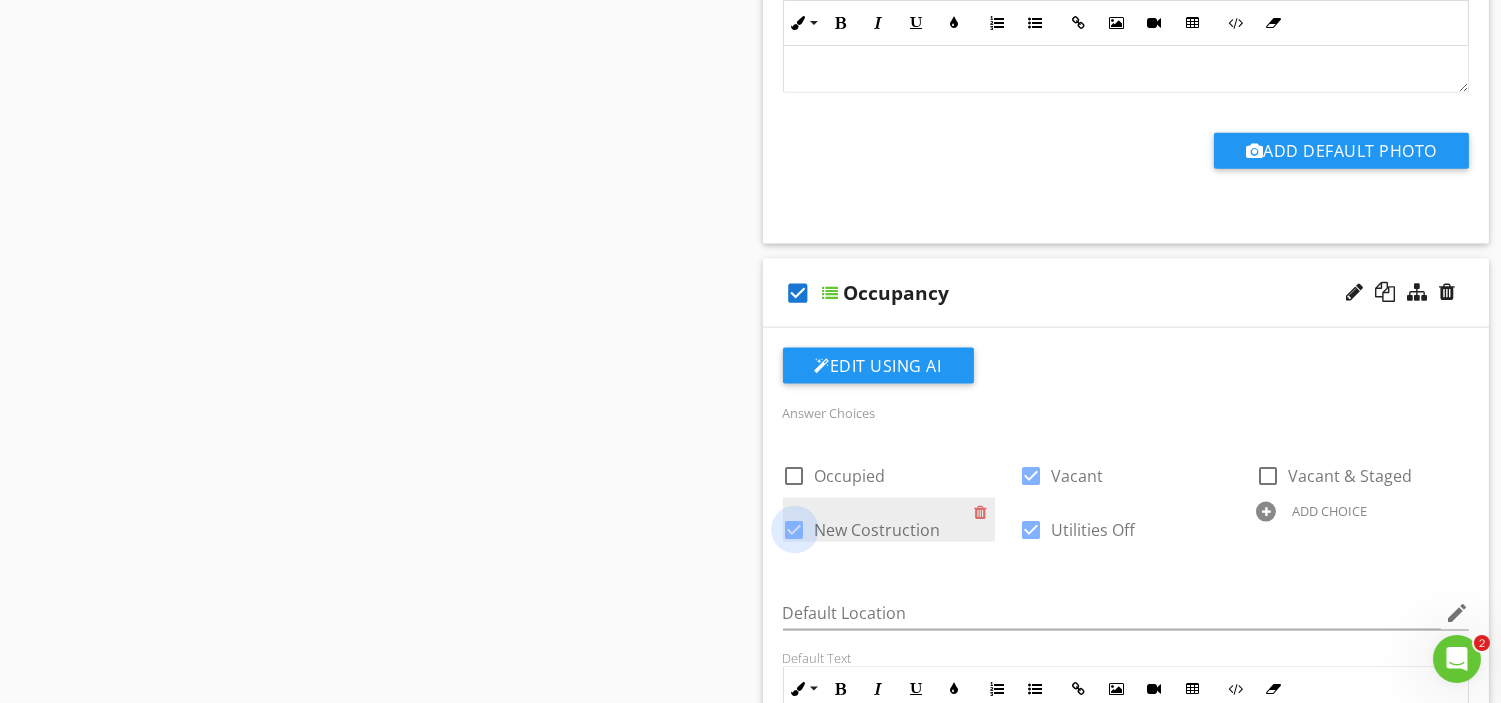 click at bounding box center (795, 530) 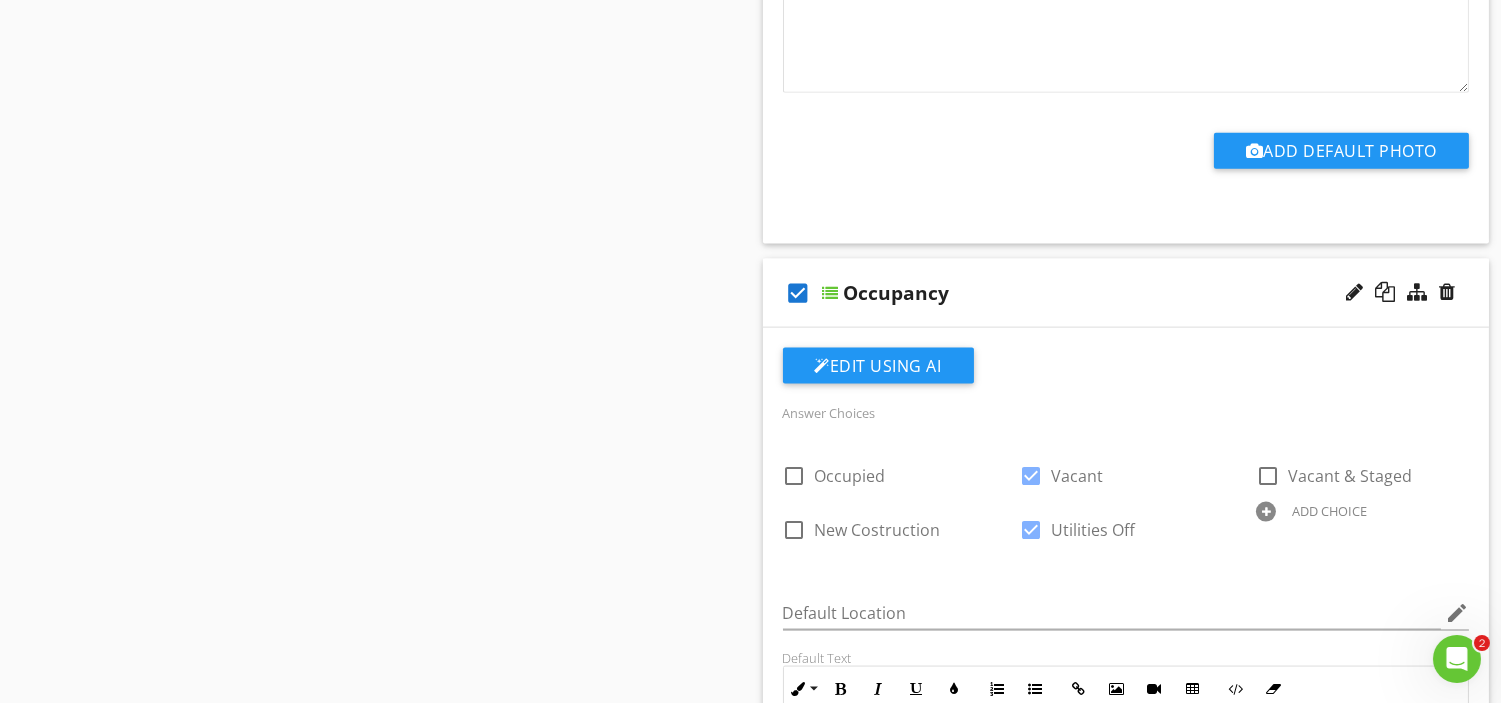 scroll, scrollTop: 5111, scrollLeft: 0, axis: vertical 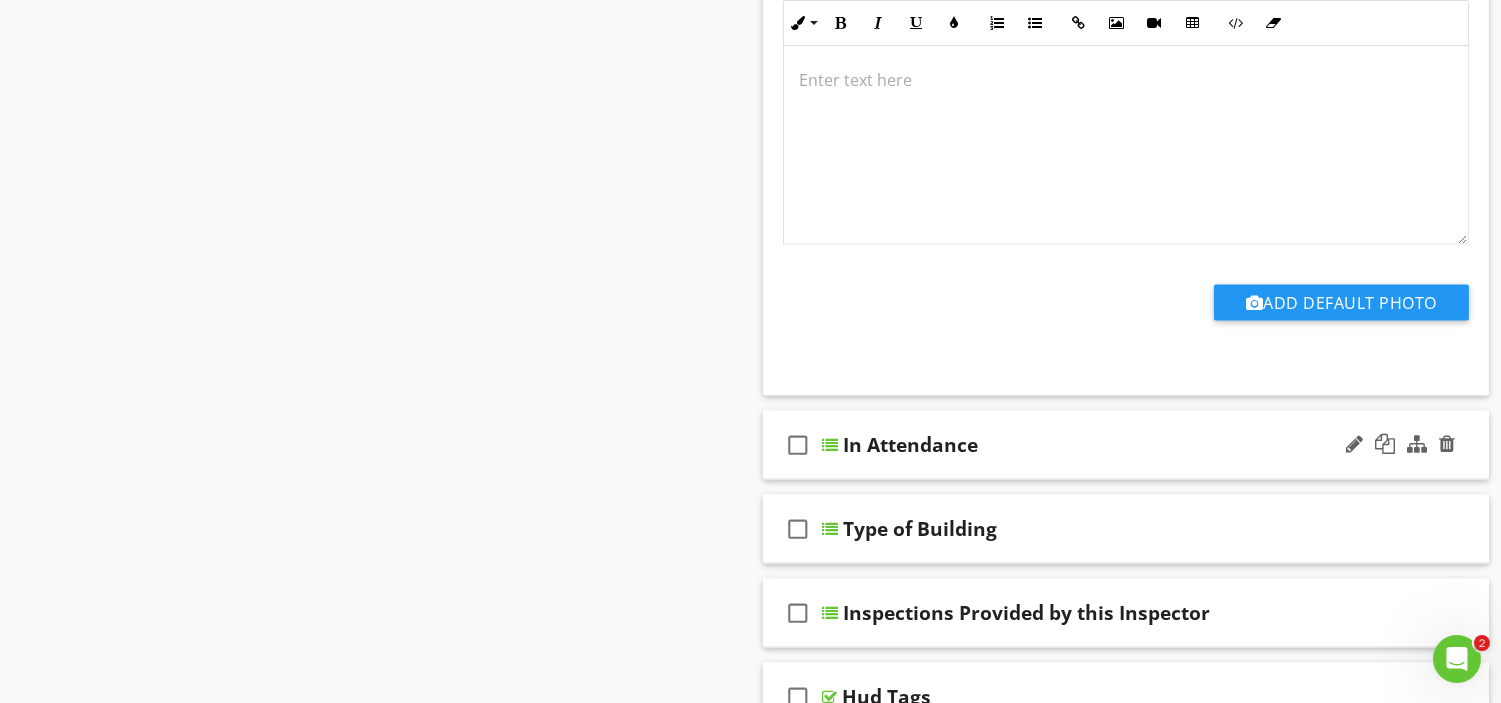 click on "check_box_outline_blank" at bounding box center (799, 445) 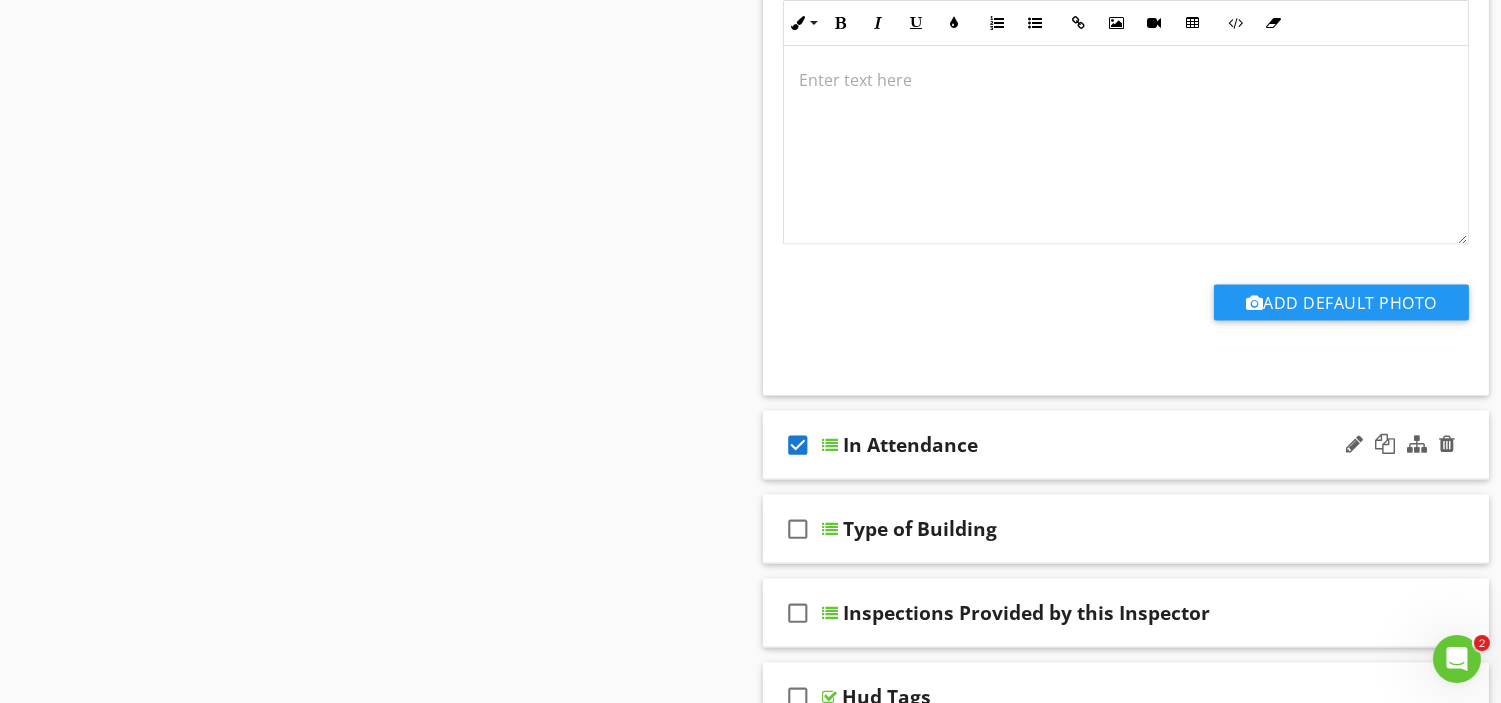 click at bounding box center (831, 445) 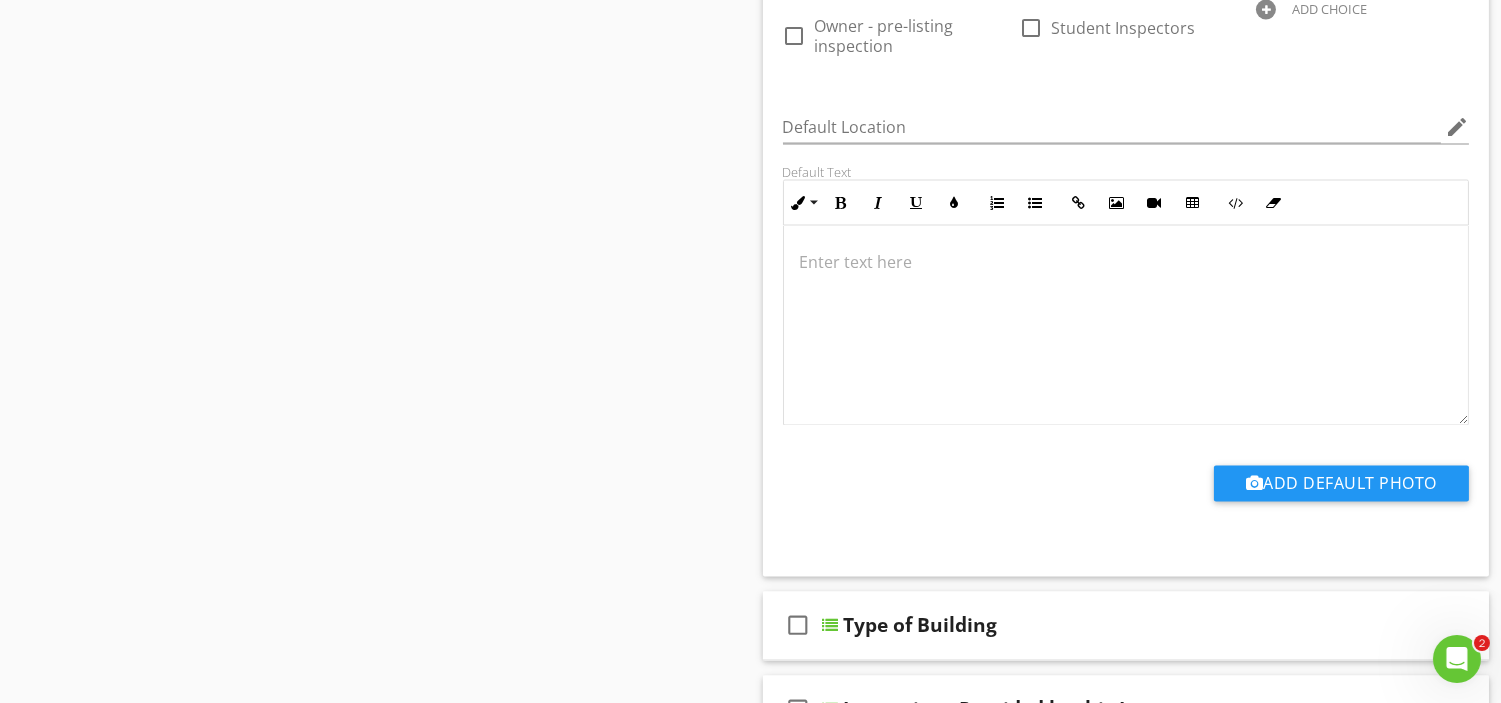 scroll, scrollTop: 6666, scrollLeft: 0, axis: vertical 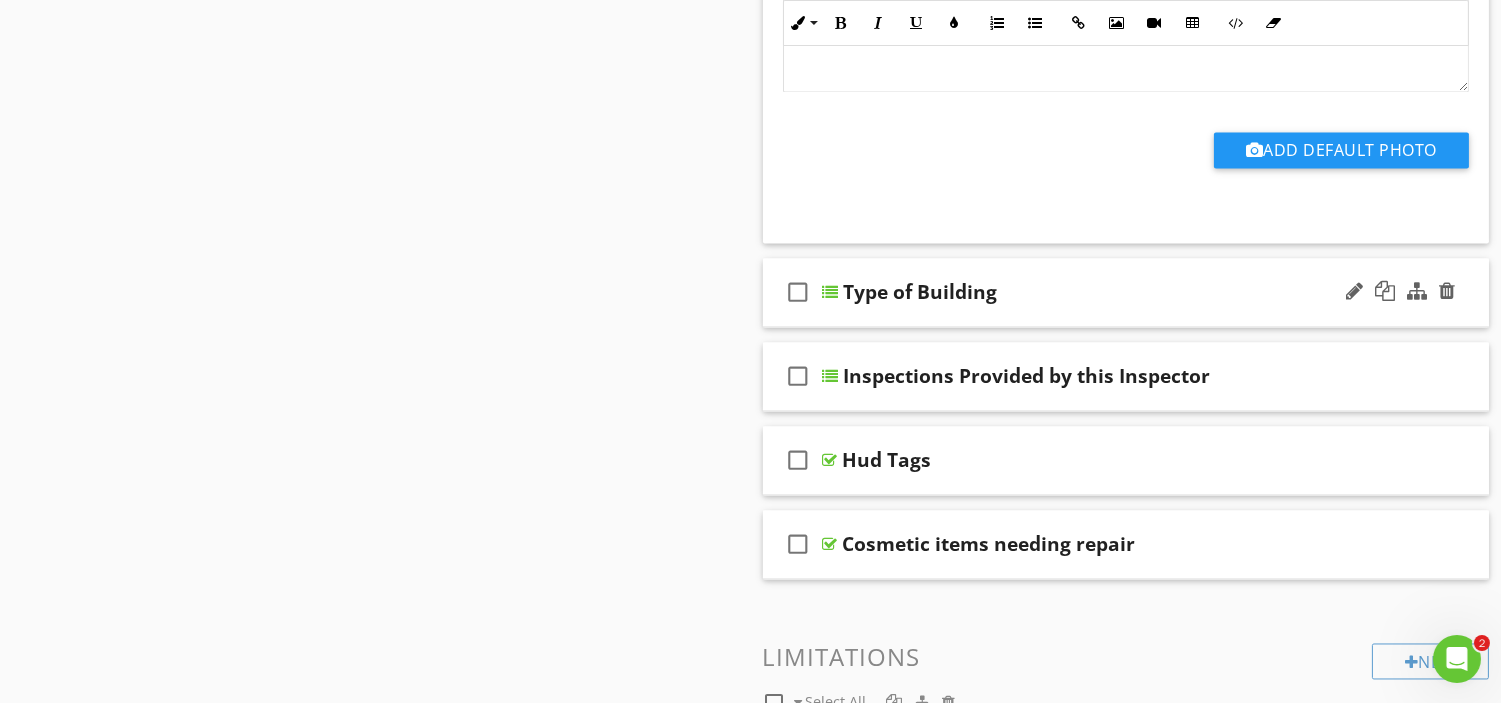 click on "check_box_outline_blank" at bounding box center (799, 293) 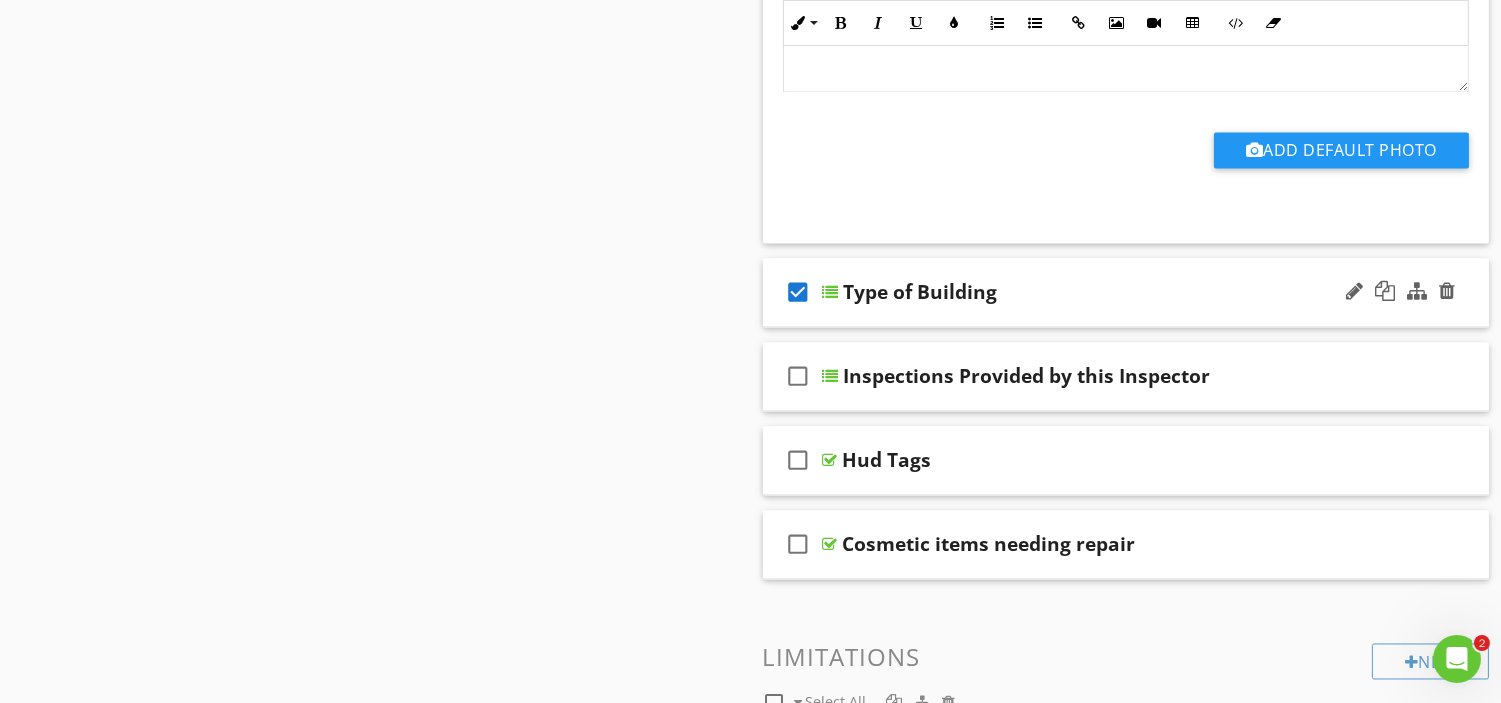 click at bounding box center [831, 293] 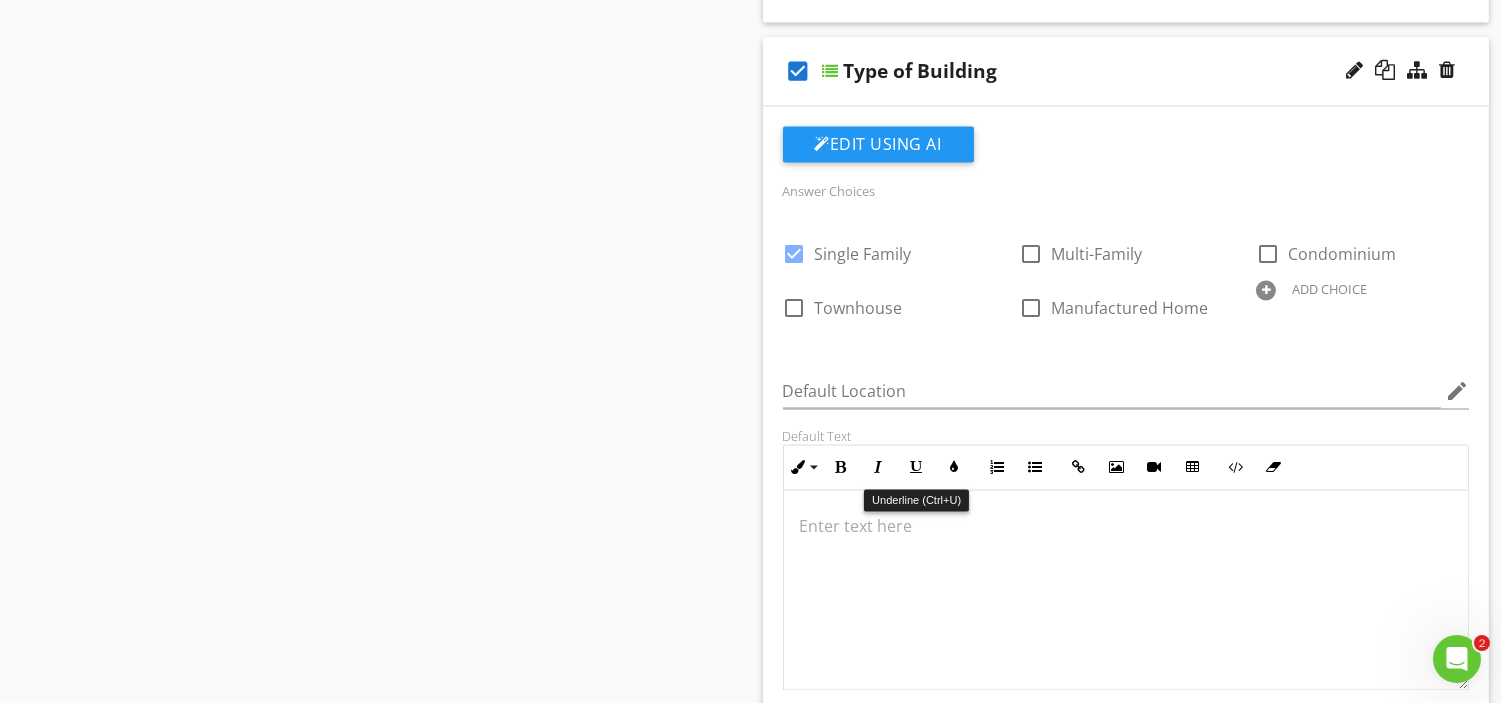 scroll, scrollTop: 7222, scrollLeft: 0, axis: vertical 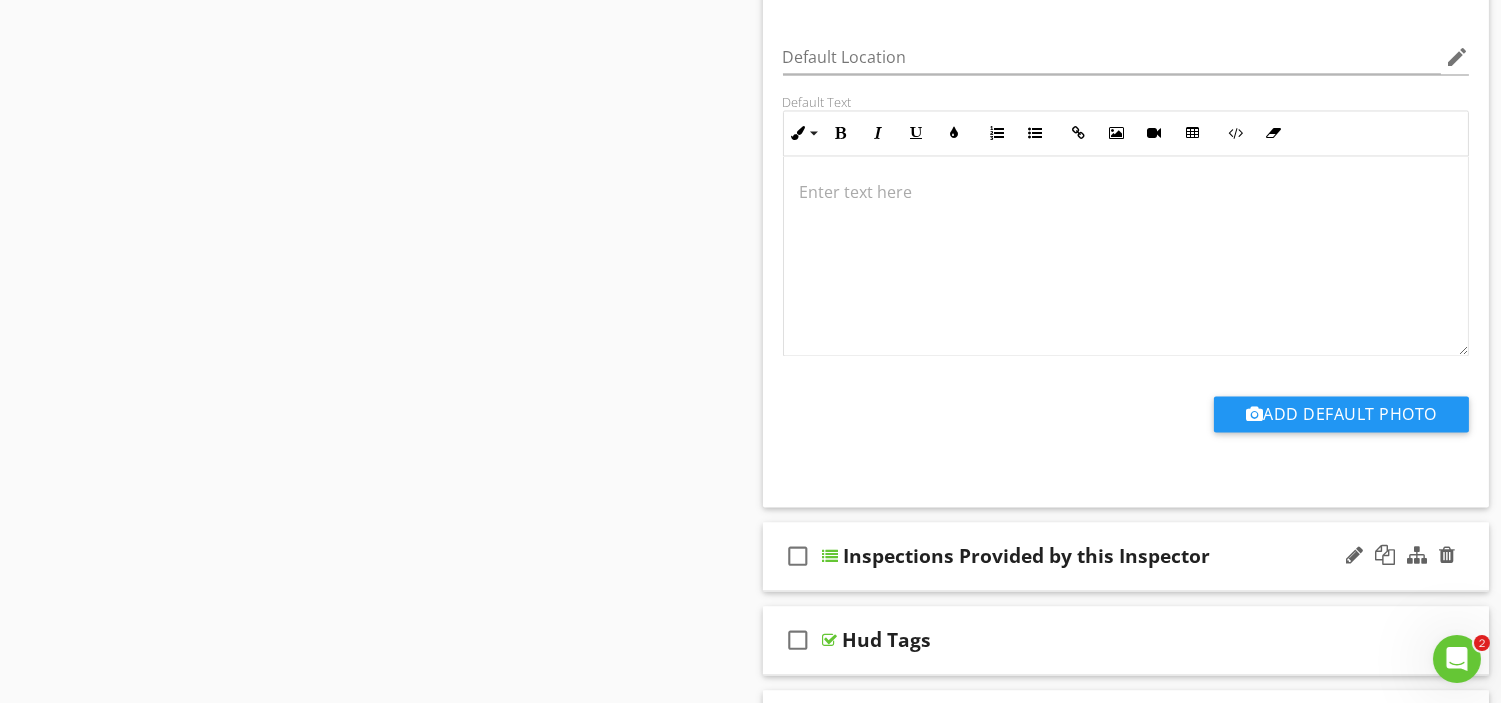 click on "check_box_outline_blank" at bounding box center [799, 556] 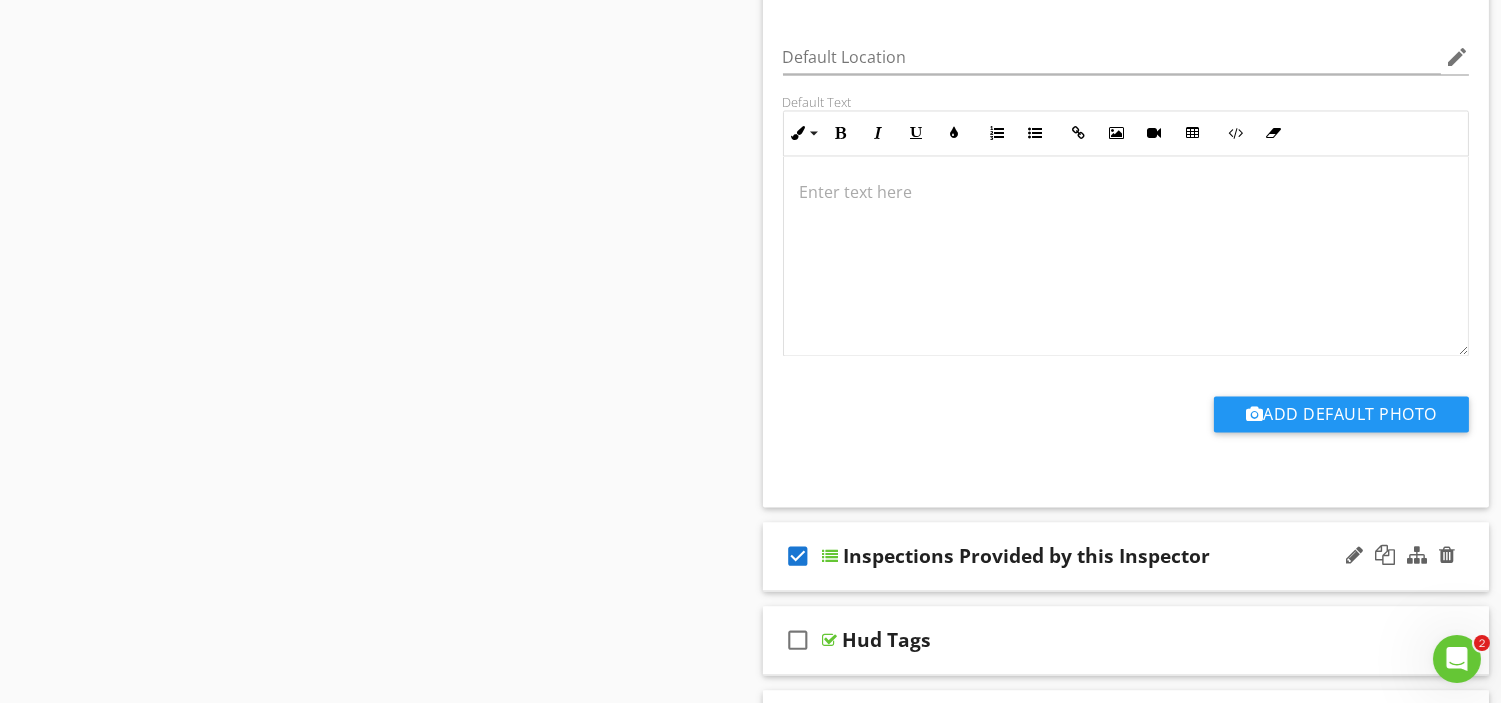 drag, startPoint x: 823, startPoint y: 552, endPoint x: 845, endPoint y: 551, distance: 22.022715 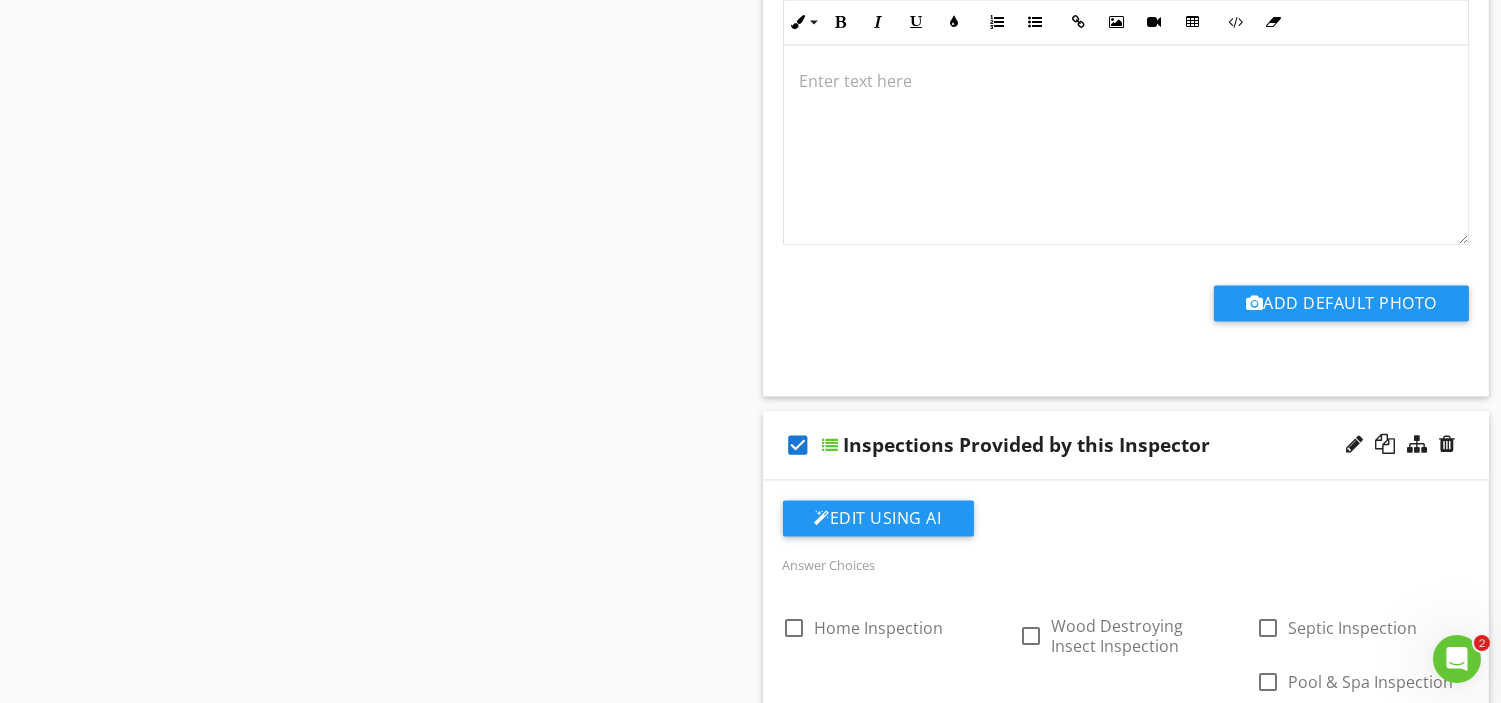 scroll, scrollTop: 7444, scrollLeft: 0, axis: vertical 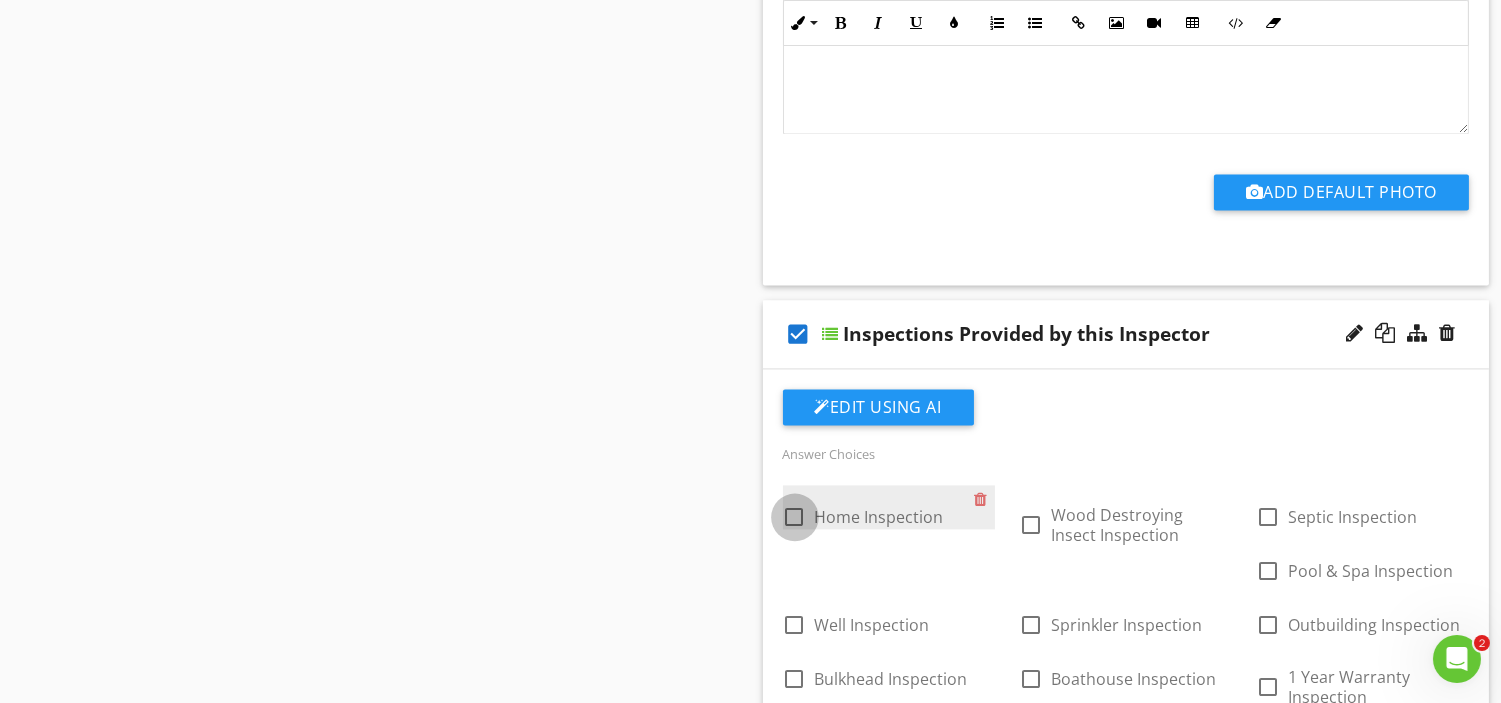 click at bounding box center [795, 517] 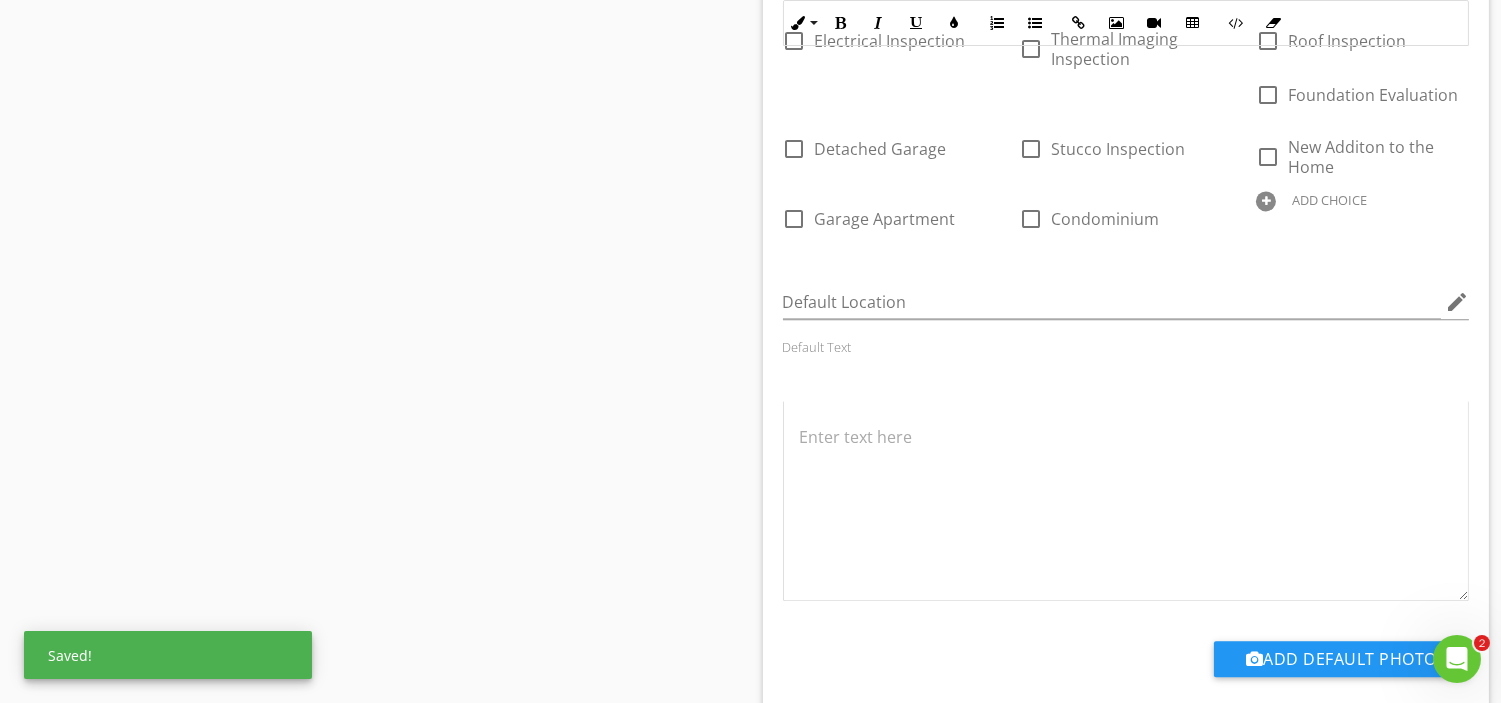 scroll, scrollTop: 8666, scrollLeft: 0, axis: vertical 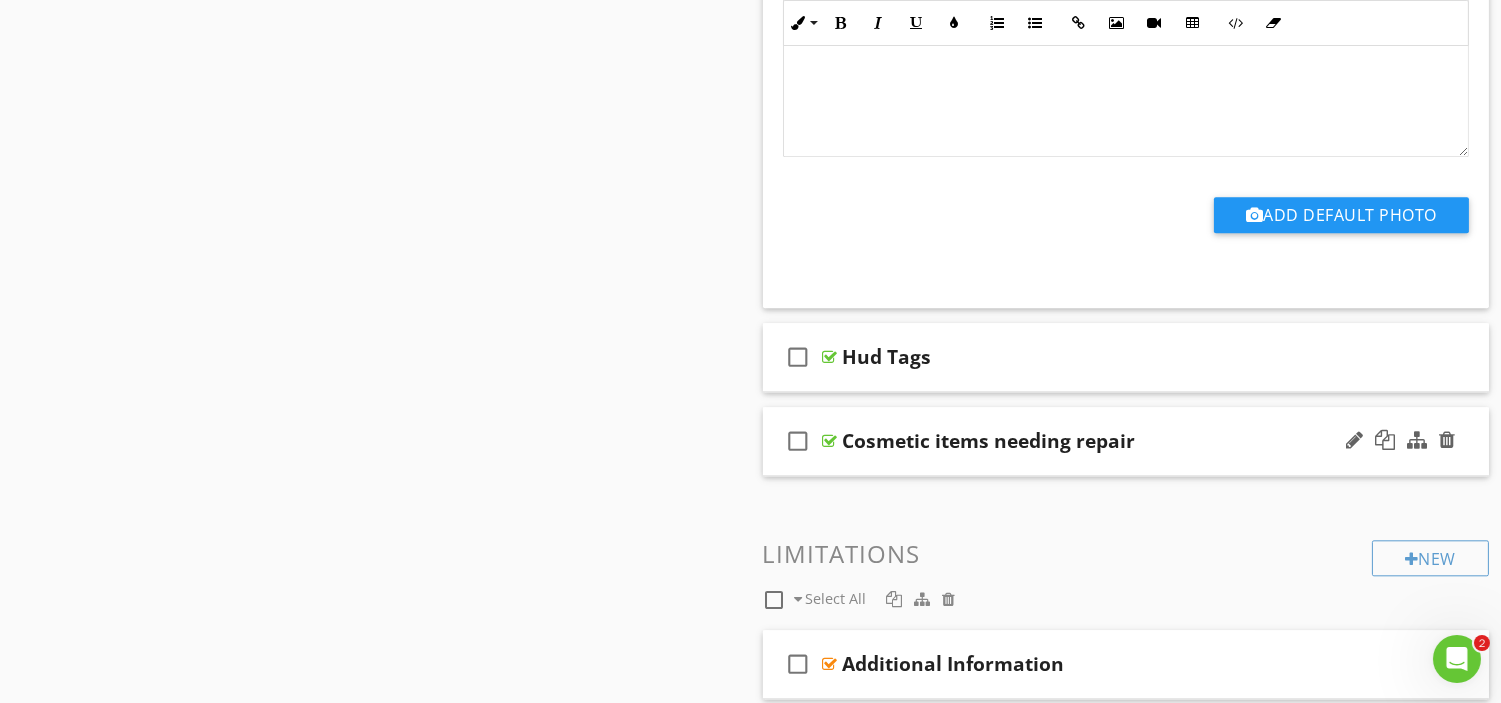 click on "check_box_outline_blank" at bounding box center [799, 441] 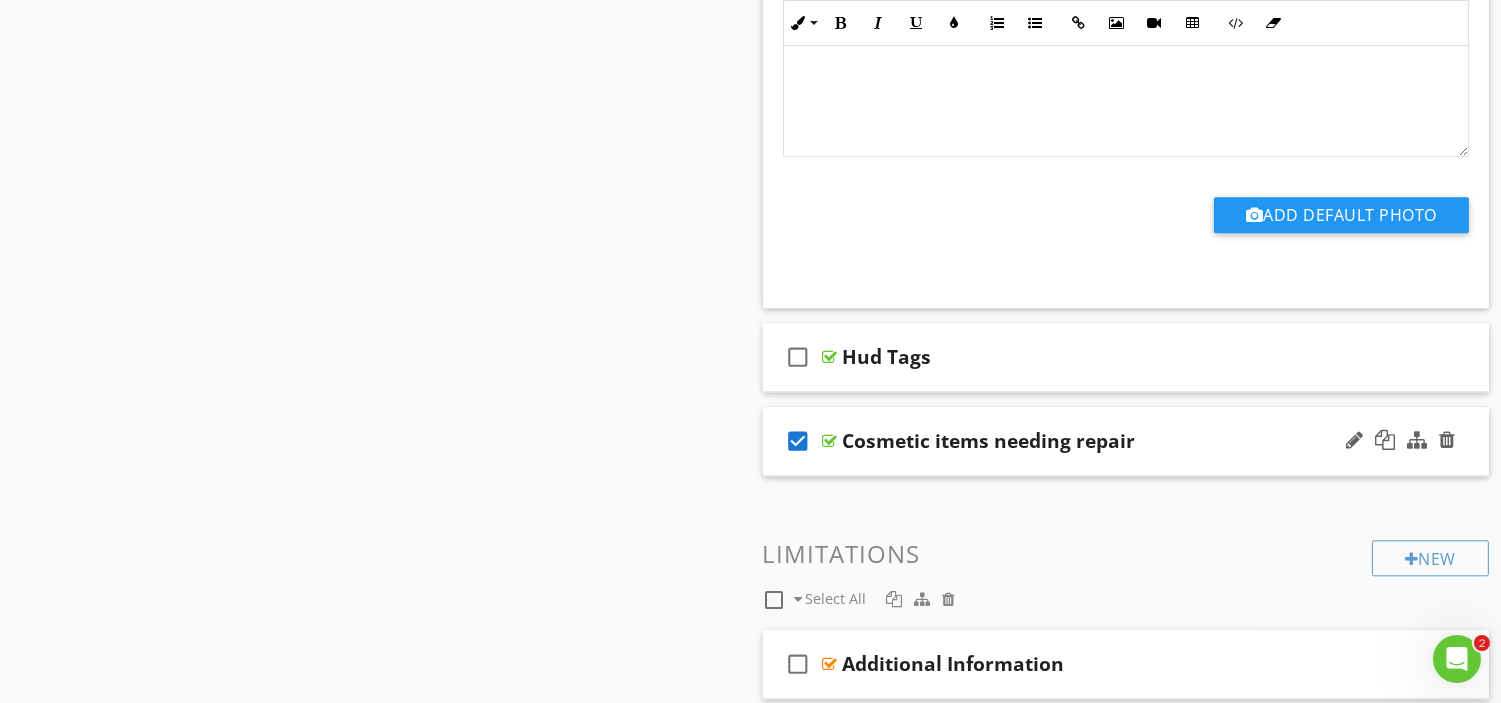 click on "check_box" at bounding box center (799, 441) 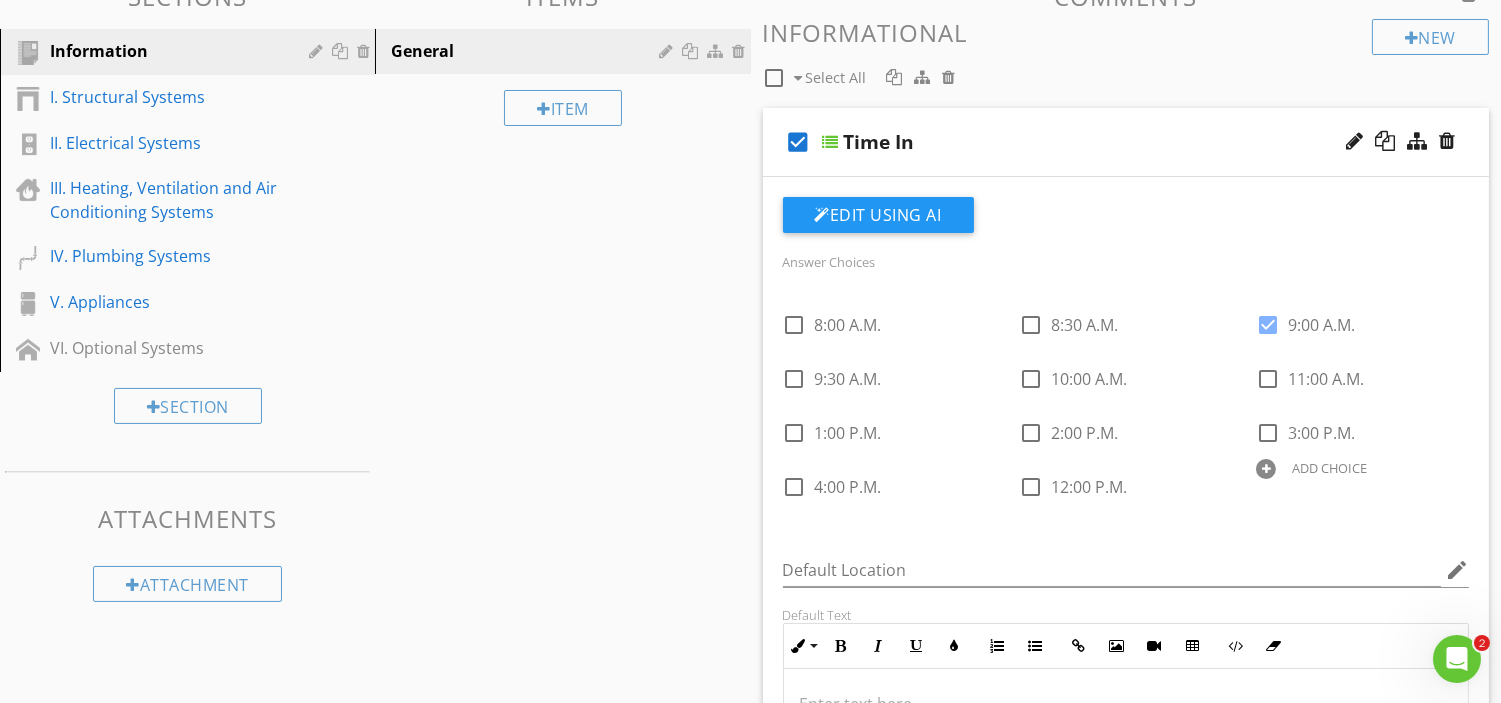 scroll, scrollTop: 137, scrollLeft: 0, axis: vertical 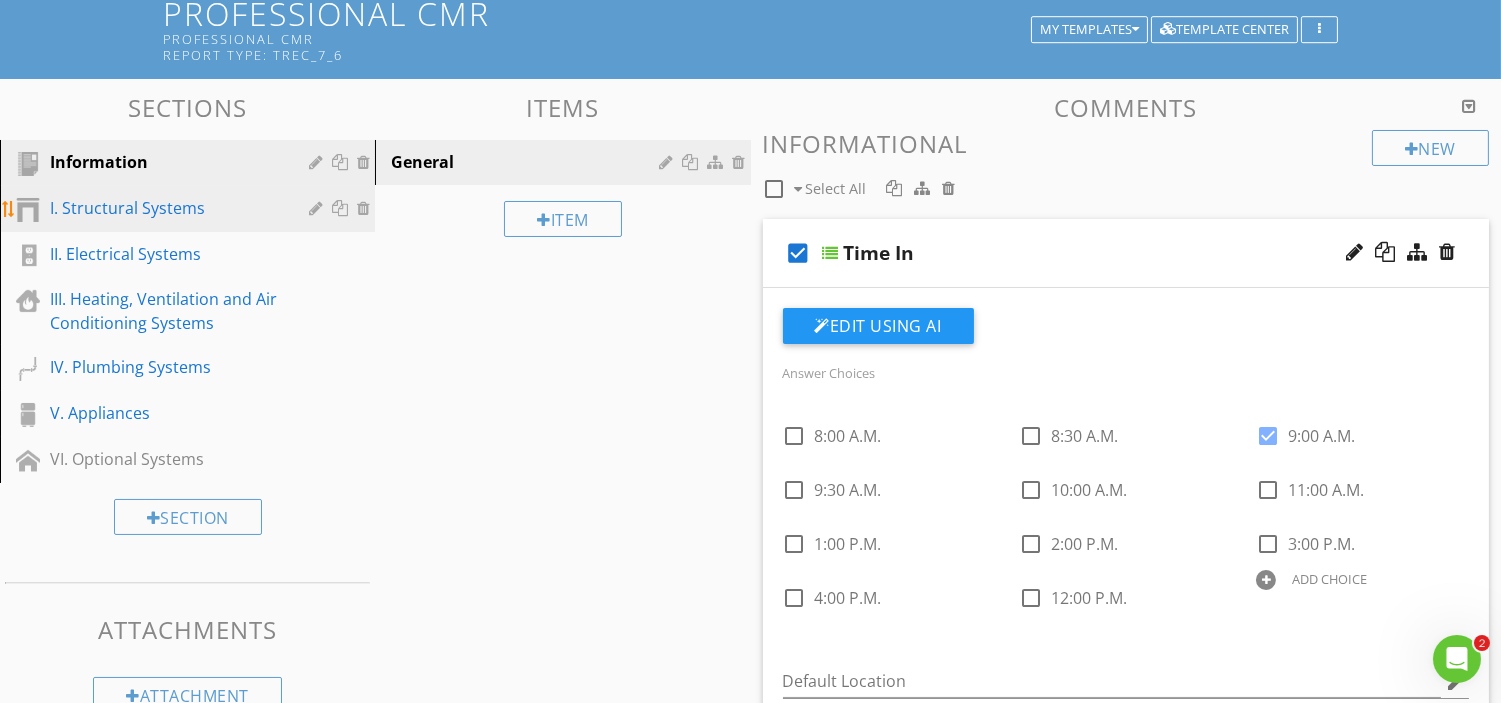 click on "I. Structural Systems" at bounding box center [165, 208] 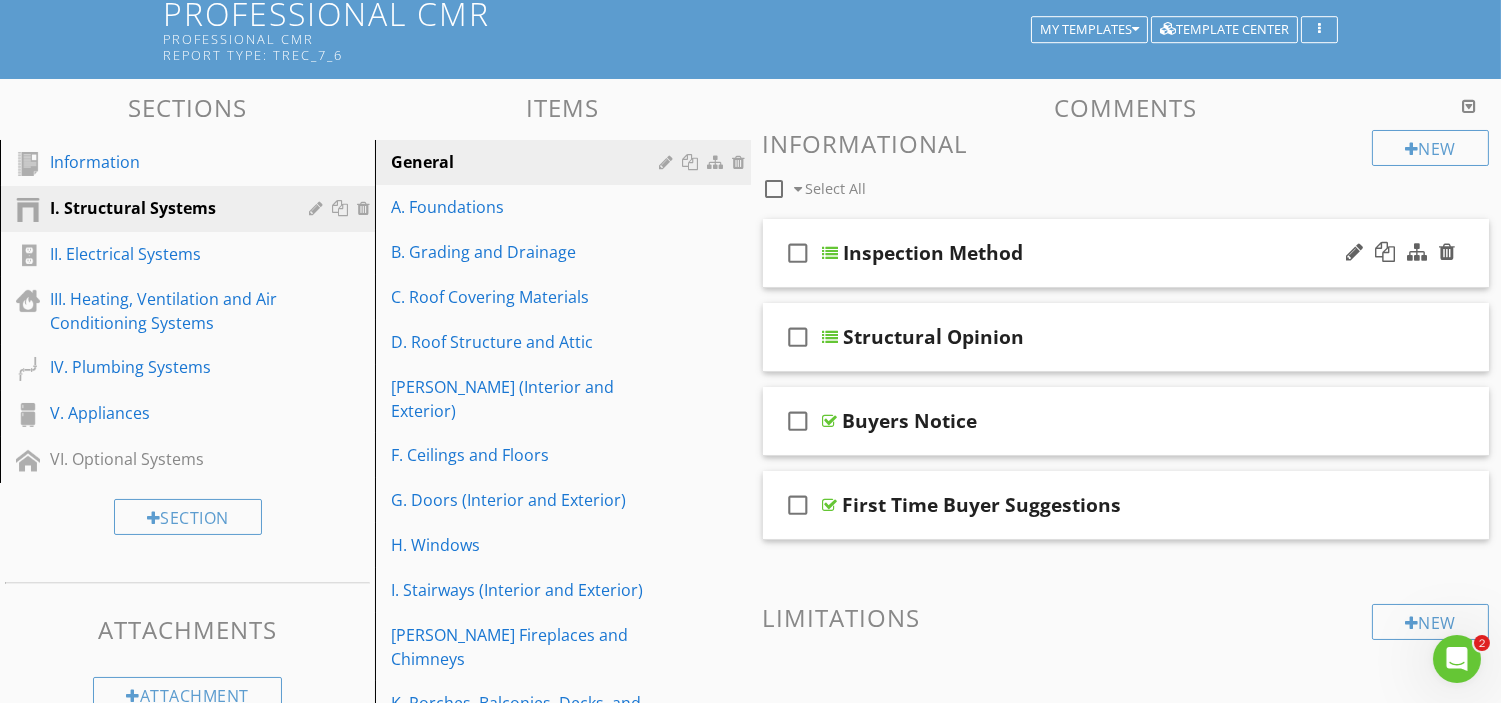 click on "check_box_outline_blank" at bounding box center [799, 253] 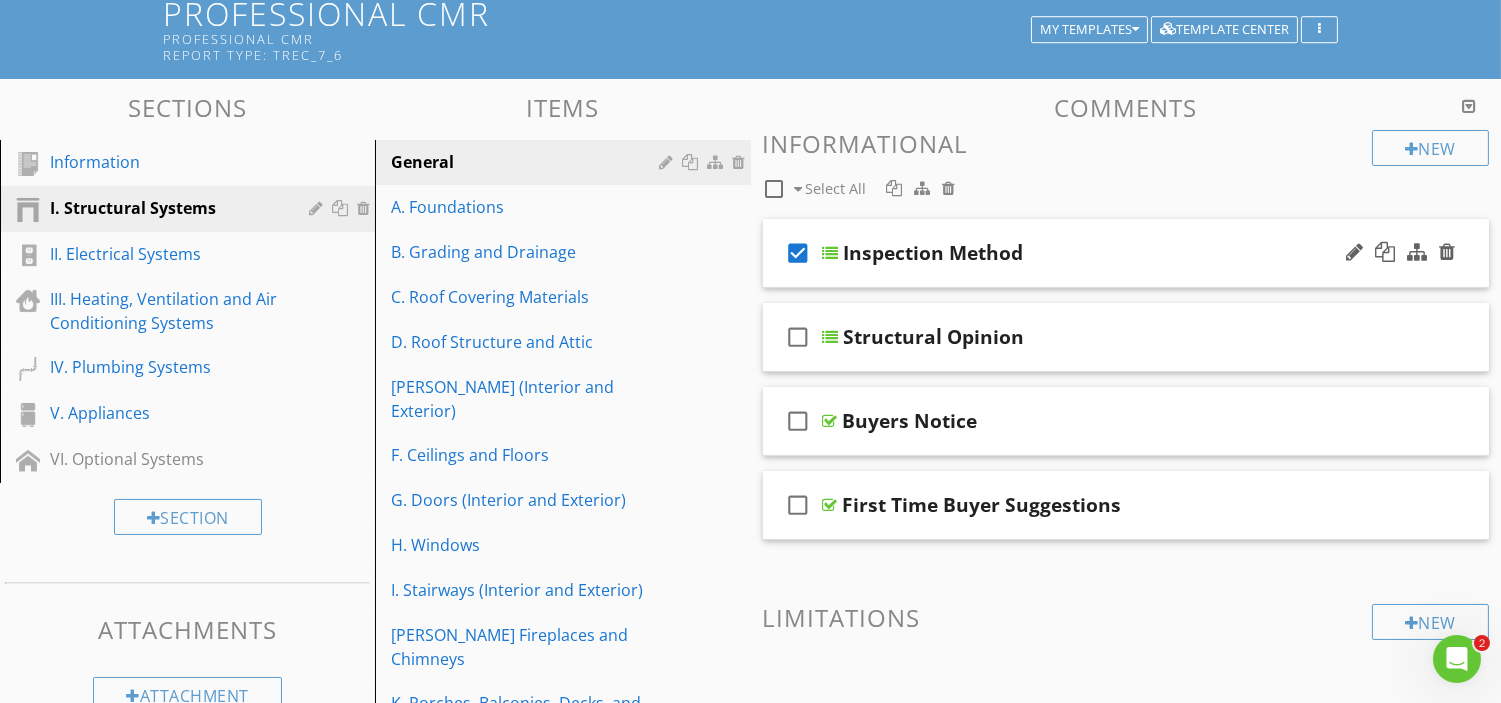 click at bounding box center (831, 253) 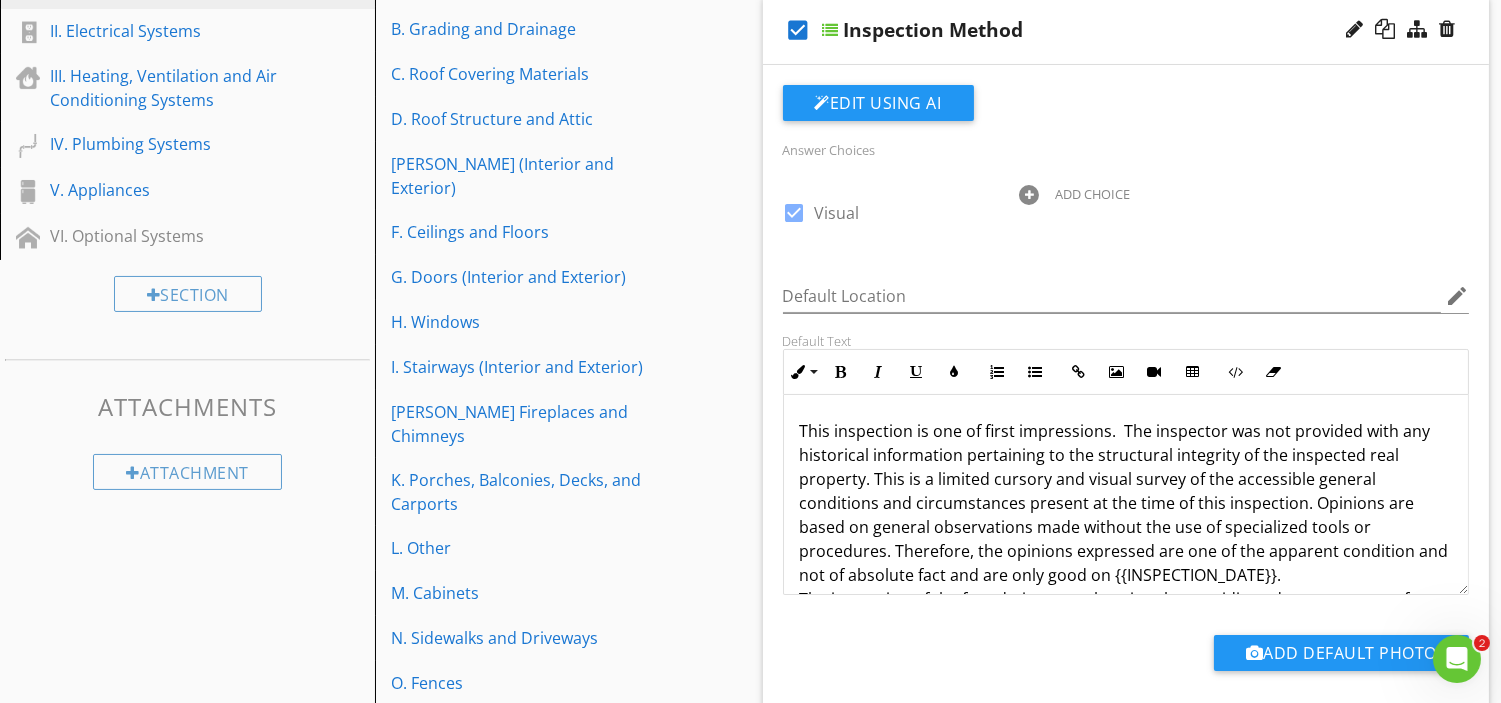 scroll, scrollTop: 804, scrollLeft: 0, axis: vertical 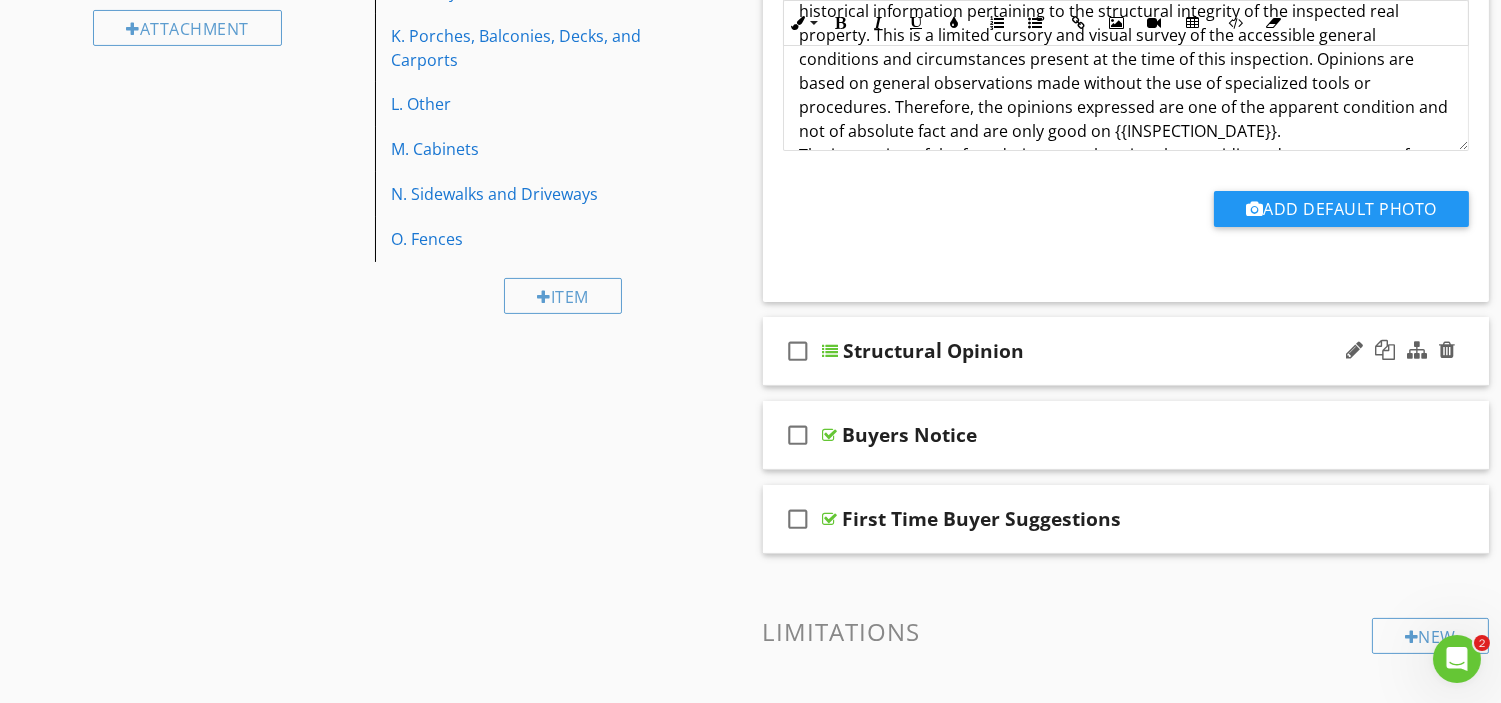 click on "check_box_outline_blank" at bounding box center [799, 351] 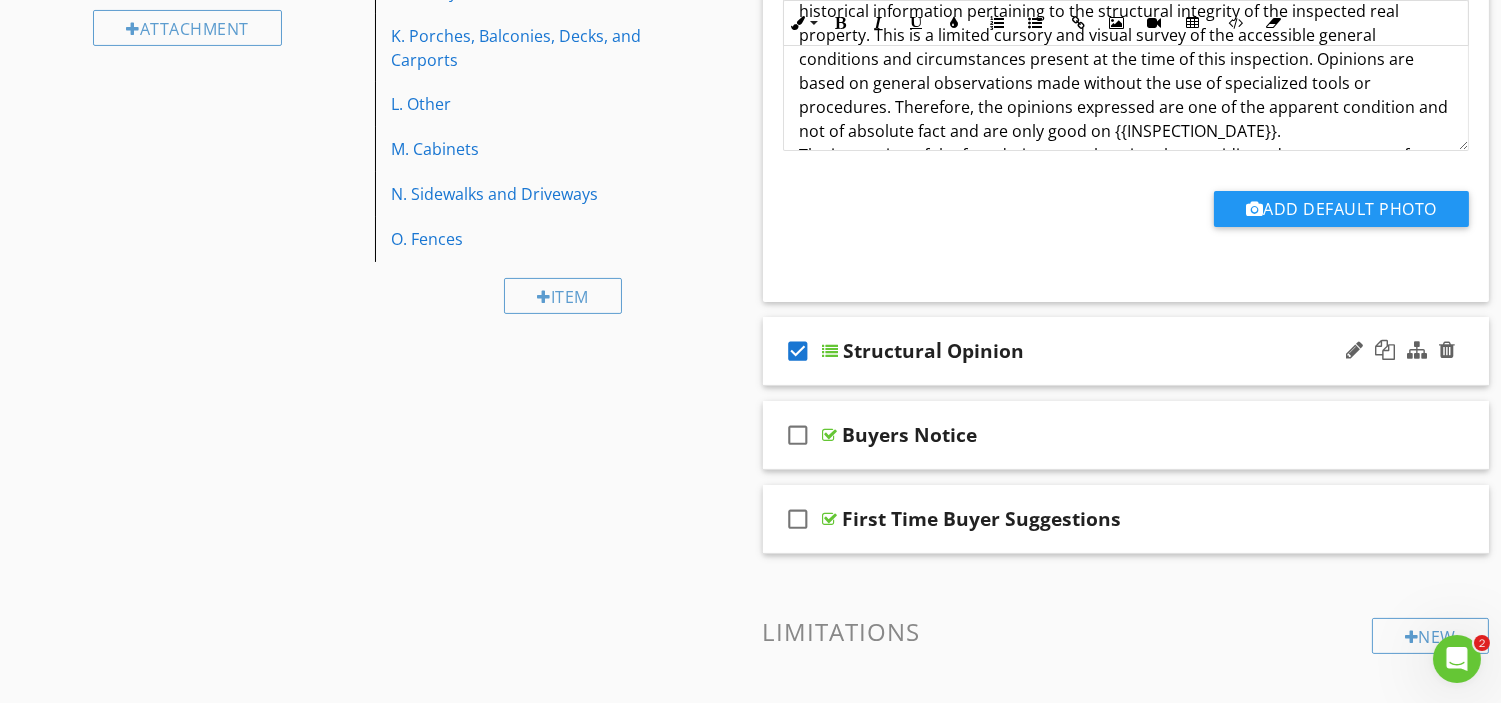 click at bounding box center (831, 351) 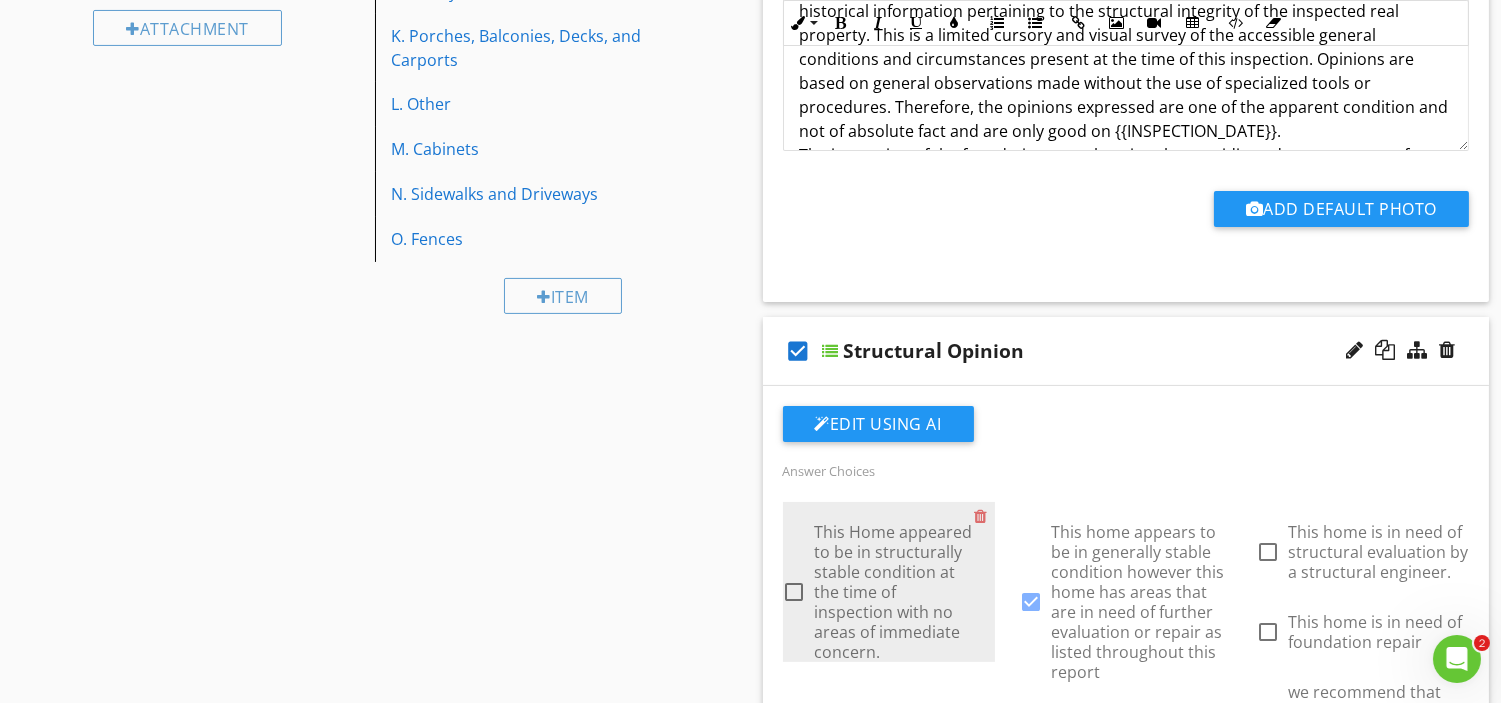 click at bounding box center [795, 592] 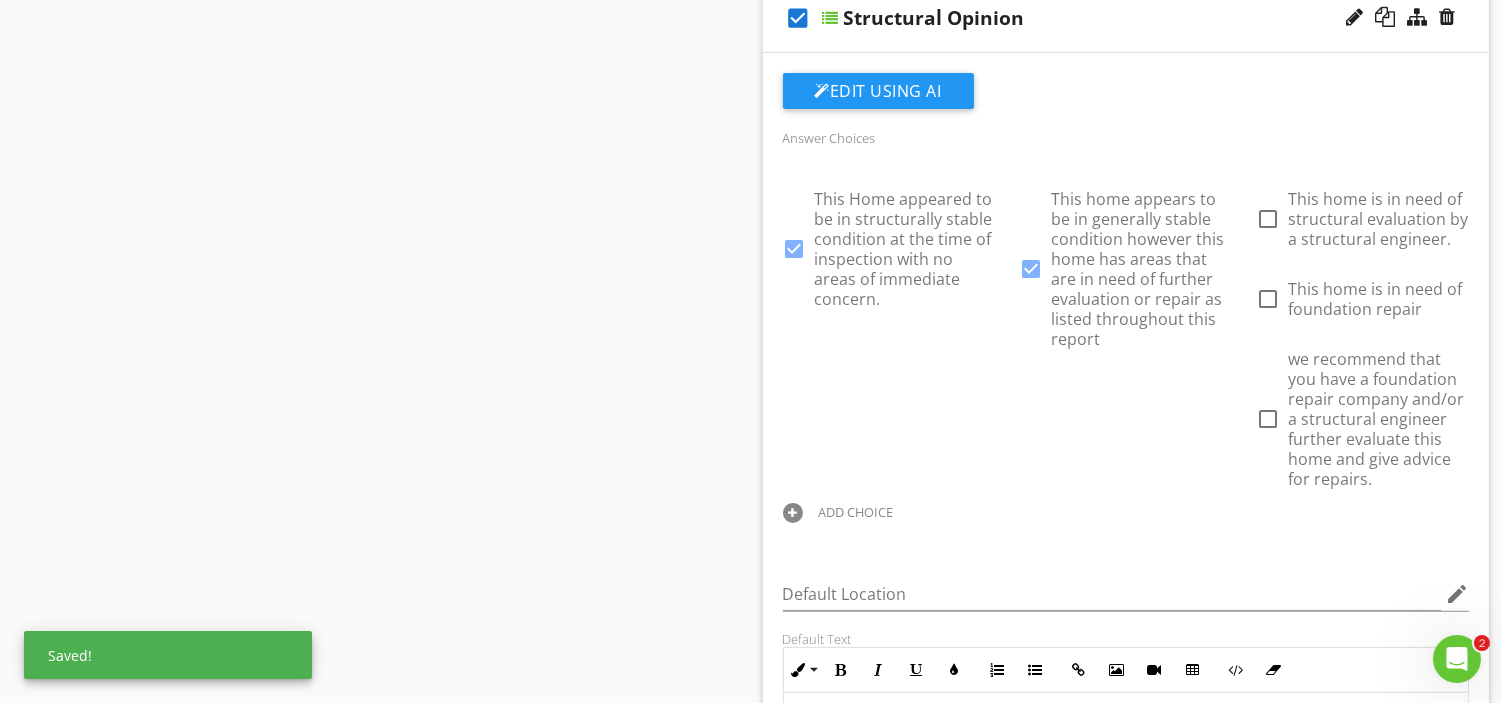 scroll, scrollTop: 1471, scrollLeft: 0, axis: vertical 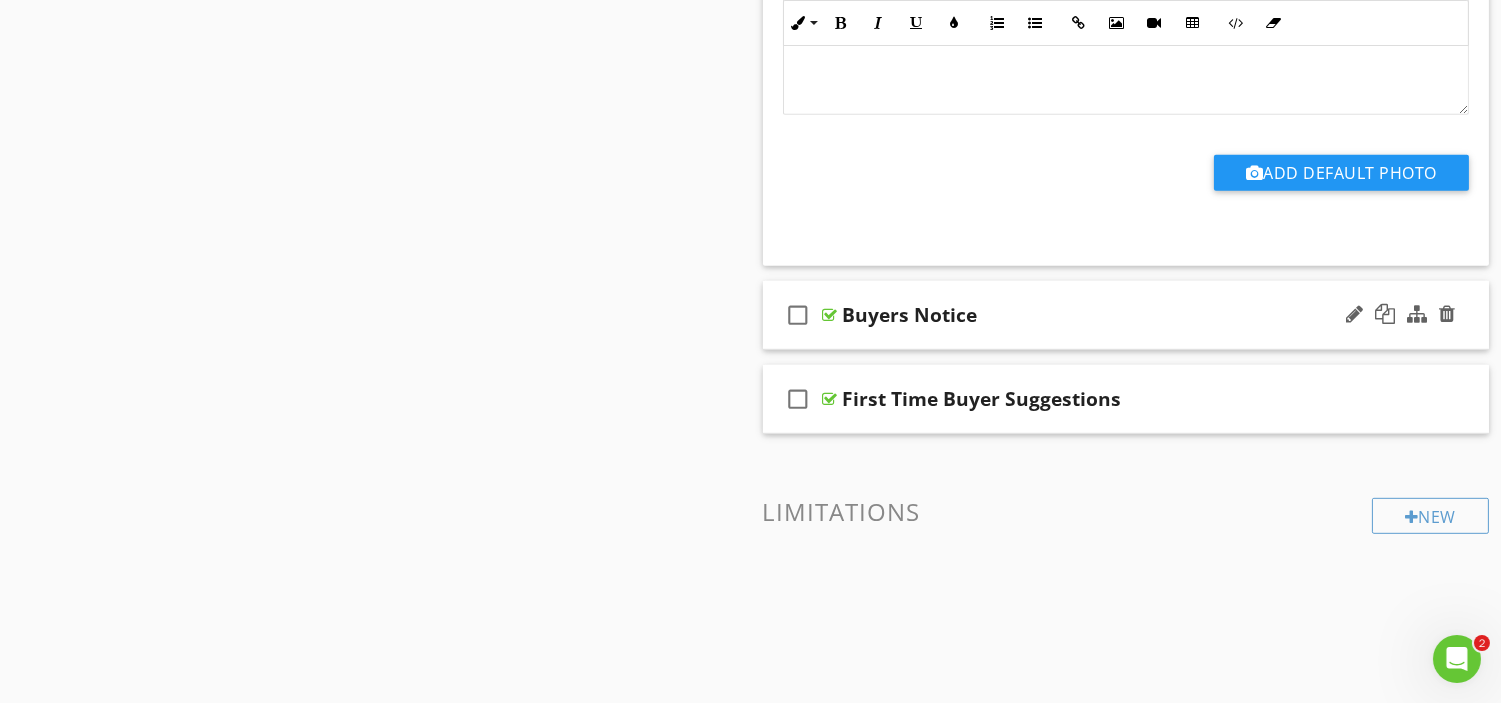 click on "check_box_outline_blank" at bounding box center (799, 315) 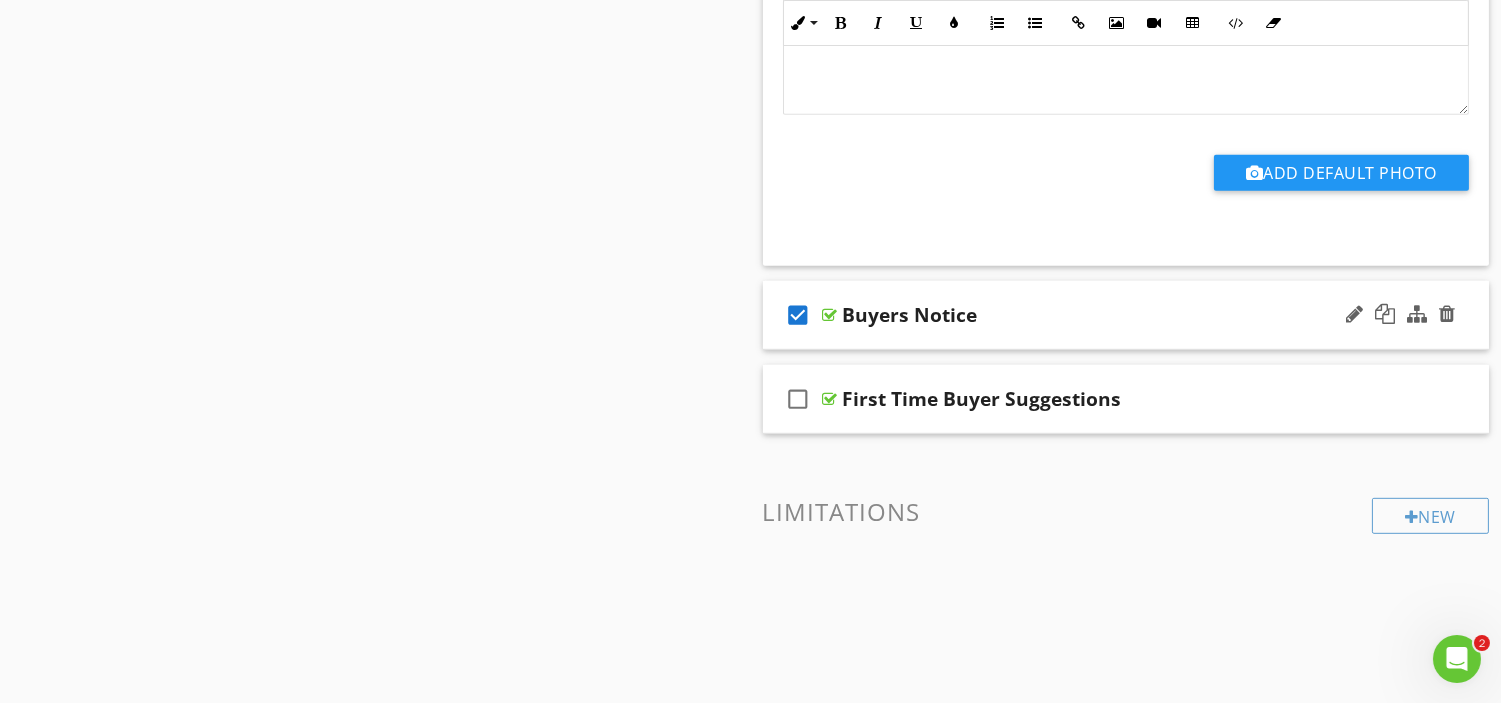click on "Buyers Notice" at bounding box center (910, 315) 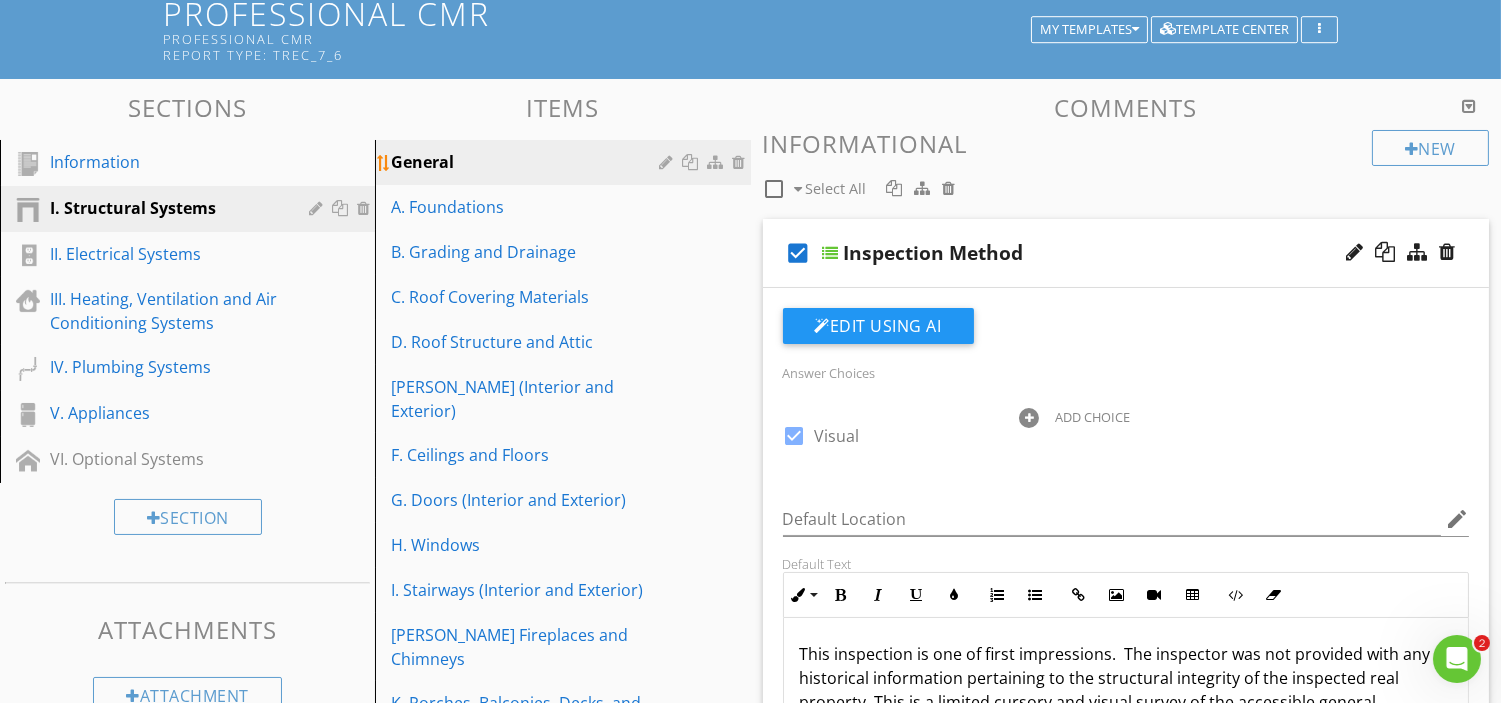 scroll, scrollTop: 26, scrollLeft: 0, axis: vertical 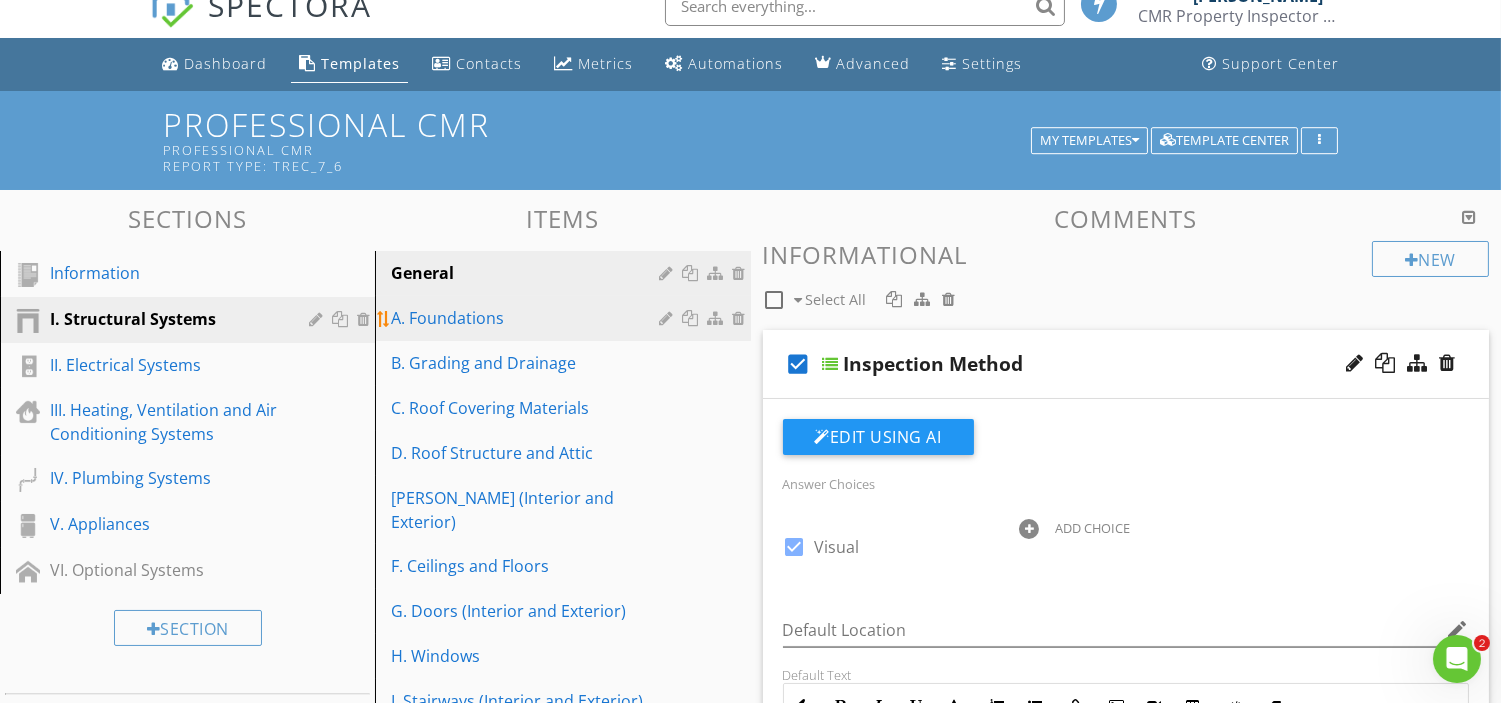 click on "A. Foundations" at bounding box center [528, 318] 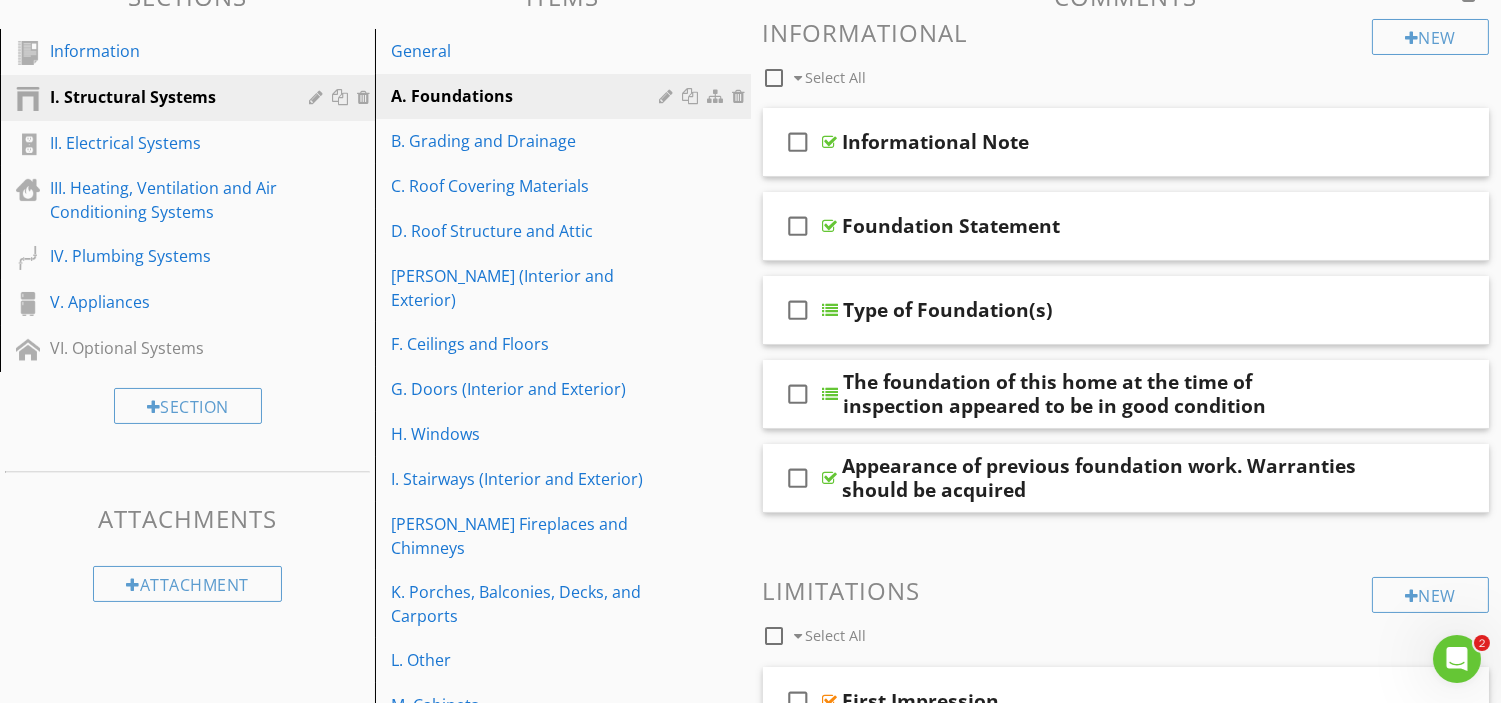 scroll, scrollTop: 0, scrollLeft: 0, axis: both 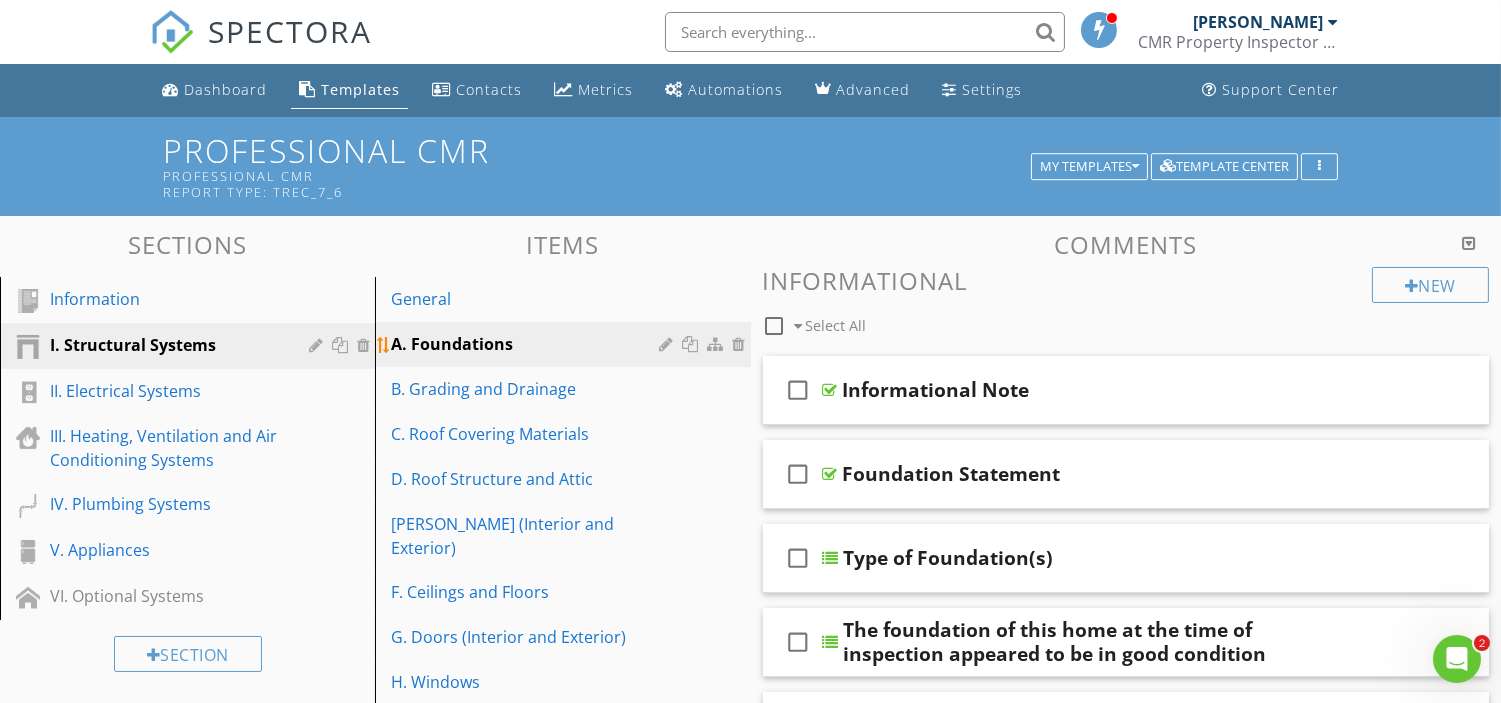 click on "A. Foundations" at bounding box center (528, 344) 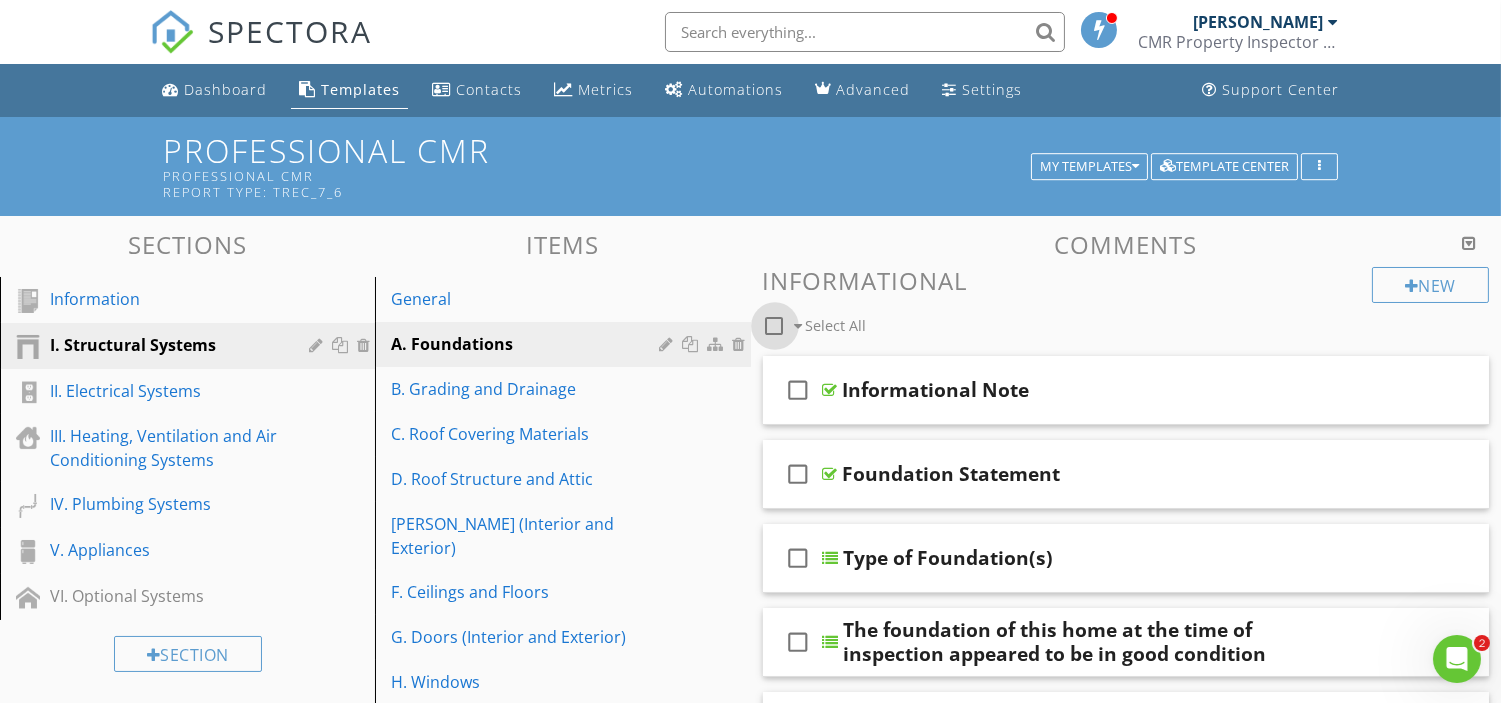 click at bounding box center (775, 326) 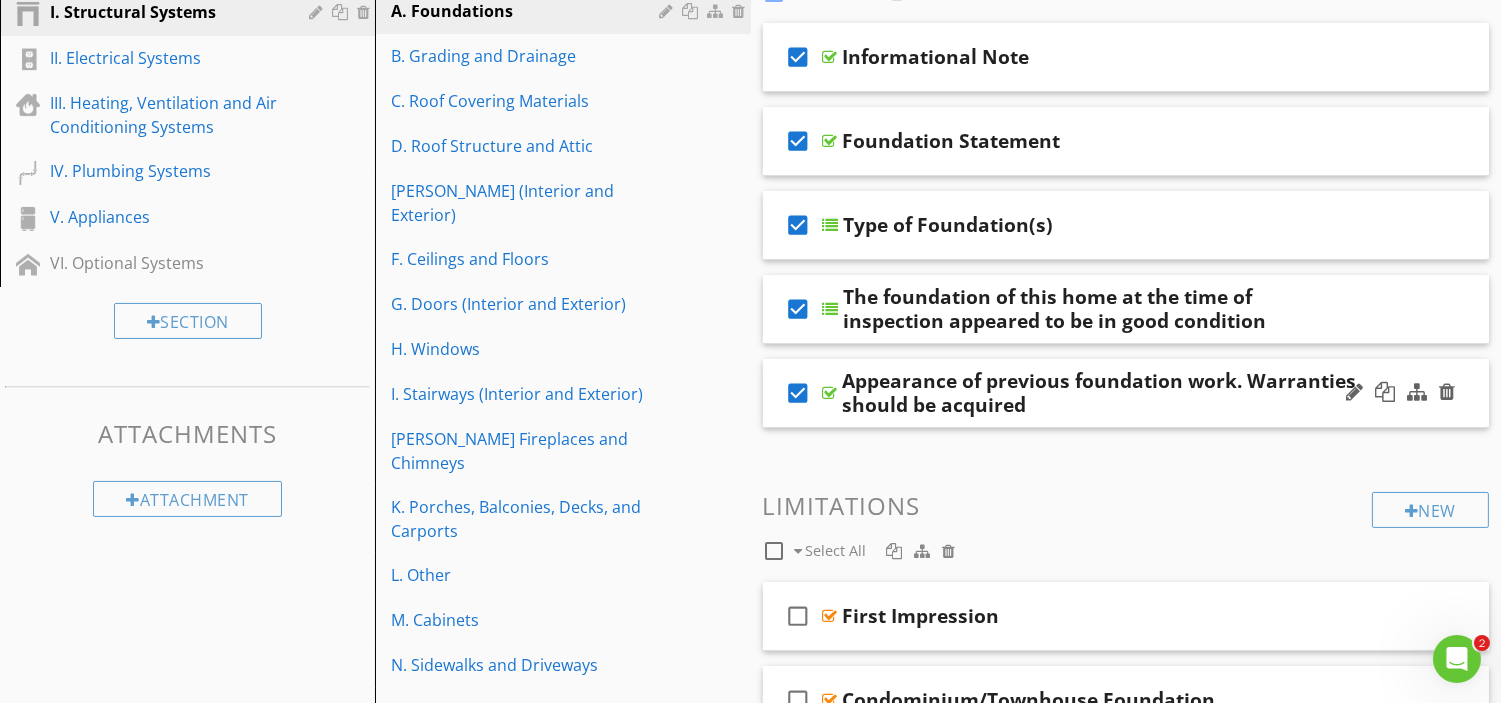 scroll, scrollTop: 0, scrollLeft: 0, axis: both 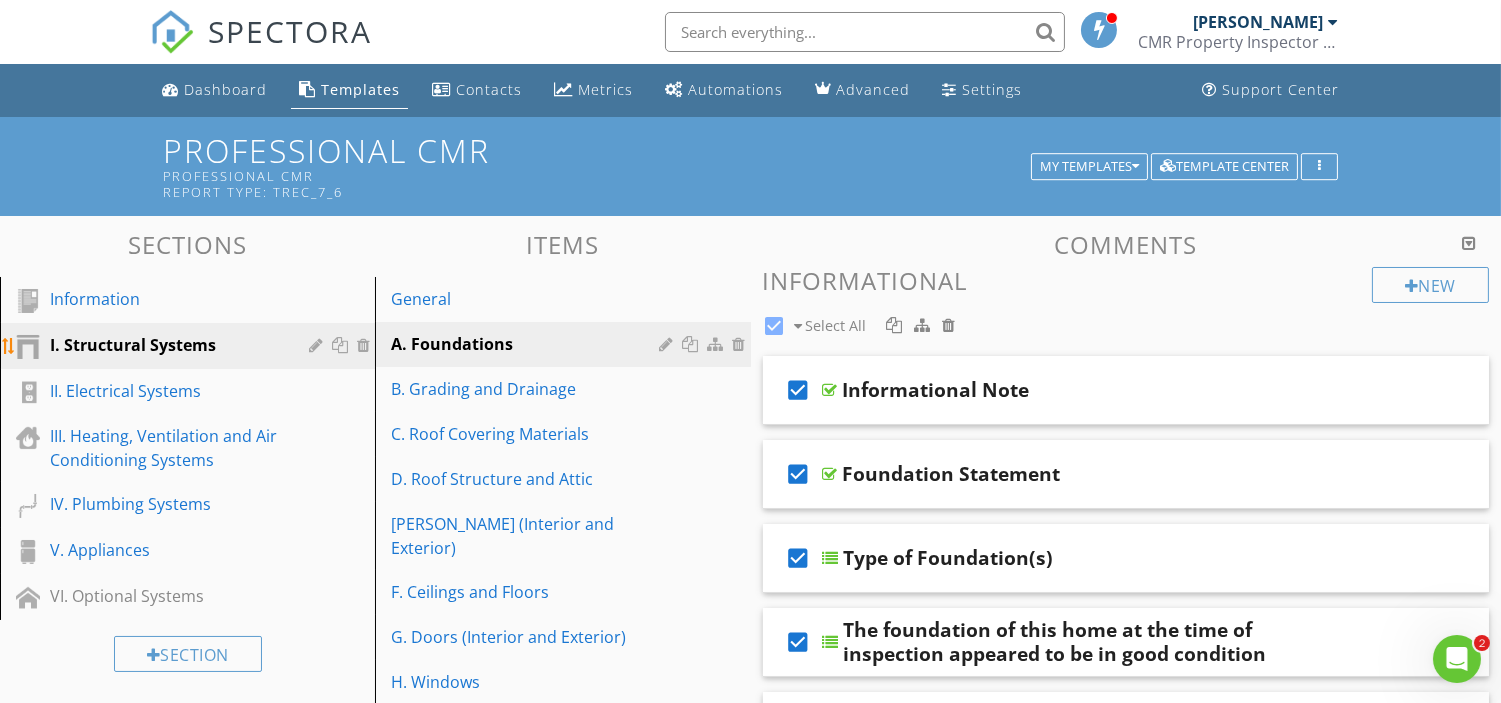click on "I. Structural Systems" at bounding box center [165, 345] 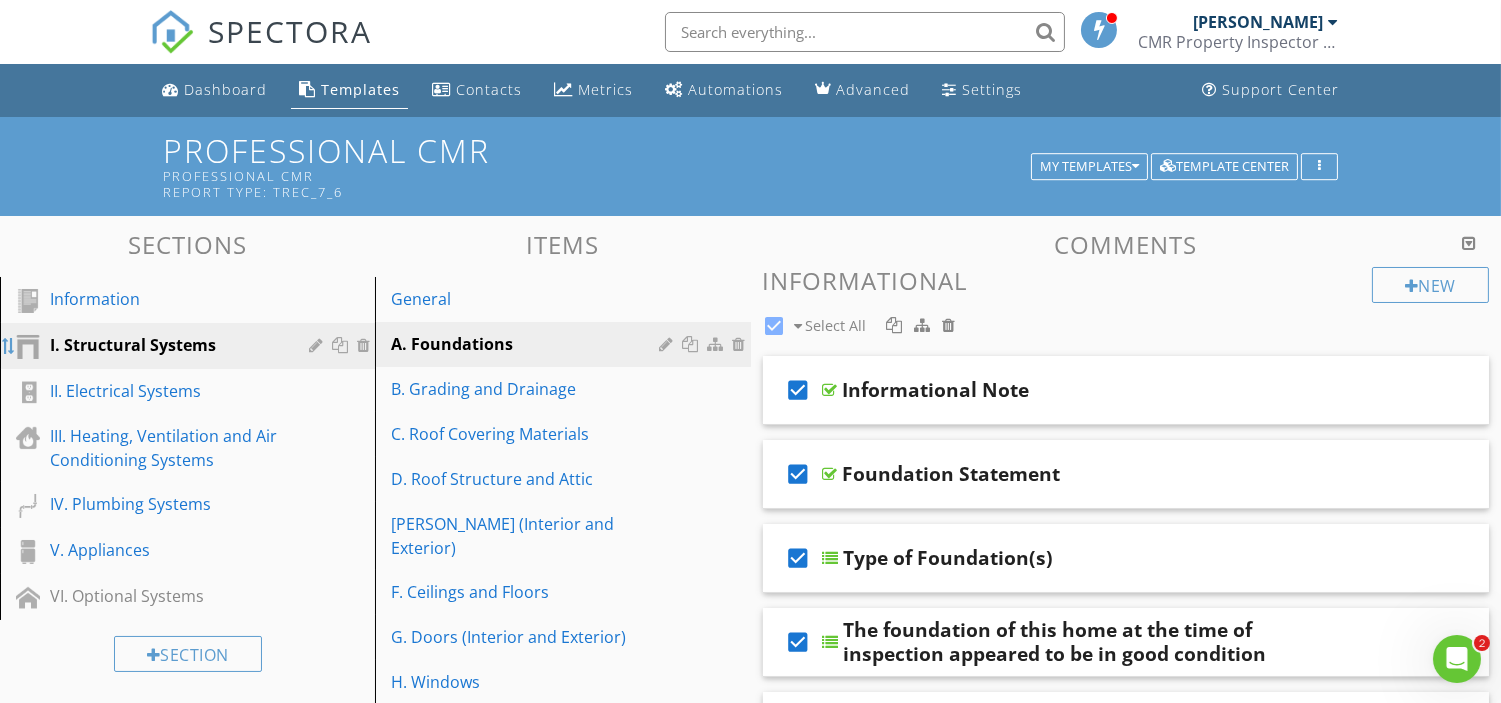 click at bounding box center [9, 346] 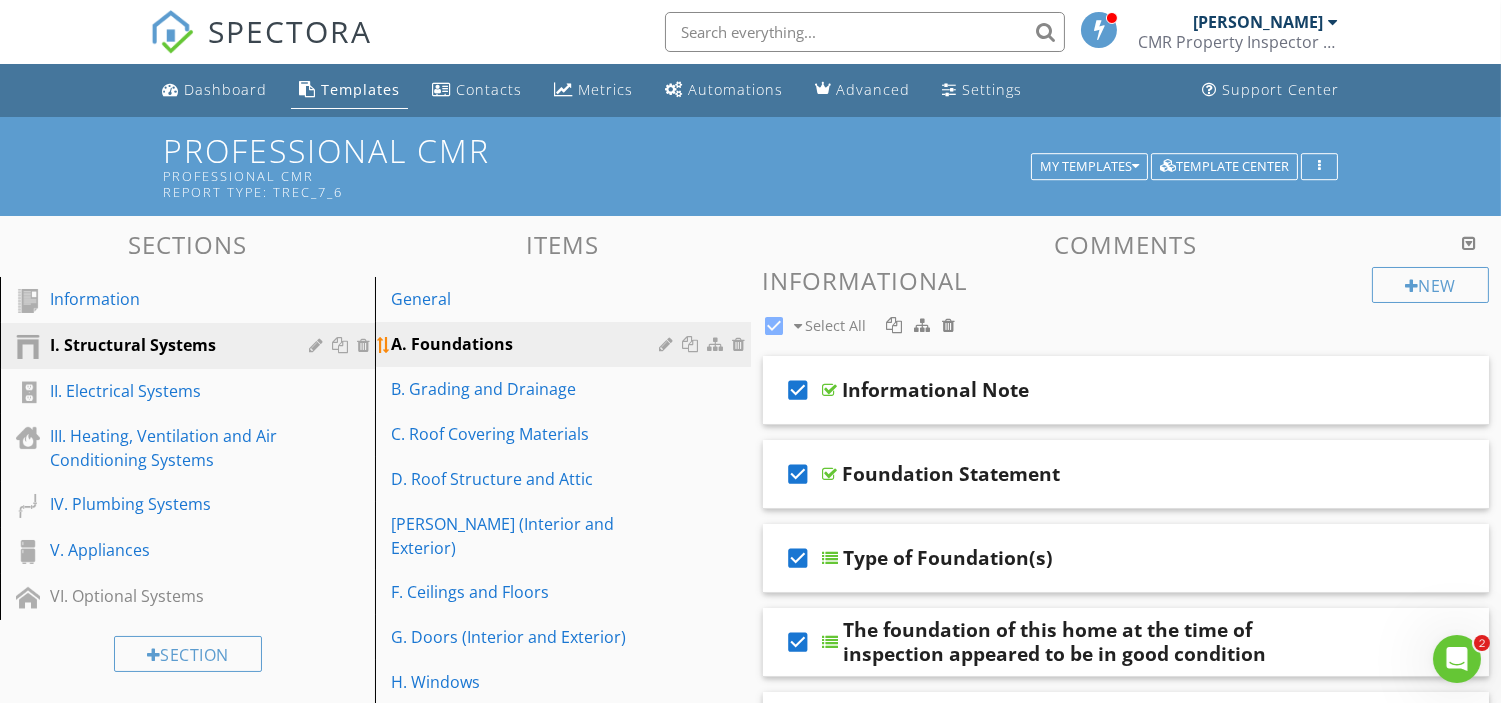click on "A. Foundations" at bounding box center (528, 344) 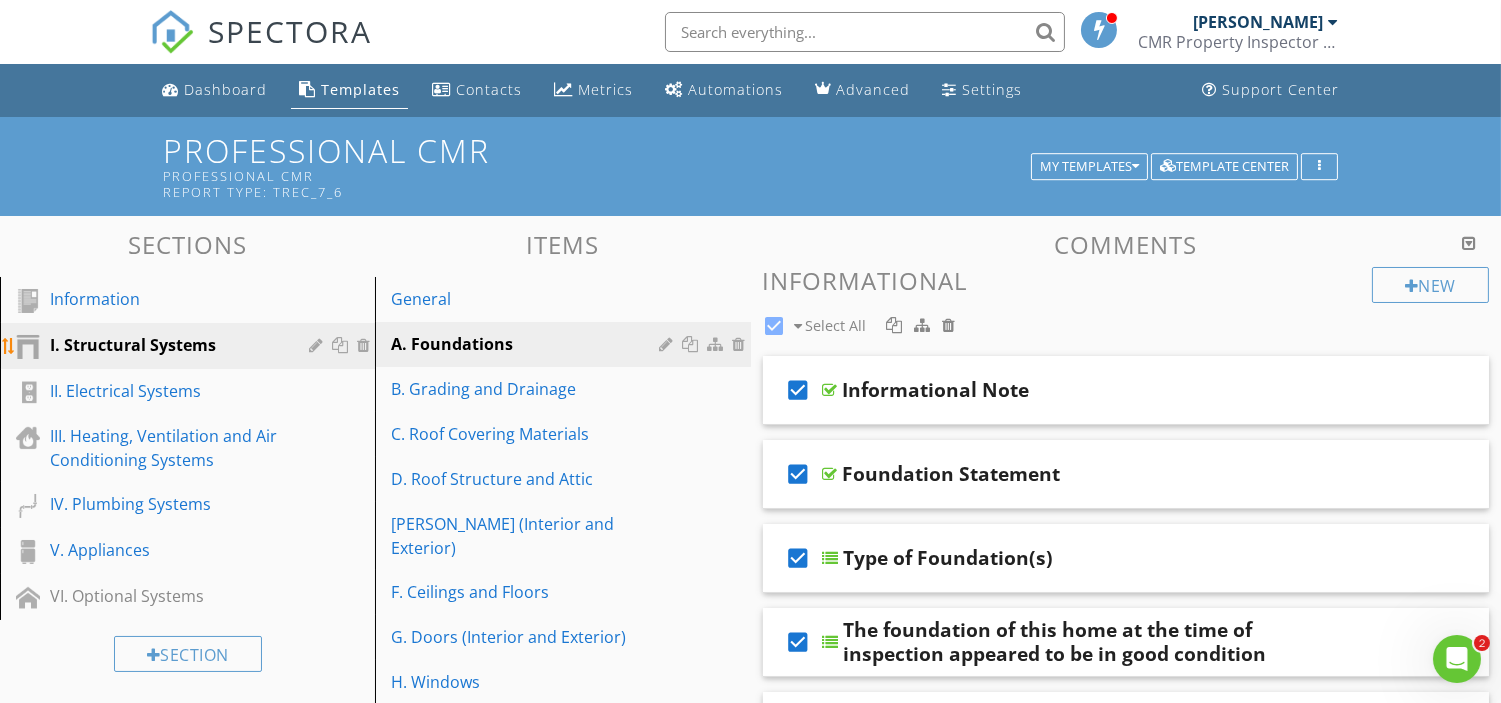 click on "I. Structural Systems" at bounding box center (165, 345) 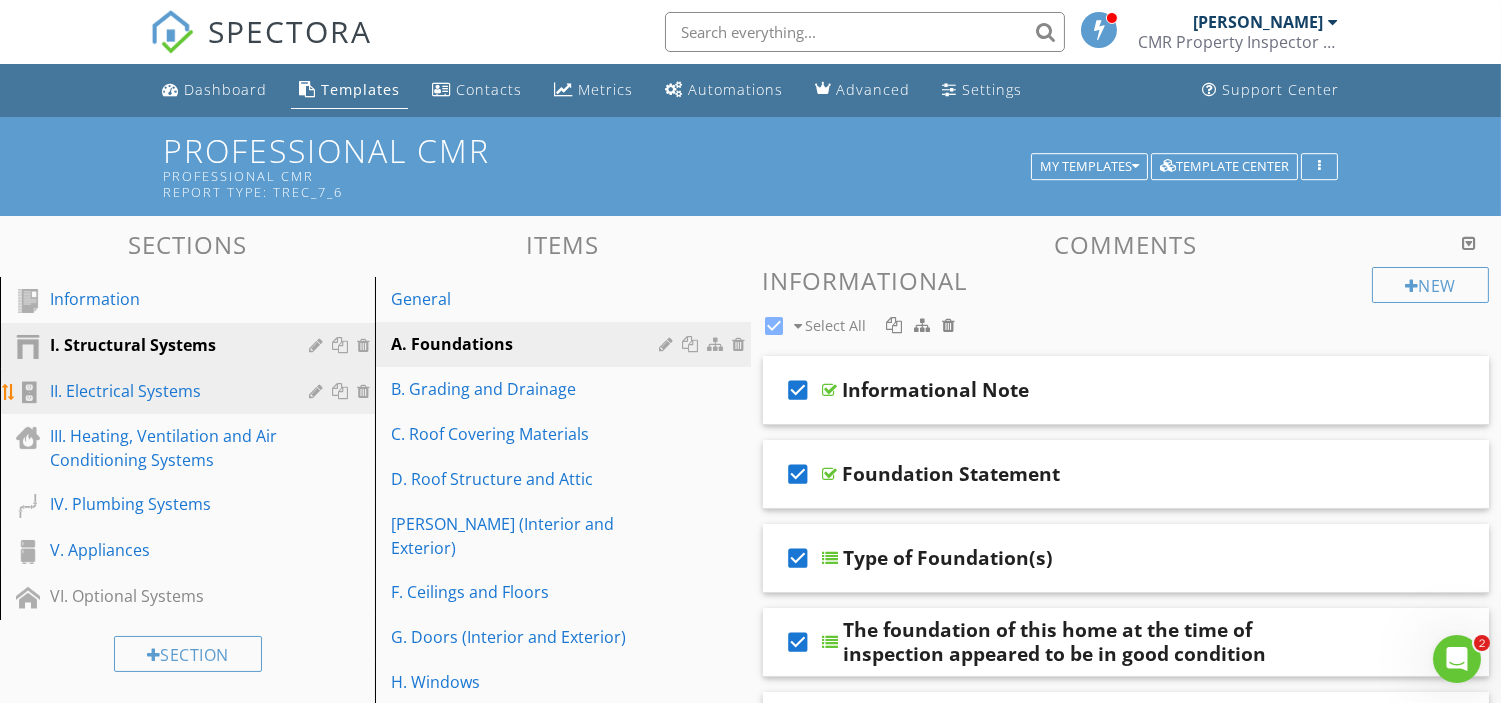 click on "II. Electrical Systems" at bounding box center [165, 391] 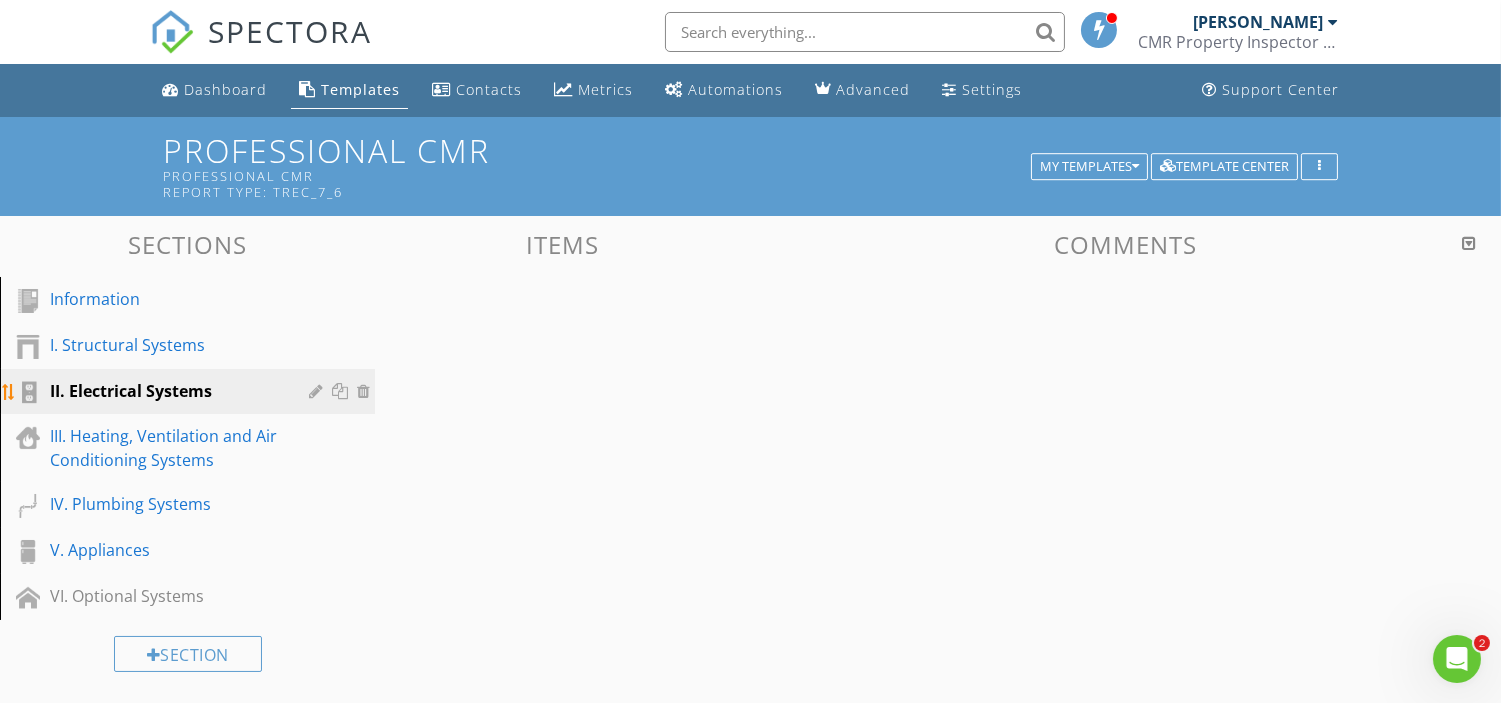 click on "II. Electrical Systems" at bounding box center (165, 391) 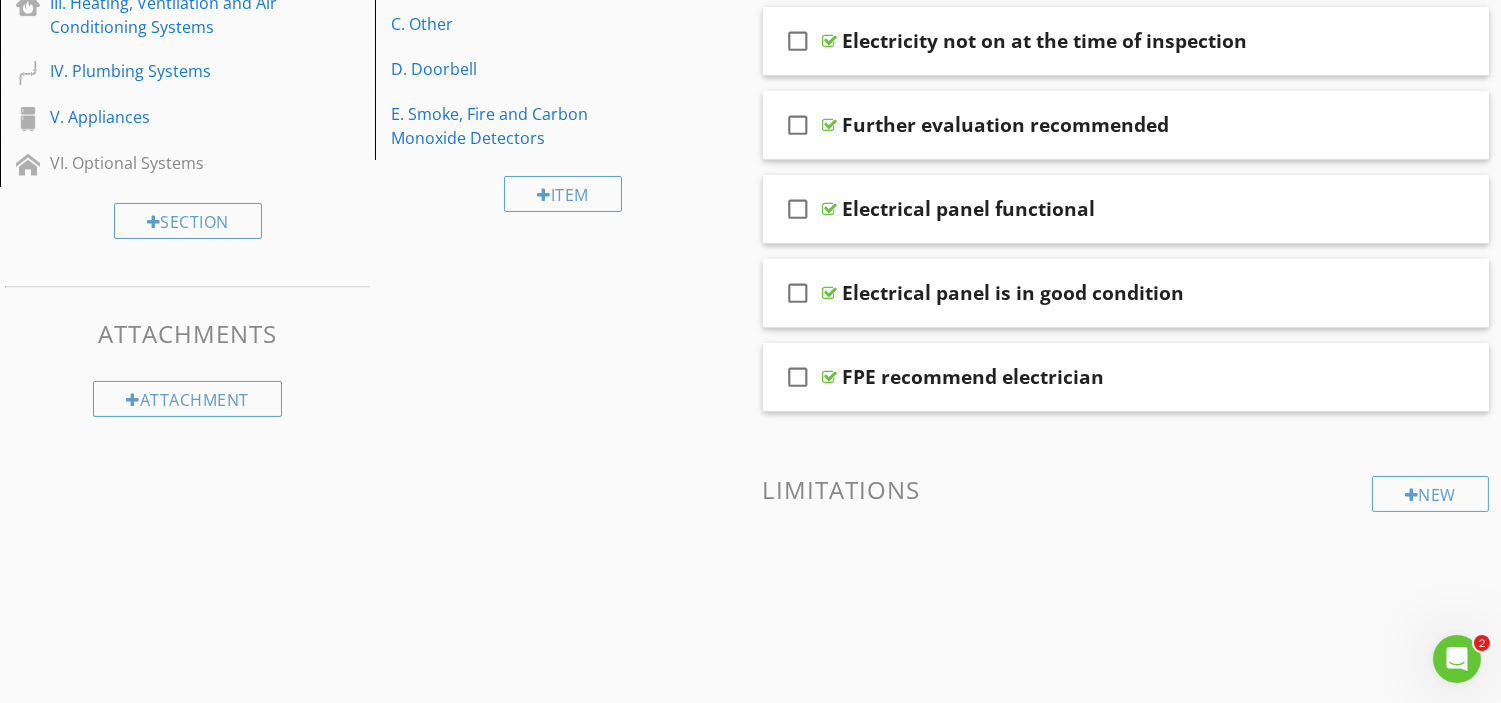scroll, scrollTop: 0, scrollLeft: 0, axis: both 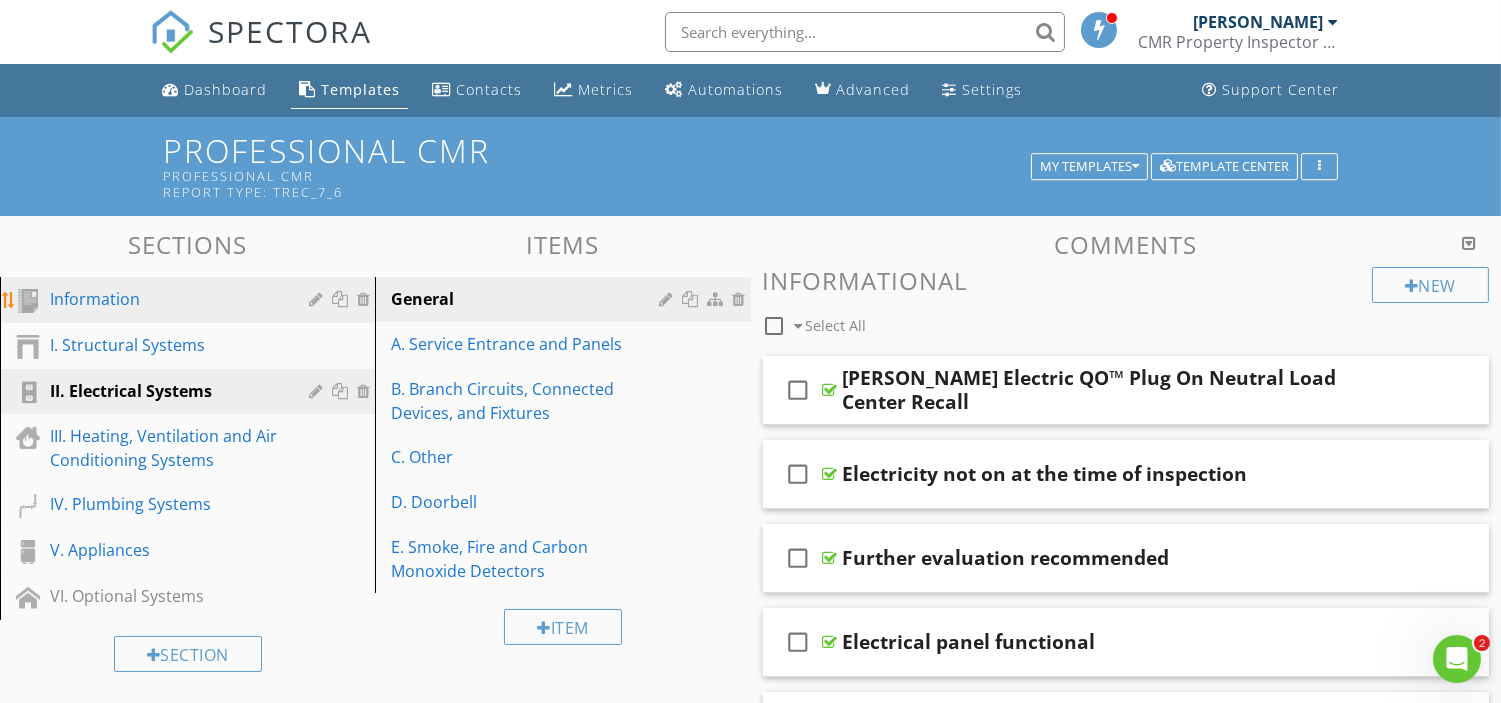 click on "Information" at bounding box center (165, 299) 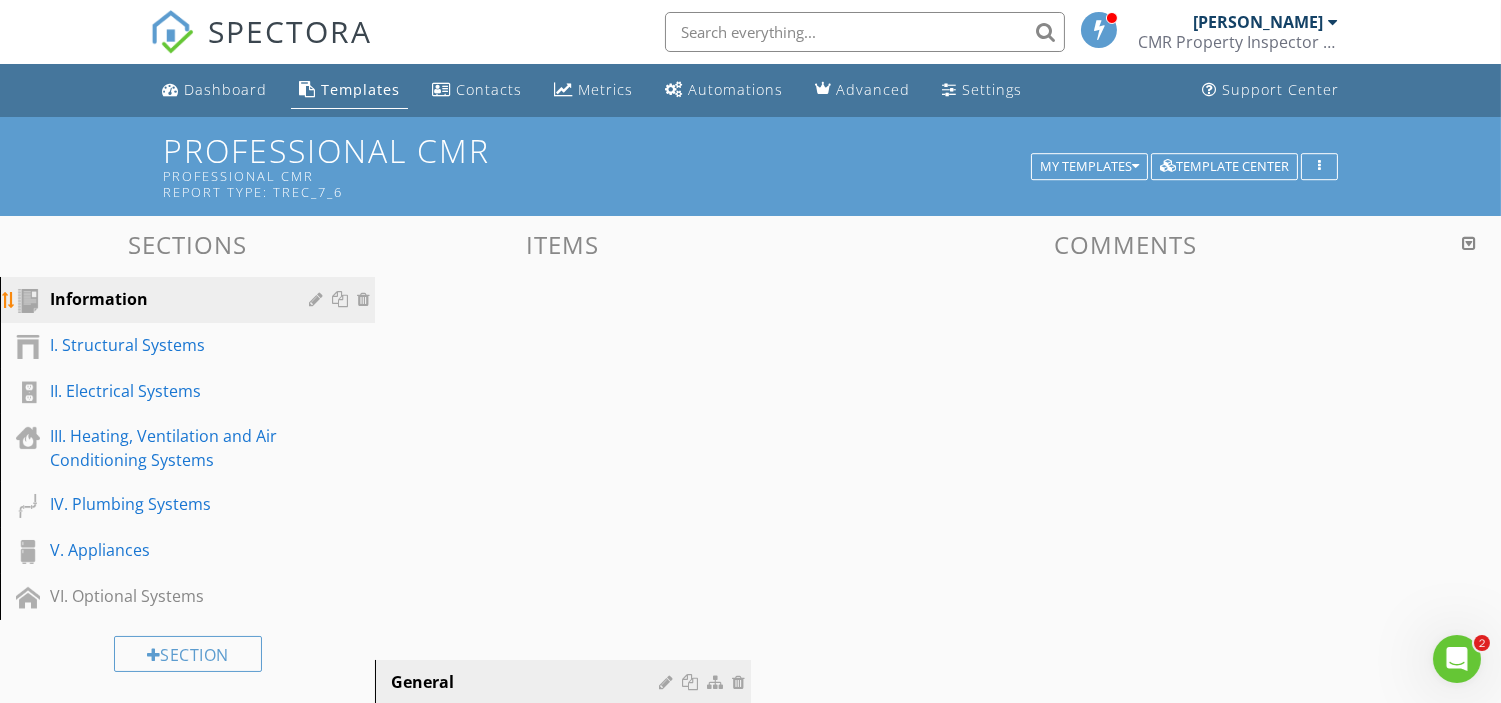 click on "Information" at bounding box center (165, 299) 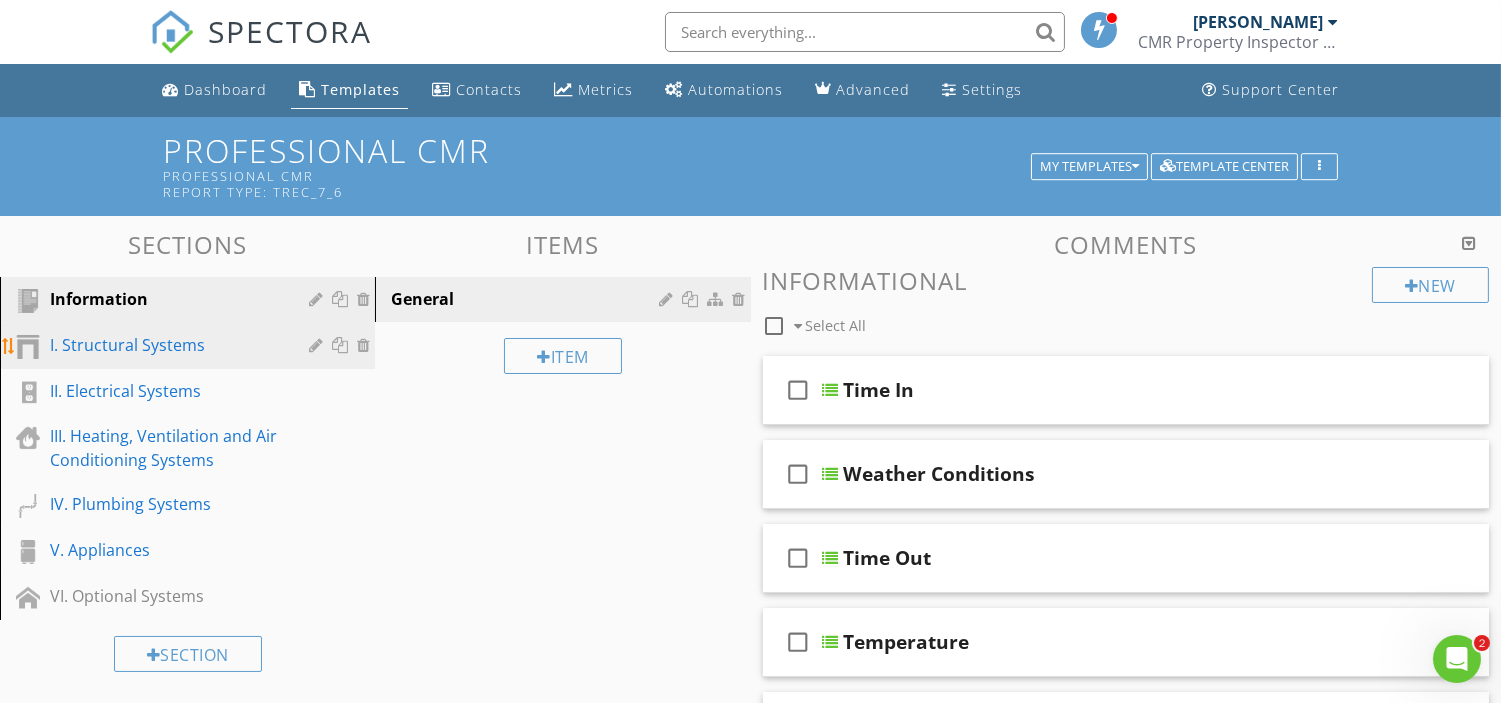 click on "I. Structural Systems" at bounding box center (165, 345) 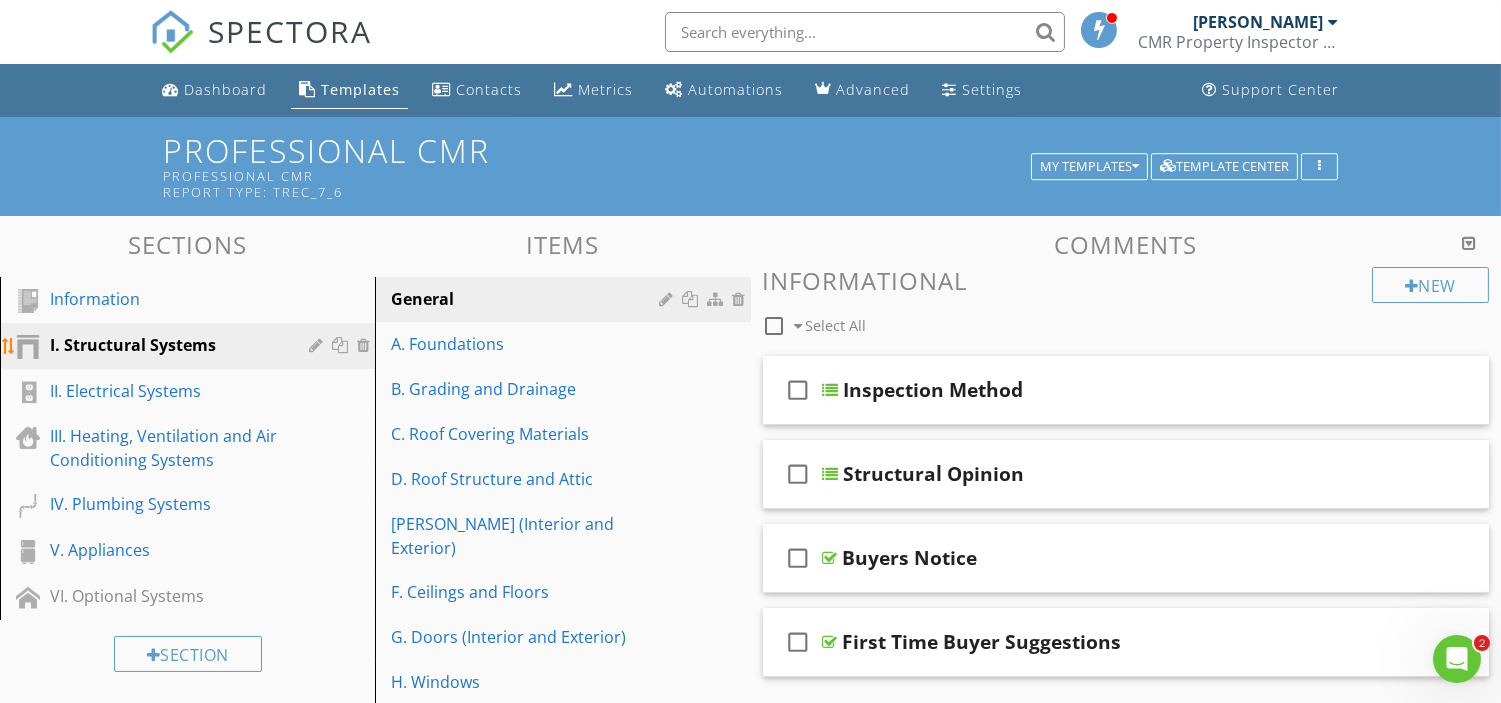 click on "I. Structural Systems" at bounding box center [165, 345] 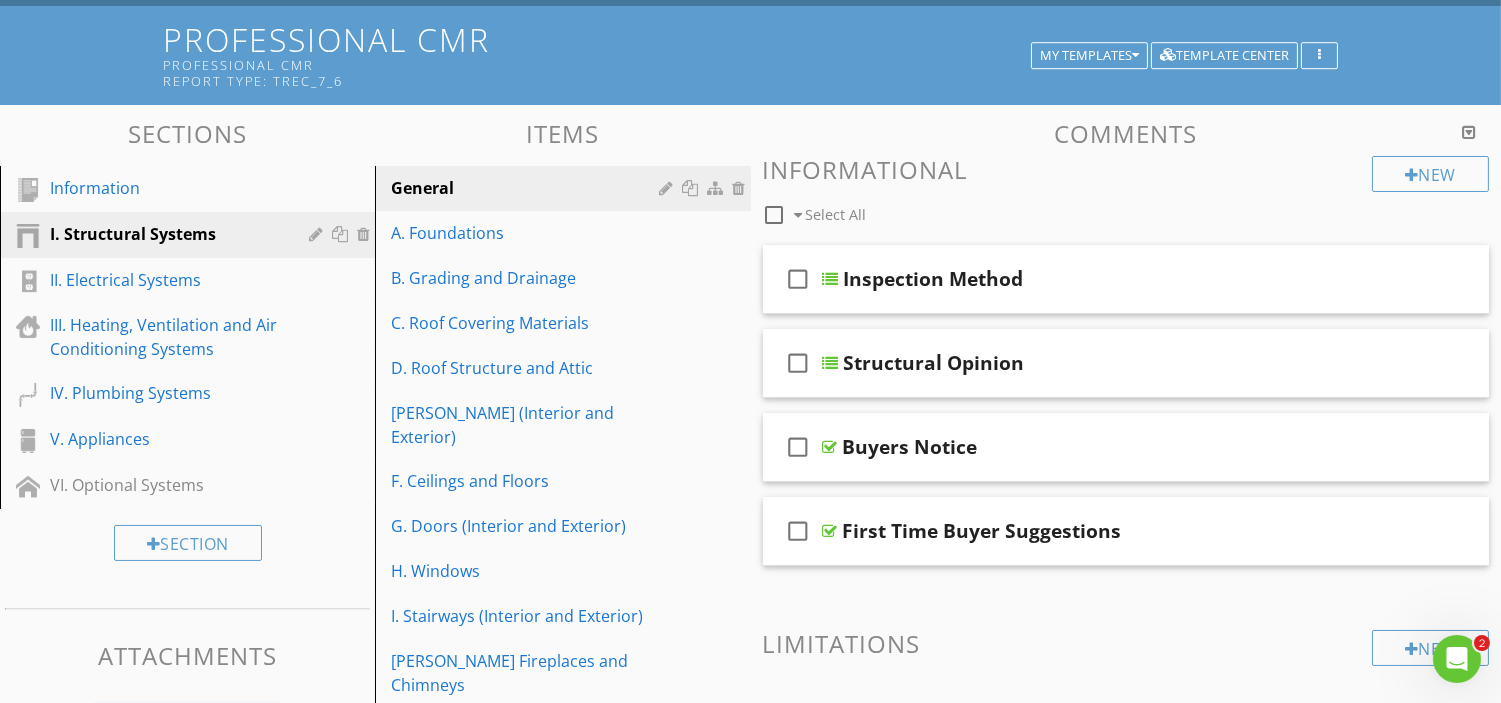 scroll, scrollTop: 0, scrollLeft: 0, axis: both 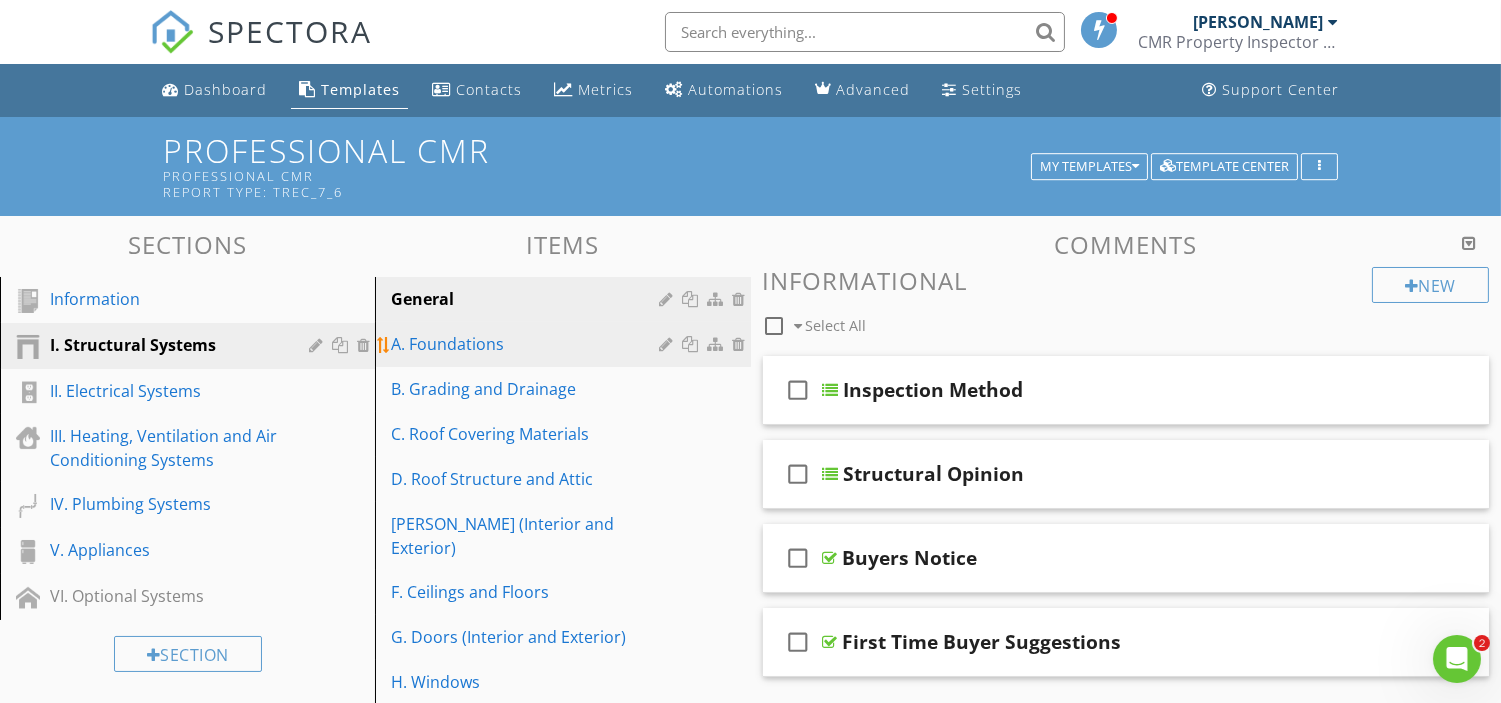 click on "A. Foundations" at bounding box center (528, 344) 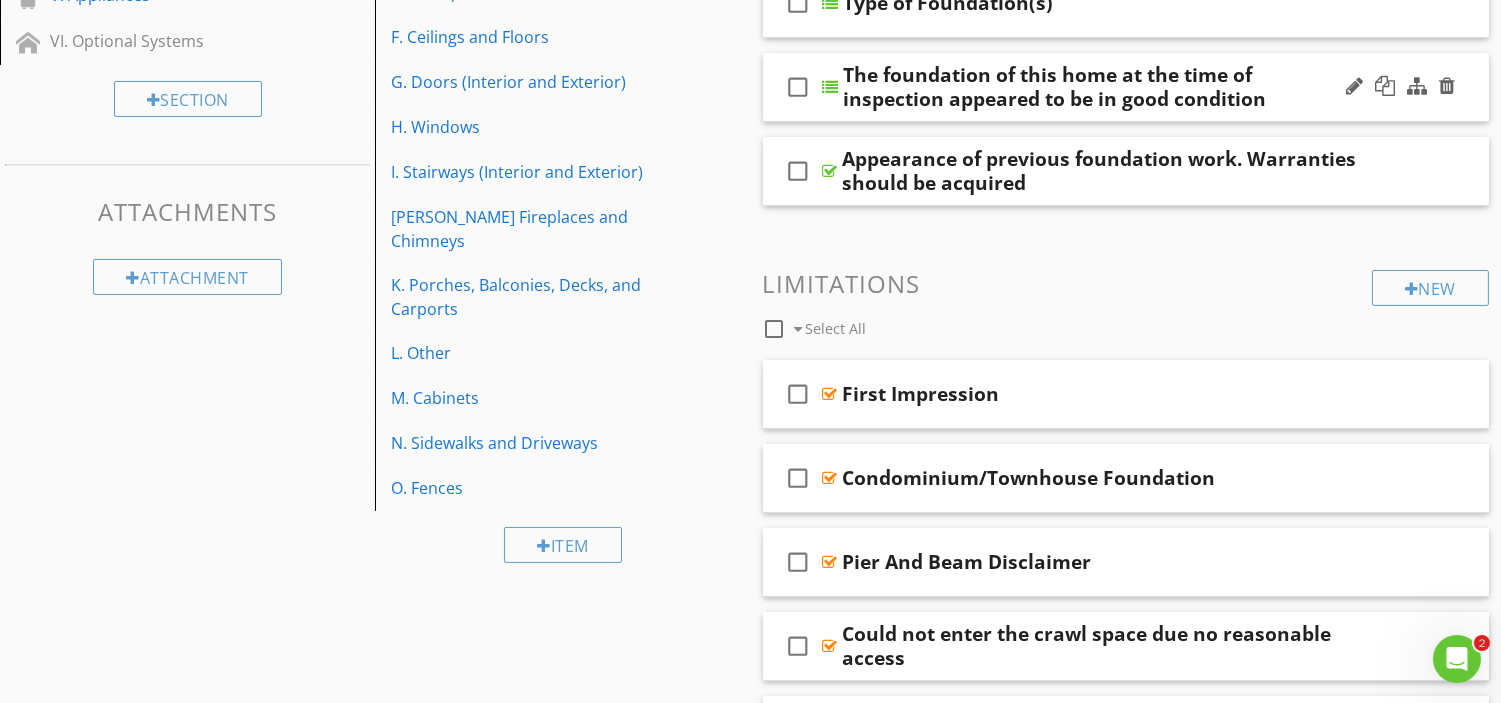 scroll, scrollTop: 111, scrollLeft: 0, axis: vertical 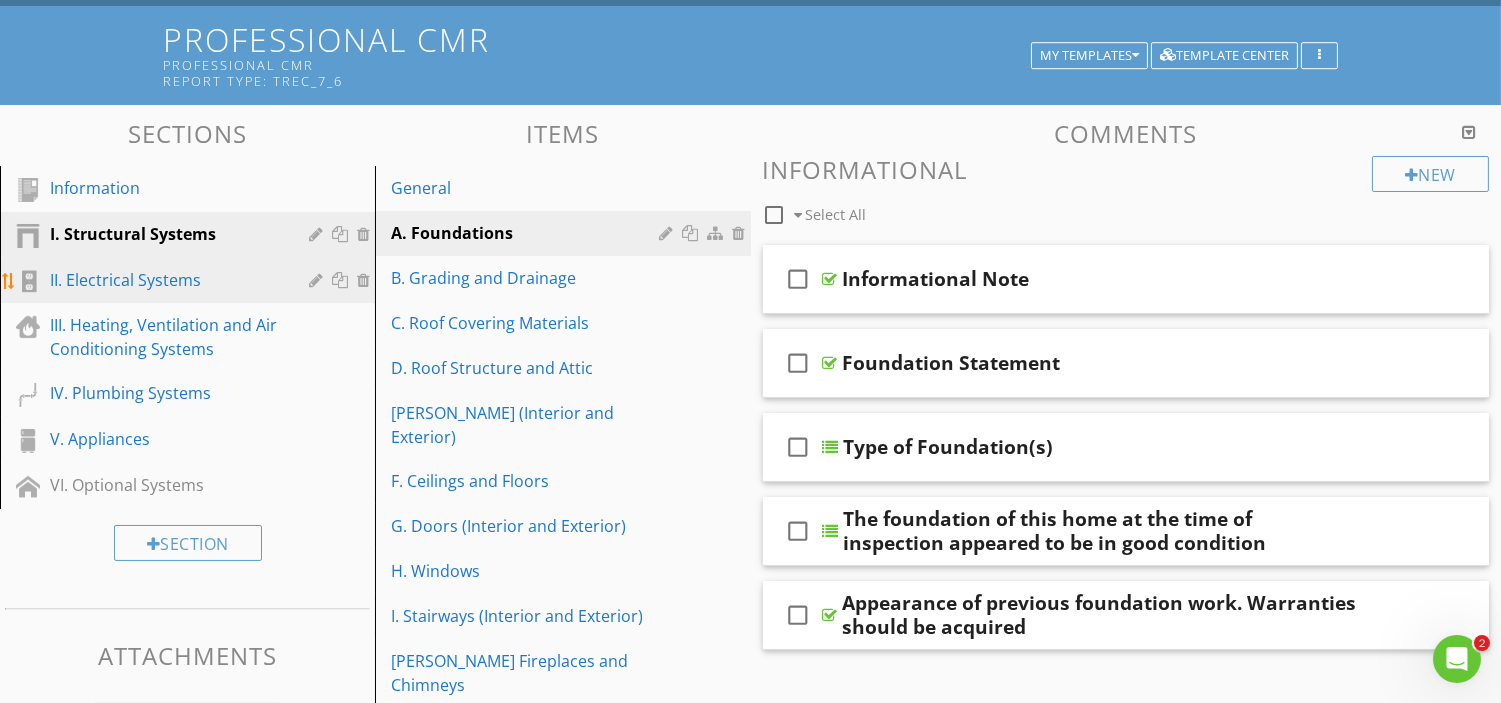 click on "II. Electrical Systems" at bounding box center (165, 280) 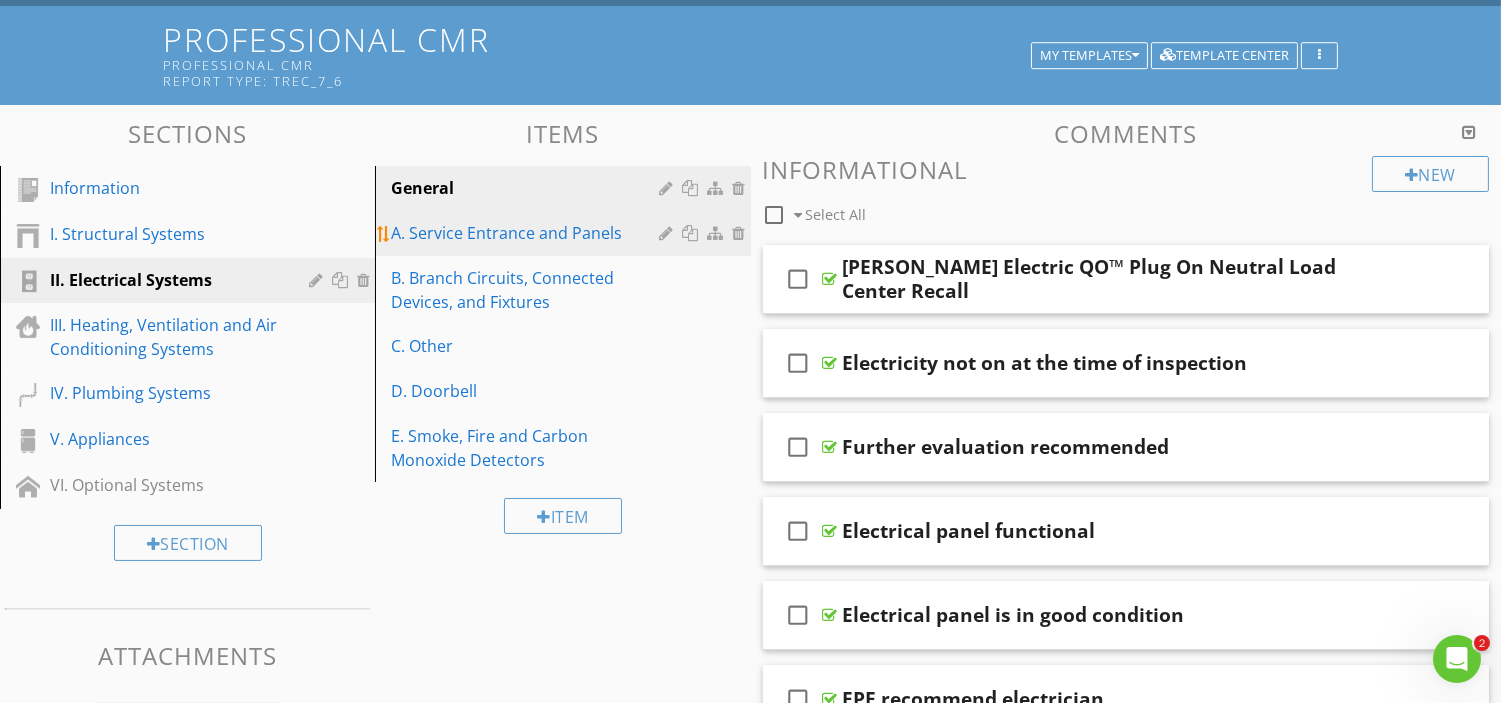 click on "A. Service Entrance and Panels" at bounding box center (528, 233) 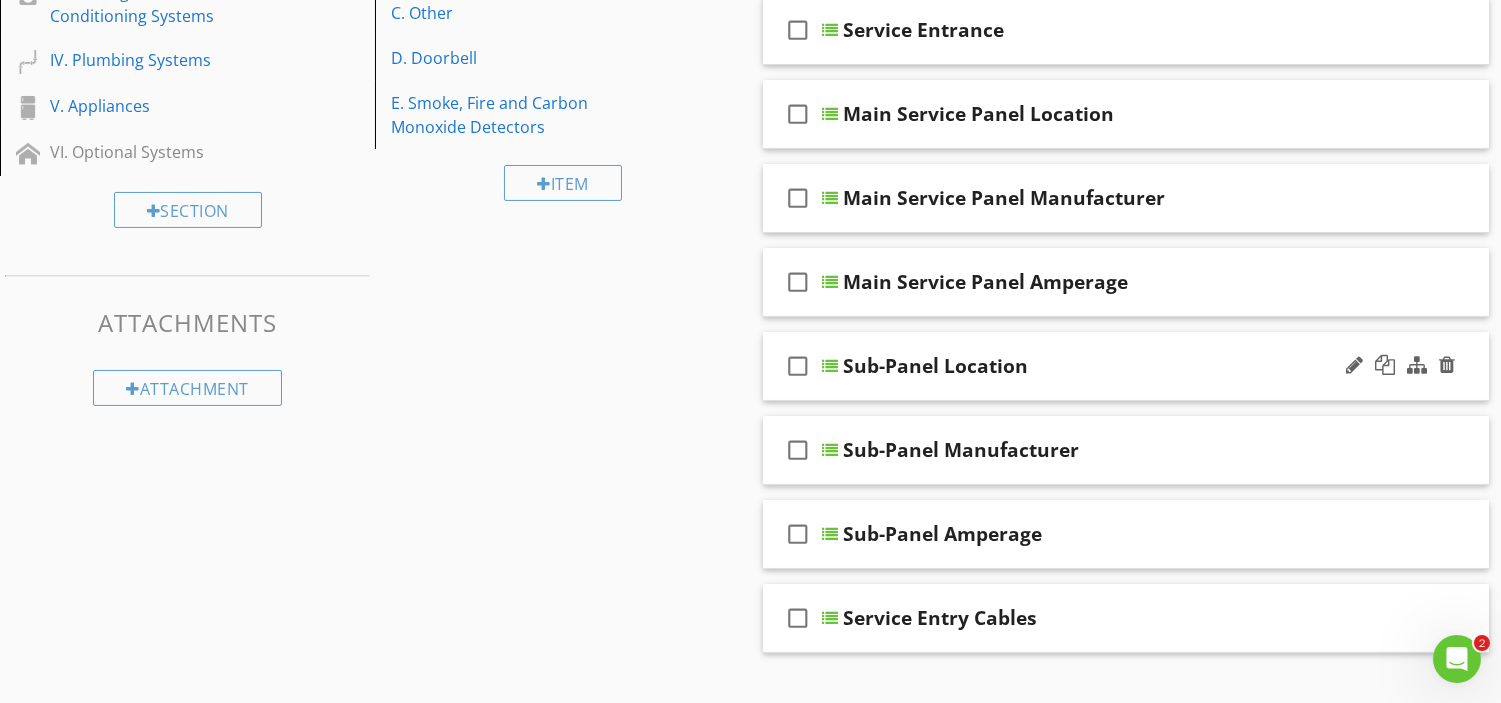 scroll, scrollTop: 111, scrollLeft: 0, axis: vertical 